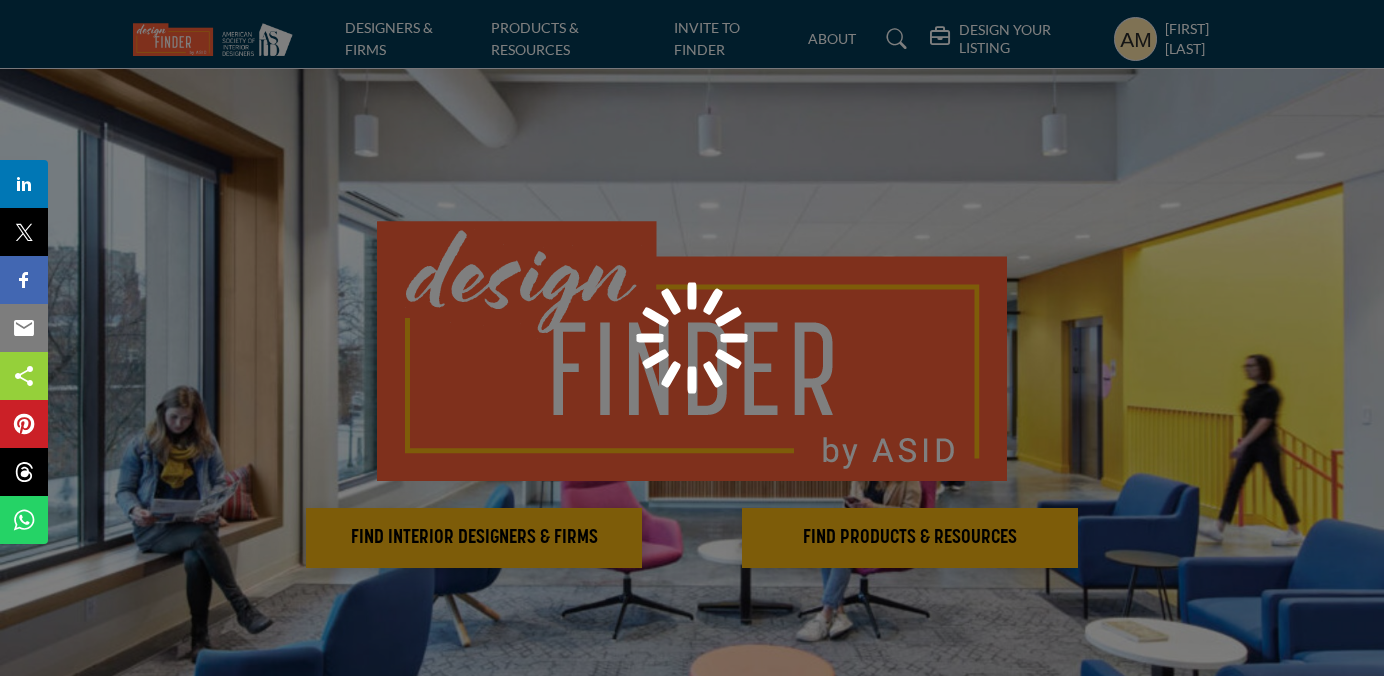 scroll, scrollTop: 0, scrollLeft: 0, axis: both 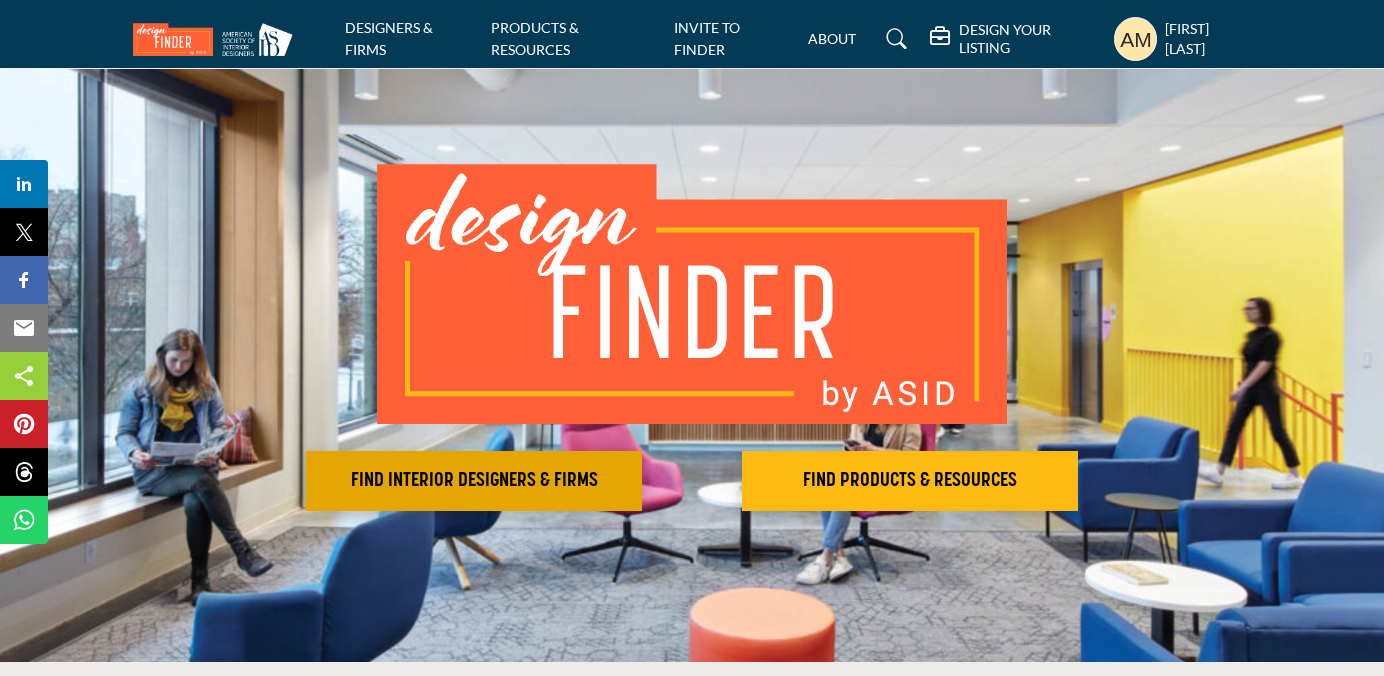 click on "FIND INTERIOR DESIGNERS & FIRMS" at bounding box center [474, 481] 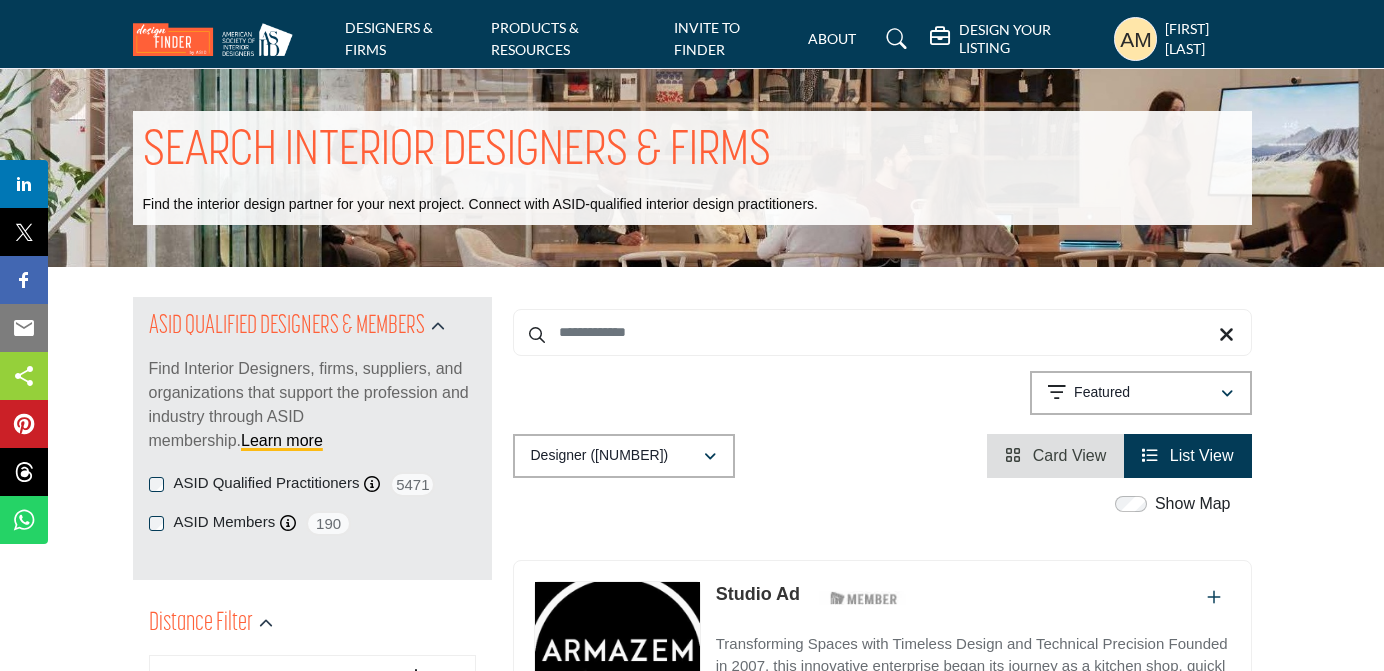 scroll, scrollTop: 0, scrollLeft: 0, axis: both 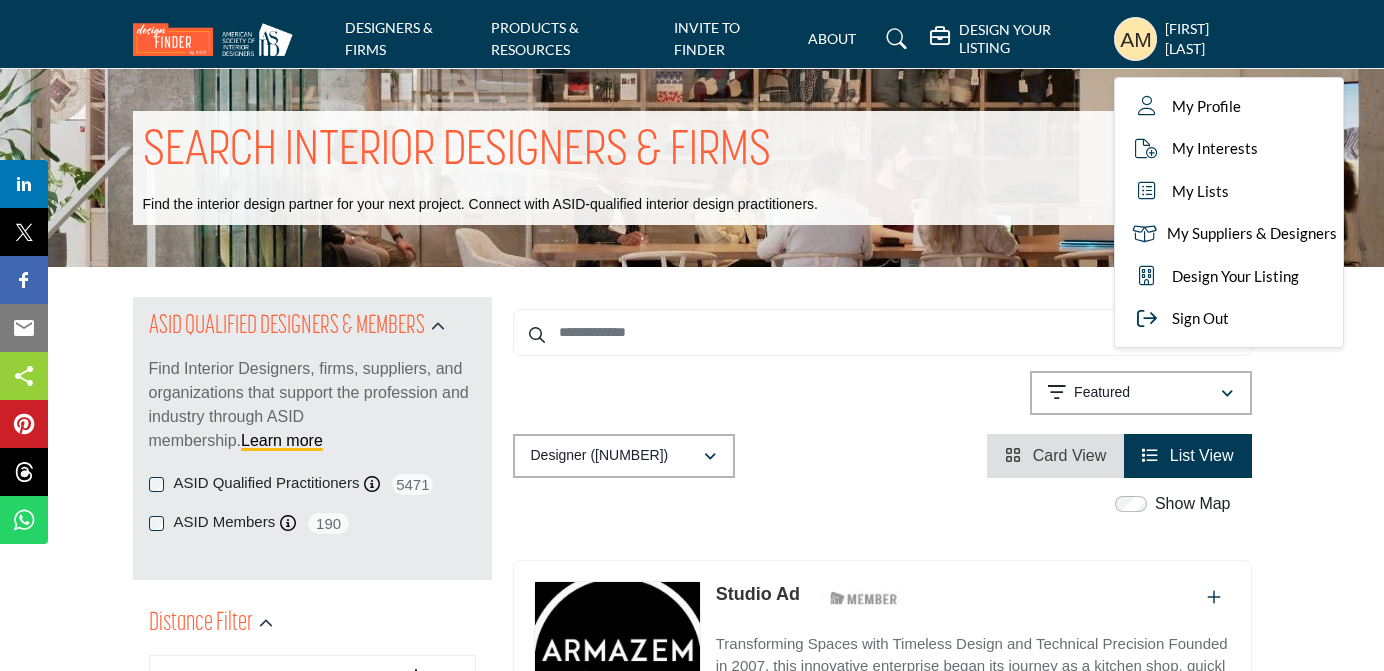 click on "DESIGN YOUR LISTING" at bounding box center [1031, 39] 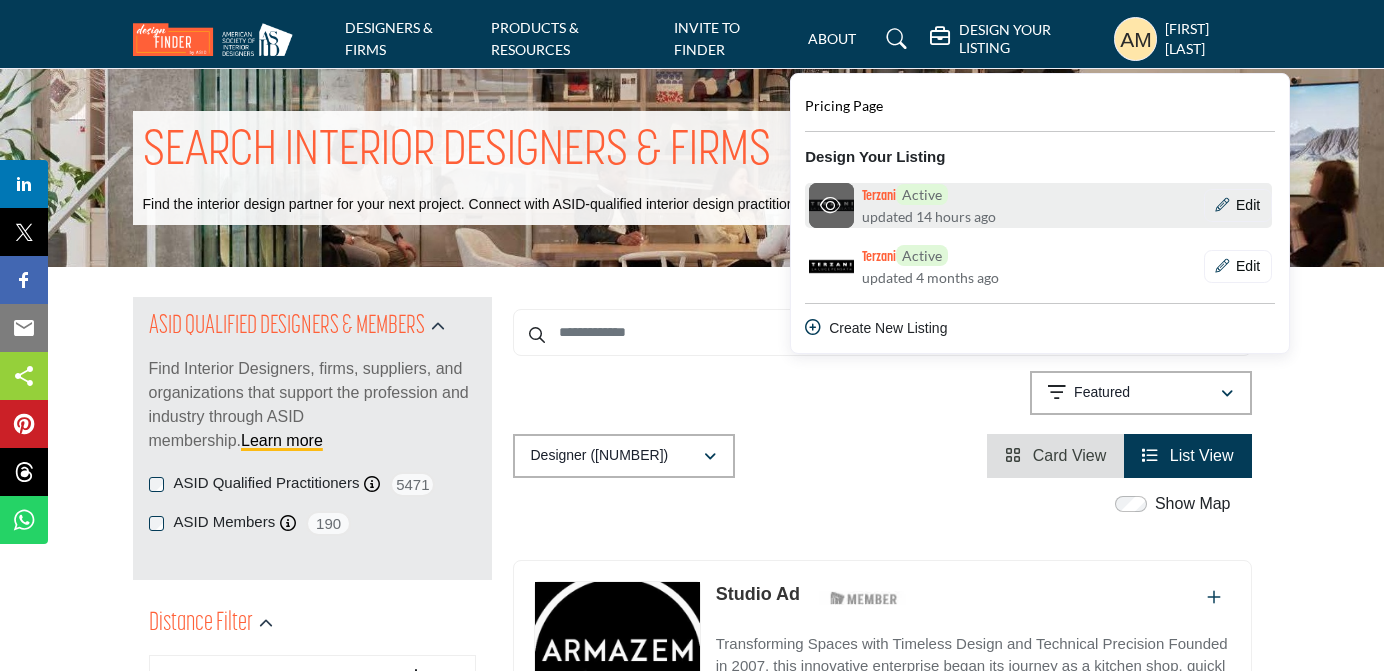 click at bounding box center (831, 205) 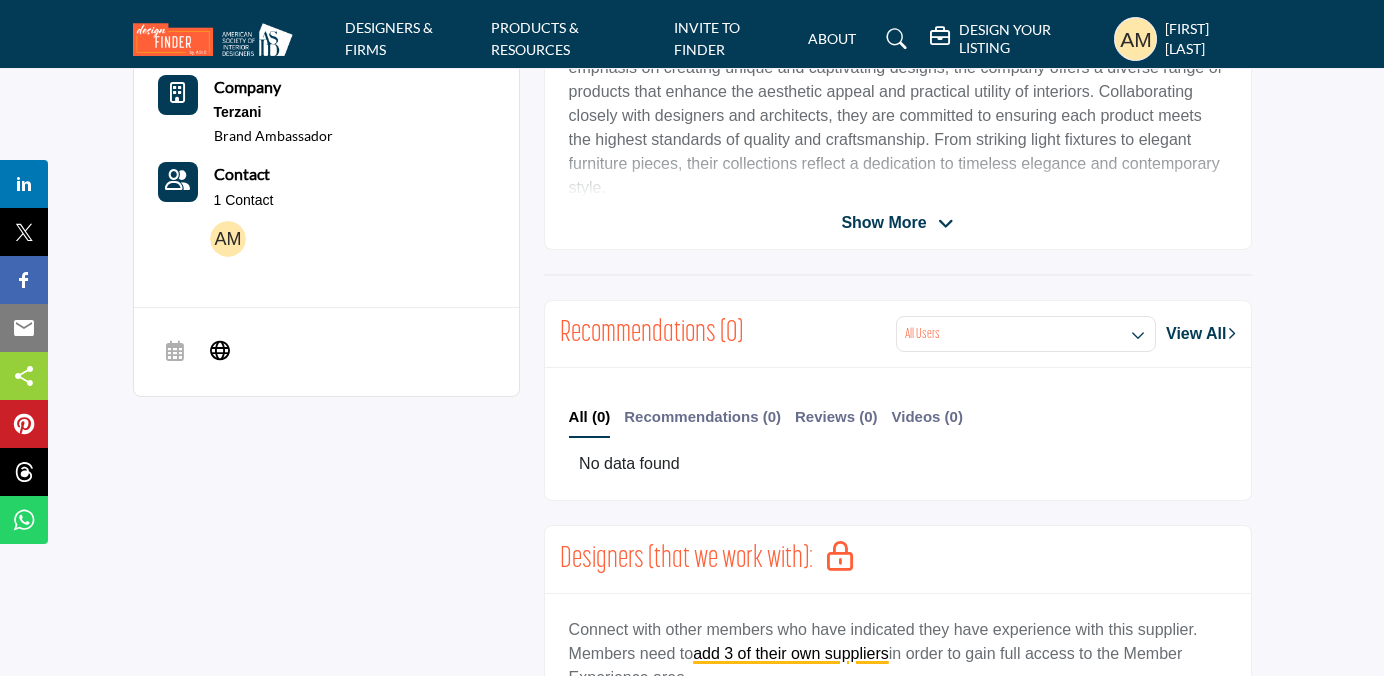 scroll, scrollTop: 0, scrollLeft: 0, axis: both 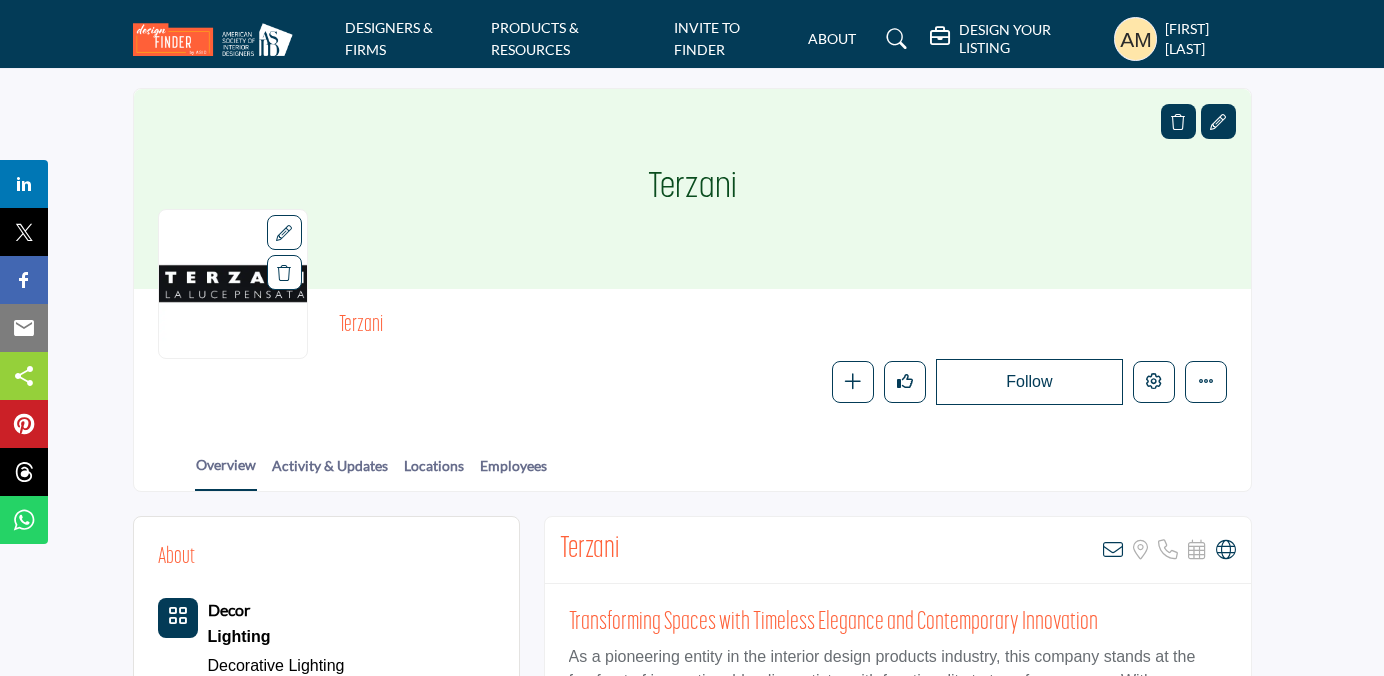 click at bounding box center (1218, 122) 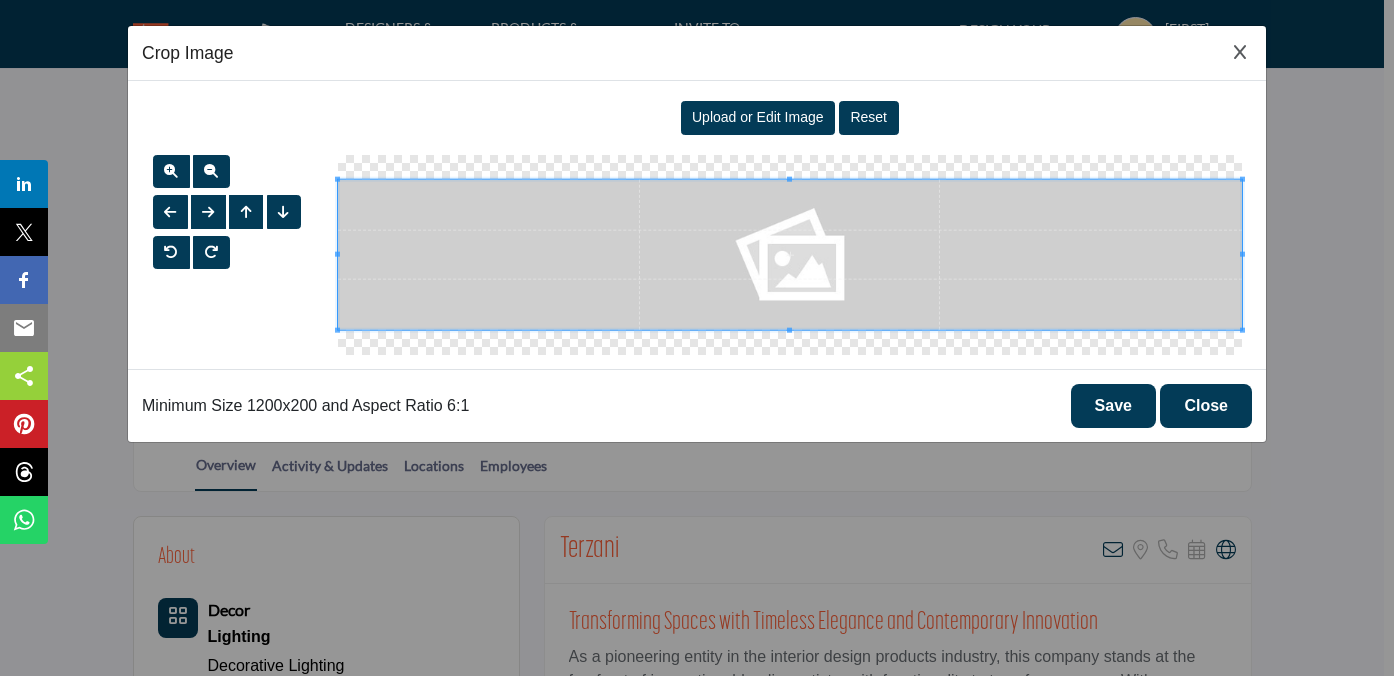 click on "Upload or Edit Image" at bounding box center [758, 118] 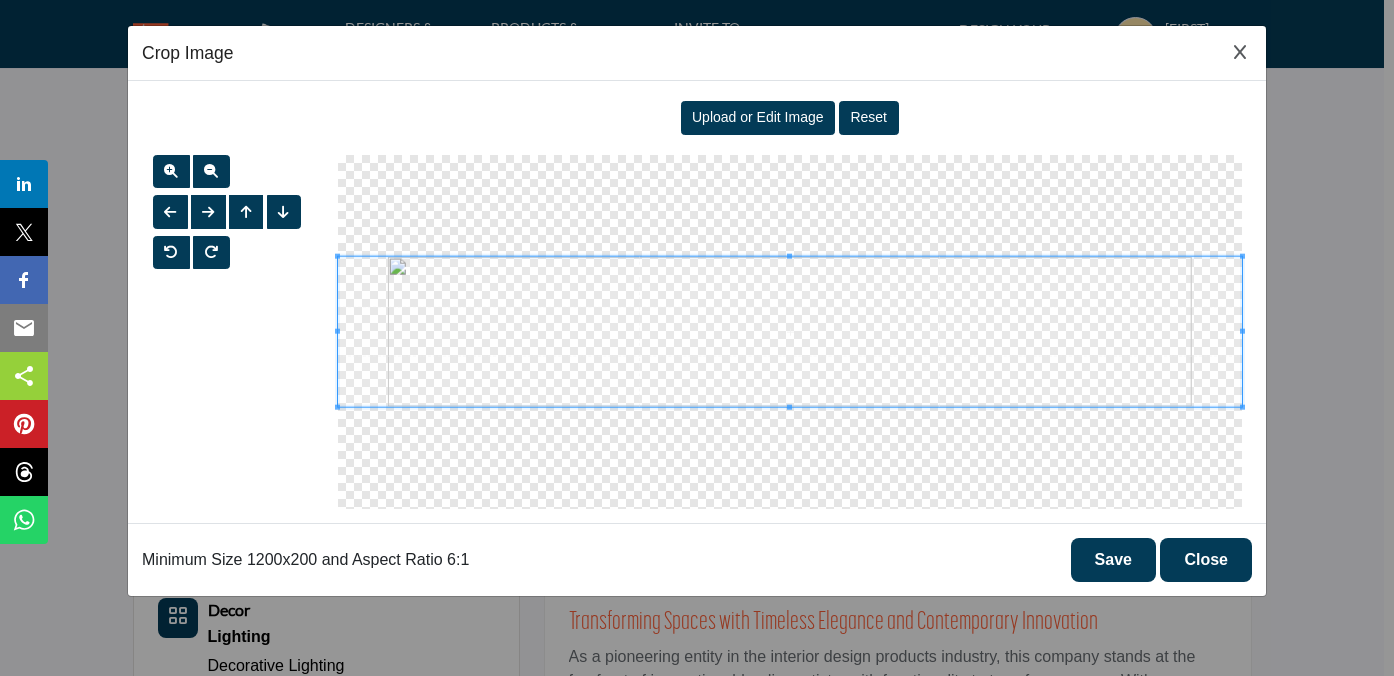 click on "Save" at bounding box center (1113, 560) 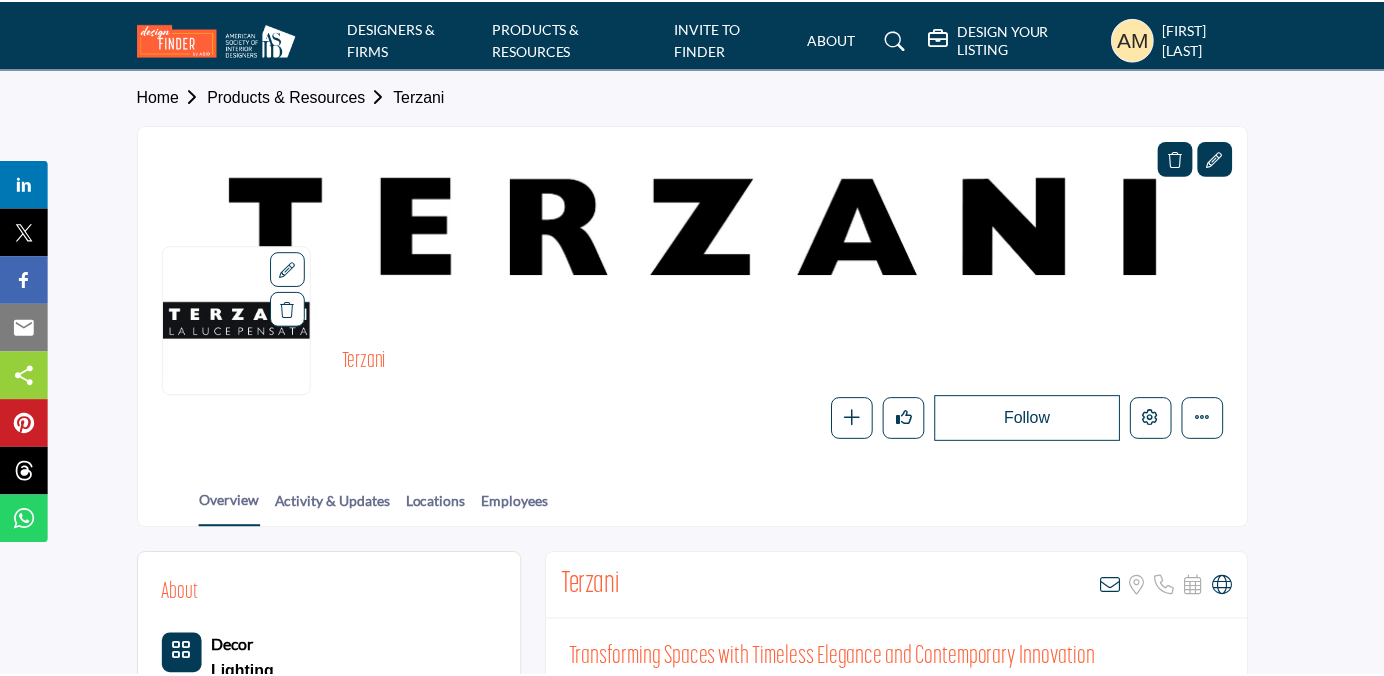 scroll, scrollTop: 0, scrollLeft: 0, axis: both 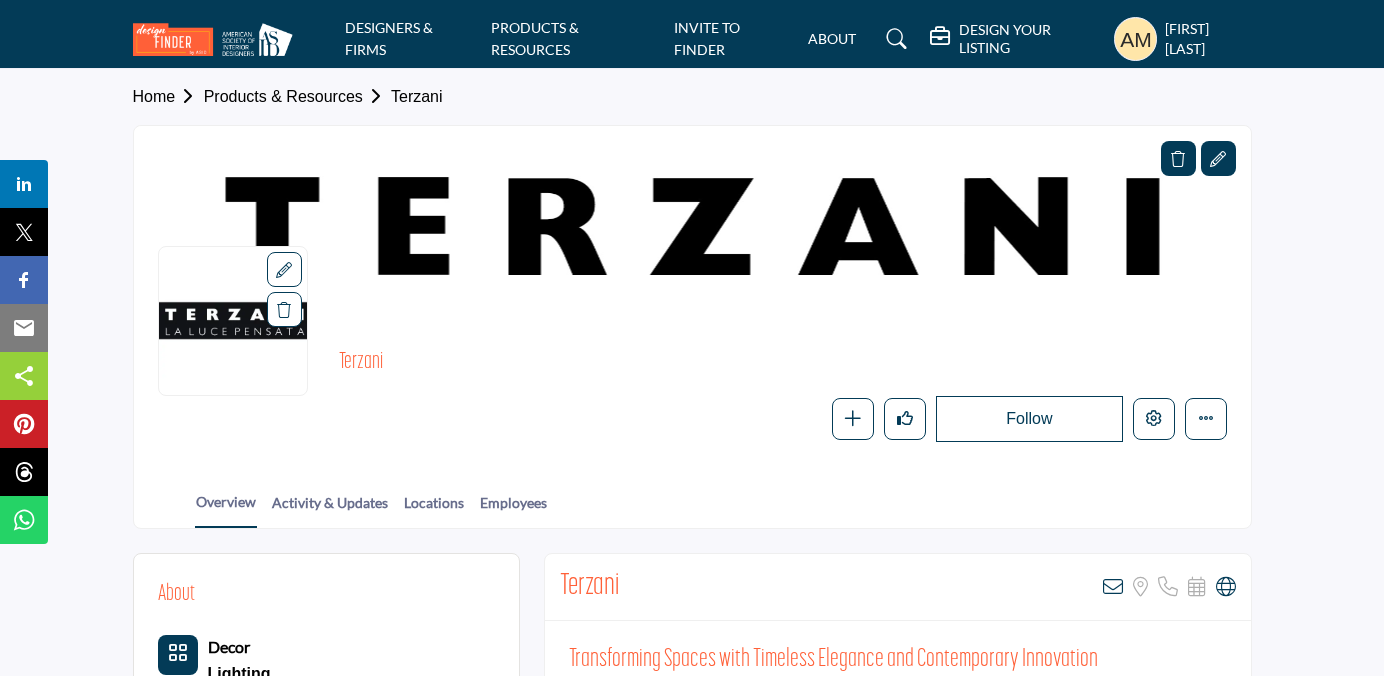 click on "Follow" at bounding box center (1029, 419) 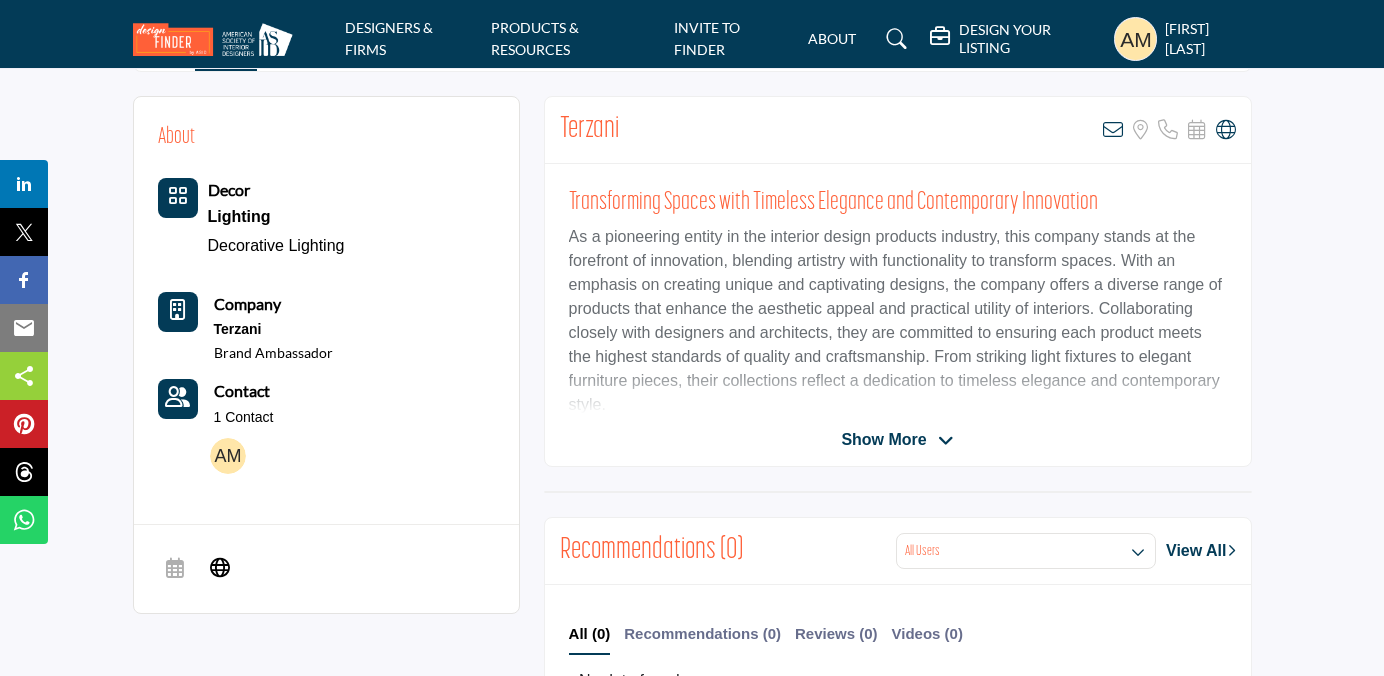 scroll, scrollTop: 461, scrollLeft: 0, axis: vertical 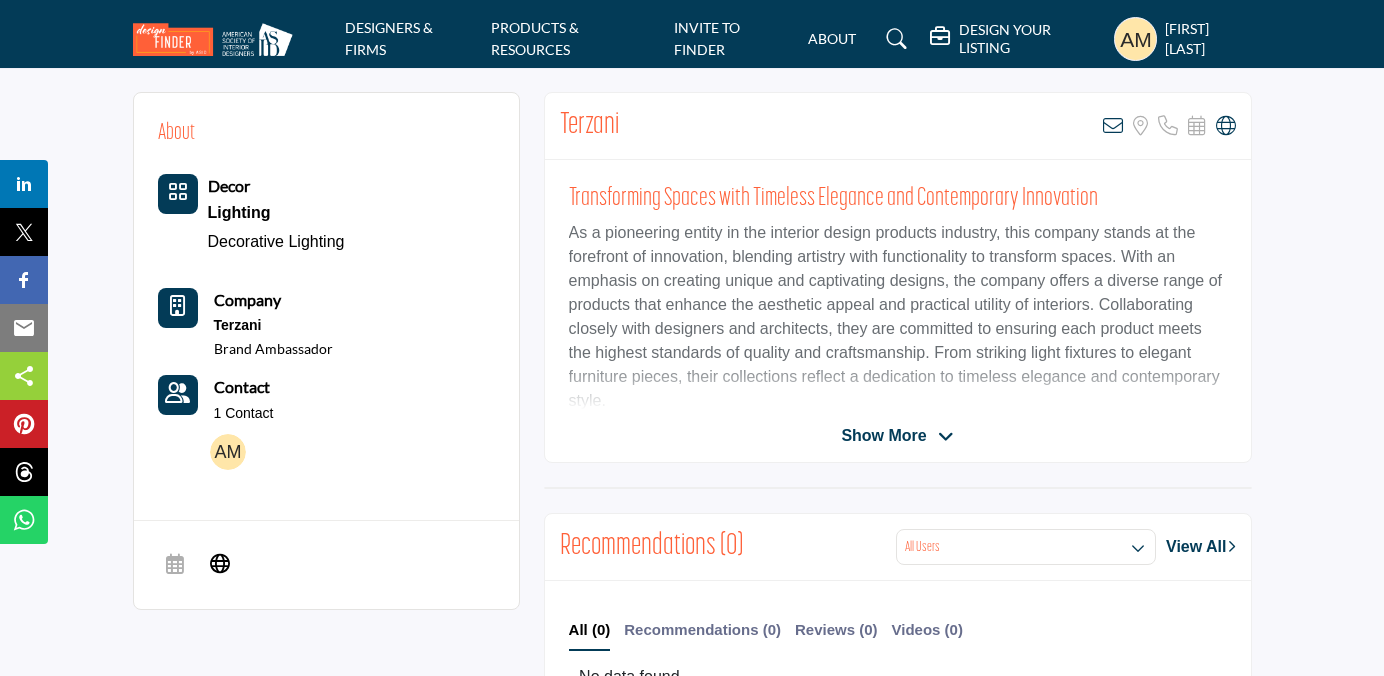 click at bounding box center [946, 437] 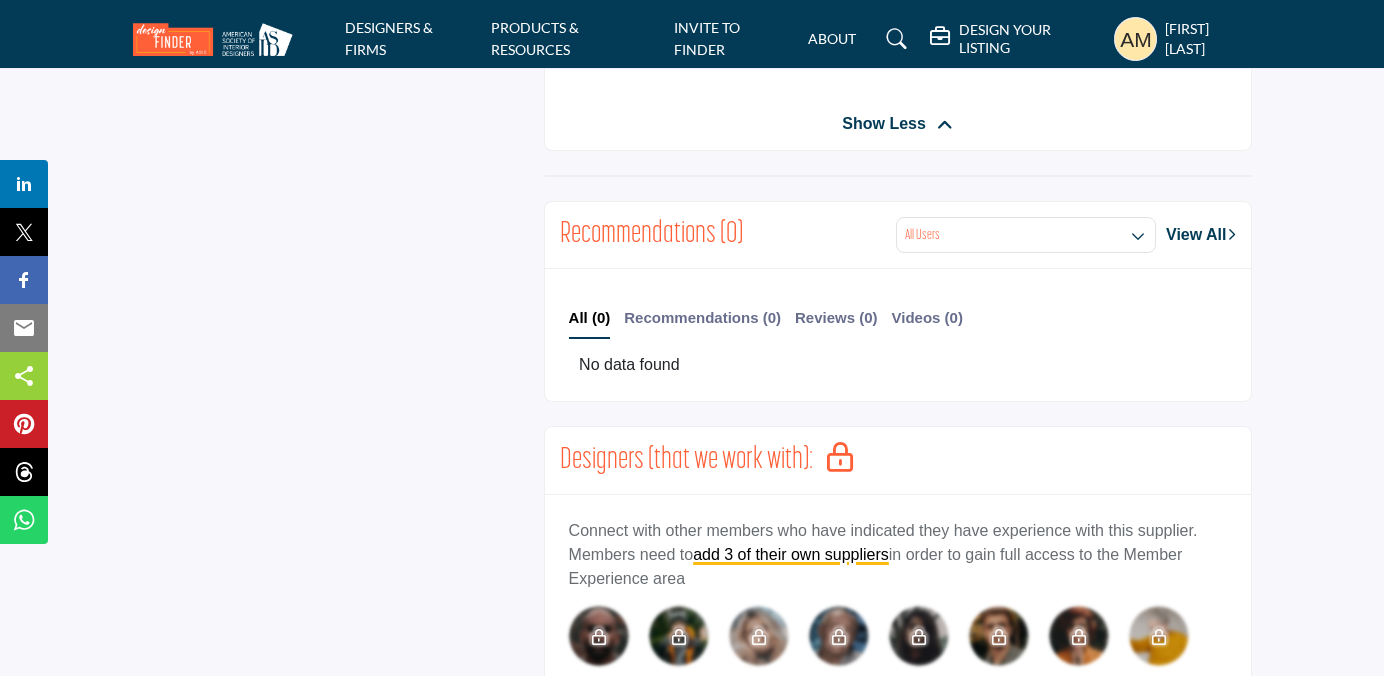 scroll, scrollTop: 1024, scrollLeft: 0, axis: vertical 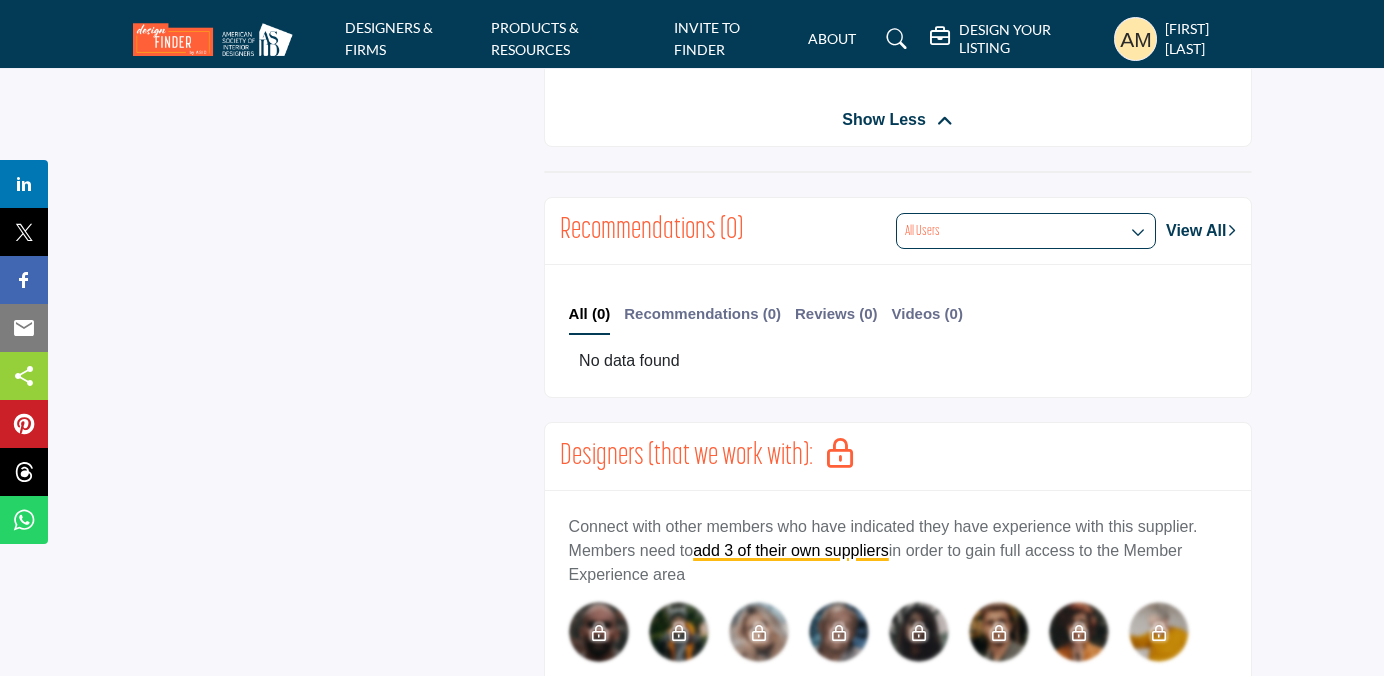 click at bounding box center (1138, 232) 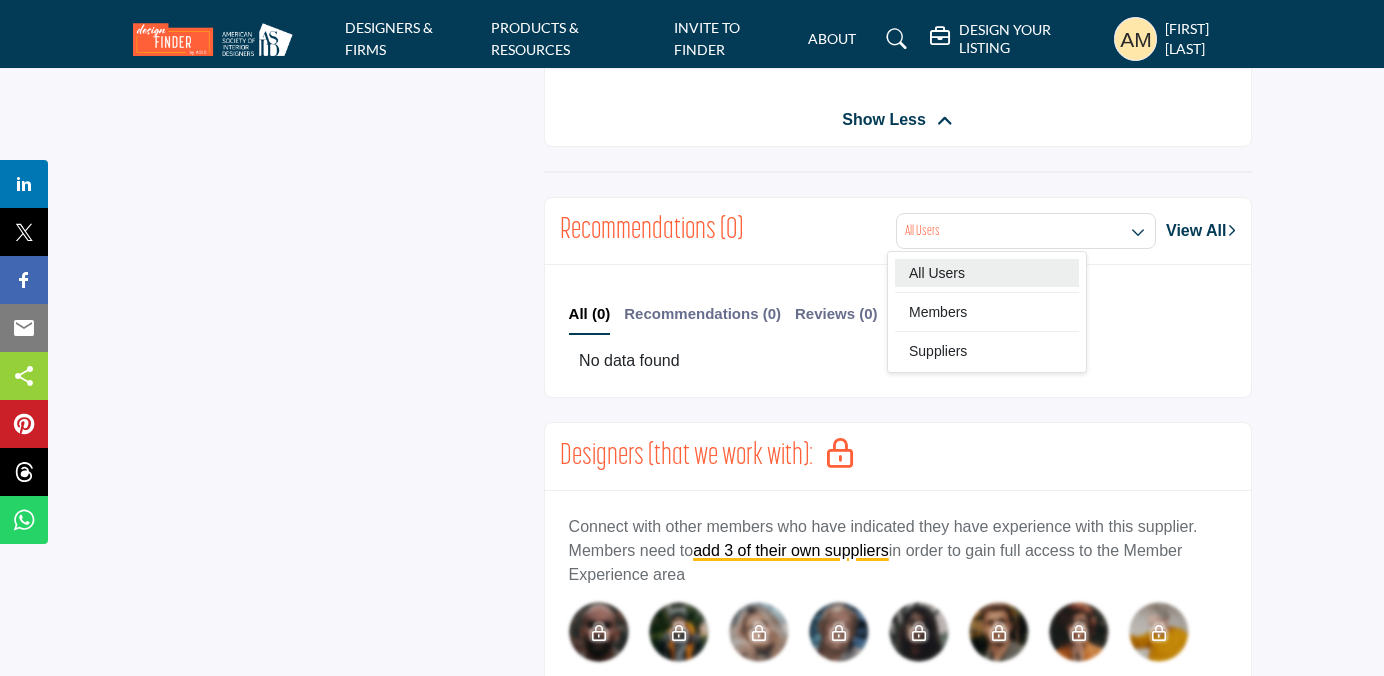 click on "All Users" at bounding box center (987, 273) 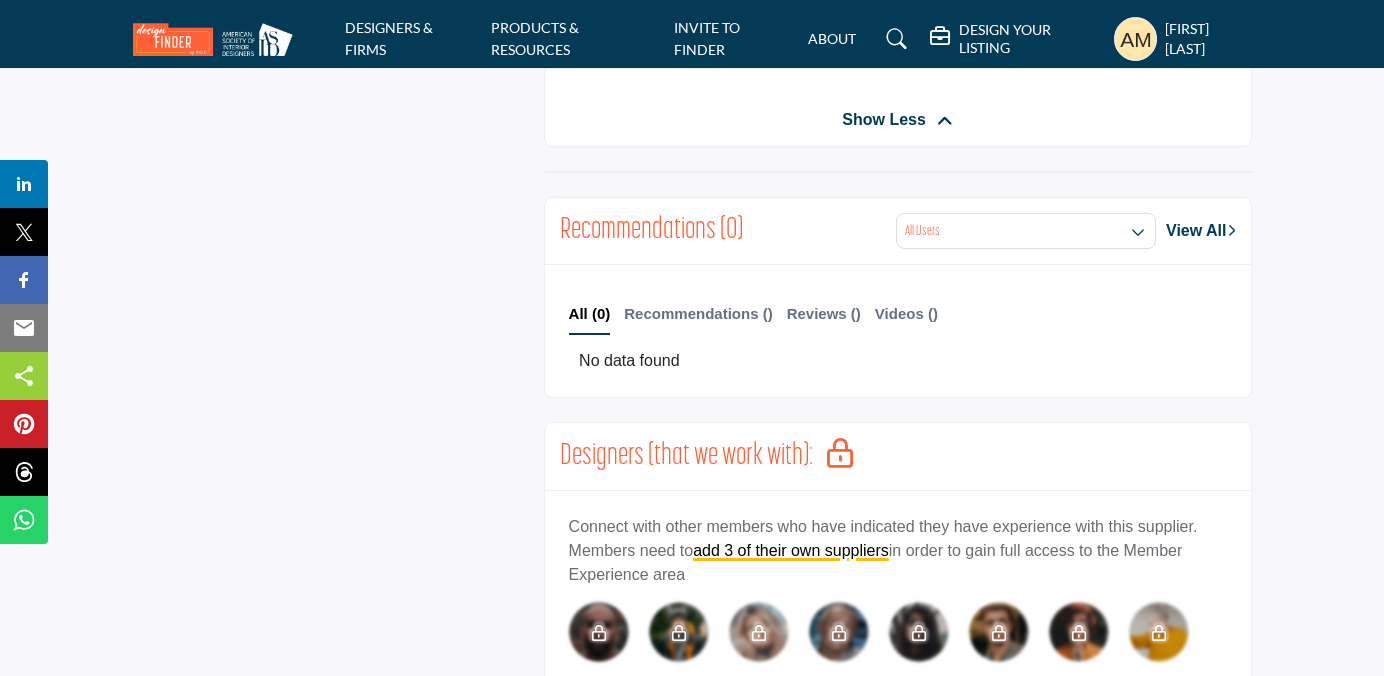 click on "View All" at bounding box center (1200, 231) 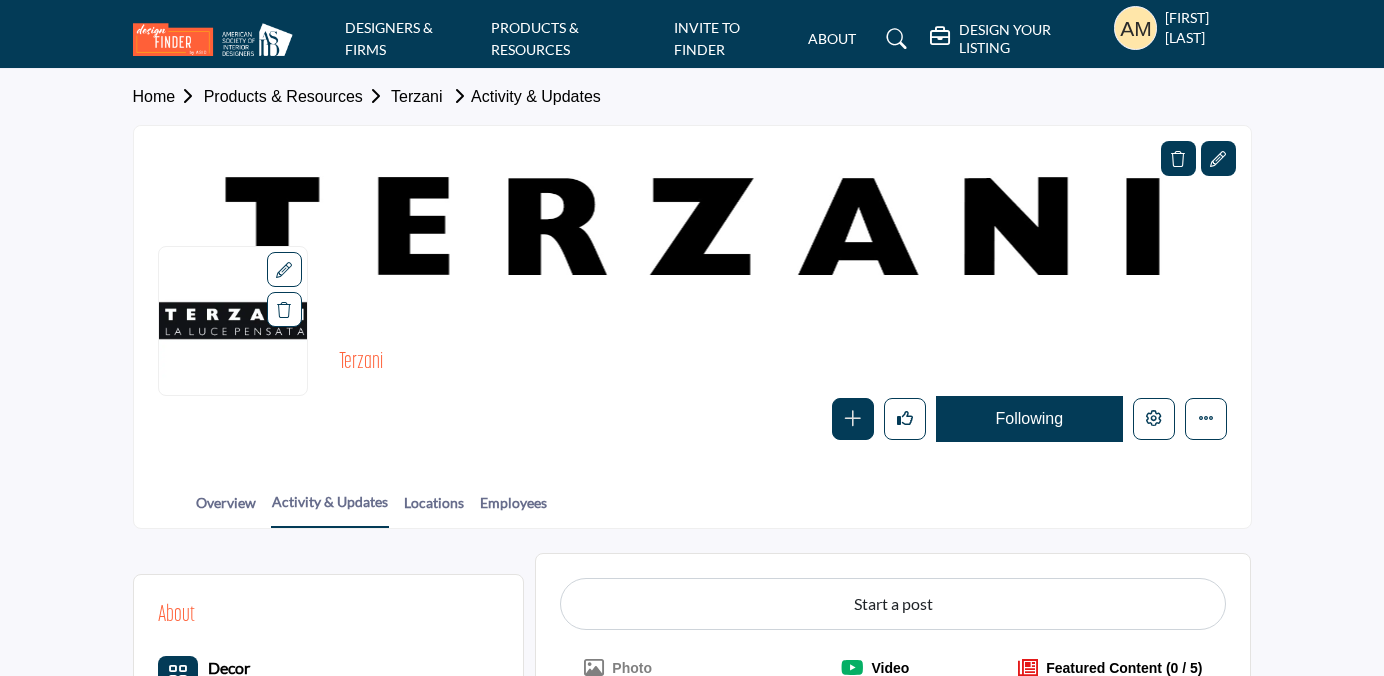 scroll, scrollTop: 0, scrollLeft: 0, axis: both 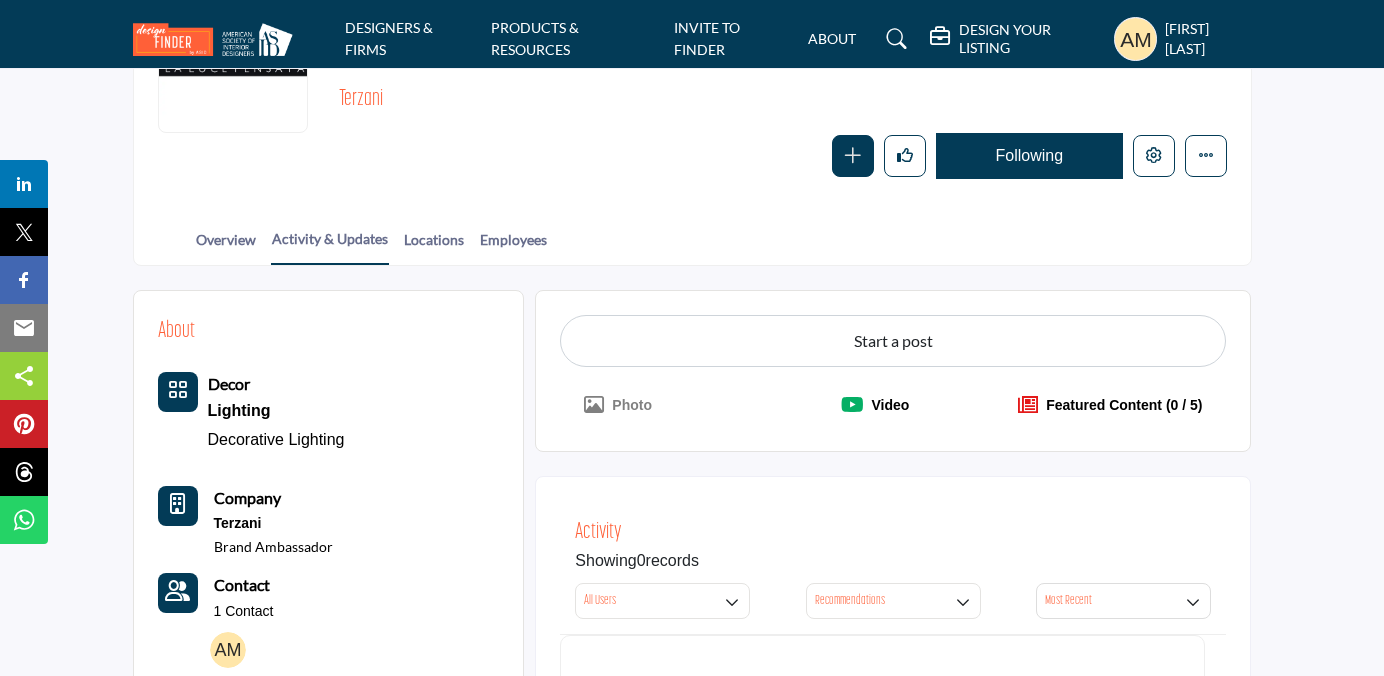 click on "Start a post" at bounding box center (893, 341) 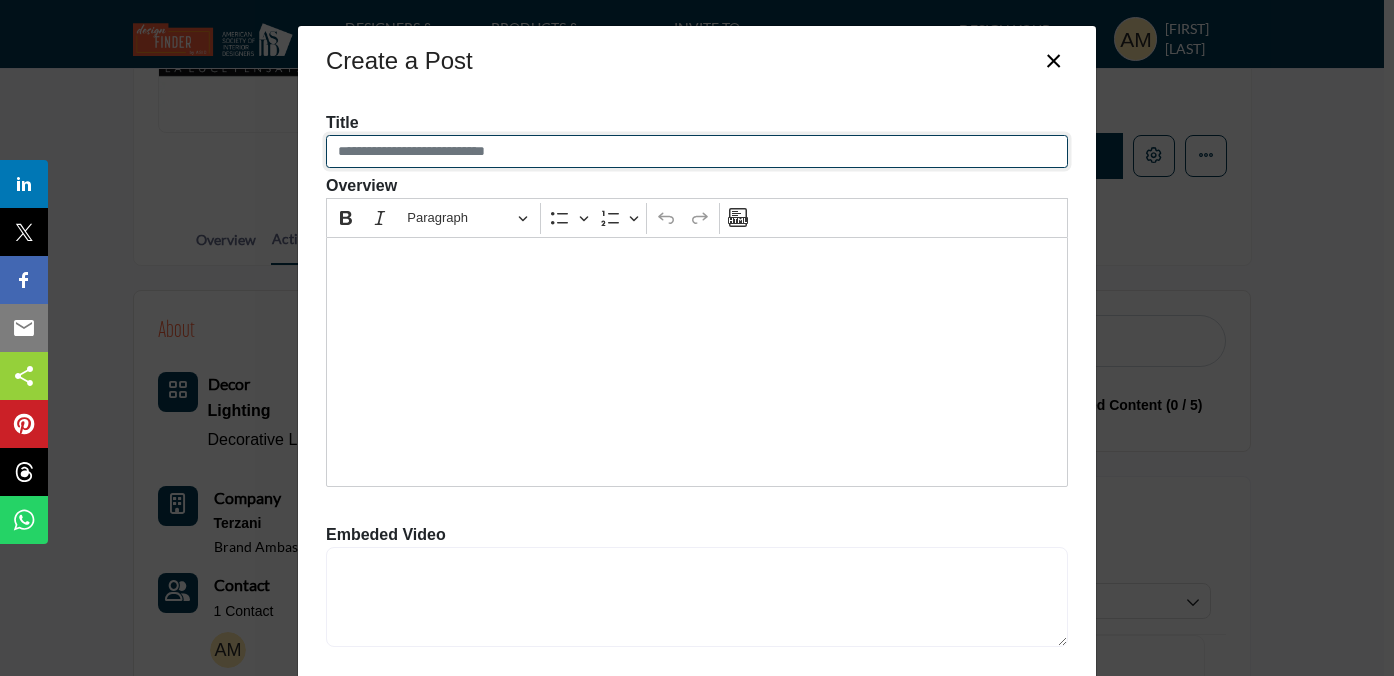 click at bounding box center [697, 152] 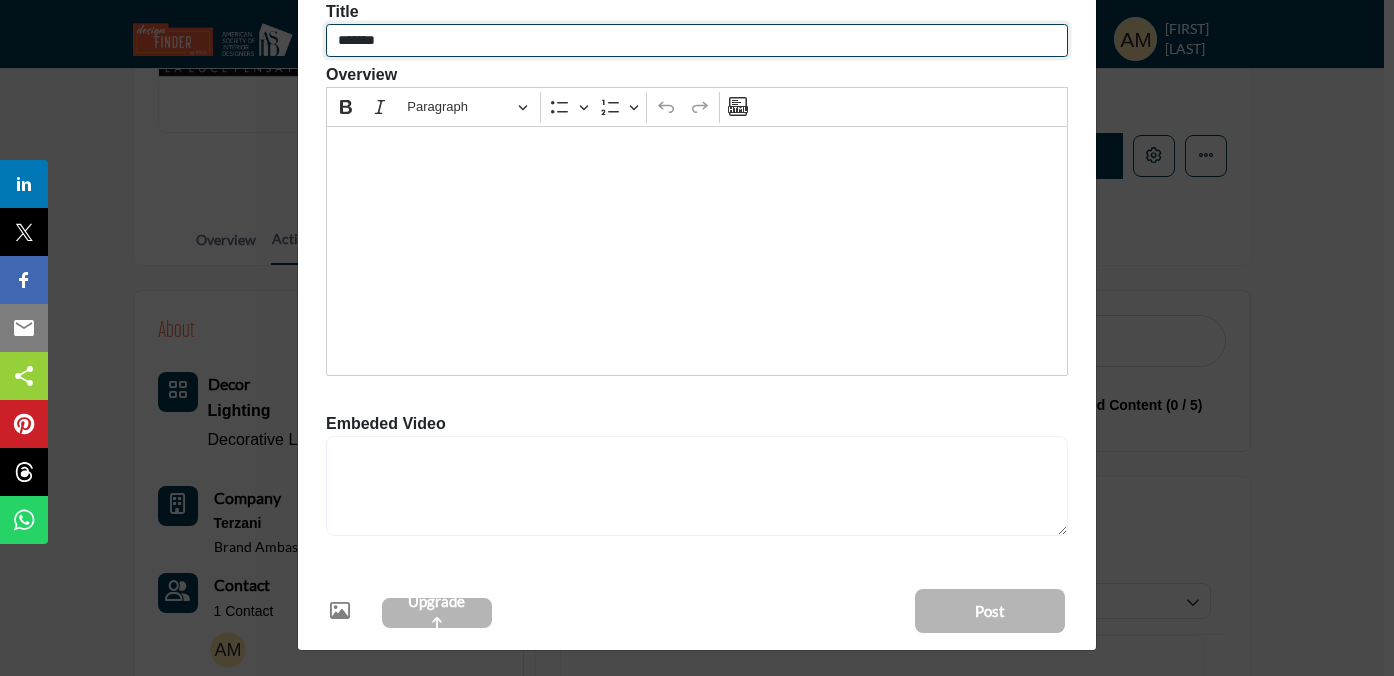 scroll, scrollTop: 113, scrollLeft: 0, axis: vertical 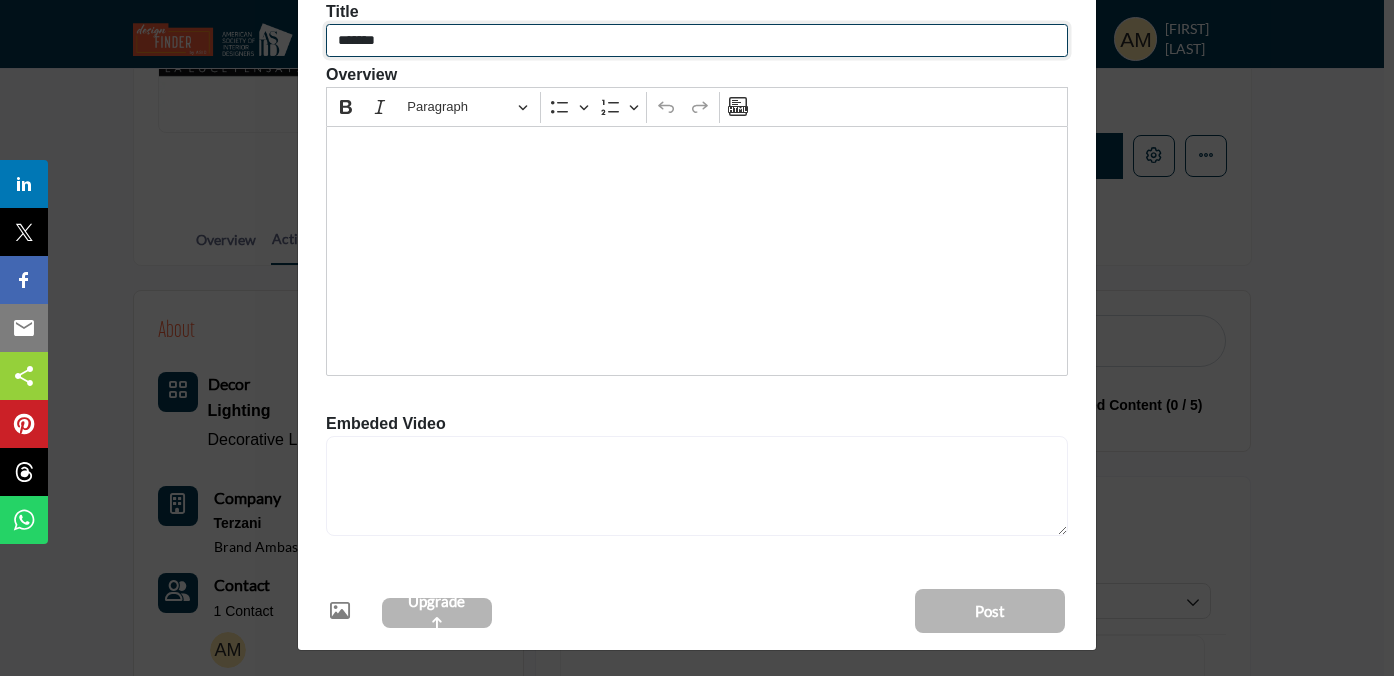 type on "******" 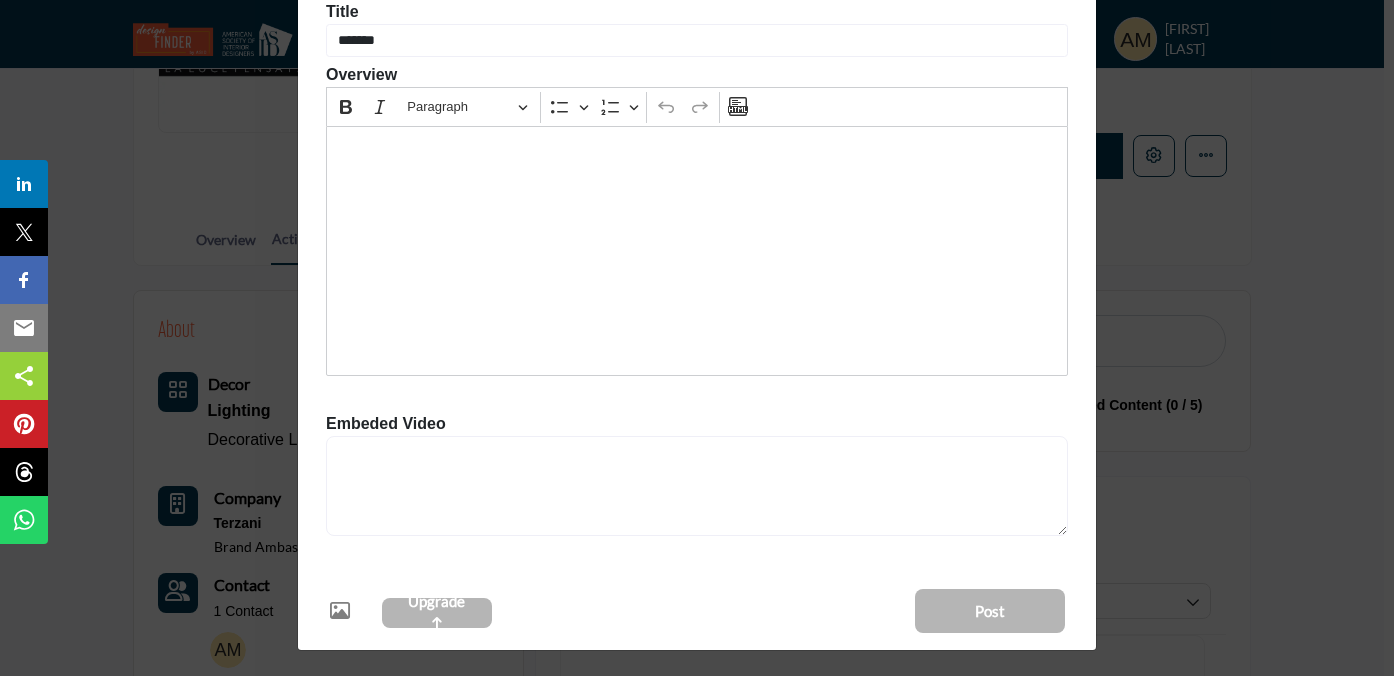 click at bounding box center [340, 611] 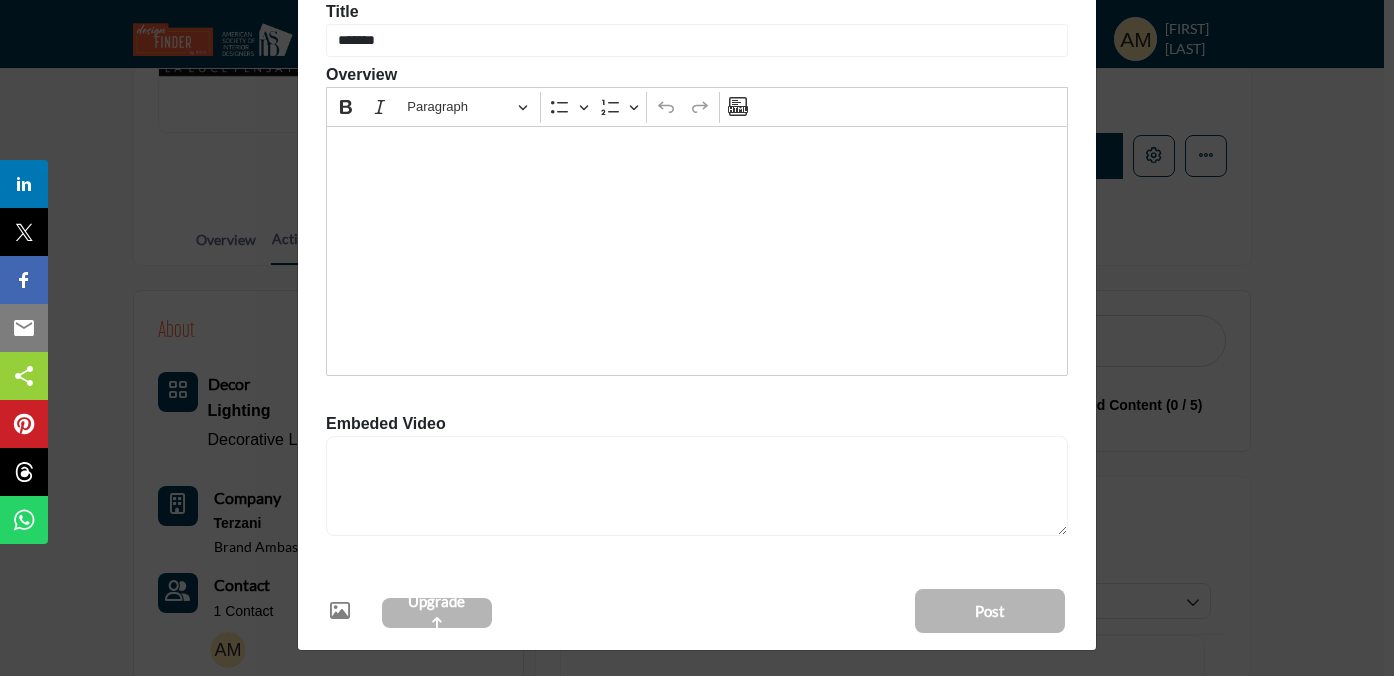click at bounding box center (340, 611) 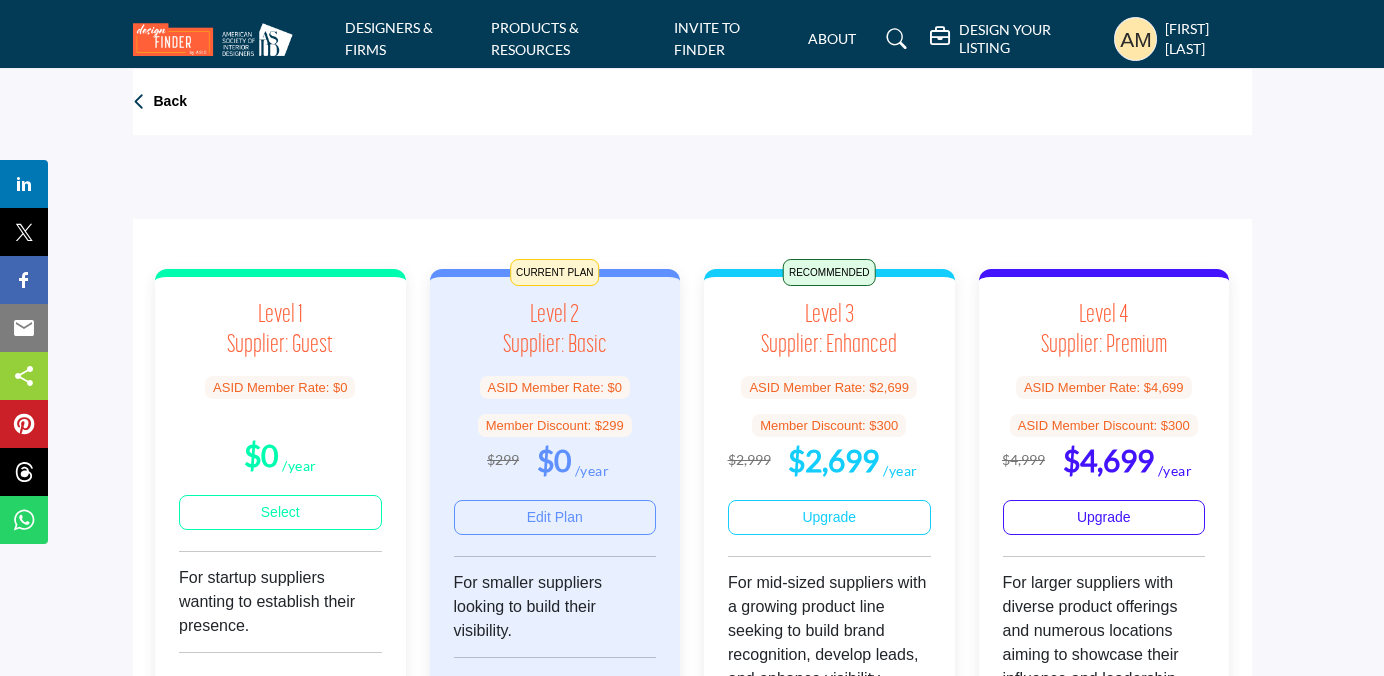 scroll, scrollTop: 0, scrollLeft: 0, axis: both 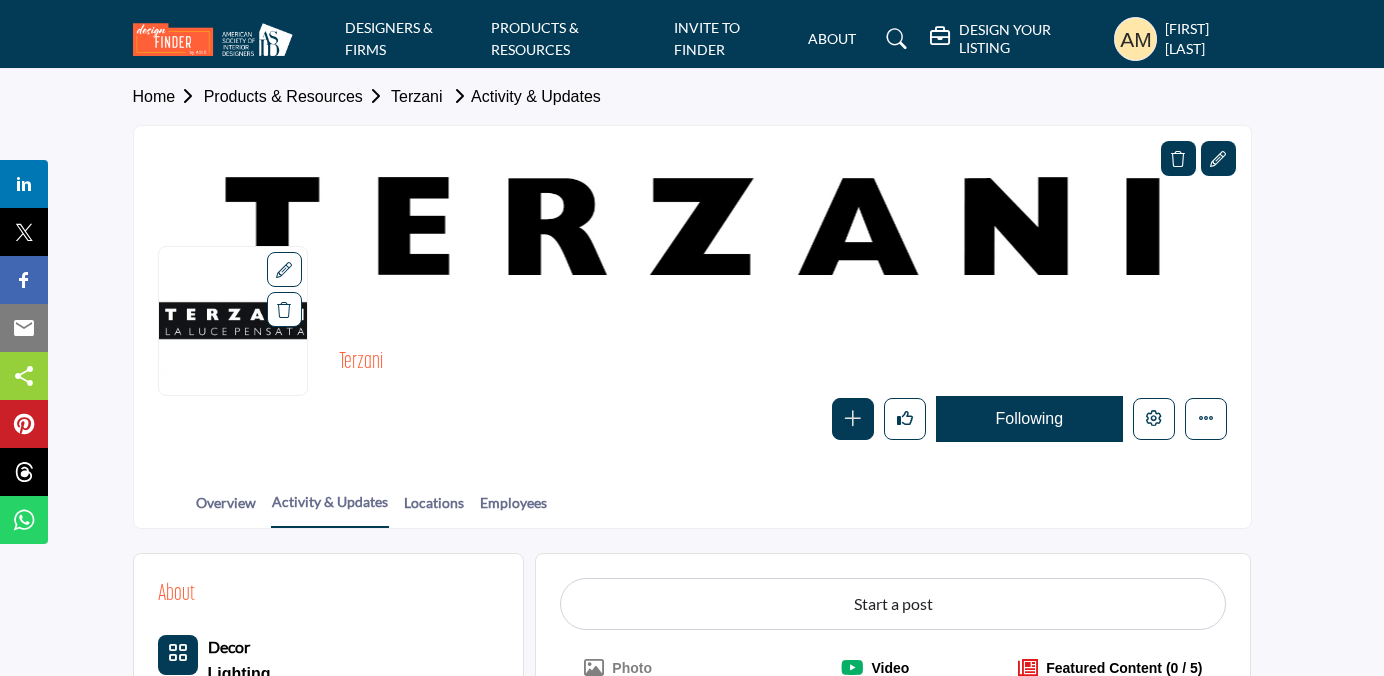 click at bounding box center (284, 270) 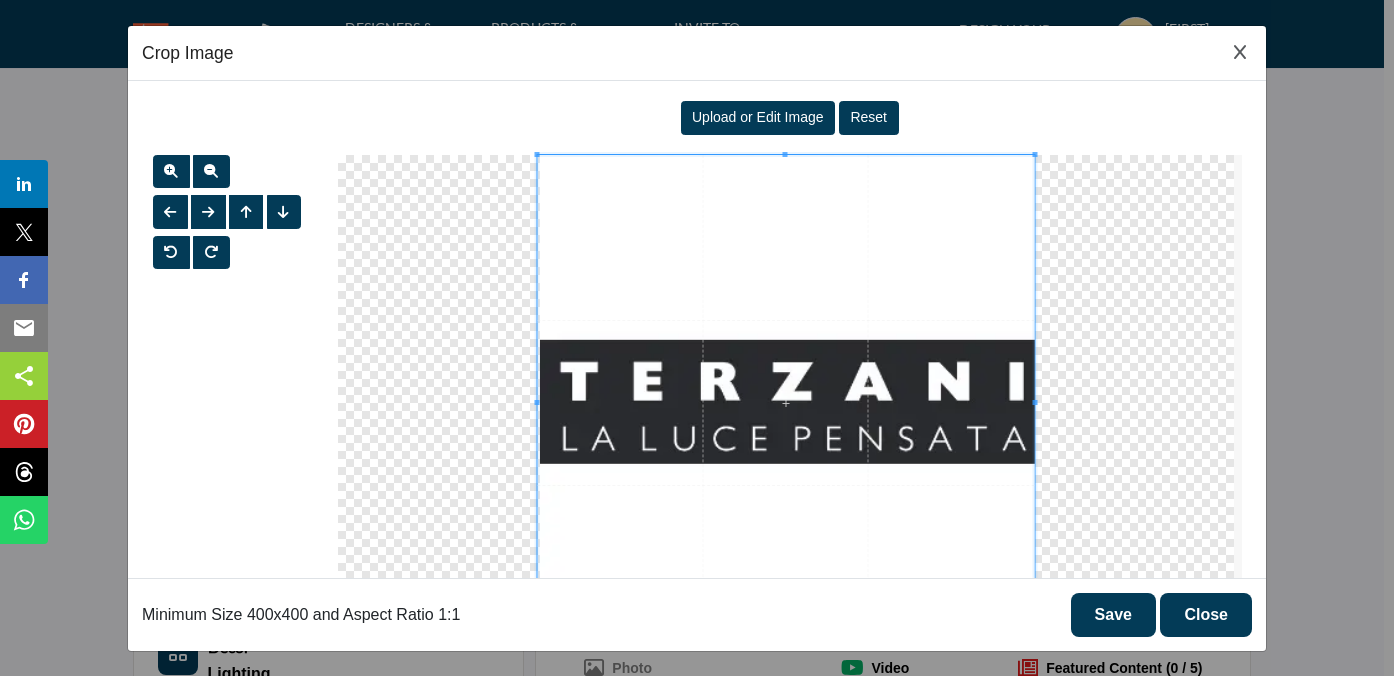 click on "Upload or Edit Image" at bounding box center (758, 117) 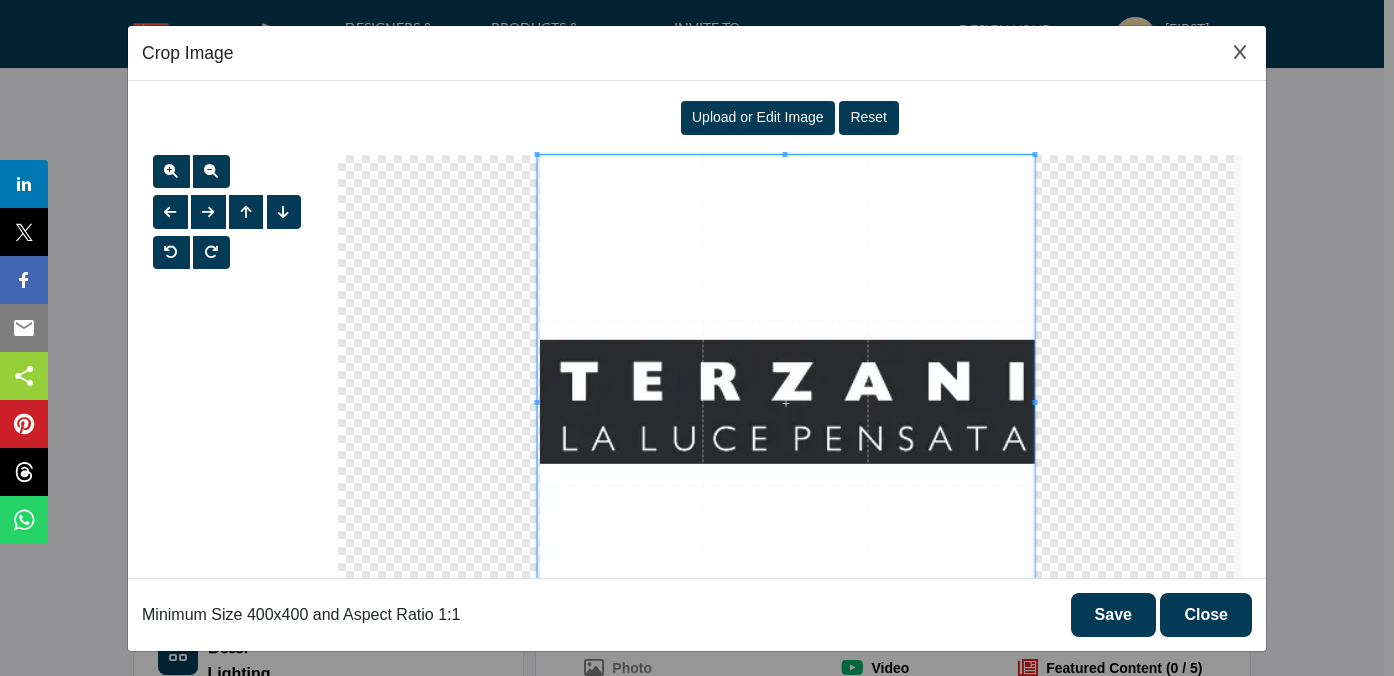 click on "Upload or Edit Image" at bounding box center (758, 117) 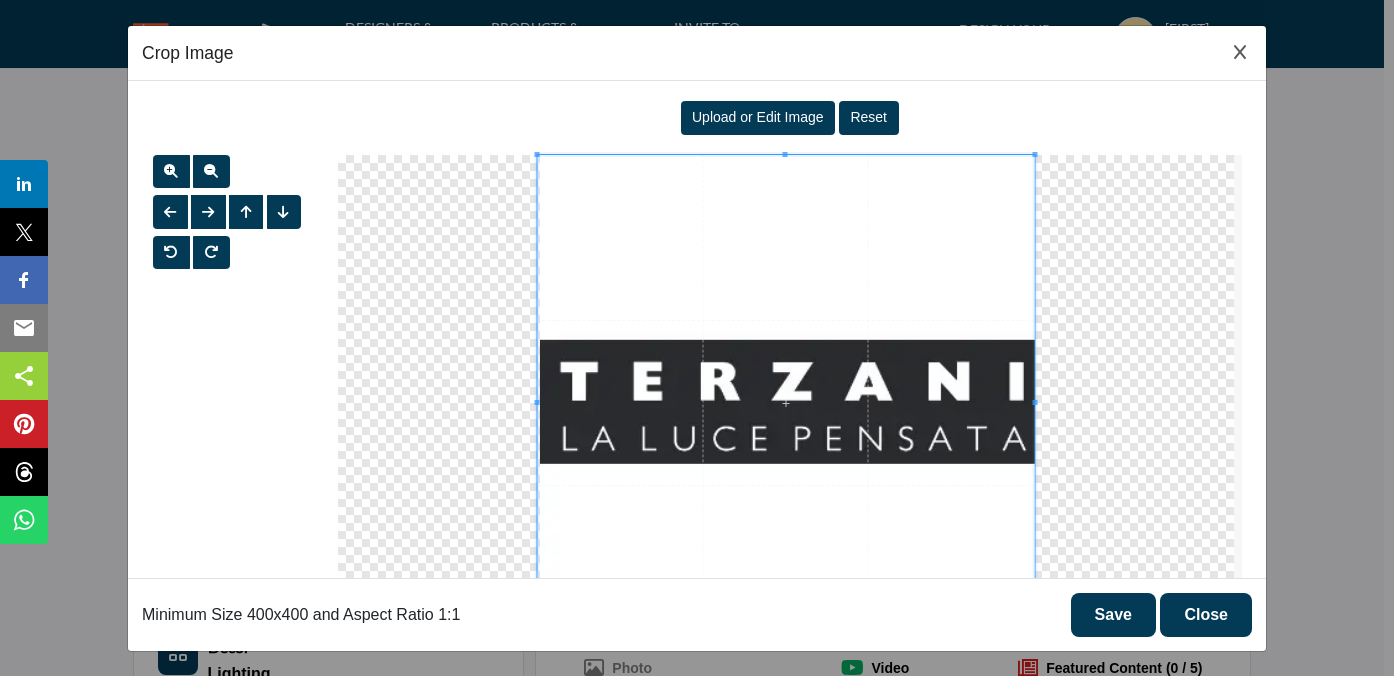 click on "Close" at bounding box center [1206, 615] 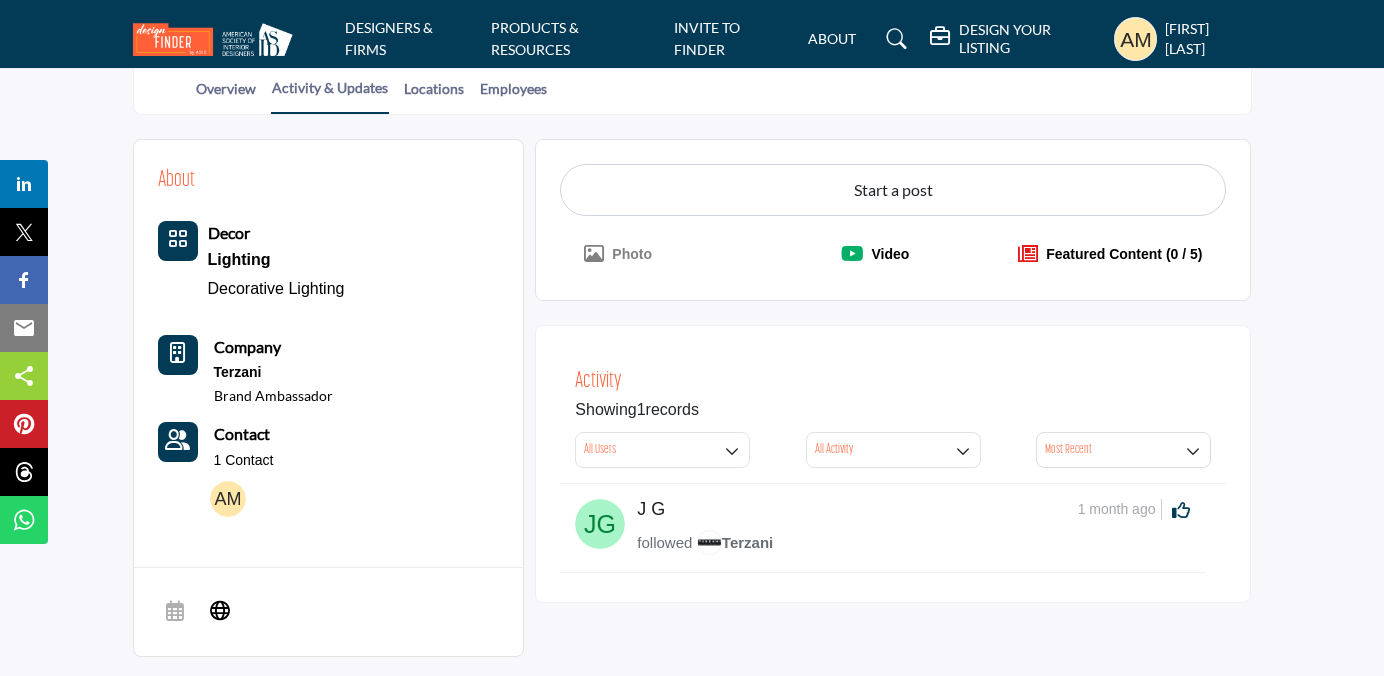 scroll, scrollTop: 417, scrollLeft: 0, axis: vertical 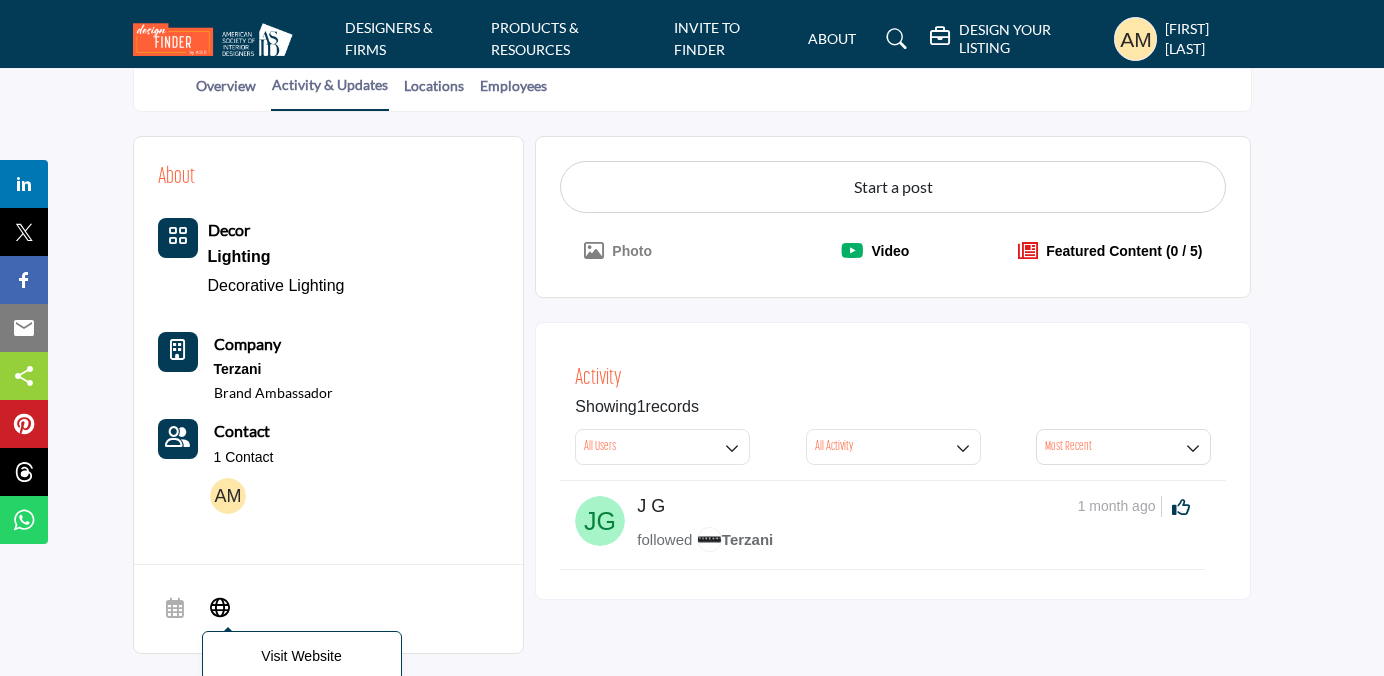 click at bounding box center (220, 606) 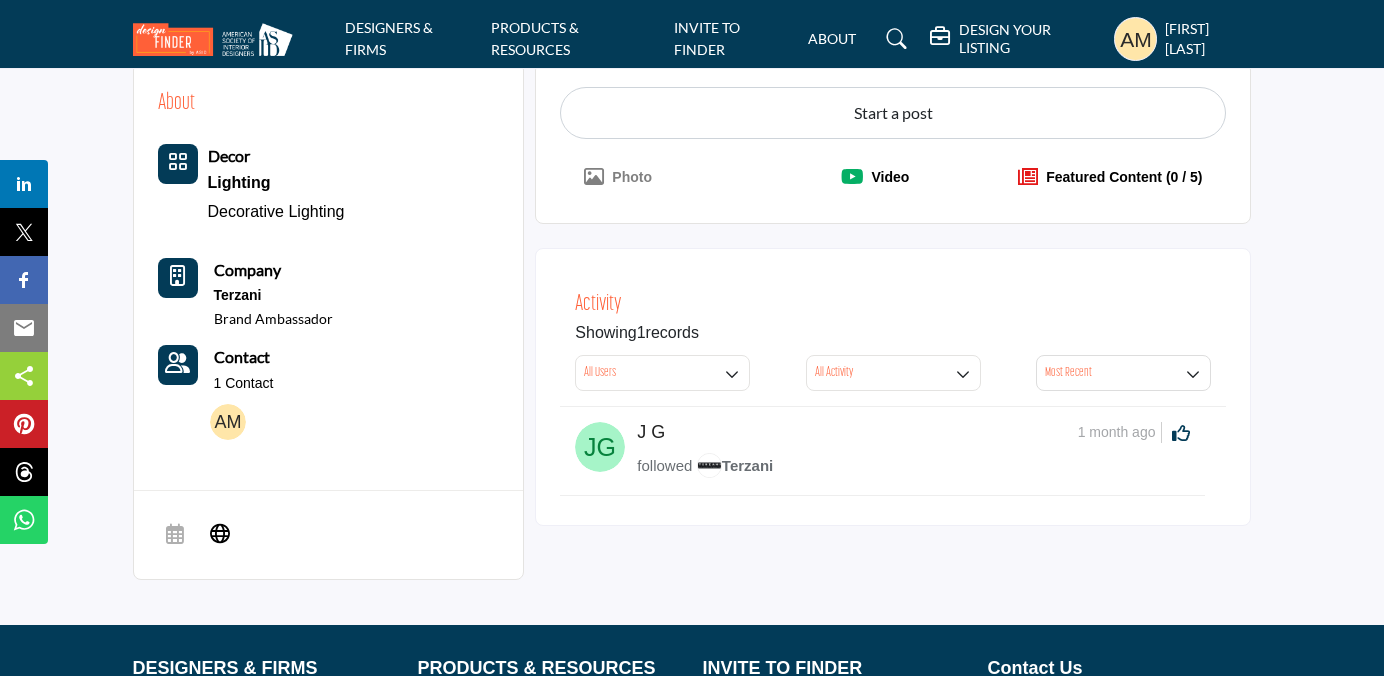 scroll, scrollTop: 513, scrollLeft: 0, axis: vertical 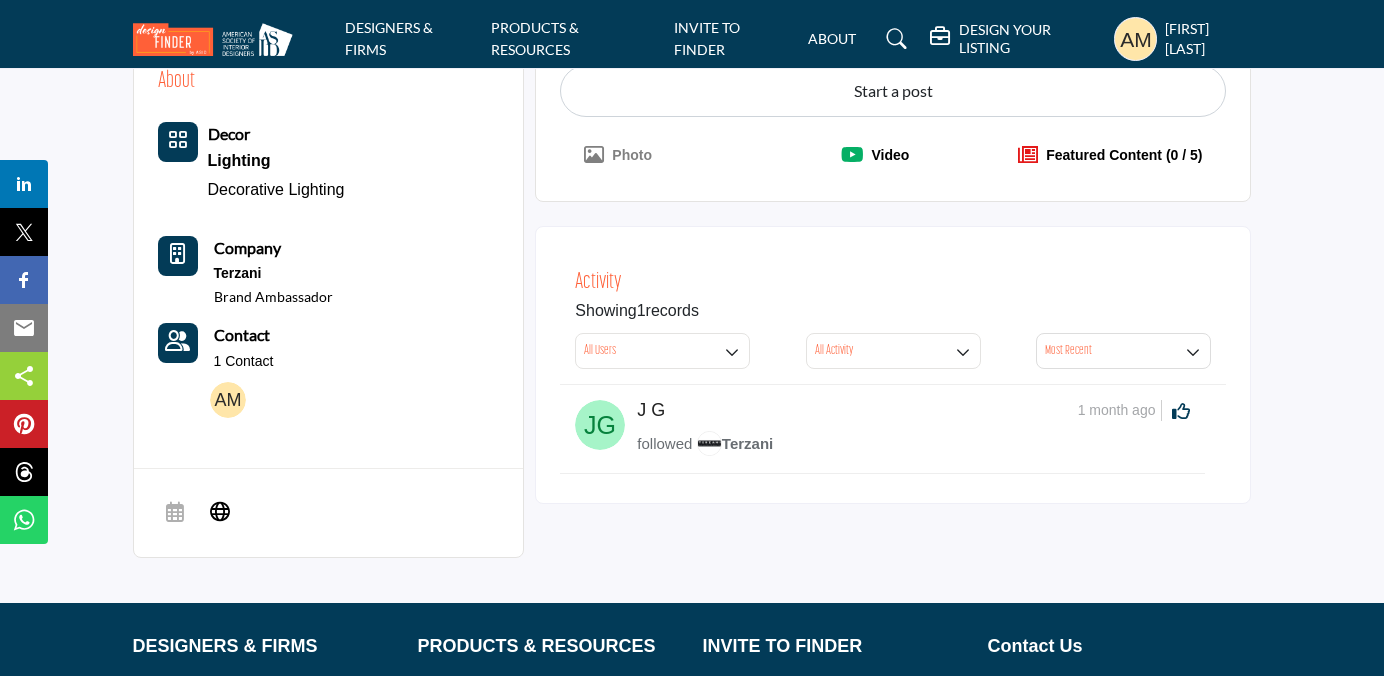 click at bounding box center (600, 425) 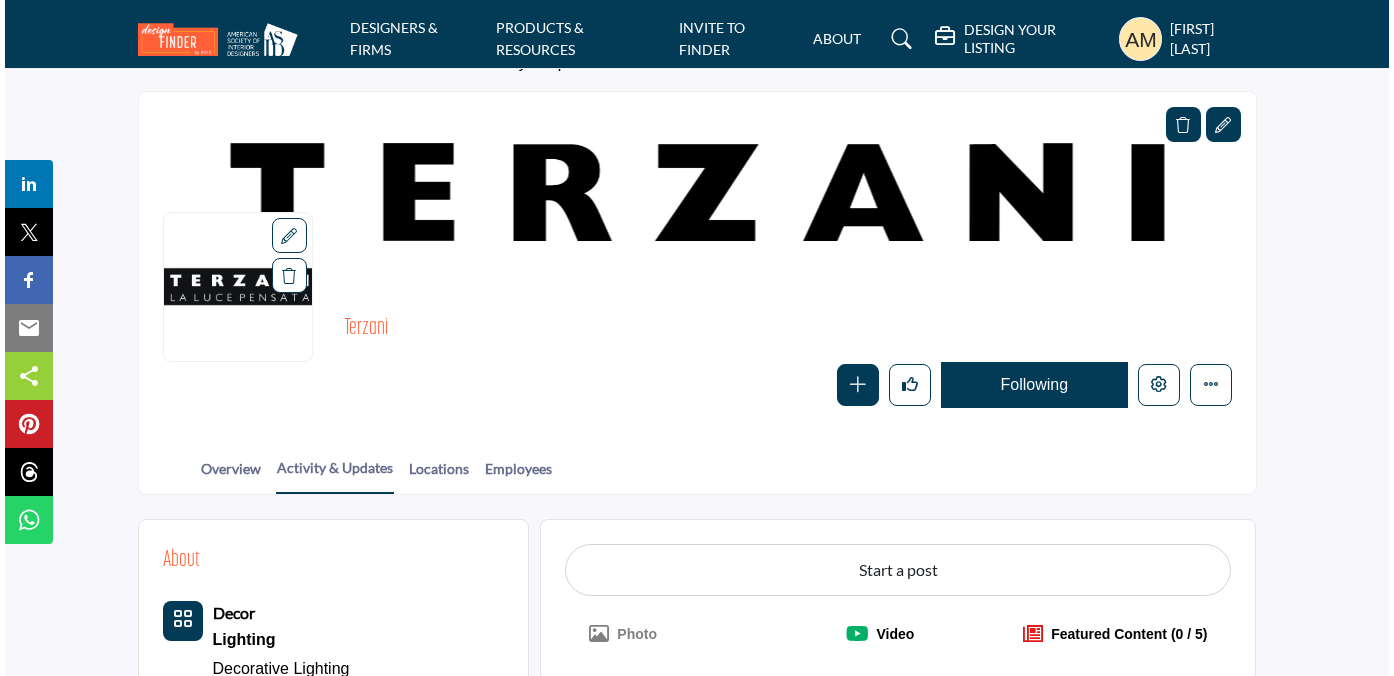 scroll, scrollTop: 29, scrollLeft: 0, axis: vertical 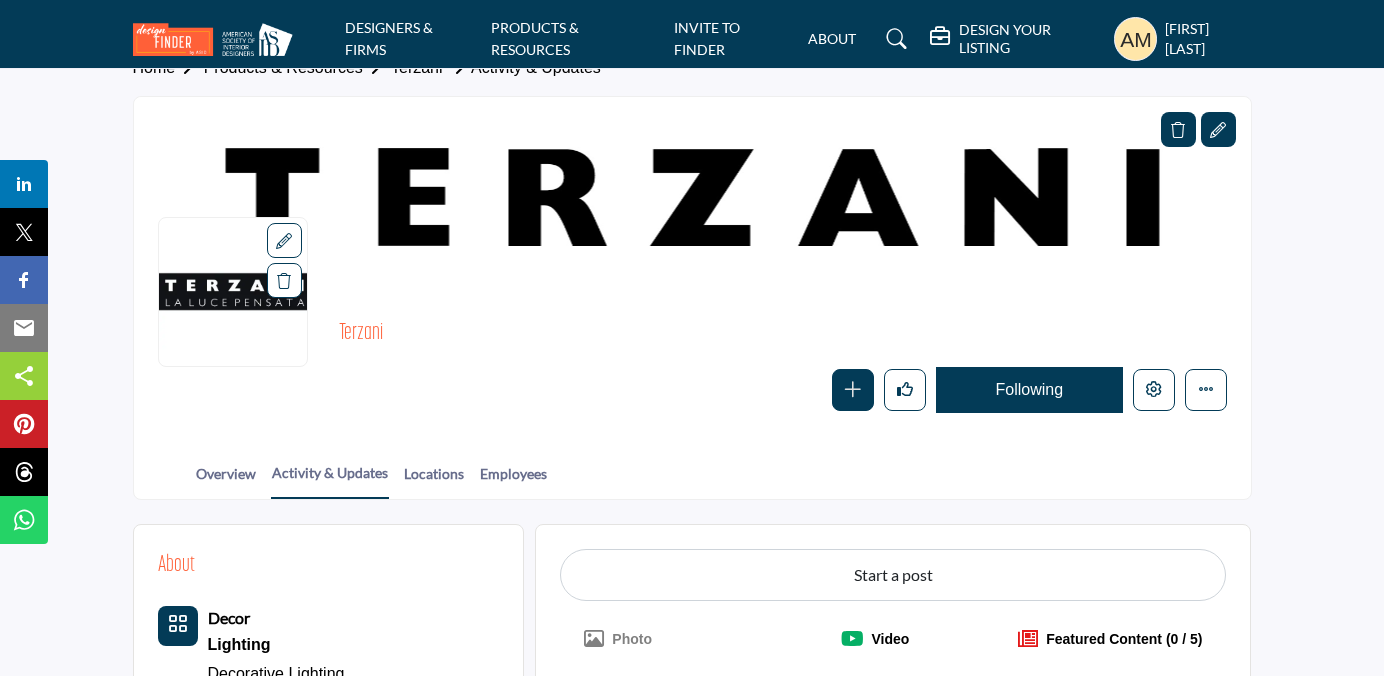 click at bounding box center (853, 389) 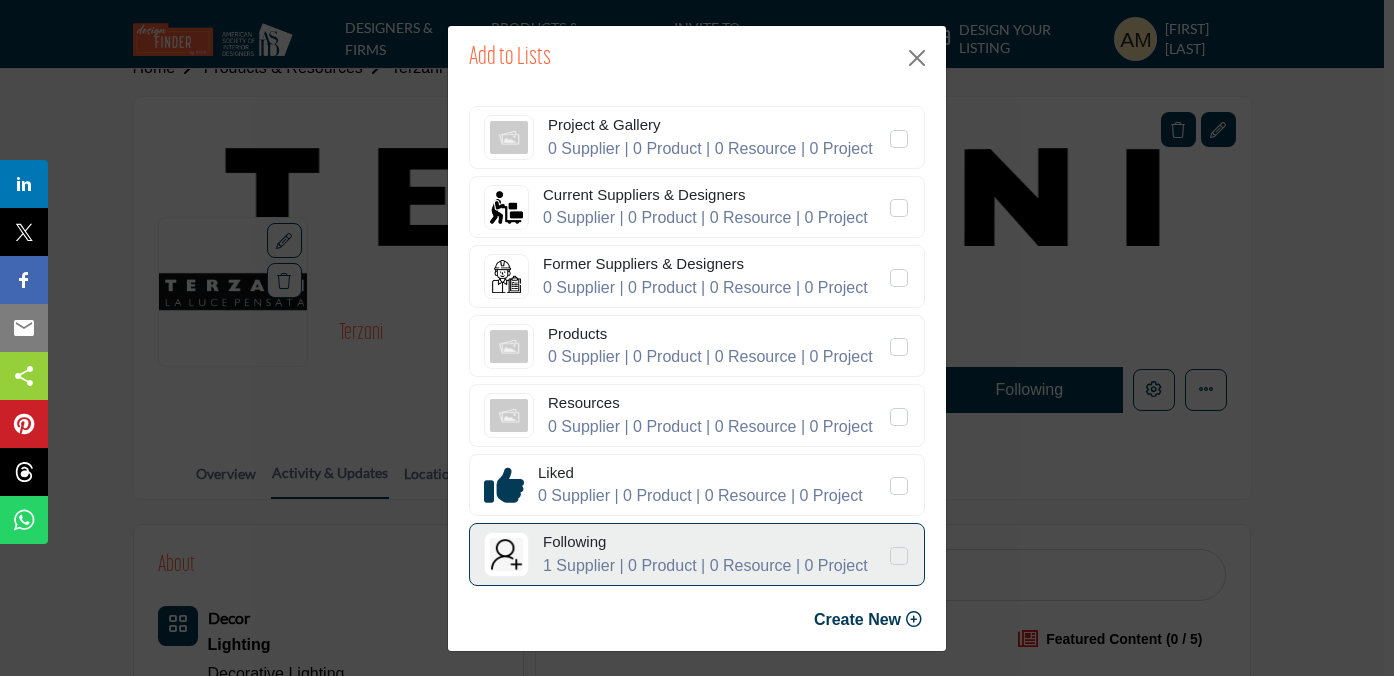 scroll, scrollTop: 104, scrollLeft: 0, axis: vertical 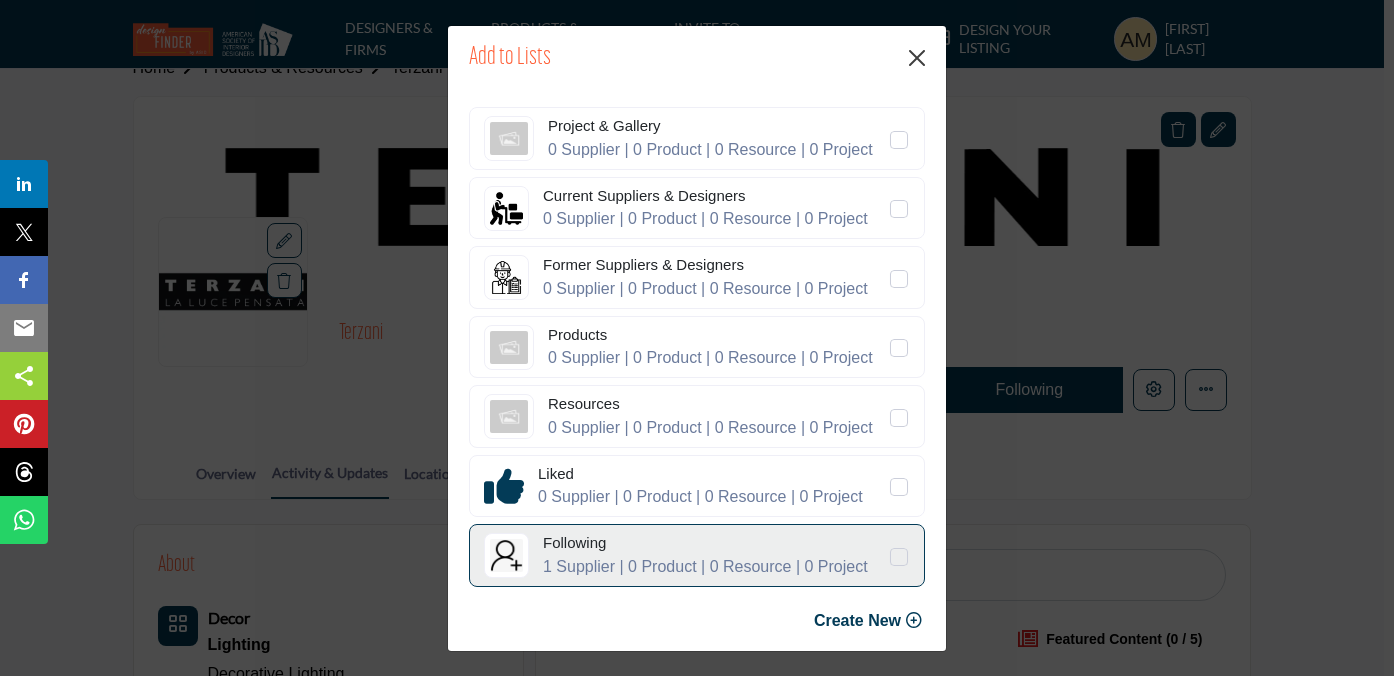 click at bounding box center [917, 58] 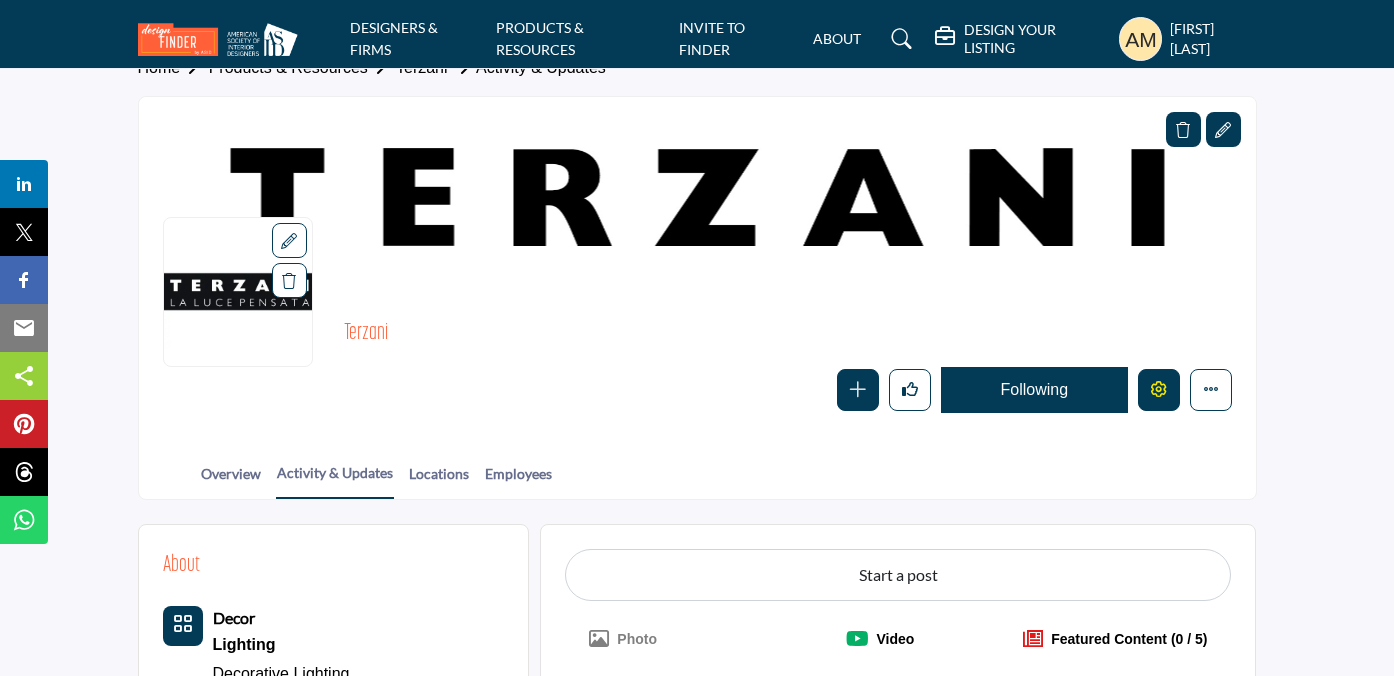 click at bounding box center [1159, 390] 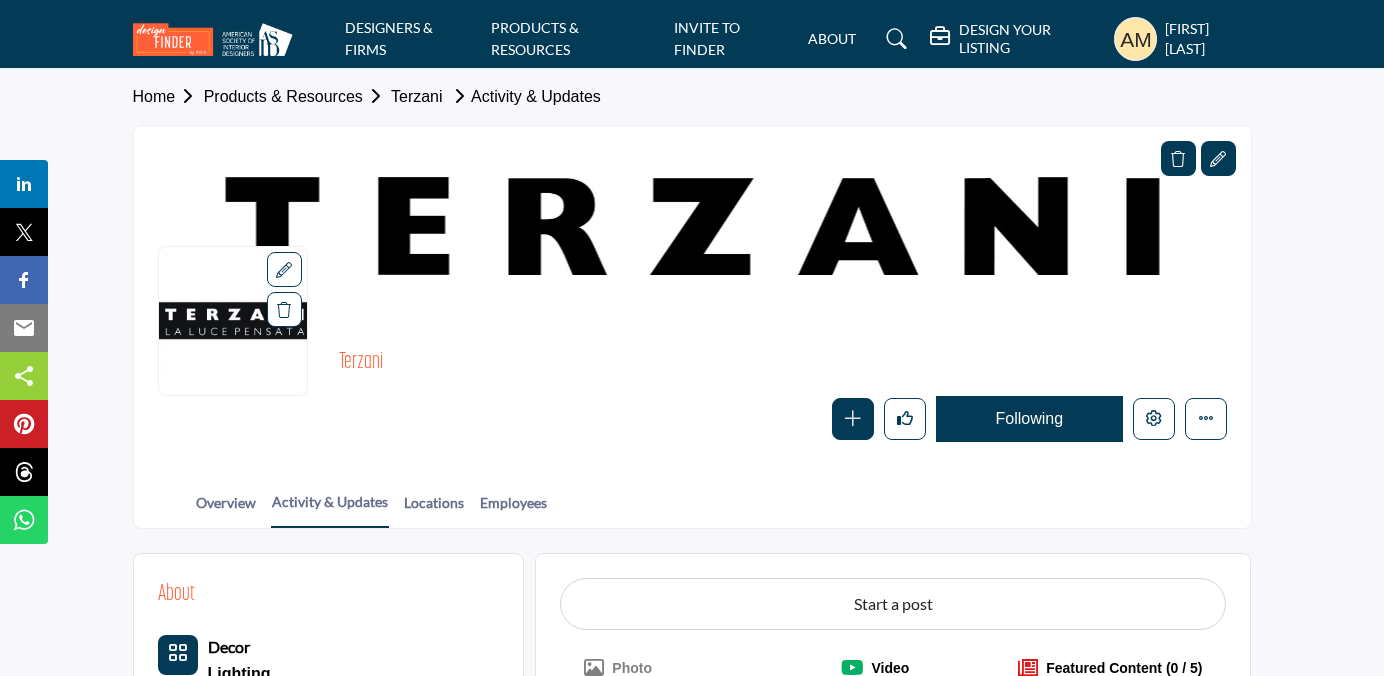 scroll, scrollTop: 522, scrollLeft: 0, axis: vertical 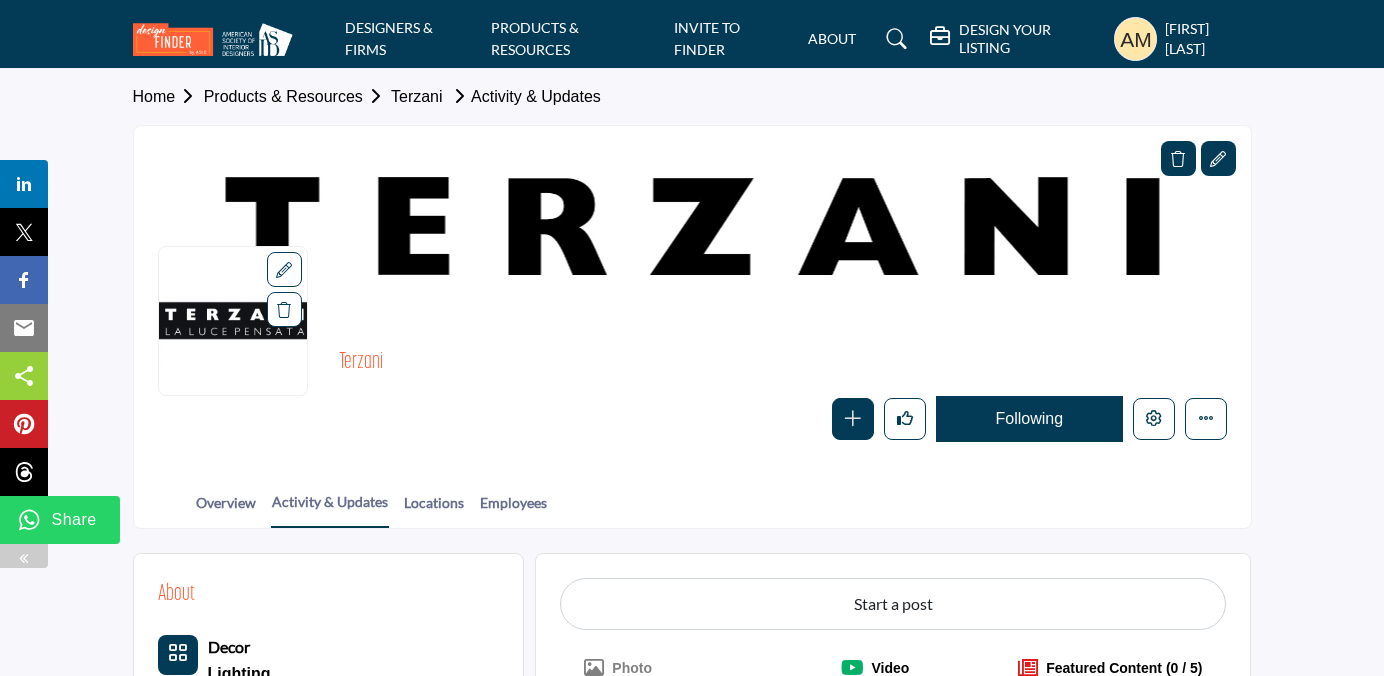 click at bounding box center [29, 520] 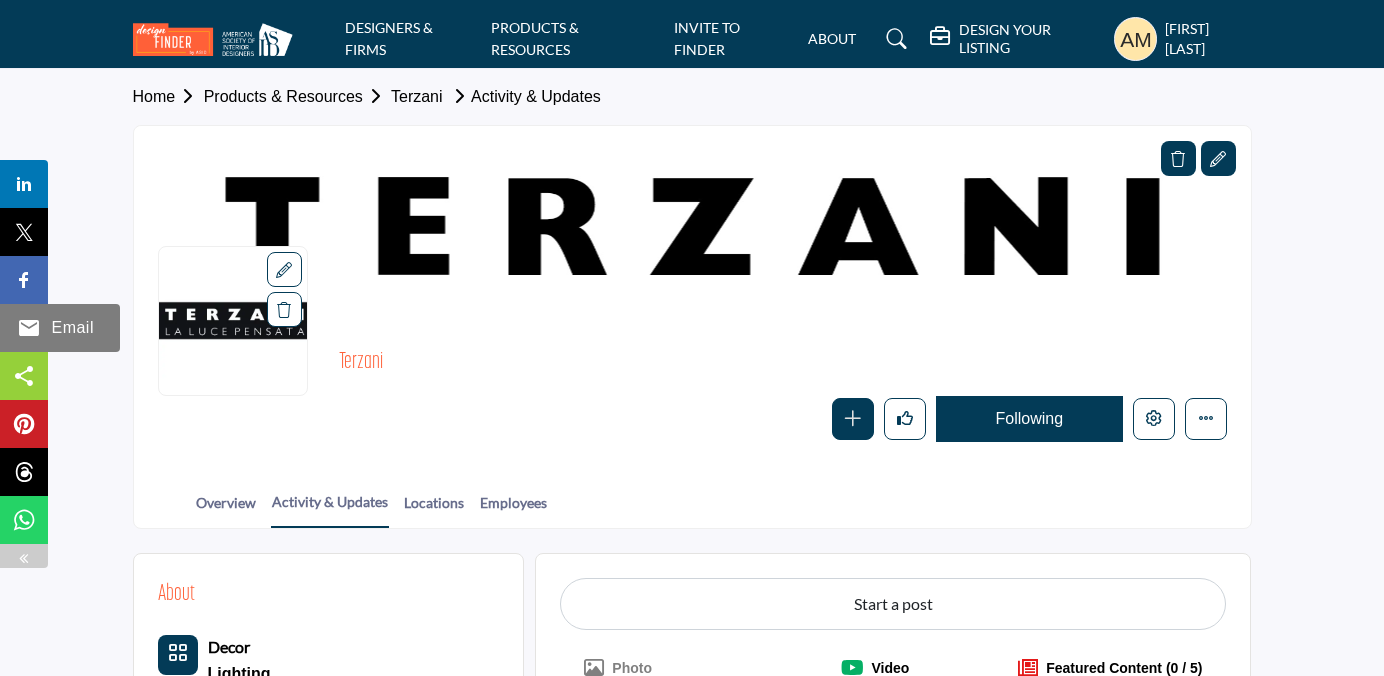 click at bounding box center [29, 328] 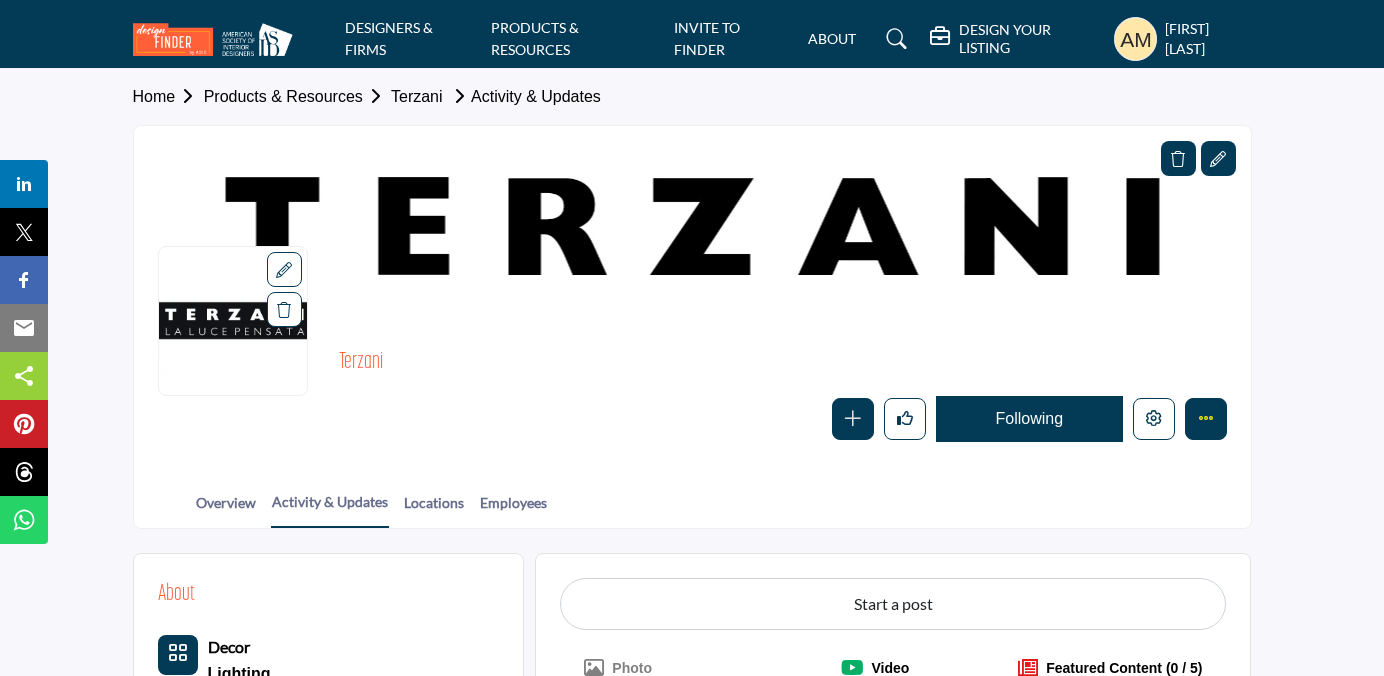 click at bounding box center [1206, 419] 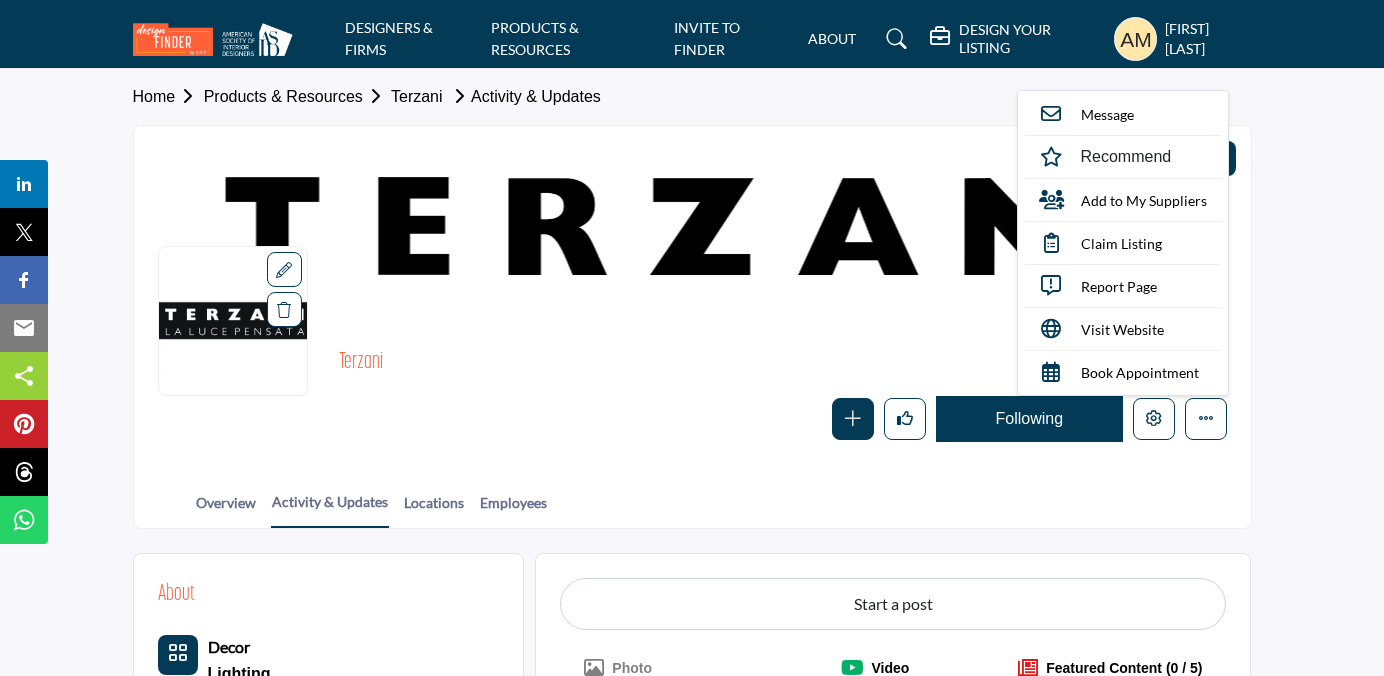 click on "Home
Products & Resources
Terzani
Activity & Updates
Terzani
Follow
Following
Message" at bounding box center [692, 299] 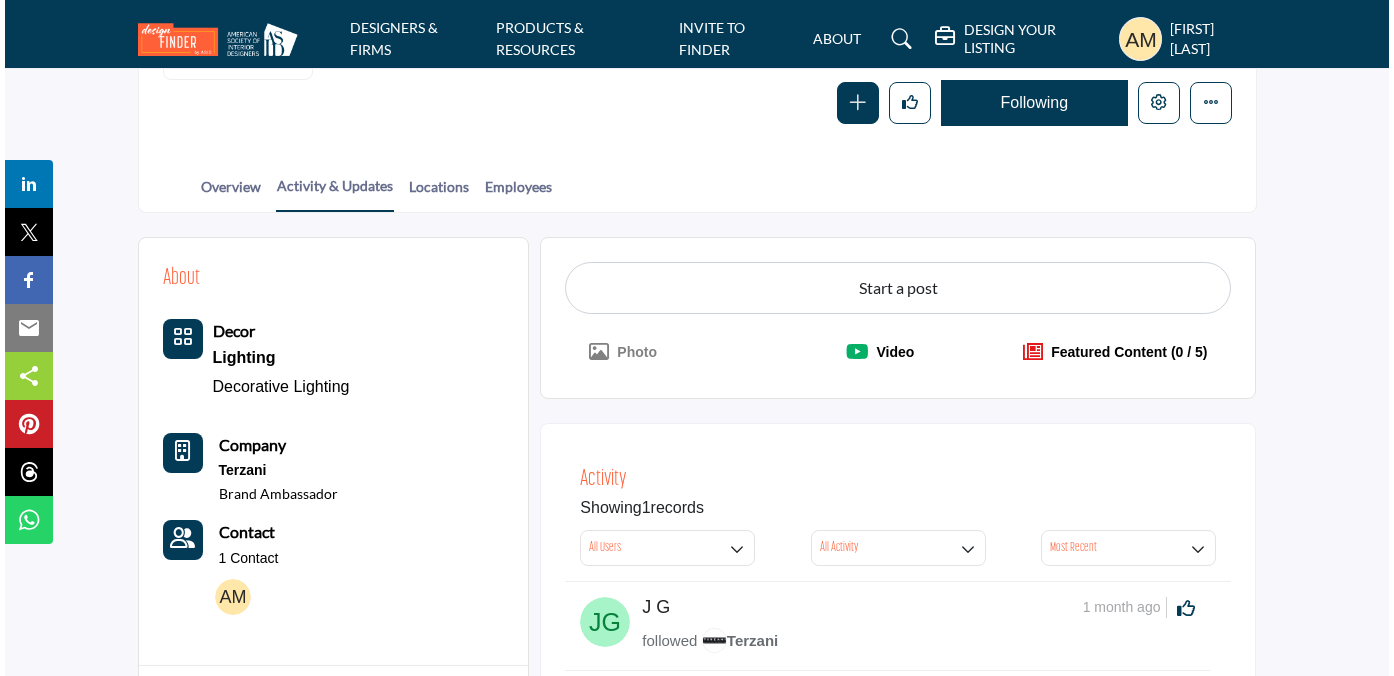 scroll, scrollTop: 319, scrollLeft: 0, axis: vertical 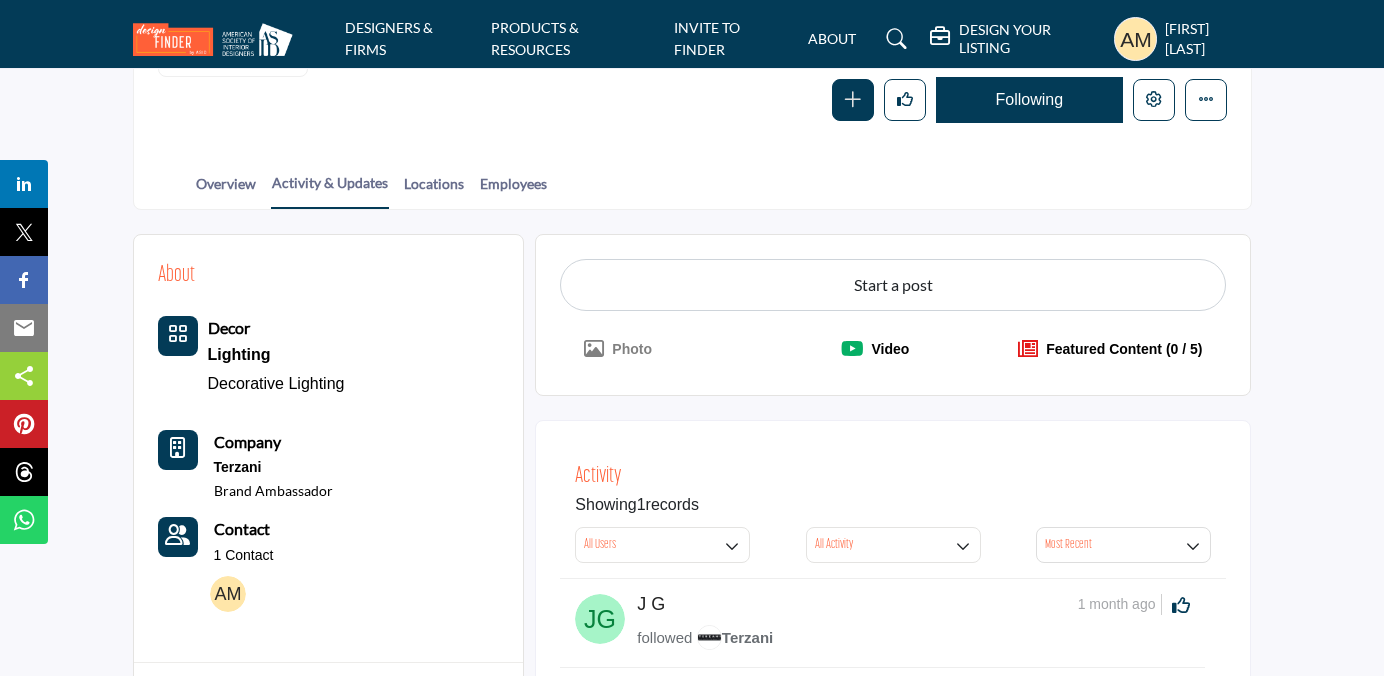 click on "Video" at bounding box center (875, 349) 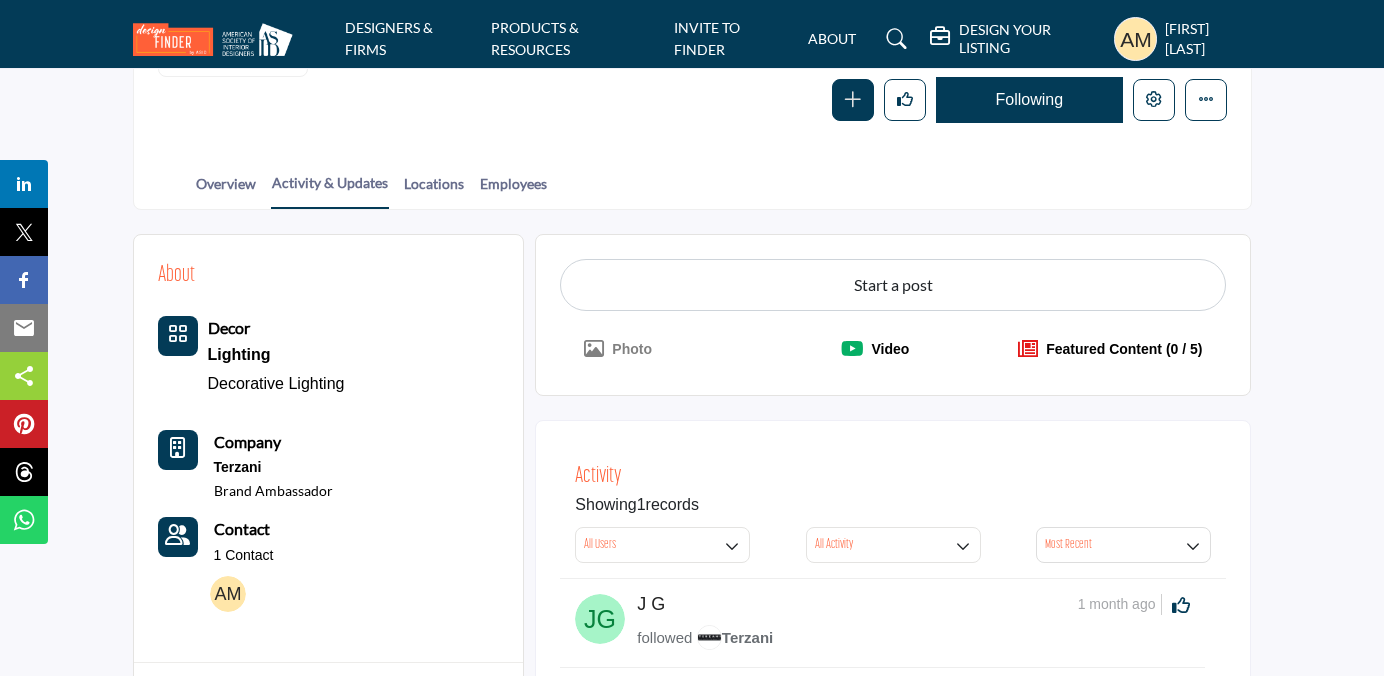 click at bounding box center [852, 349] 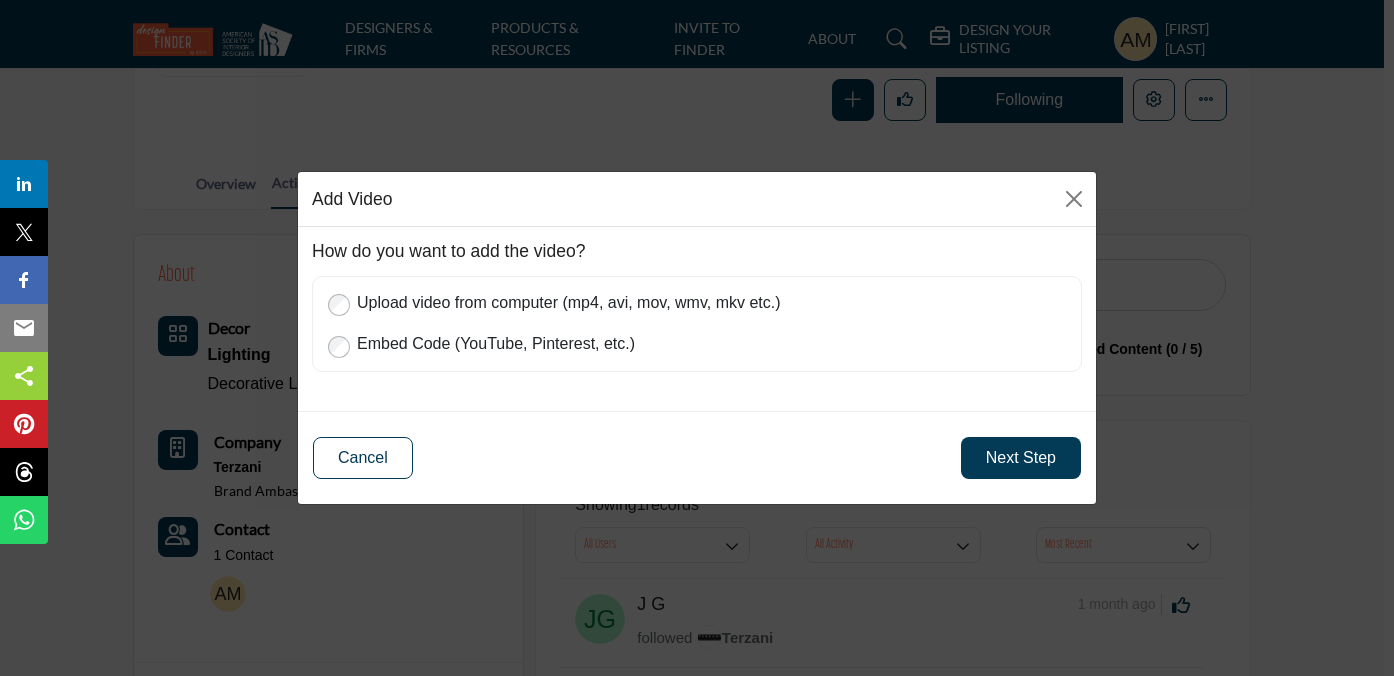 click on "Upload video from computer (mp4, avi, mov, wmv, mkv etc.)" at bounding box center (709, 301) 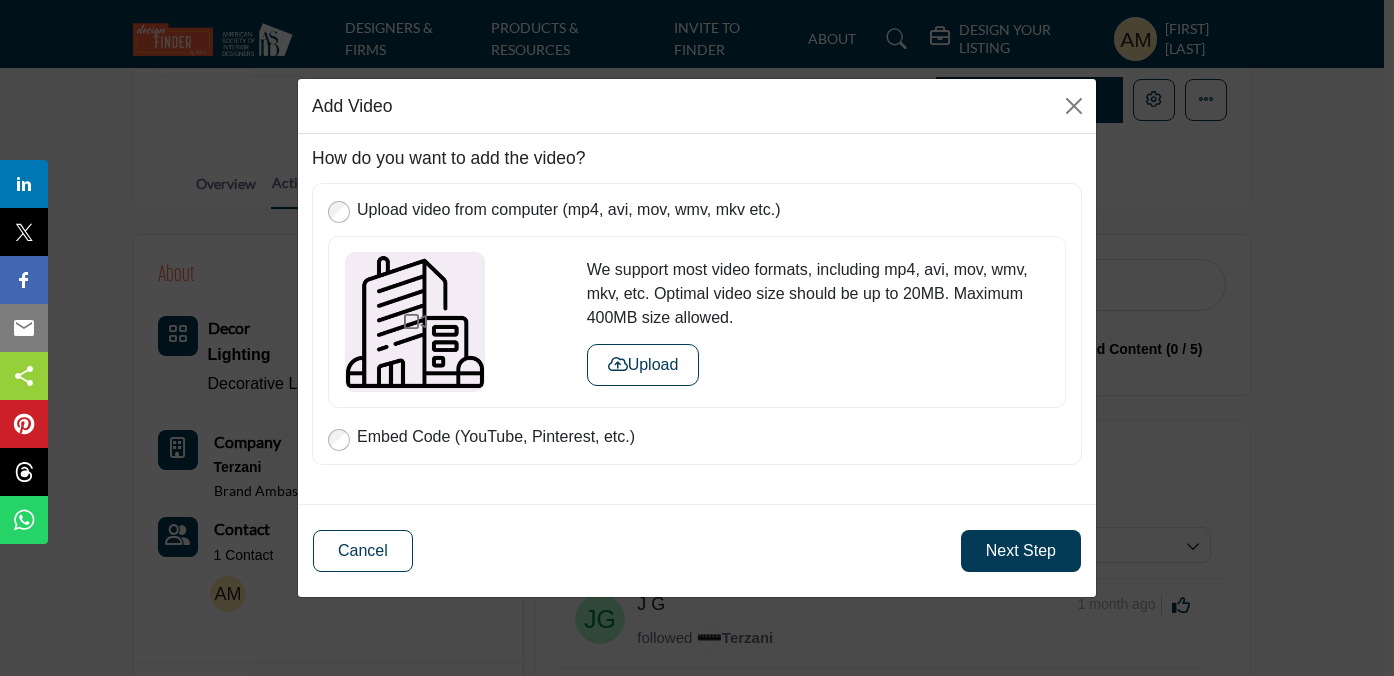 click on "Upload" at bounding box center (643, 365) 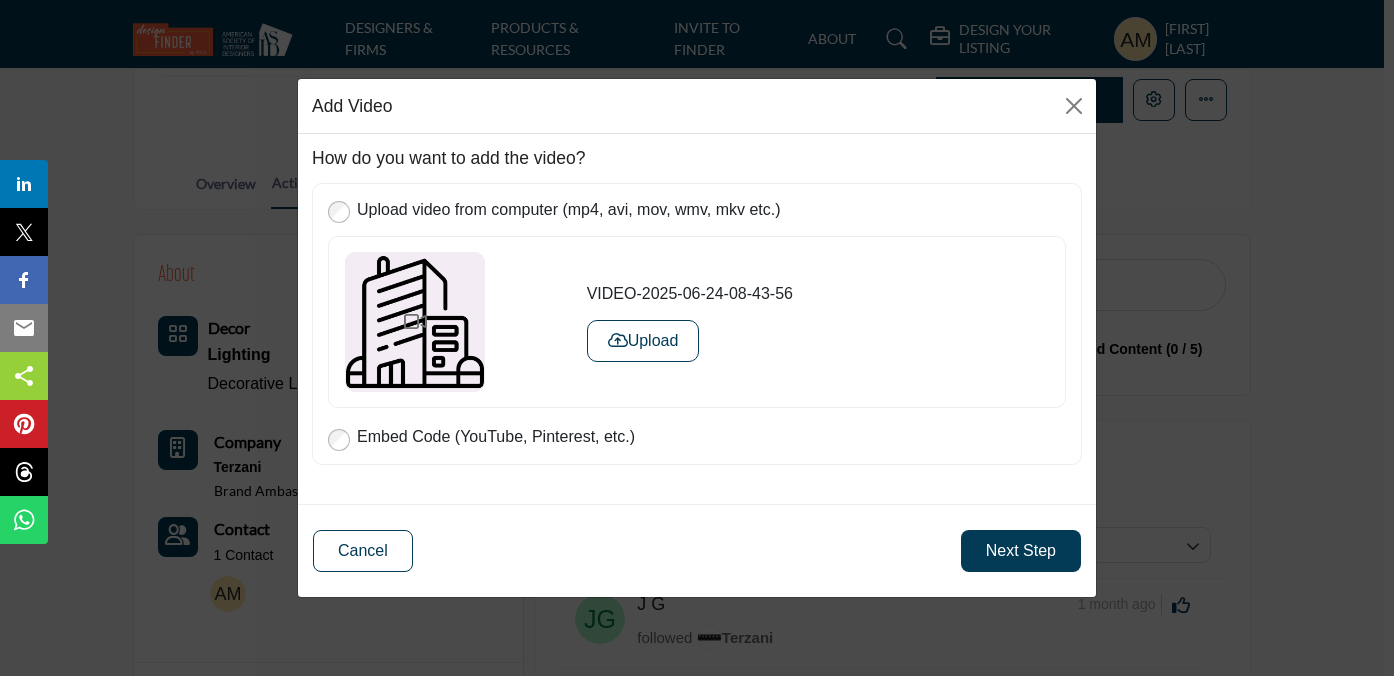 click on "Upload" at bounding box center (643, 341) 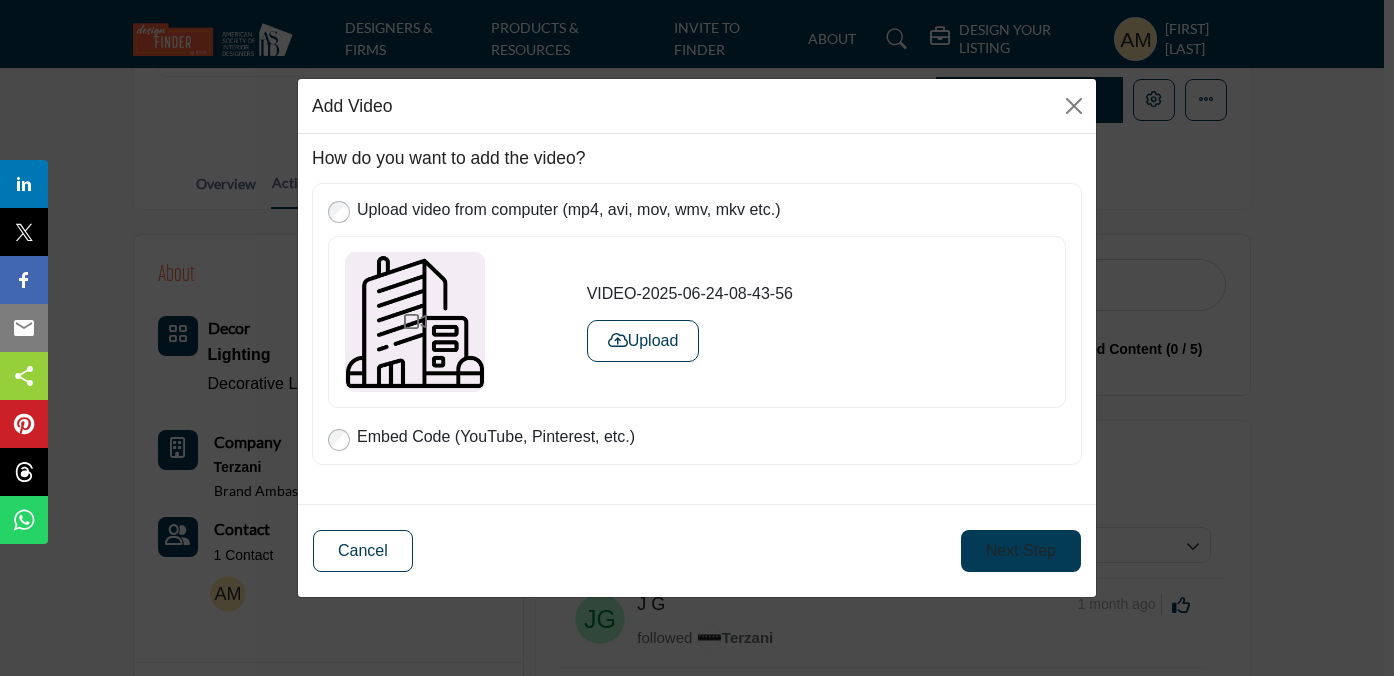 click on "Next Step" at bounding box center [1021, 551] 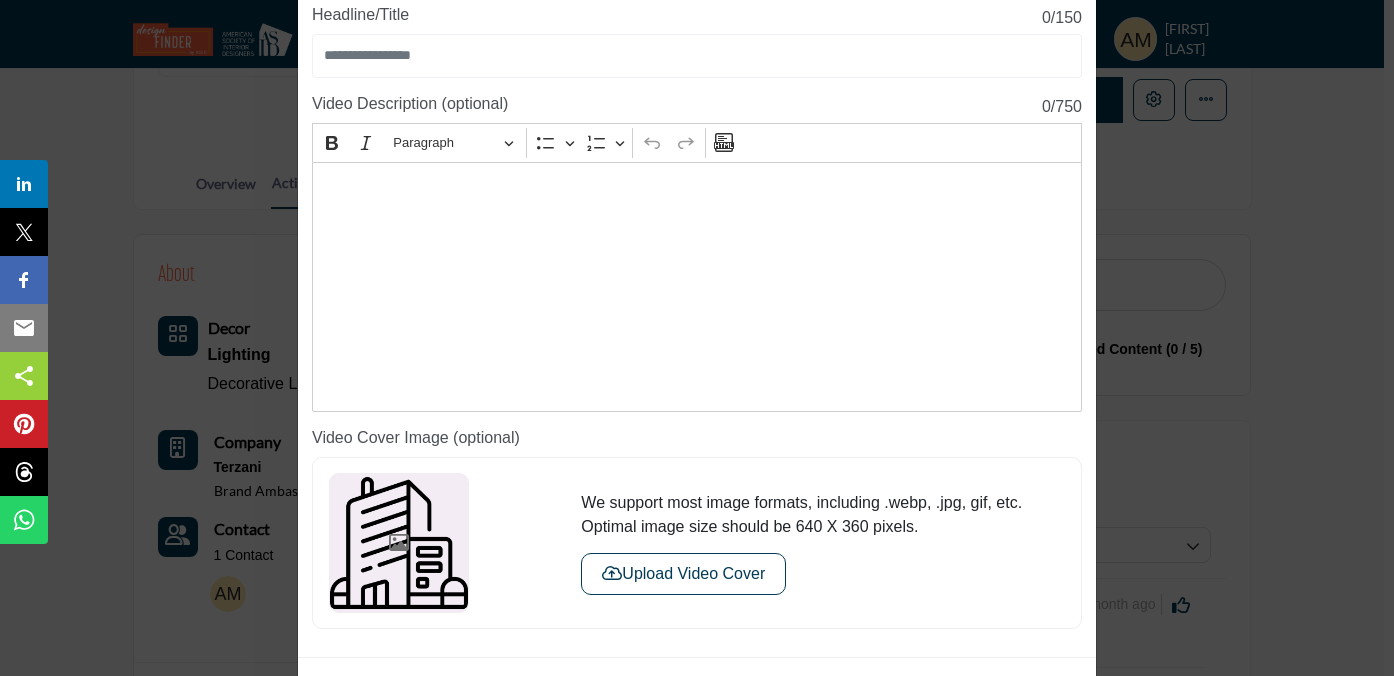 scroll, scrollTop: 0, scrollLeft: 0, axis: both 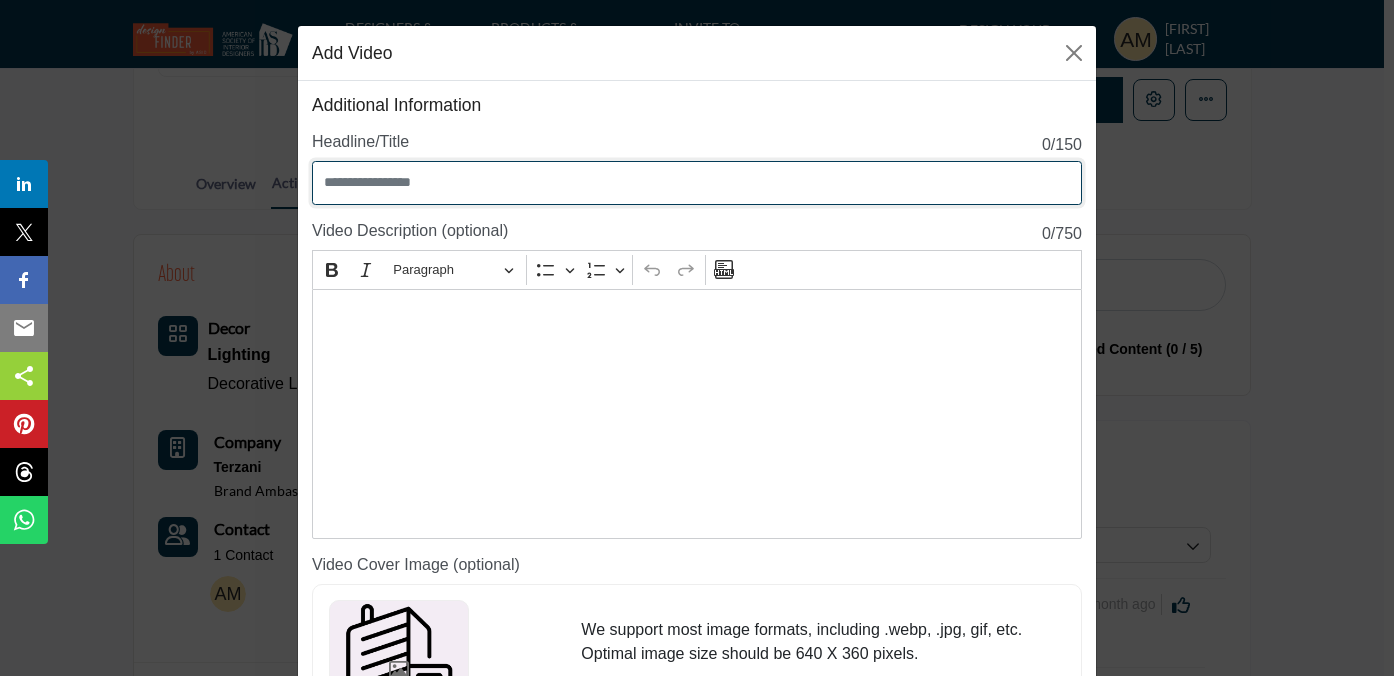 drag, startPoint x: 433, startPoint y: 187, endPoint x: 311, endPoint y: 174, distance: 122.69067 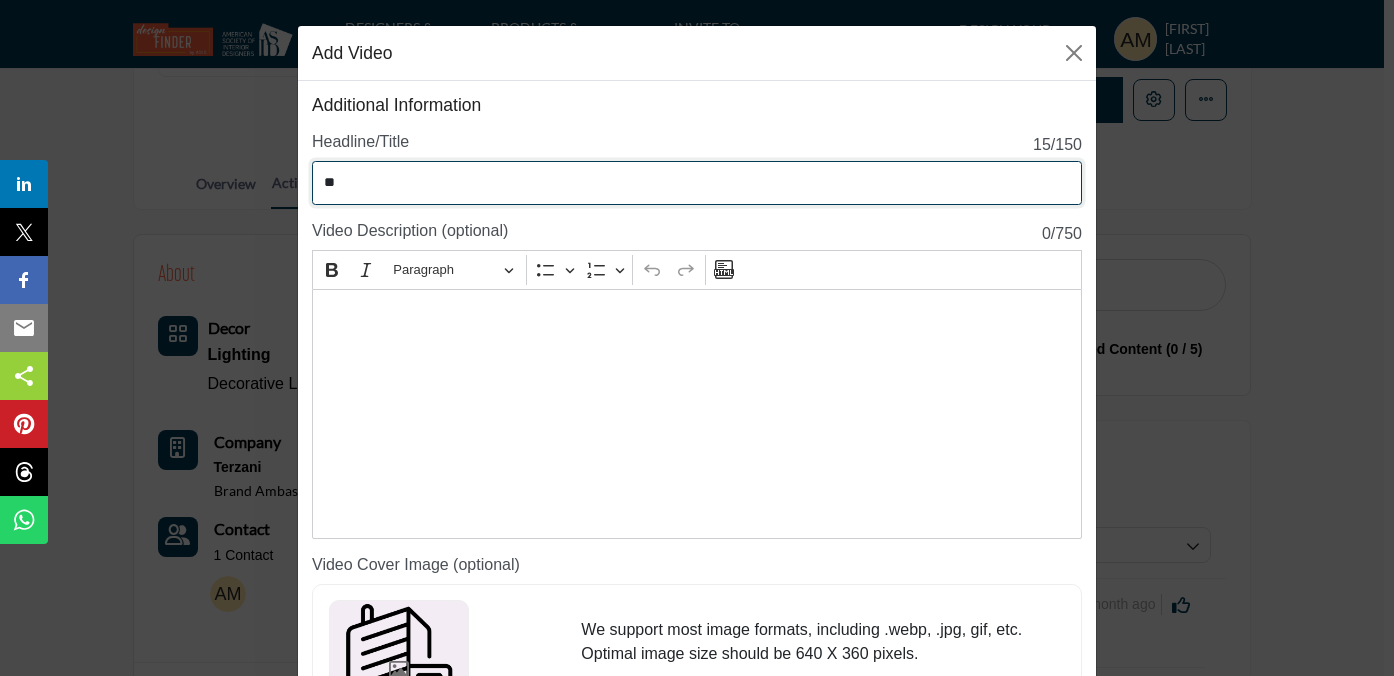 type on "*" 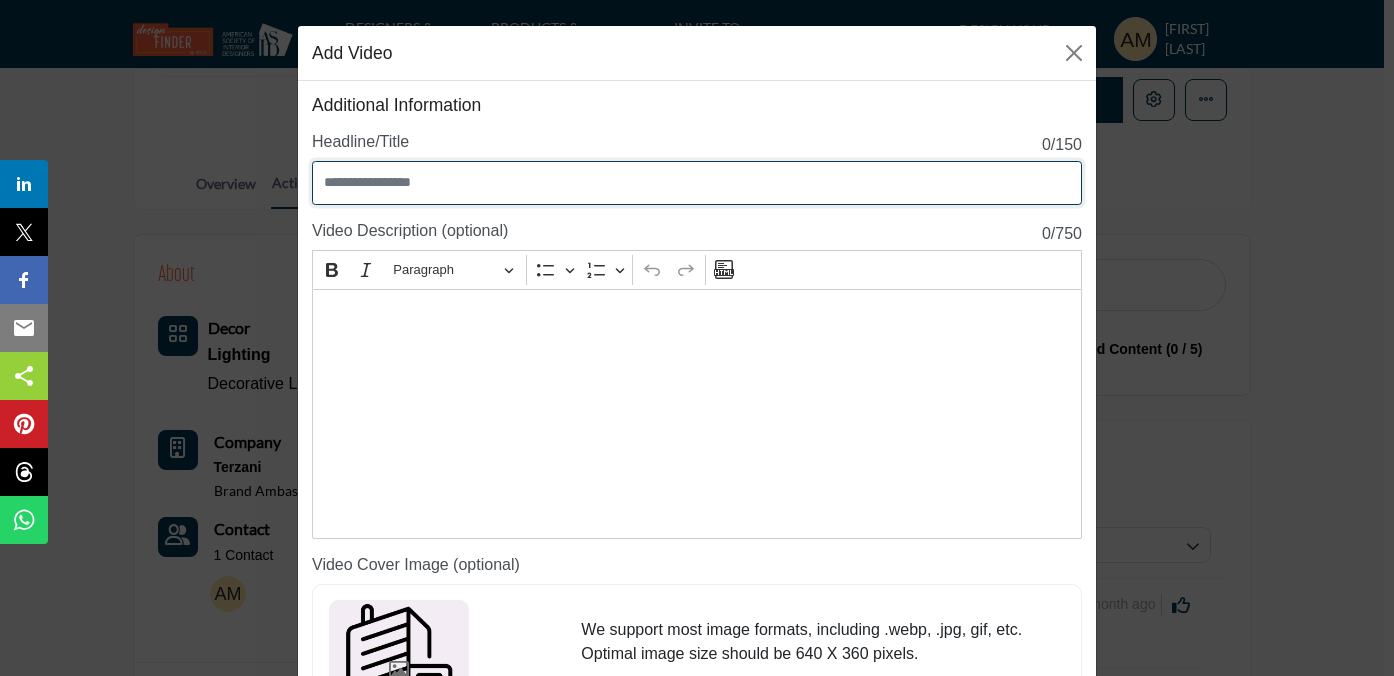 paste on "**********" 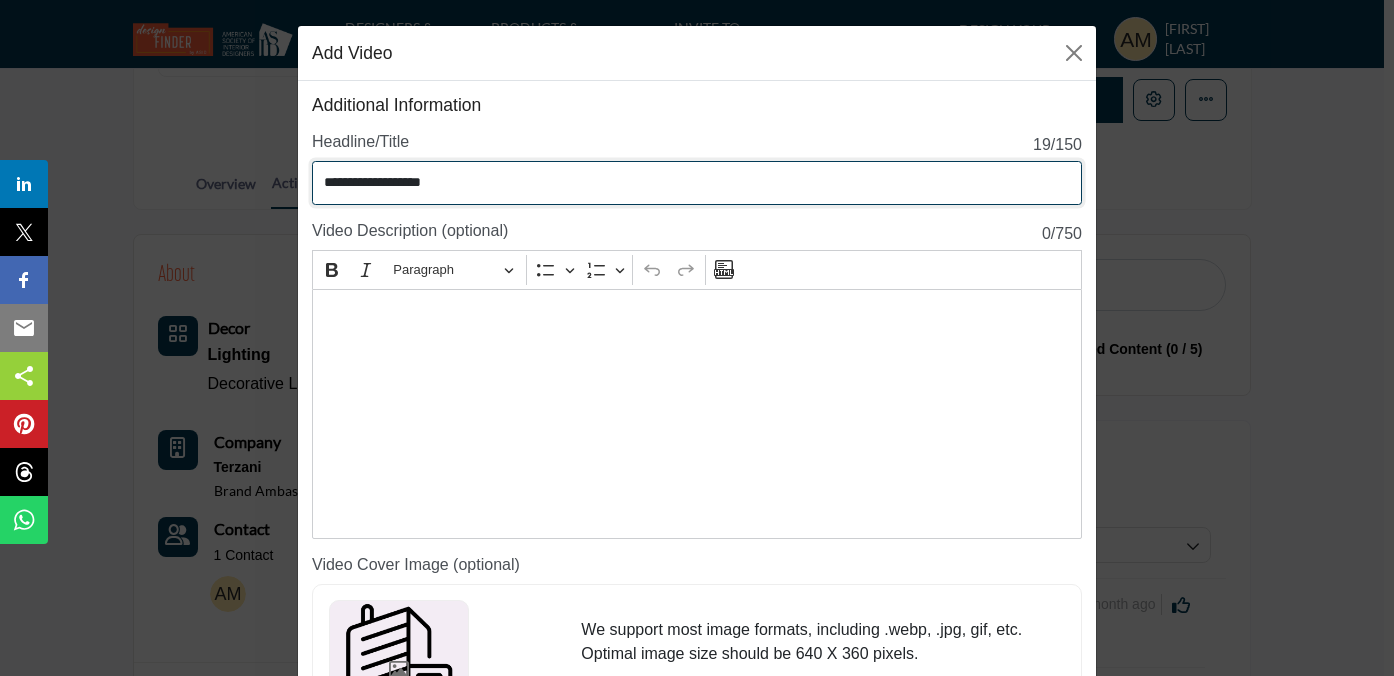 type on "**********" 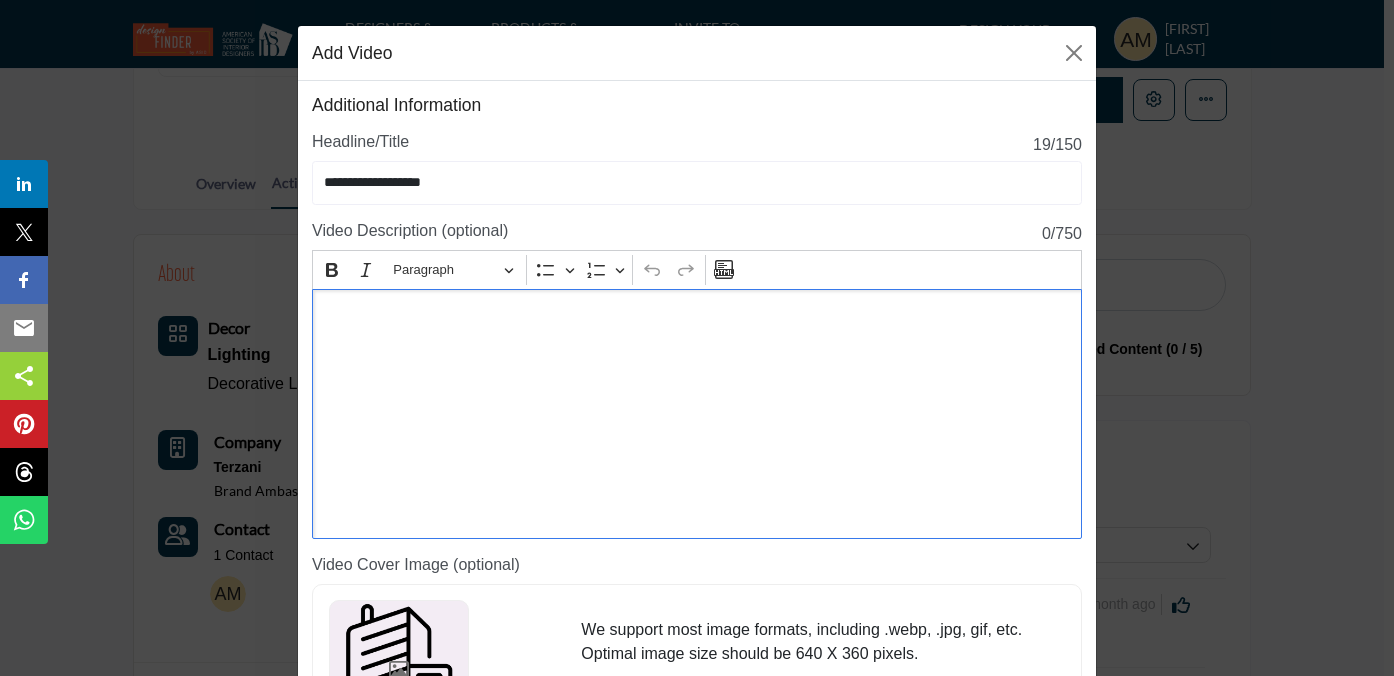 click at bounding box center (697, 414) 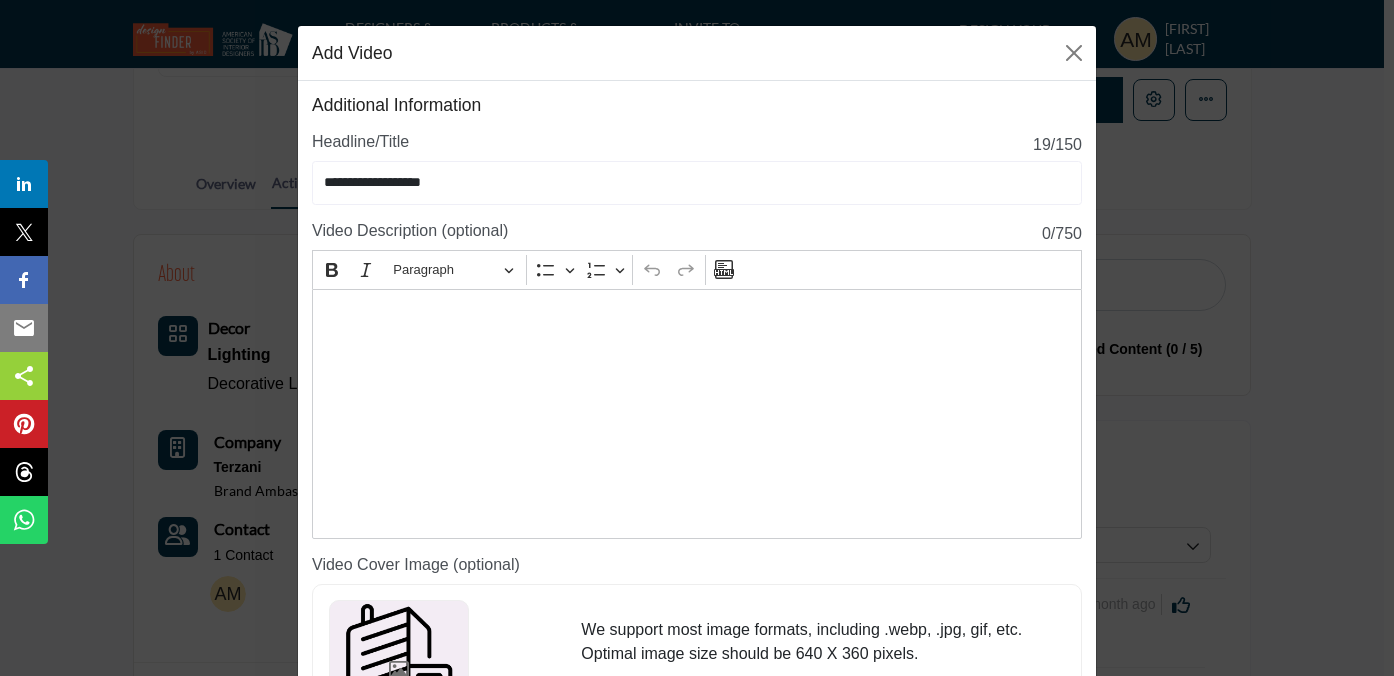 click at bounding box center [697, 414] 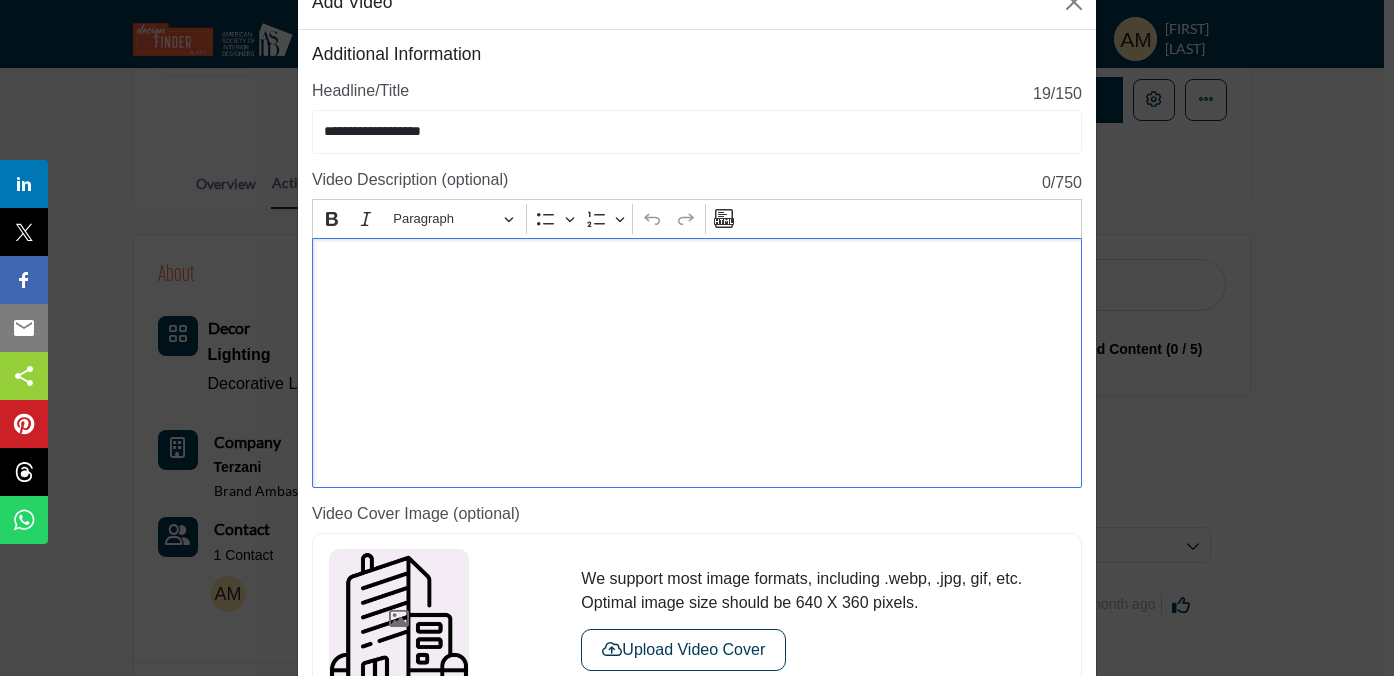 scroll, scrollTop: 47, scrollLeft: 0, axis: vertical 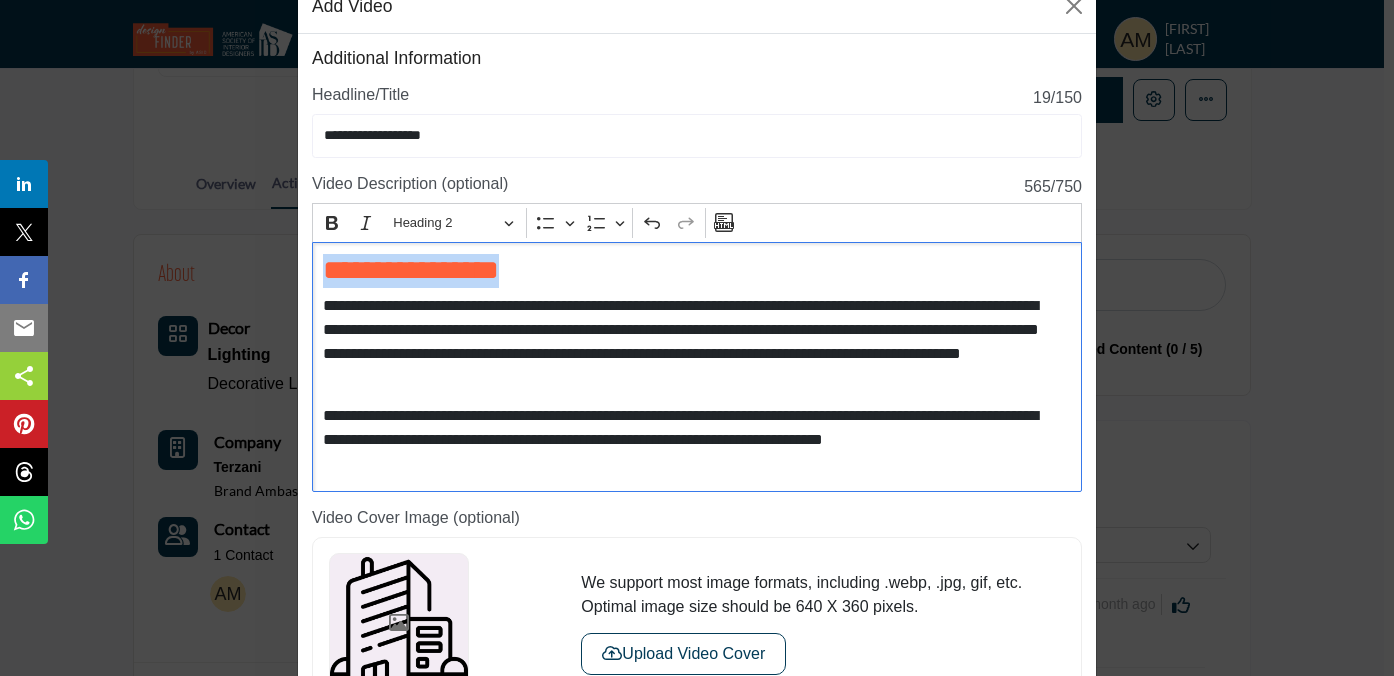 drag, startPoint x: 467, startPoint y: 271, endPoint x: 309, endPoint y: 271, distance: 158 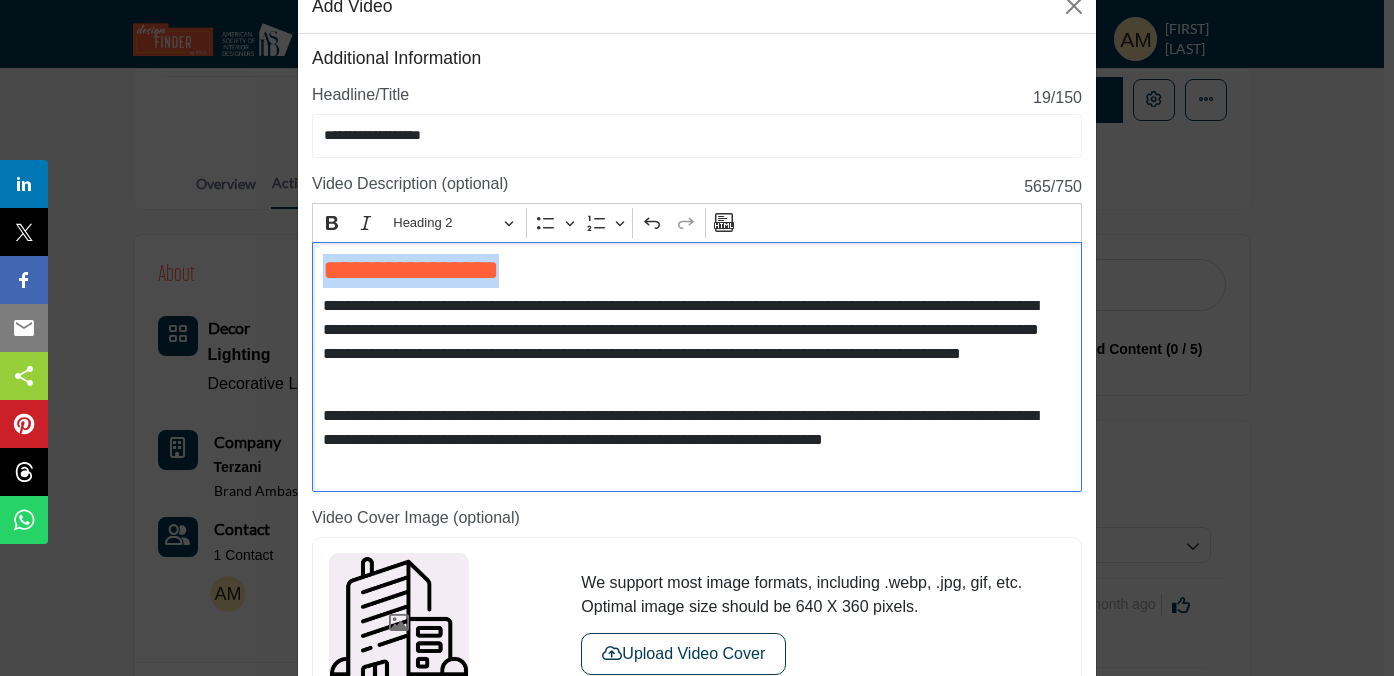click on "**********" at bounding box center [697, 367] 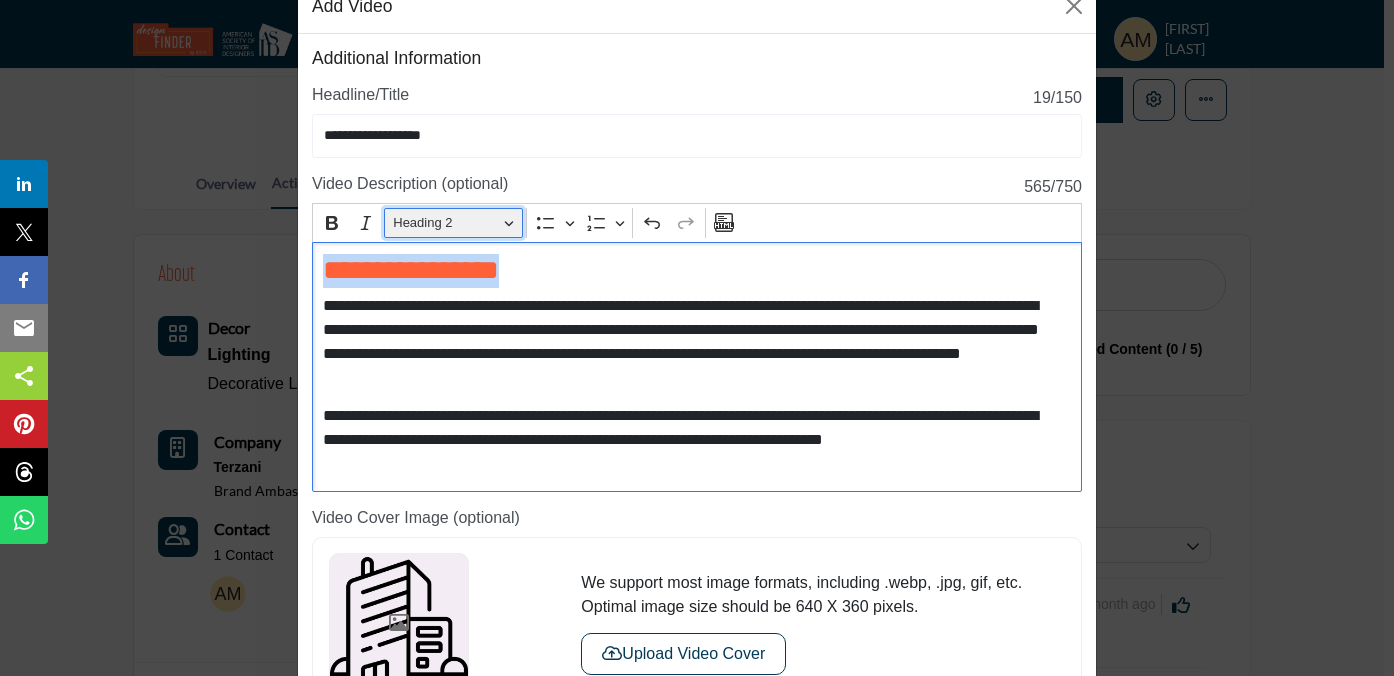 click on "Heading 2" at bounding box center (453, 223) 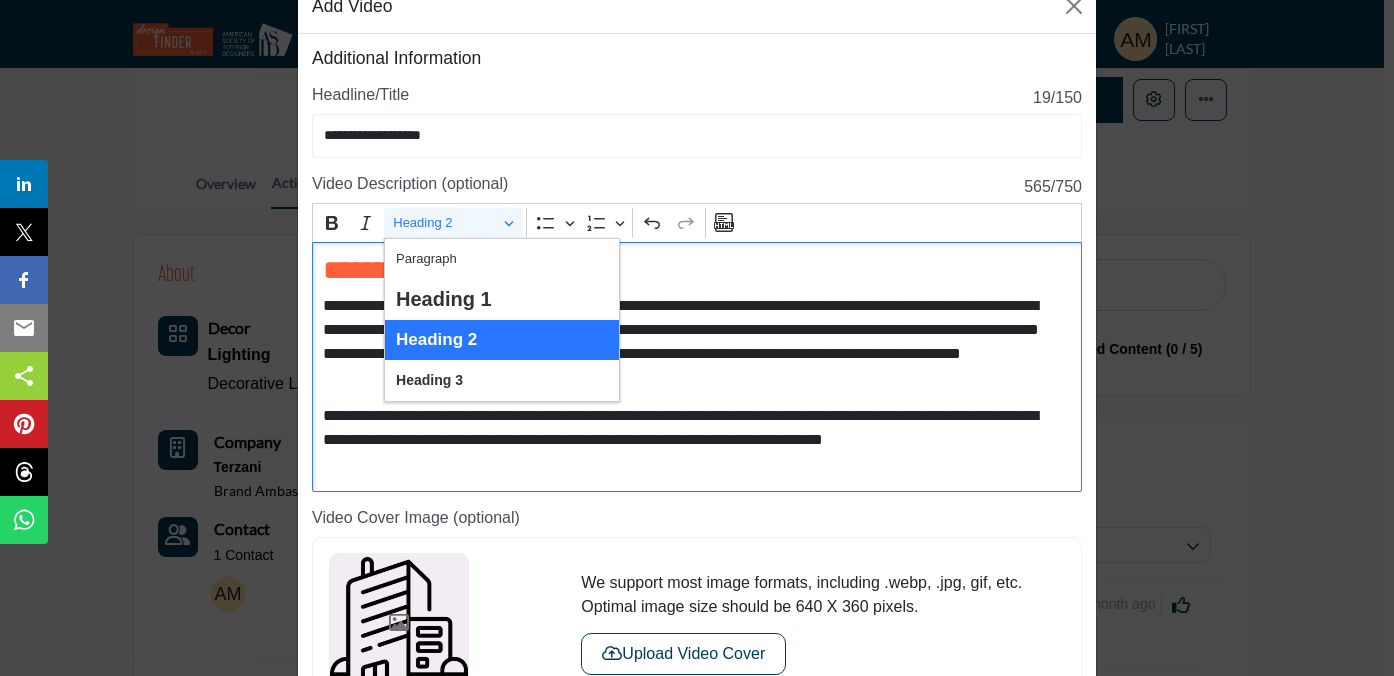 click on "**********" at bounding box center [692, 270] 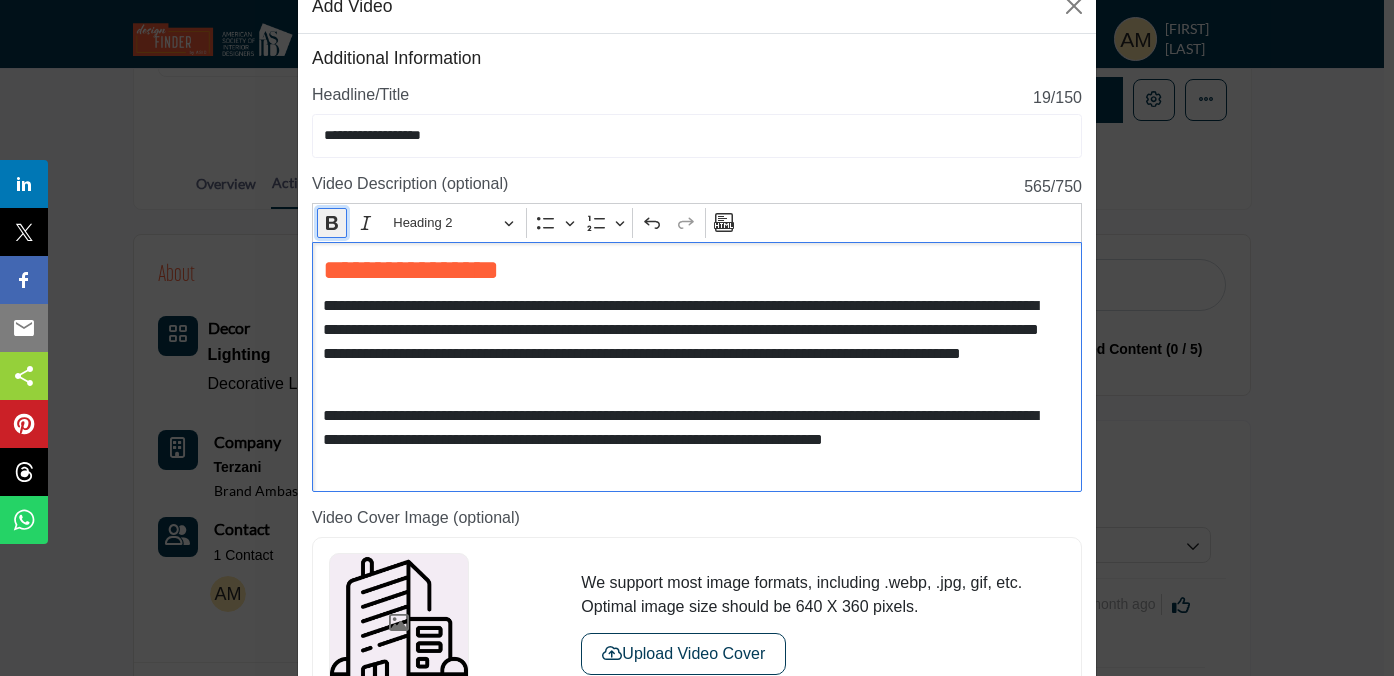 click 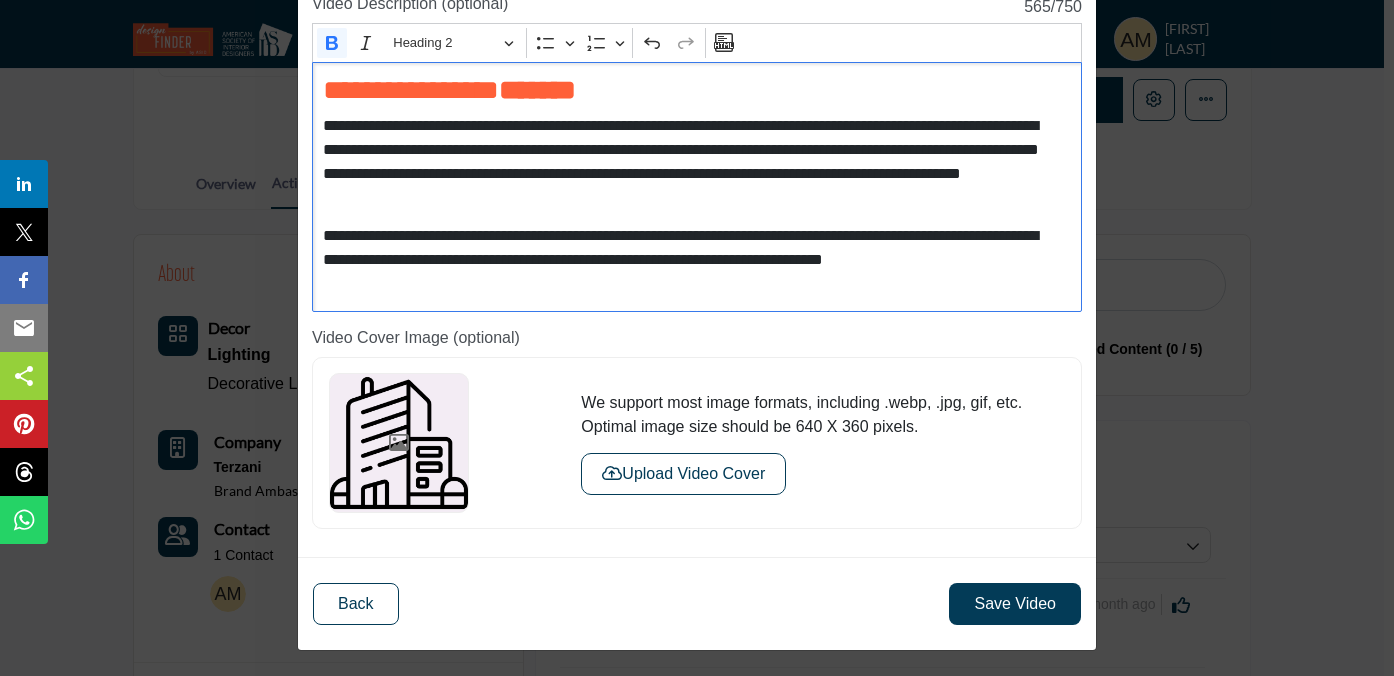 scroll, scrollTop: 226, scrollLeft: 0, axis: vertical 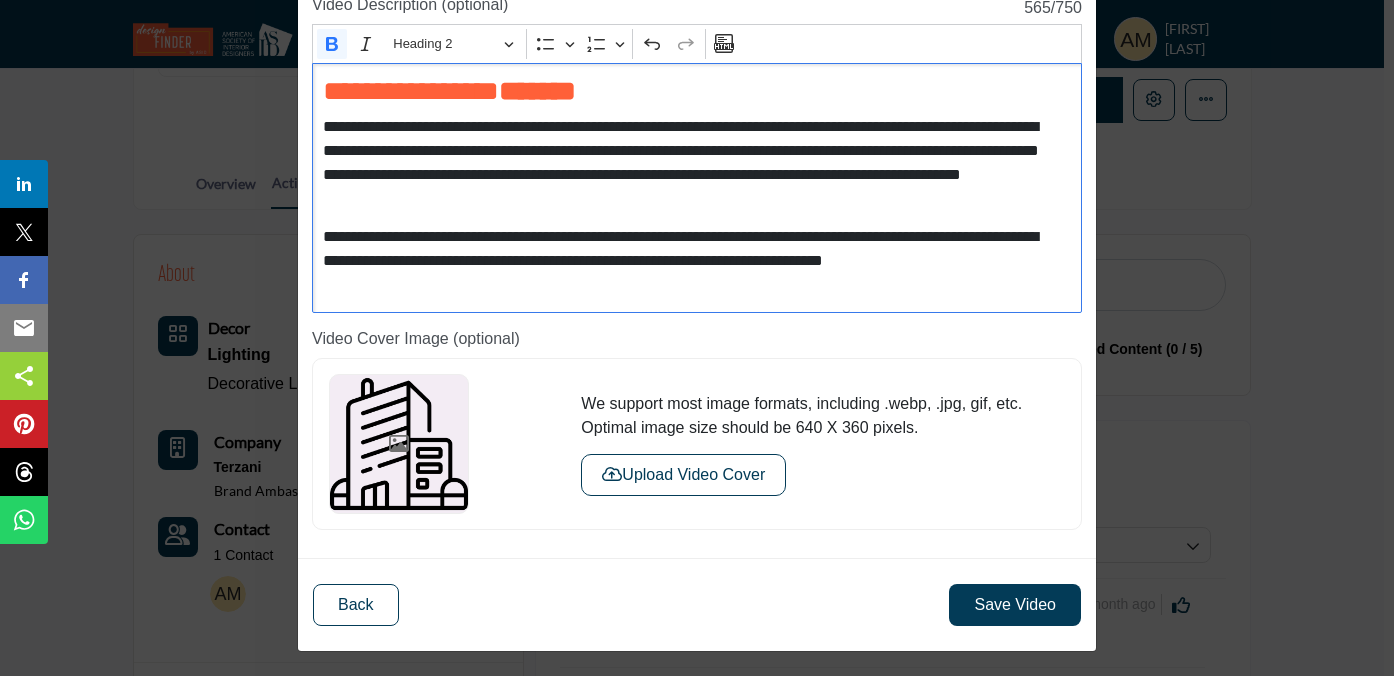 click on "Upload Video Cover" at bounding box center [683, 475] 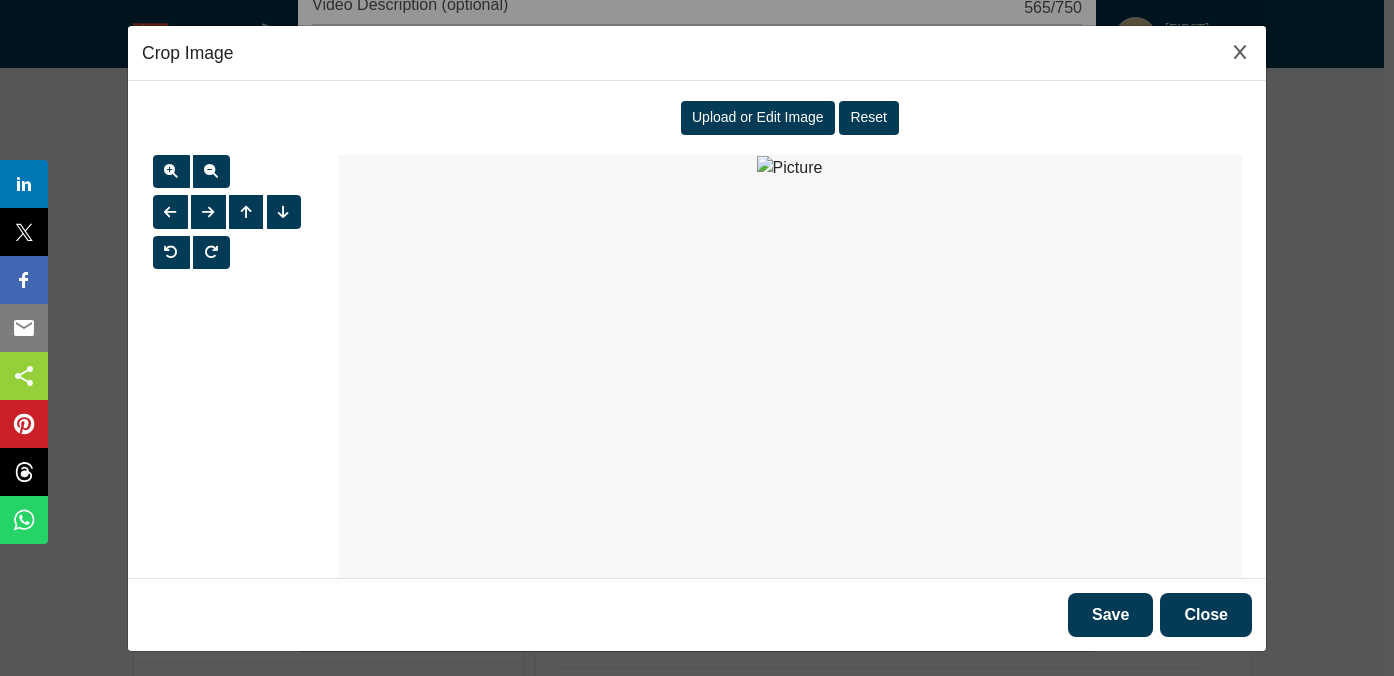 click on "Upload or Edit Image" at bounding box center (758, 117) 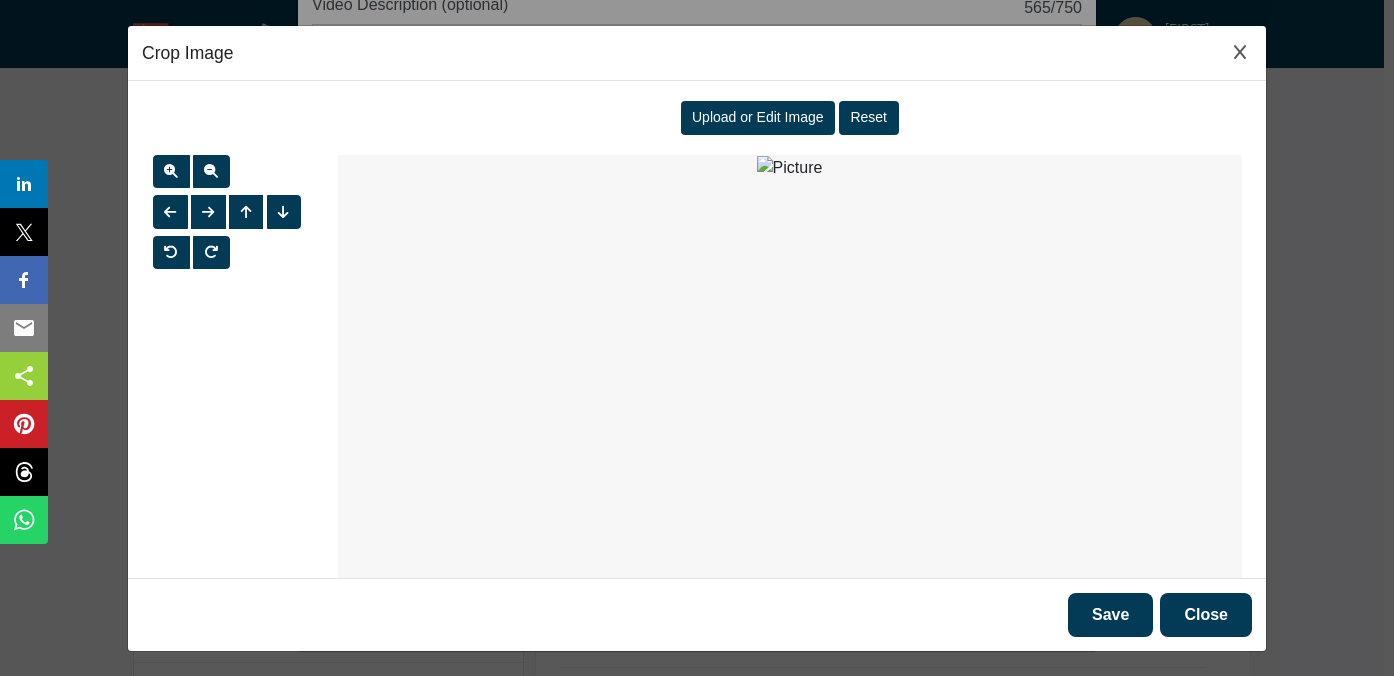 click on "Close" at bounding box center [1206, 615] 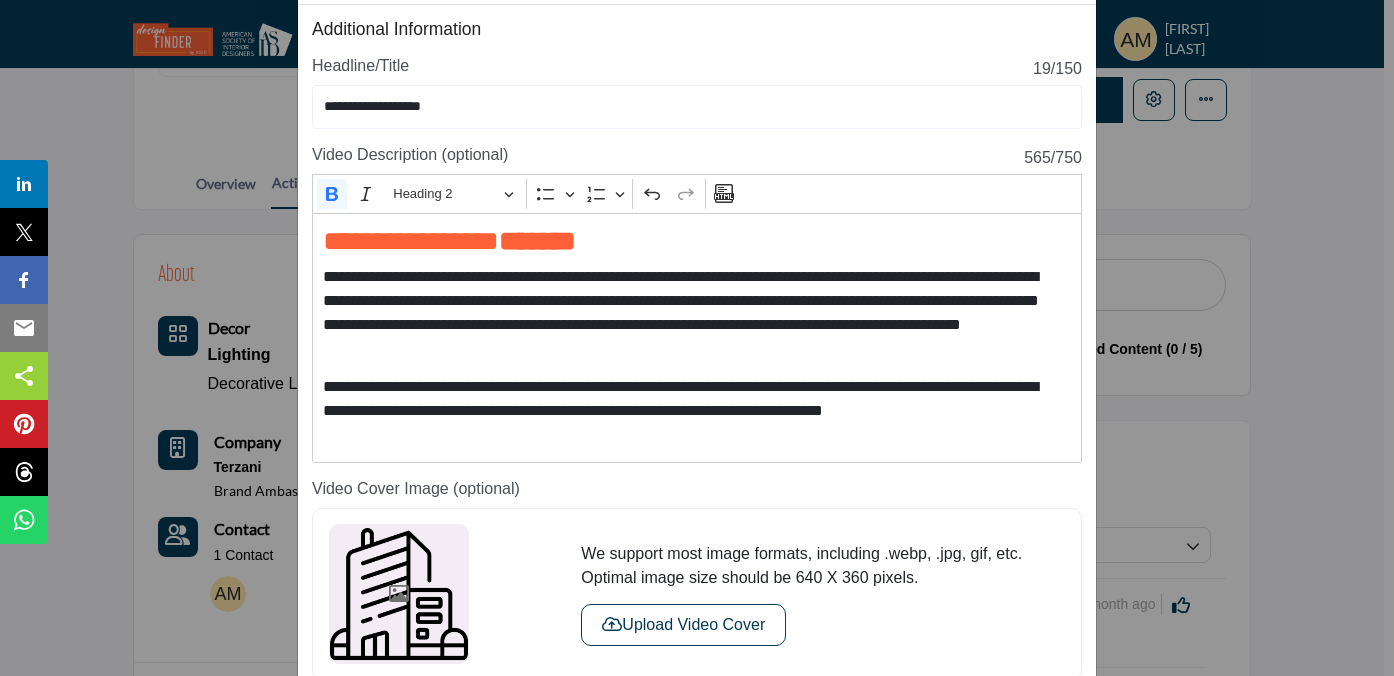 scroll, scrollTop: 30, scrollLeft: 0, axis: vertical 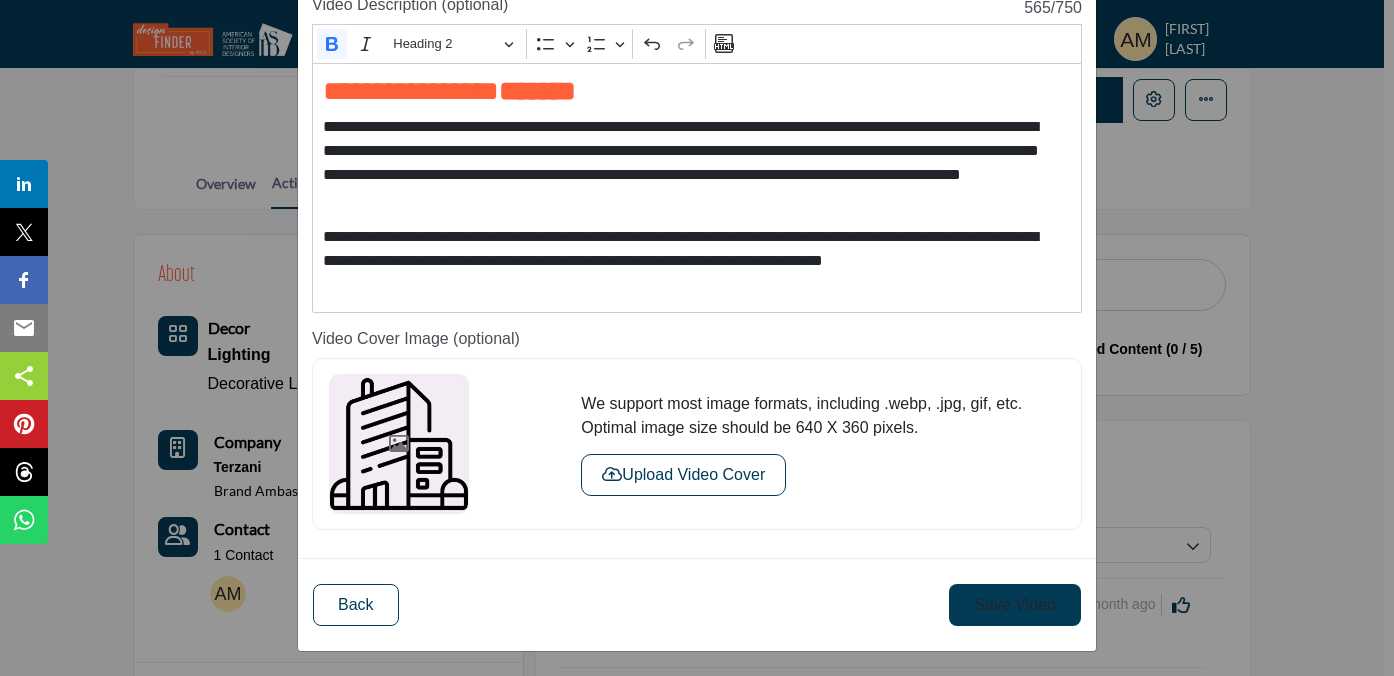 click on "Save Video" at bounding box center (1015, 605) 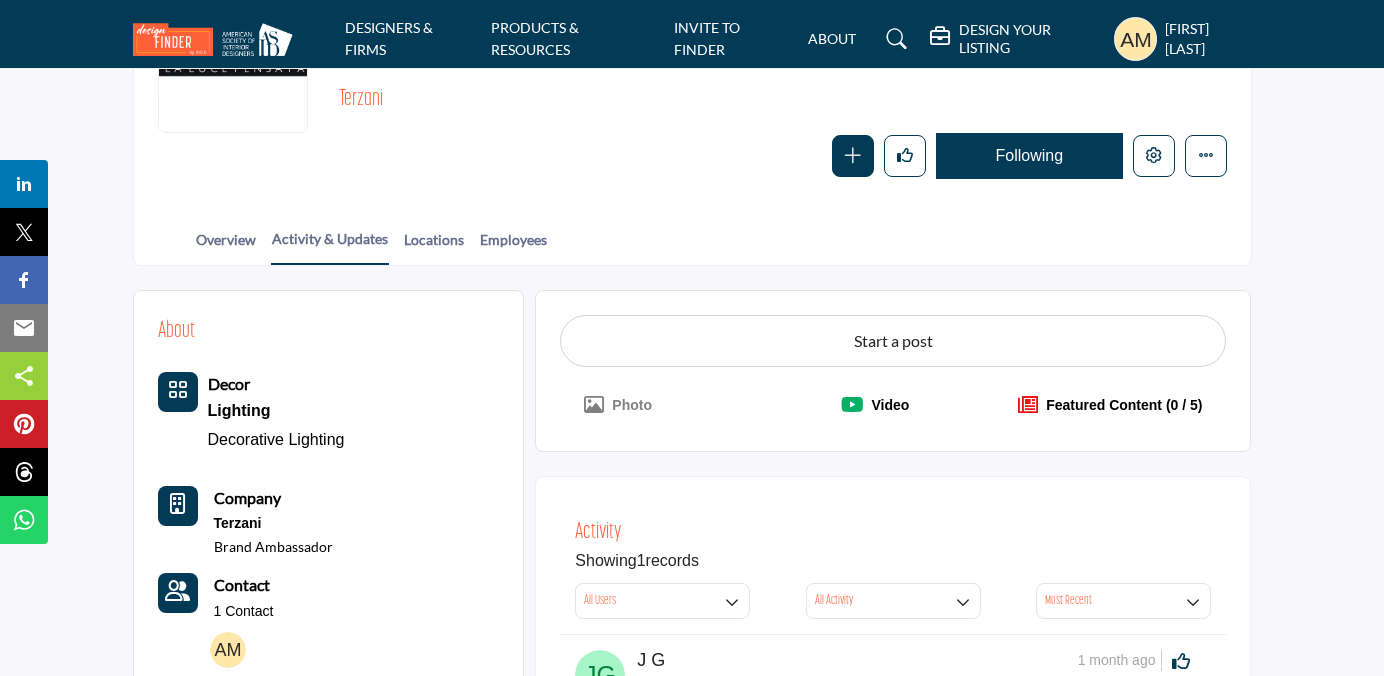 scroll, scrollTop: 722, scrollLeft: 0, axis: vertical 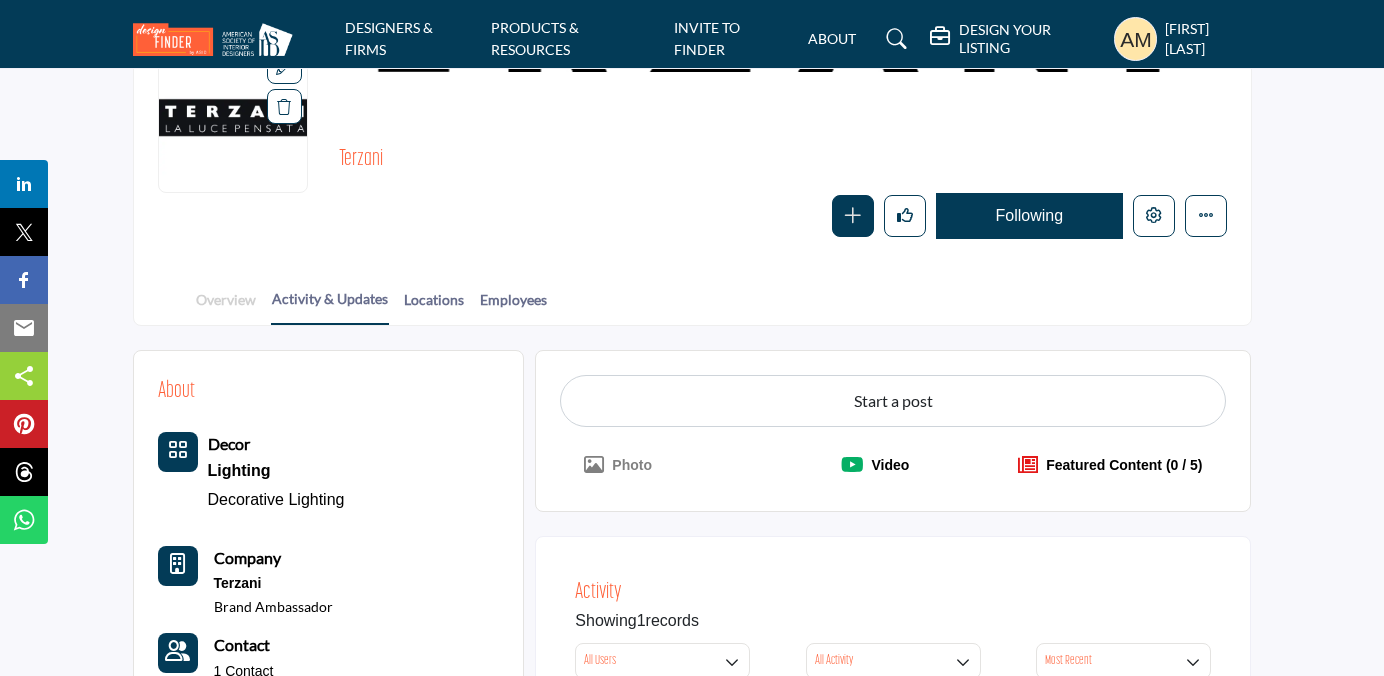 click on "Overview" at bounding box center (226, 306) 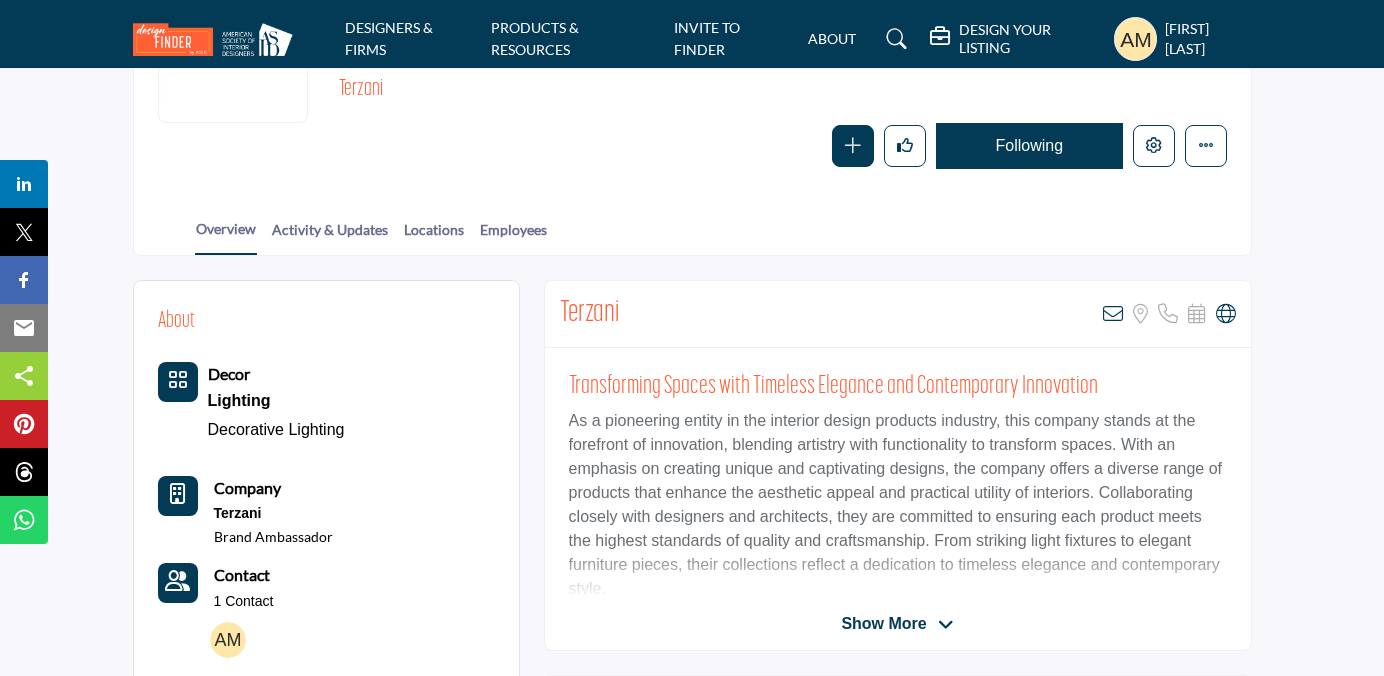 scroll, scrollTop: 273, scrollLeft: 0, axis: vertical 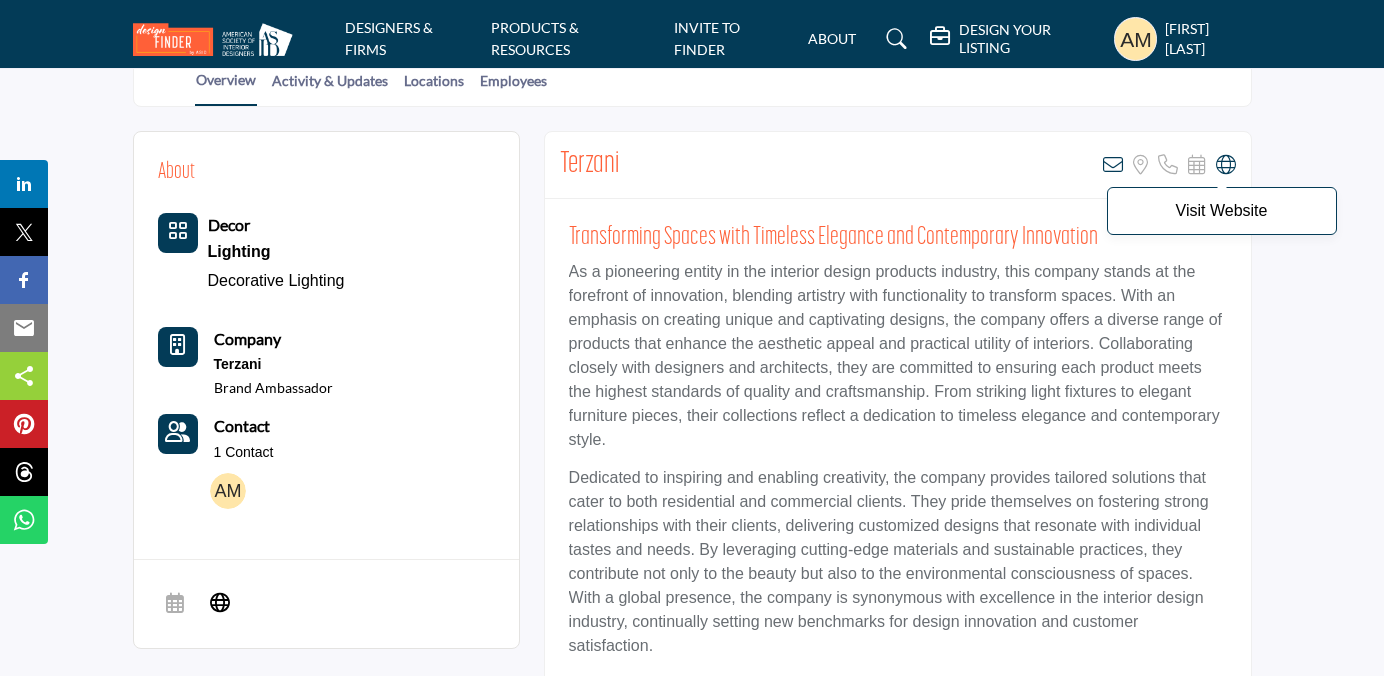 click at bounding box center (1226, 165) 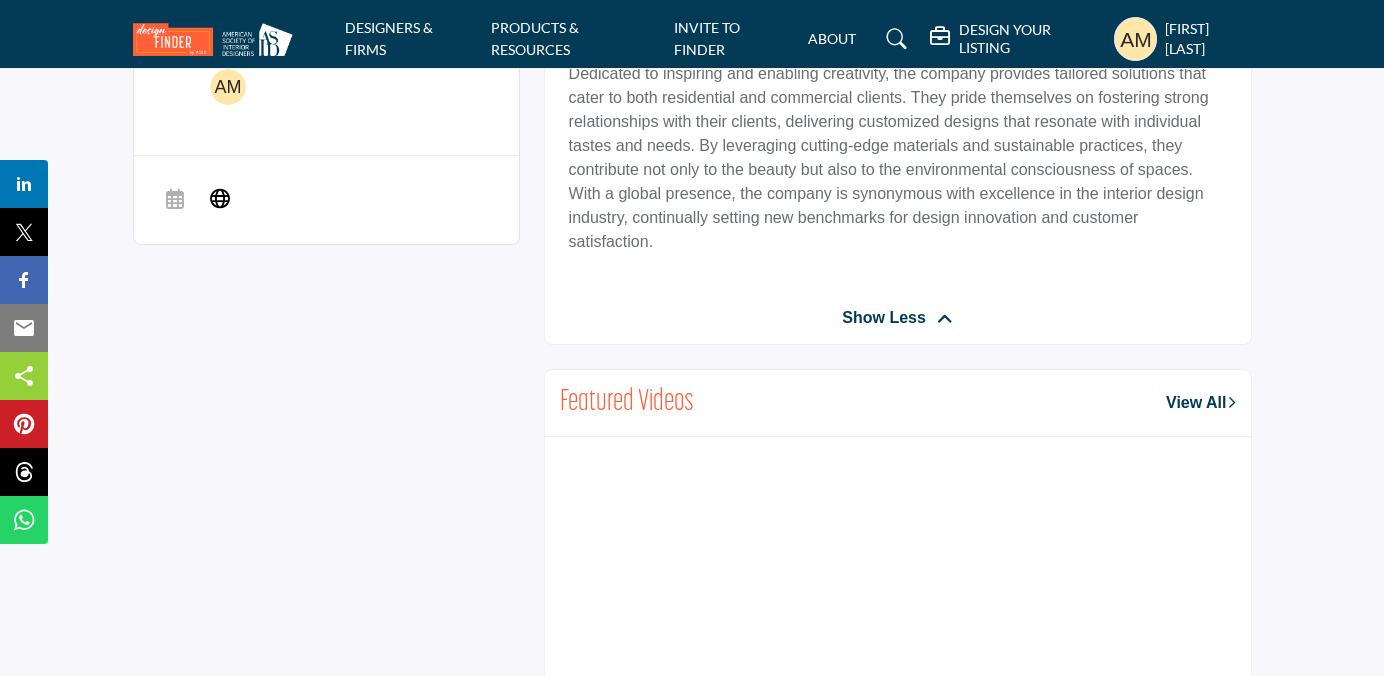 scroll, scrollTop: 825, scrollLeft: 0, axis: vertical 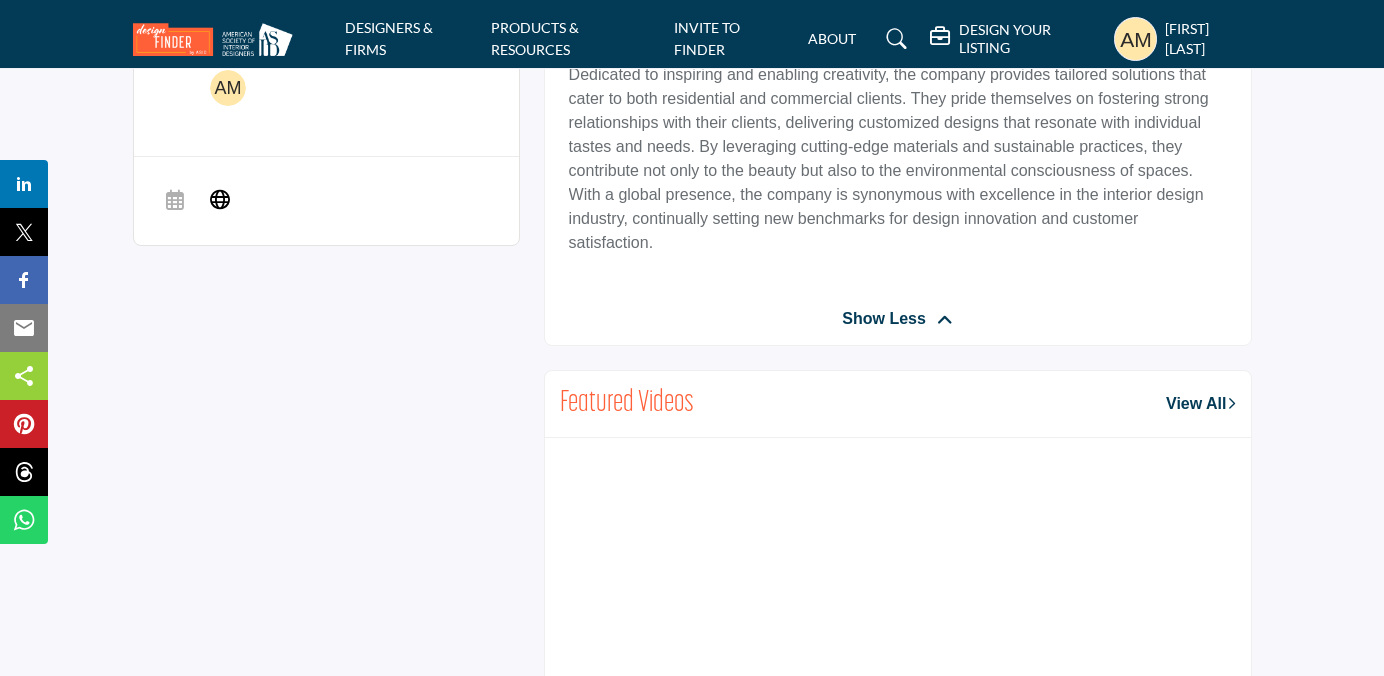 click on "View All" at bounding box center [1200, 404] 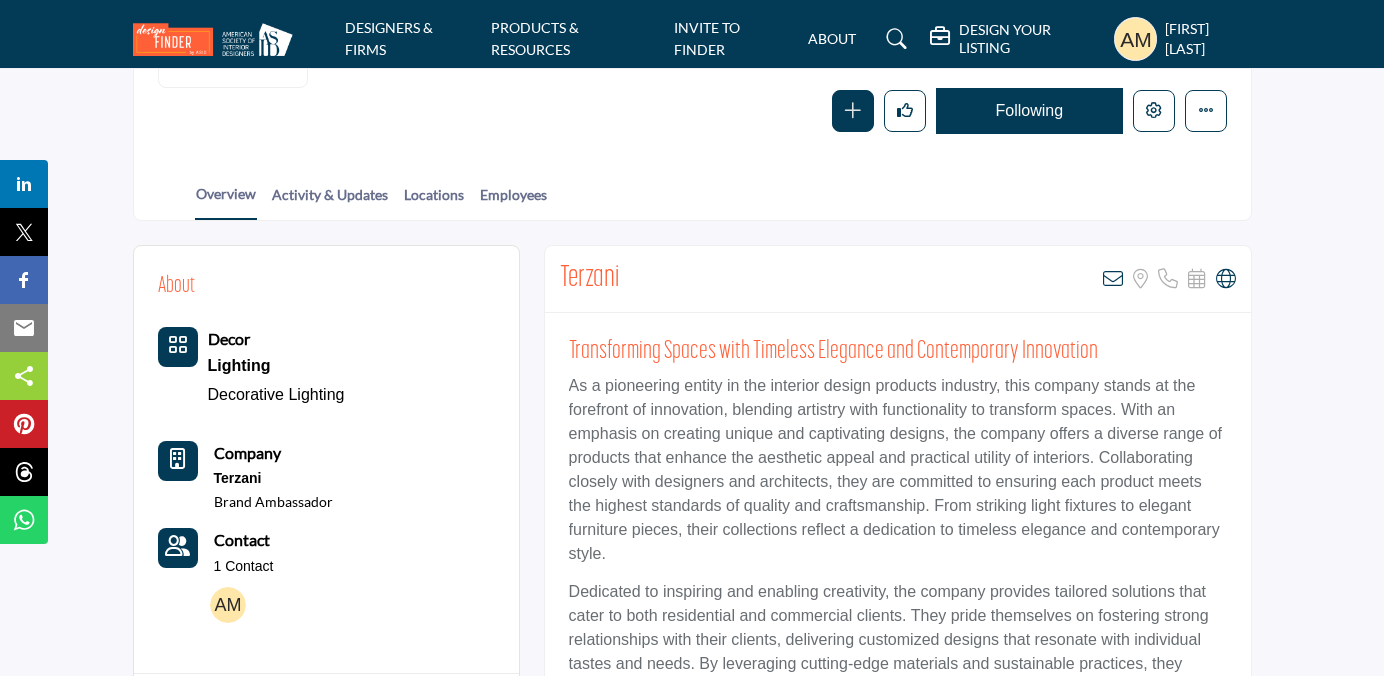 scroll, scrollTop: 306, scrollLeft: 0, axis: vertical 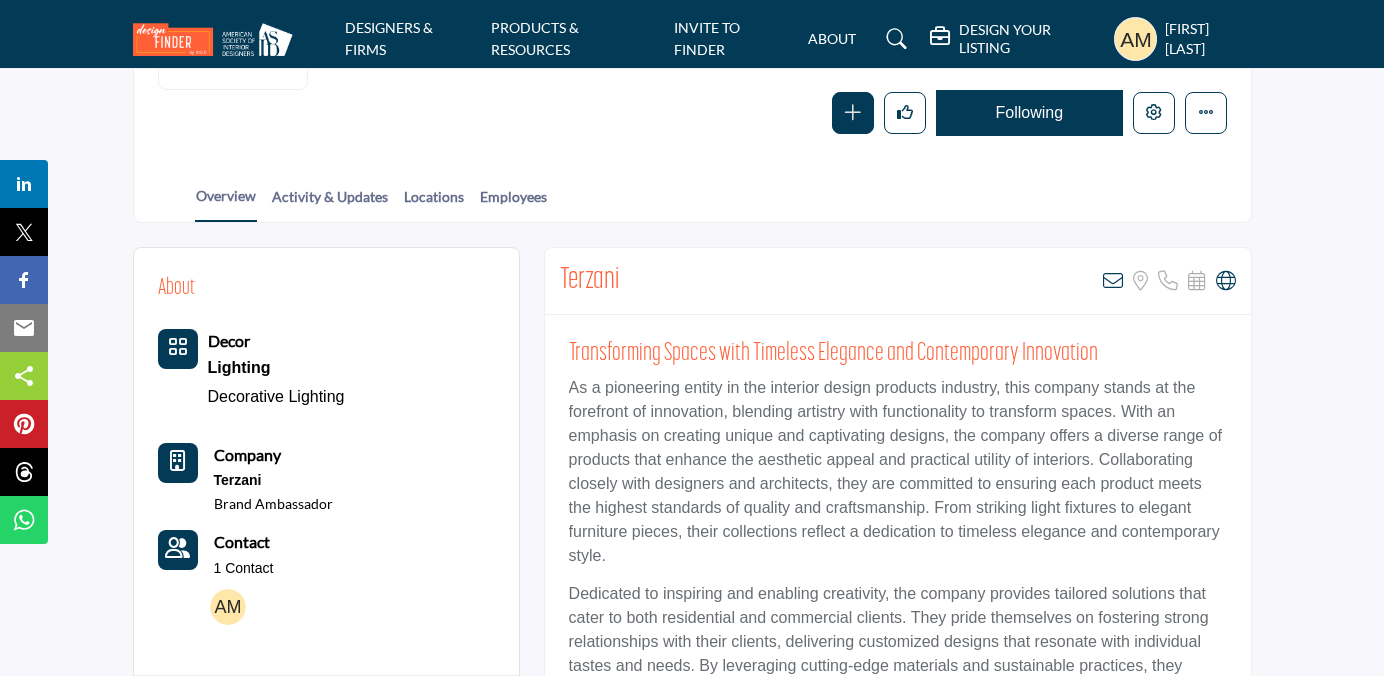 click at bounding box center [178, 463] 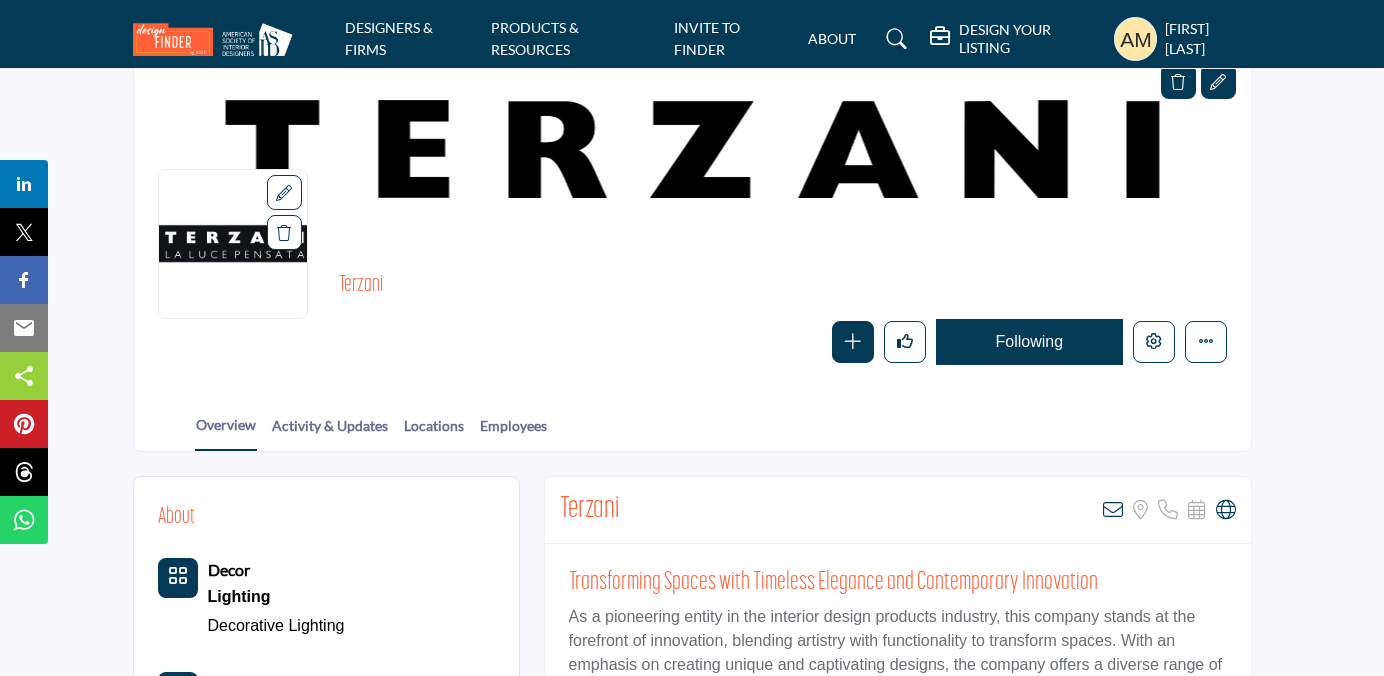 scroll, scrollTop: 112, scrollLeft: 0, axis: vertical 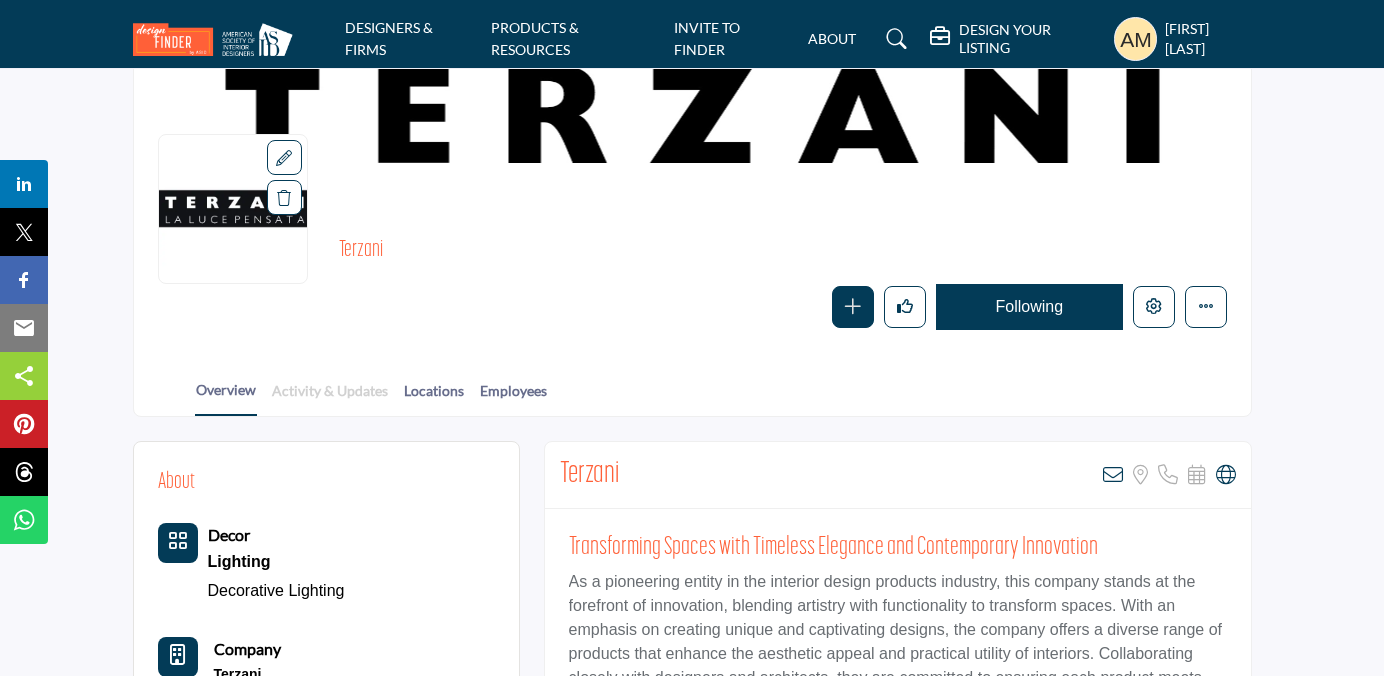 click on "Activity & Updates" at bounding box center (330, 397) 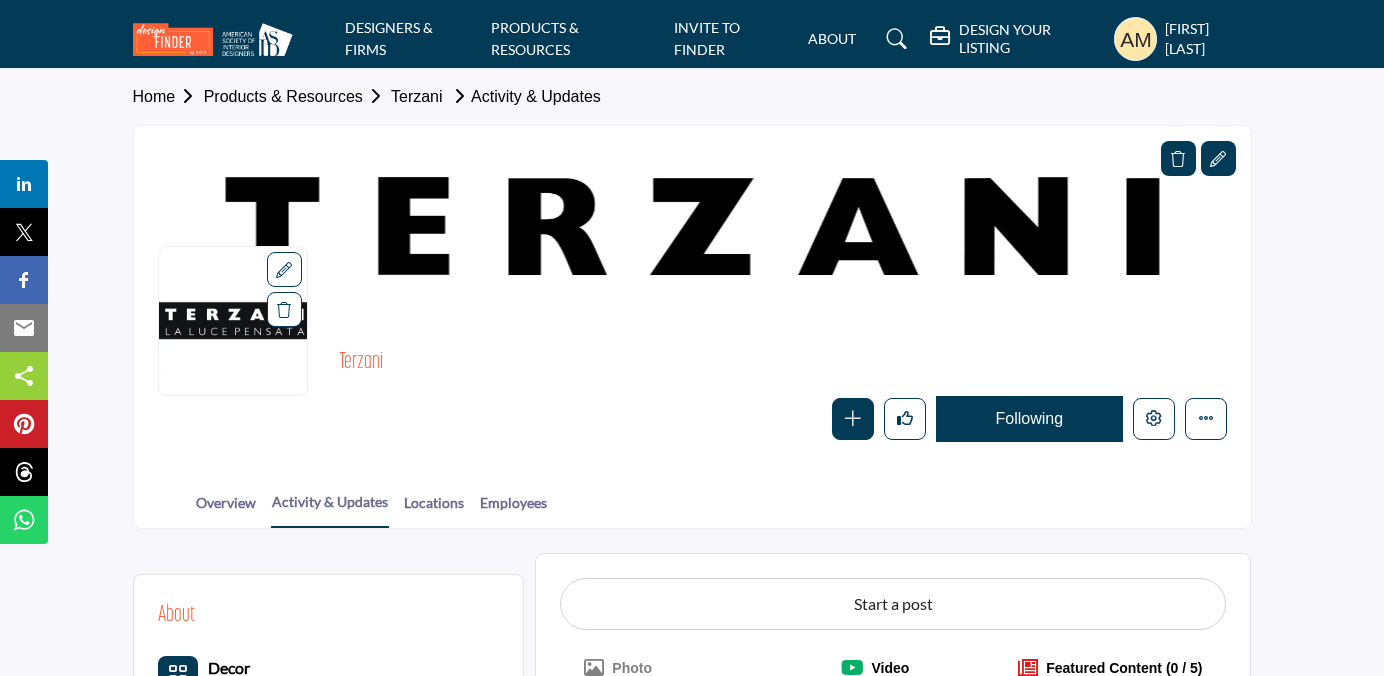 scroll, scrollTop: 391, scrollLeft: 0, axis: vertical 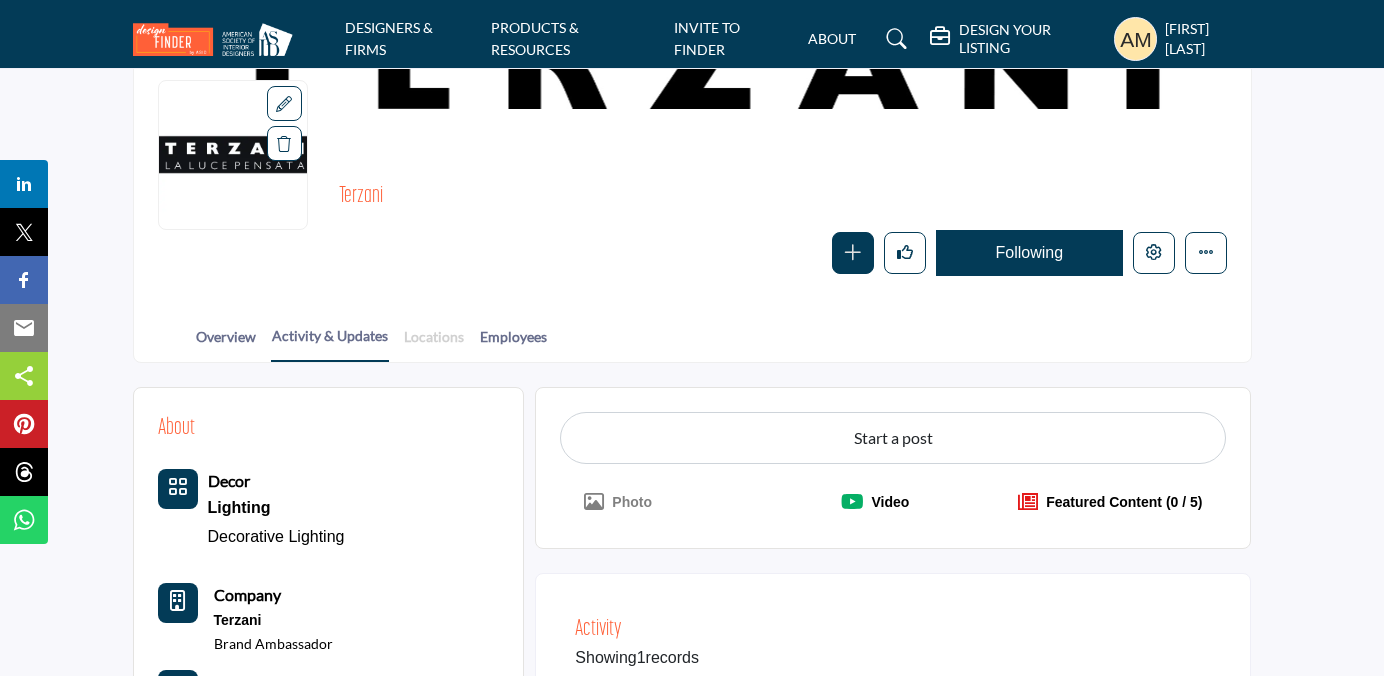 click on "Locations" at bounding box center (434, 343) 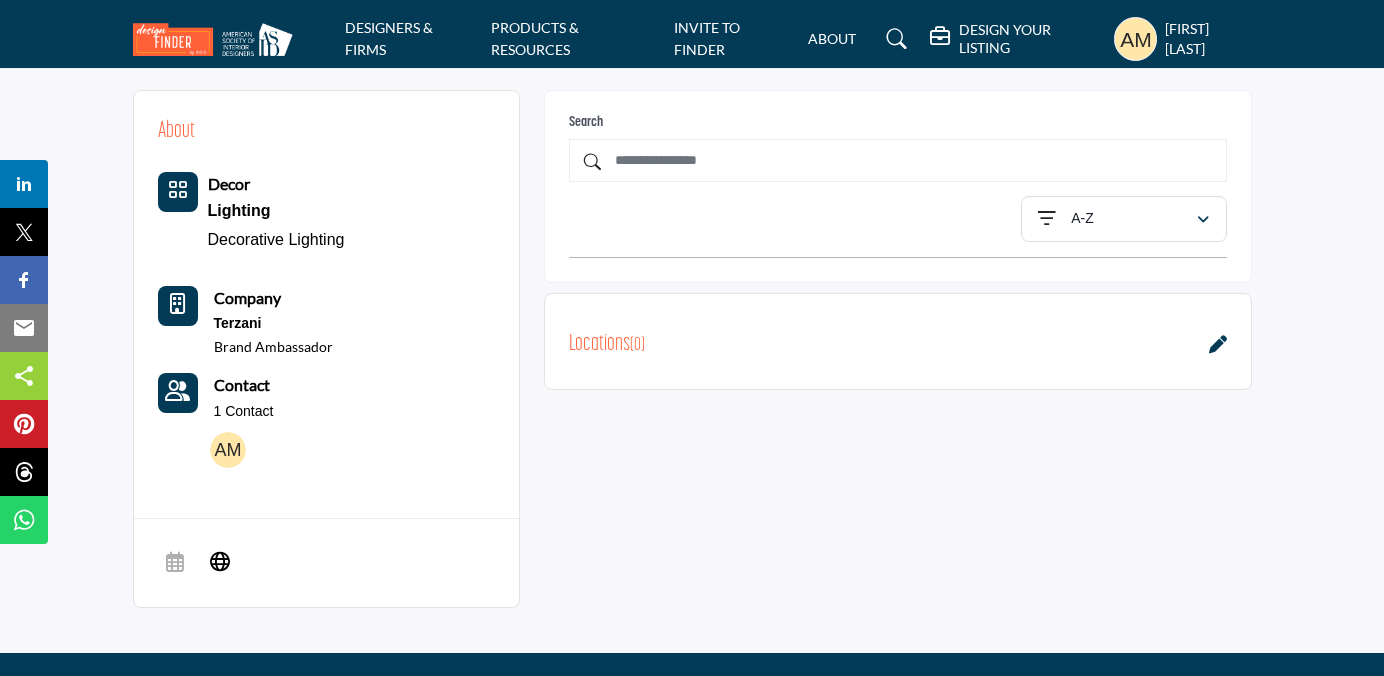 scroll, scrollTop: 512, scrollLeft: 1, axis: both 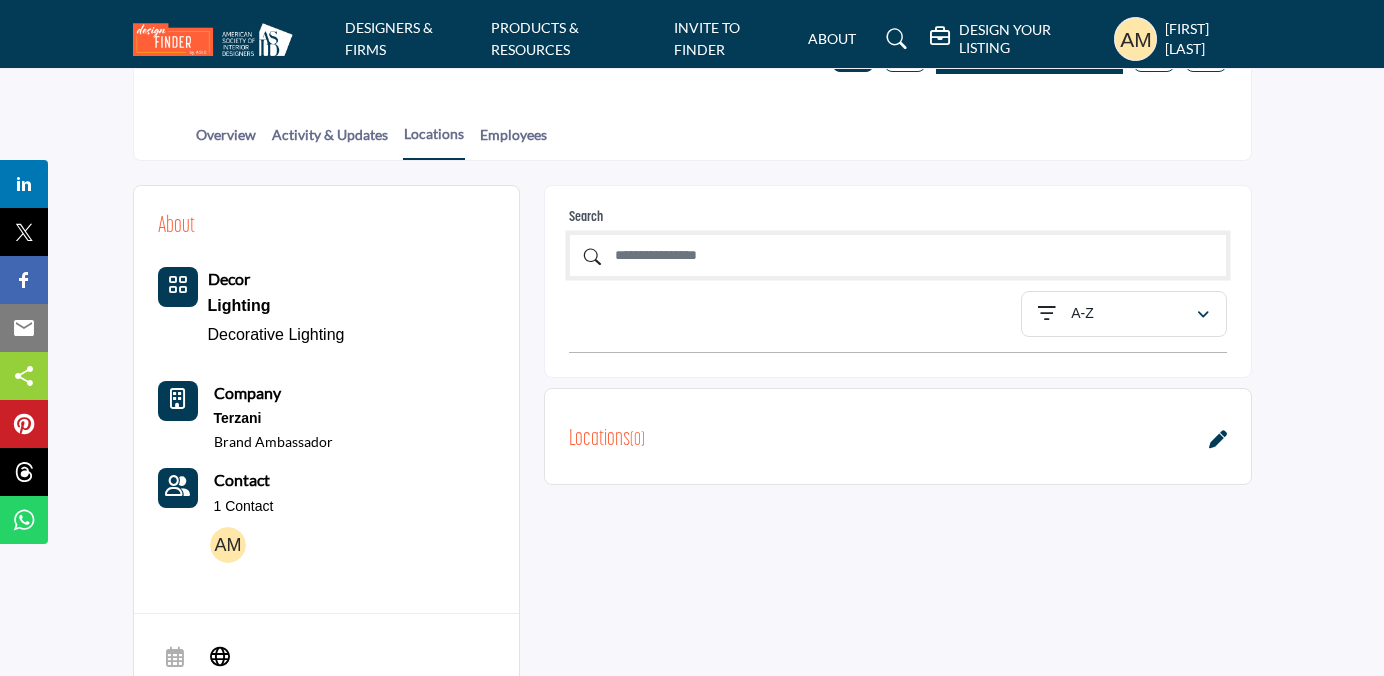 click at bounding box center (898, 255) 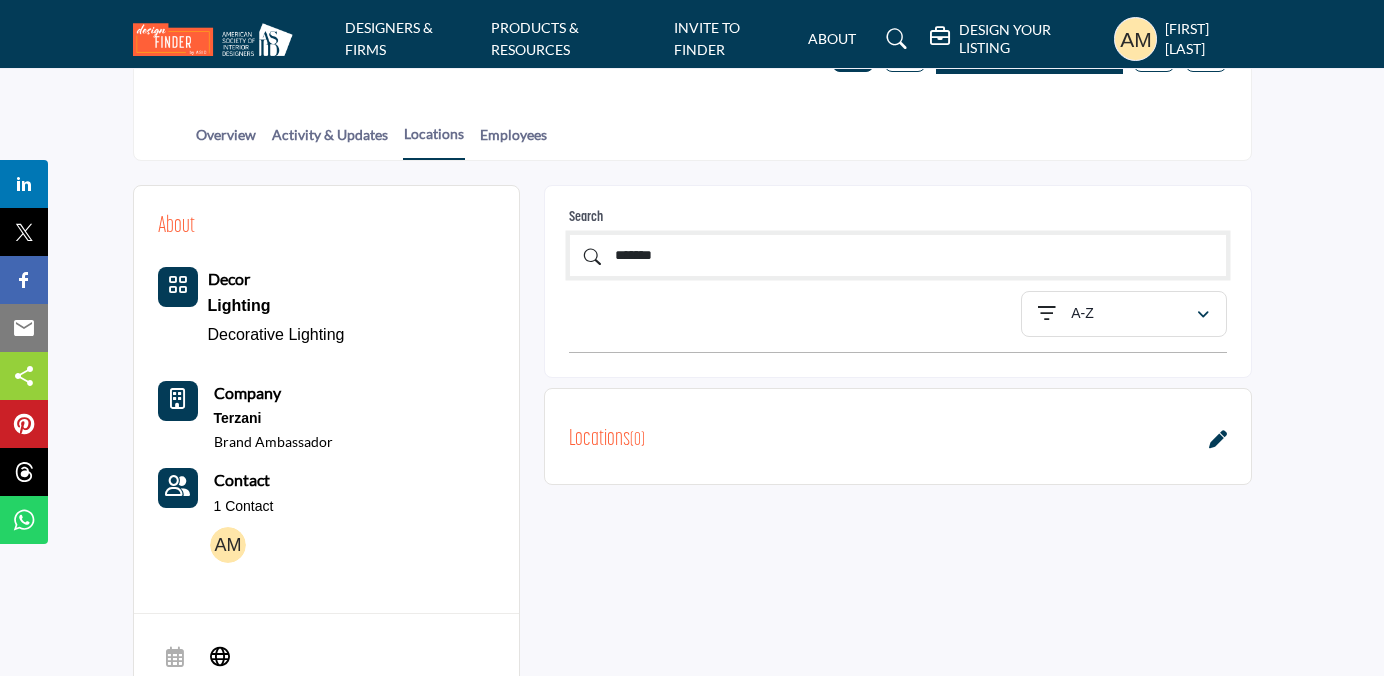 type on "*******" 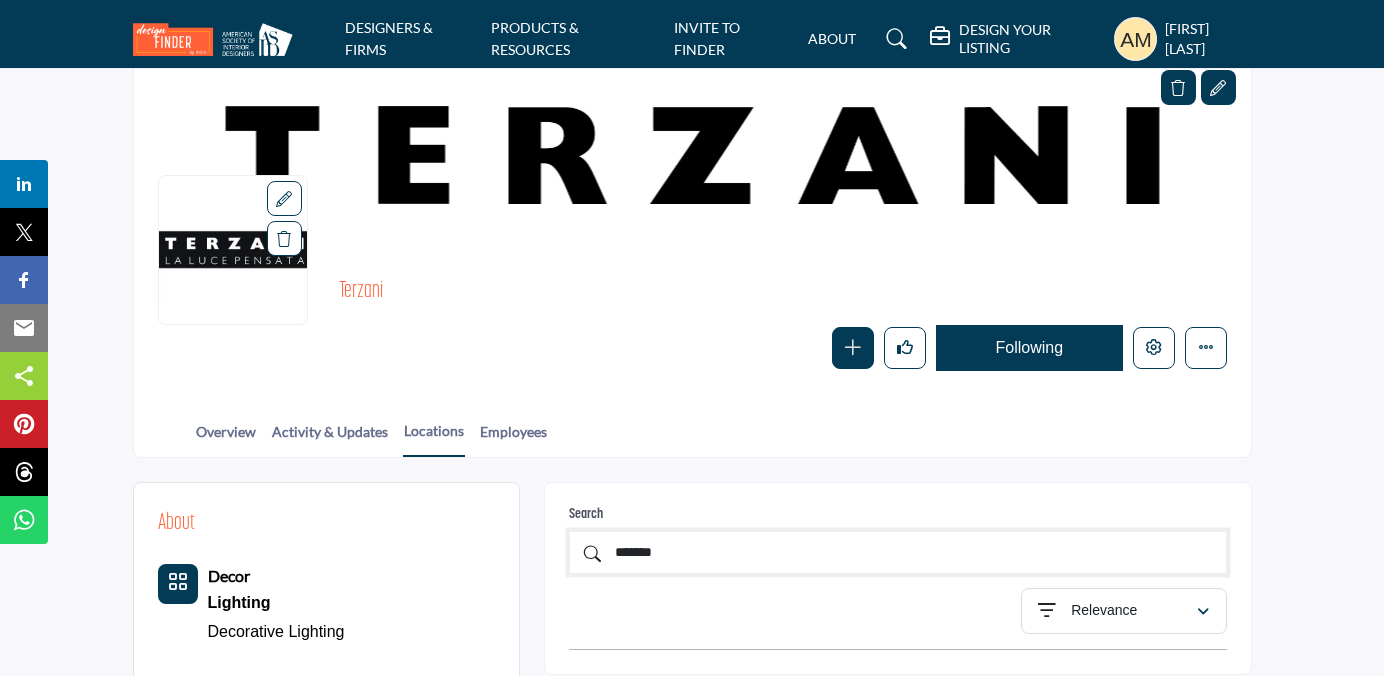scroll, scrollTop: 41, scrollLeft: 0, axis: vertical 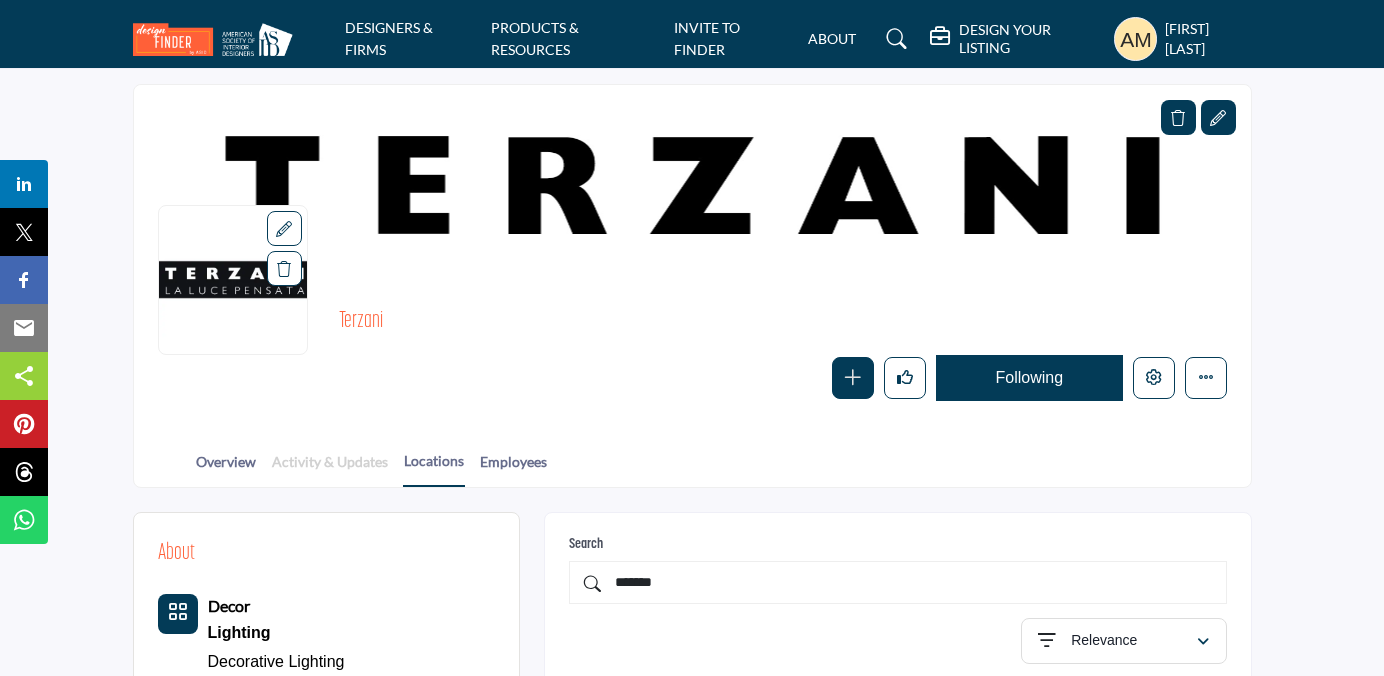 click on "Activity & Updates" at bounding box center (330, 468) 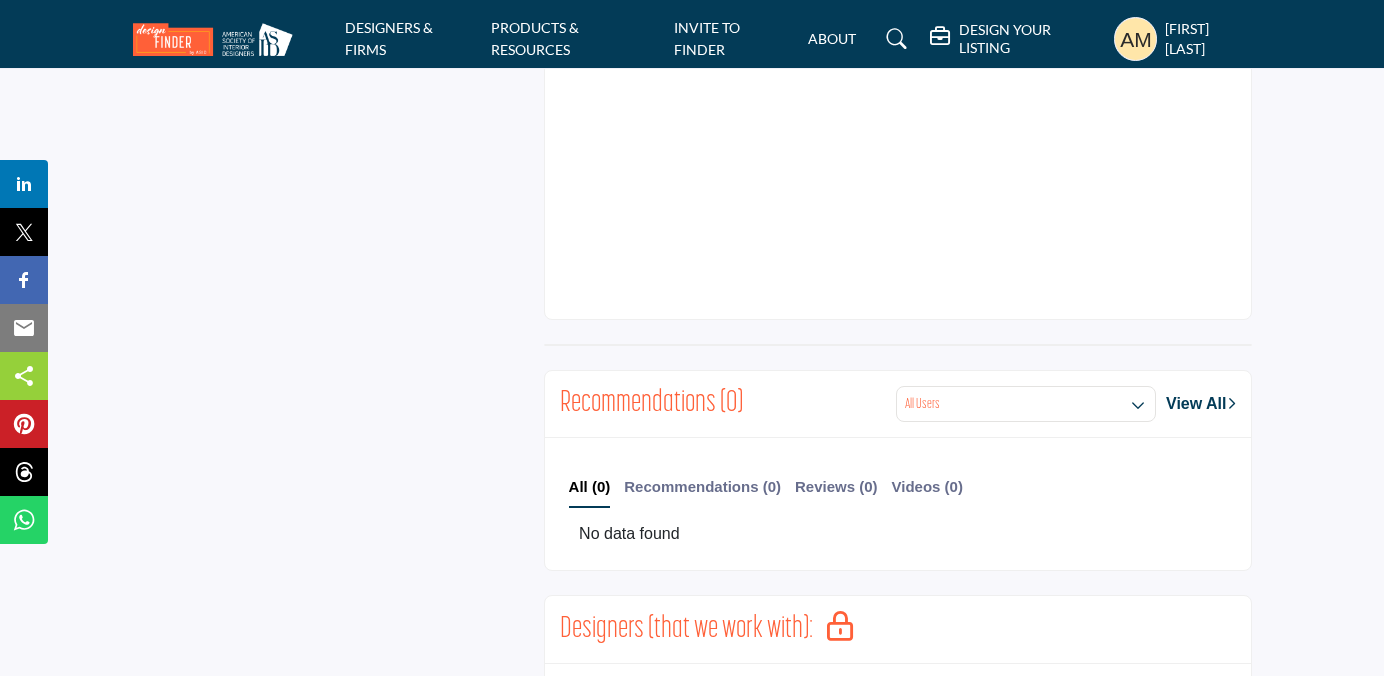 scroll, scrollTop: 0, scrollLeft: 0, axis: both 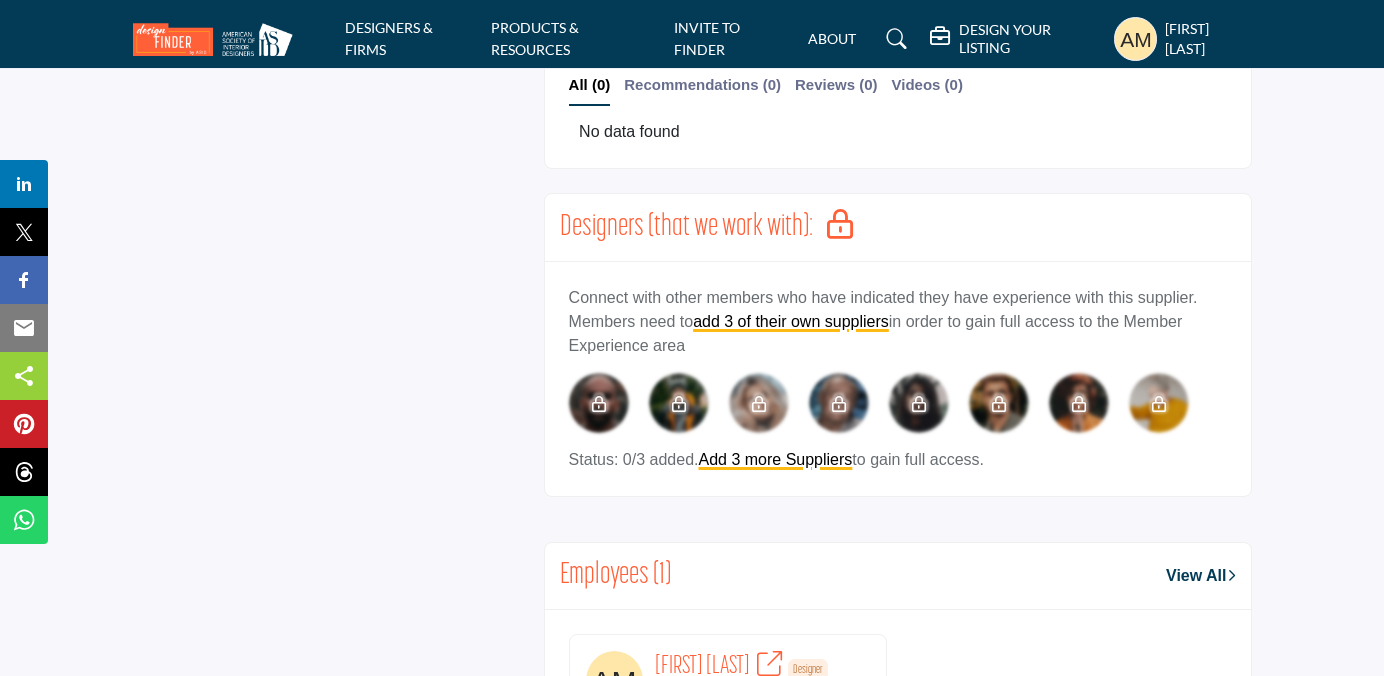 click at bounding box center (679, 403) 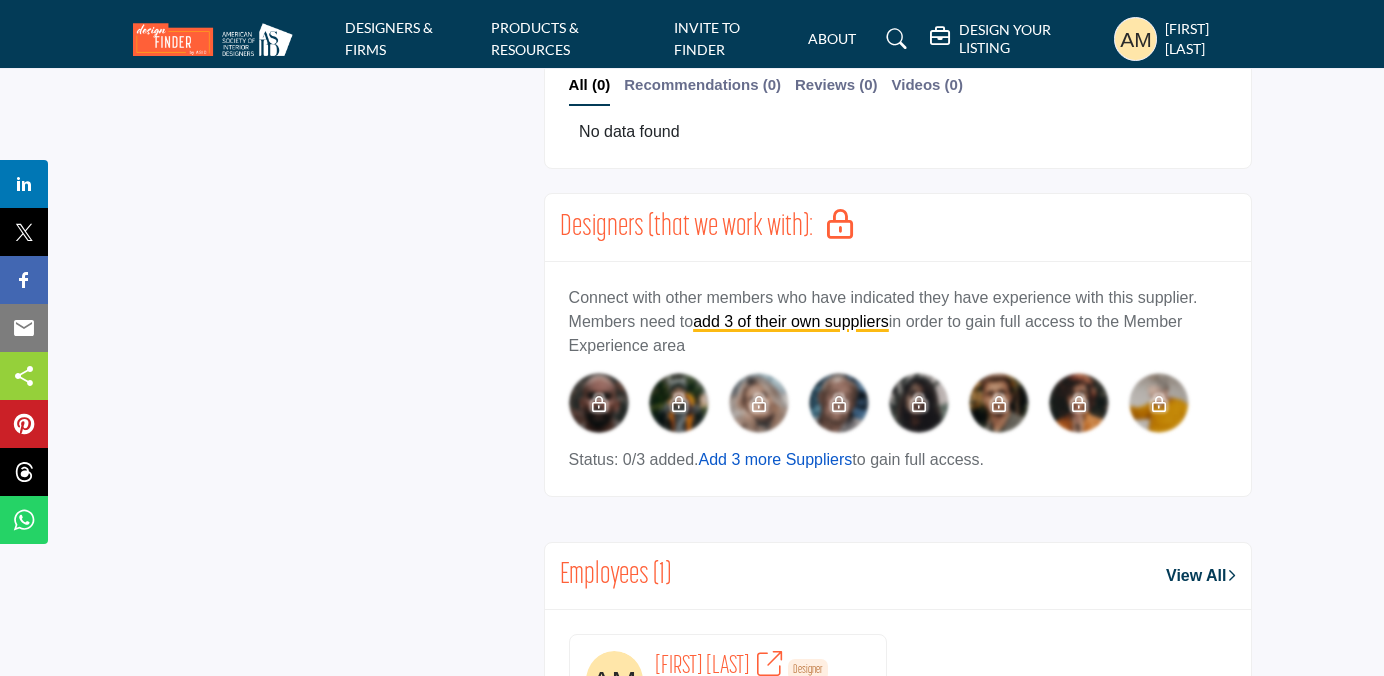 click on "Add 3 more Suppliers" at bounding box center [775, 459] 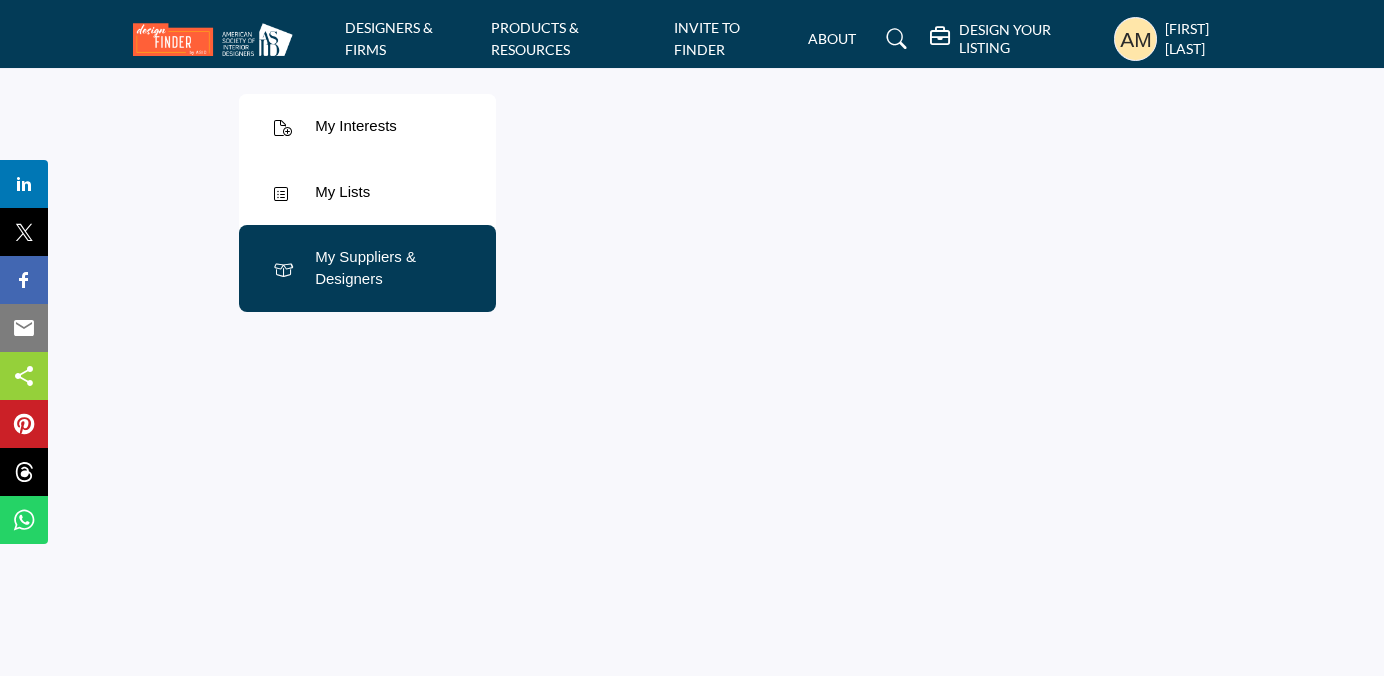 scroll, scrollTop: 0, scrollLeft: 0, axis: both 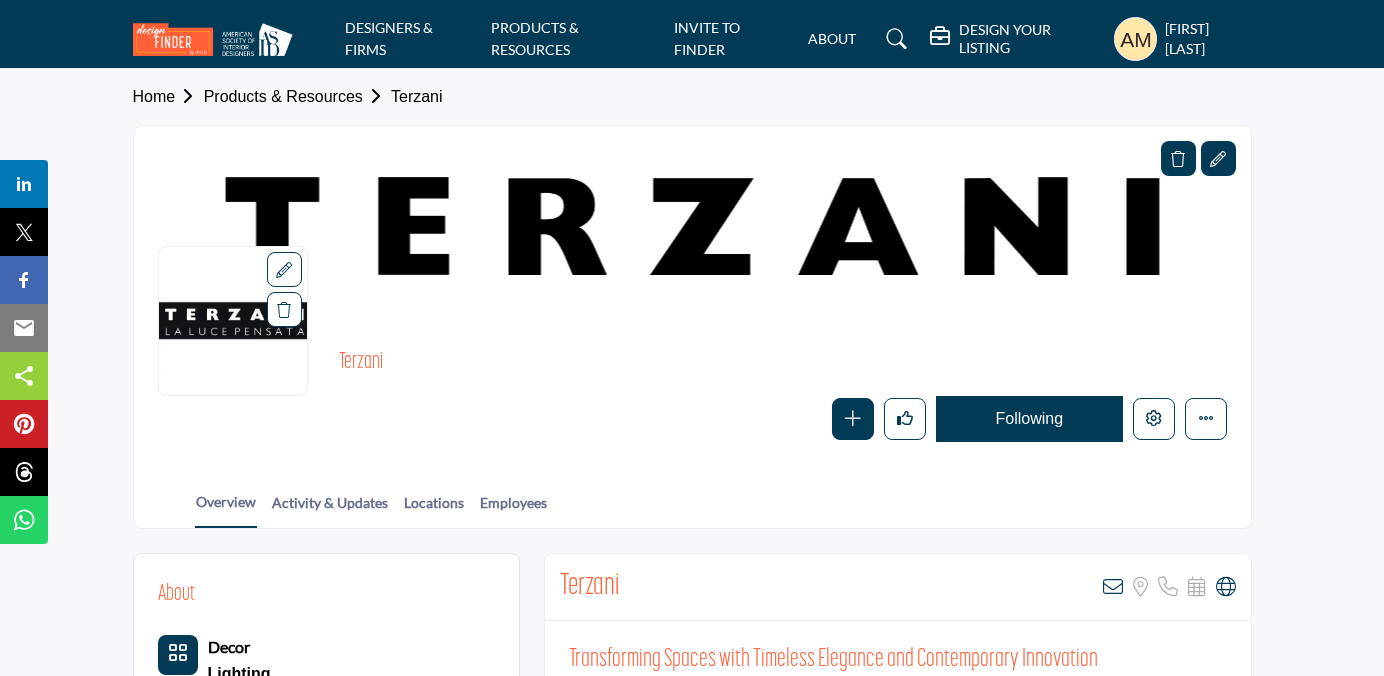 click on "DESIGN YOUR LISTING" at bounding box center (1031, 39) 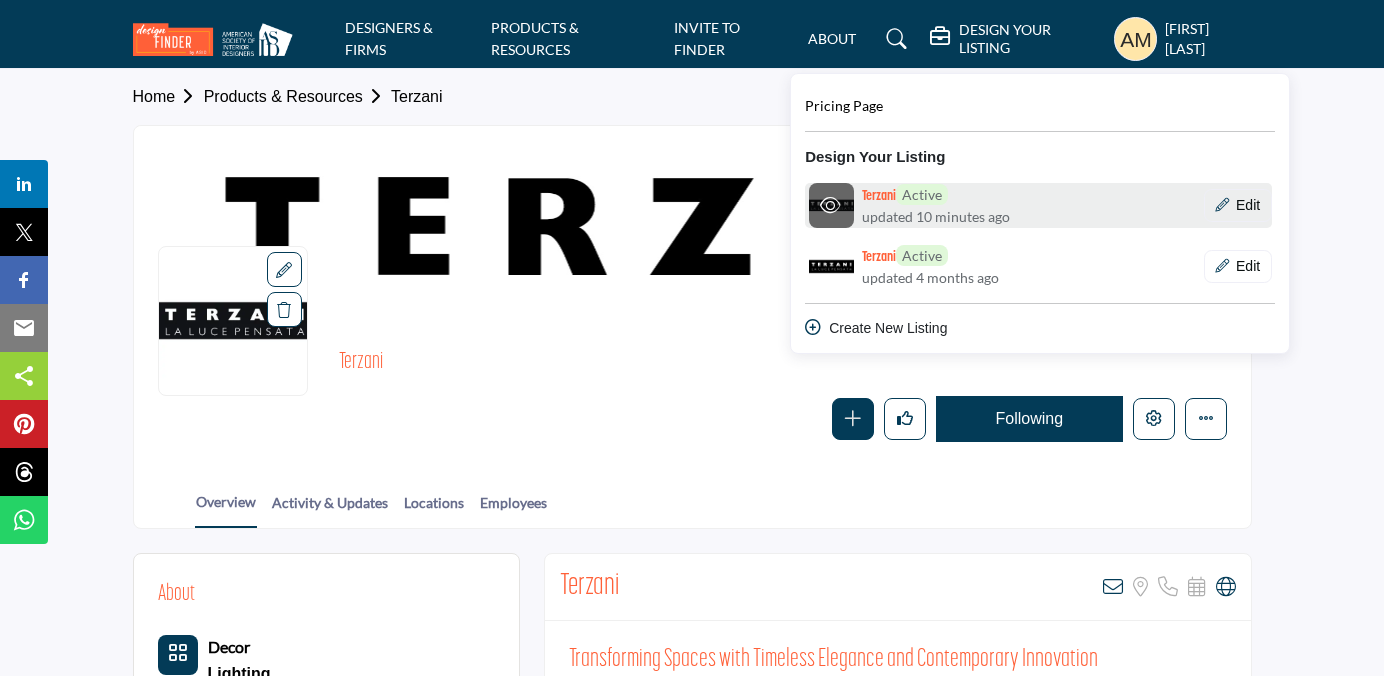 click at bounding box center [830, 205] 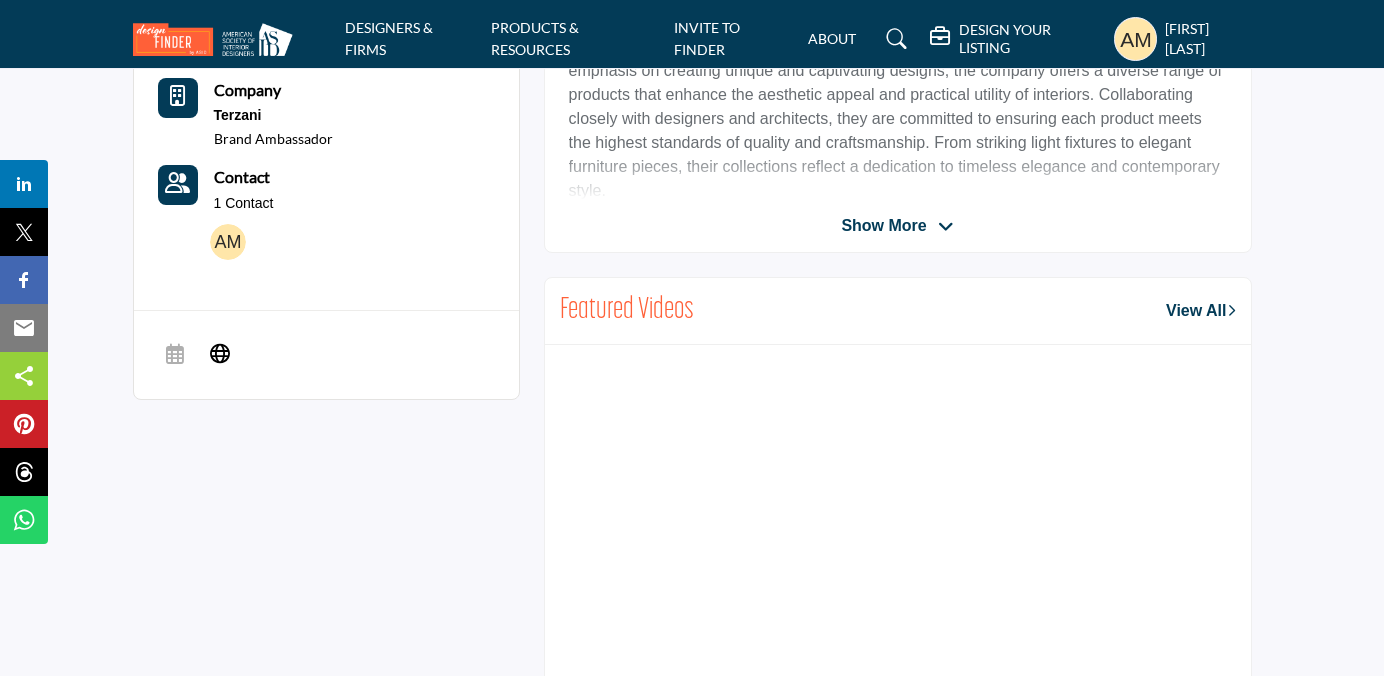 scroll, scrollTop: 799, scrollLeft: 0, axis: vertical 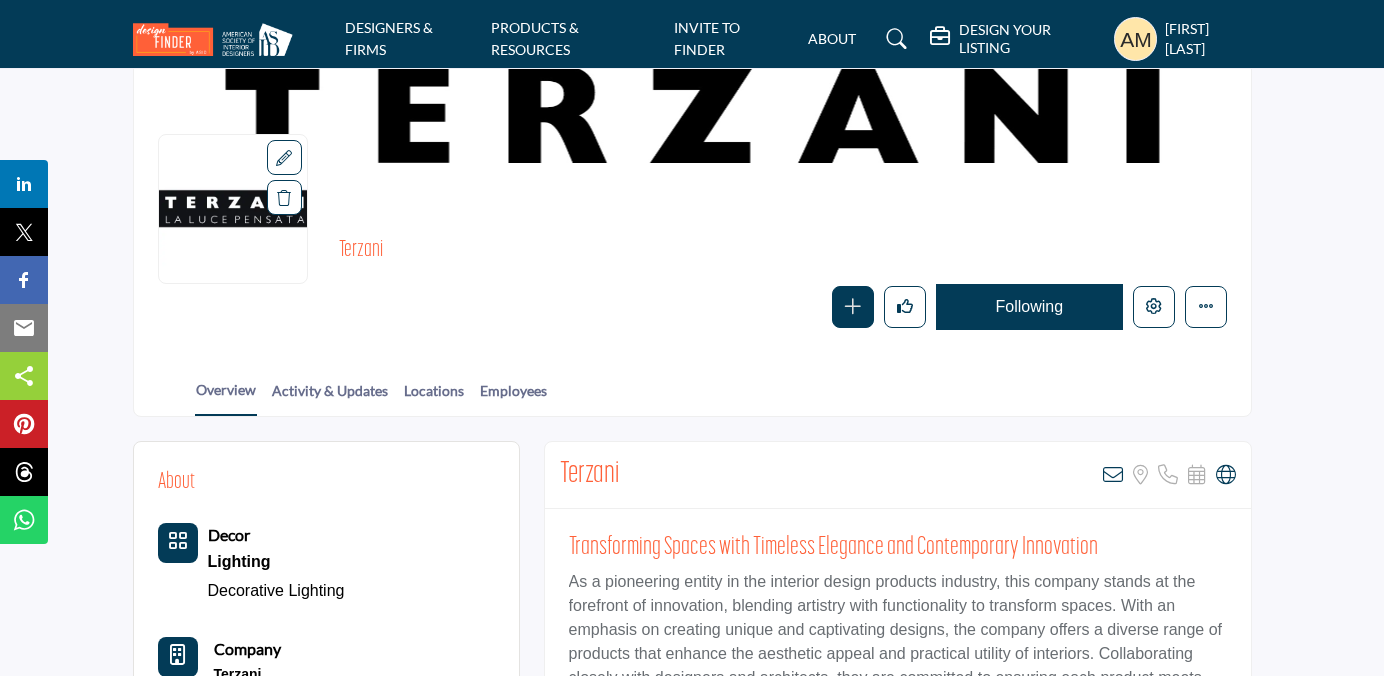click at bounding box center [284, 158] 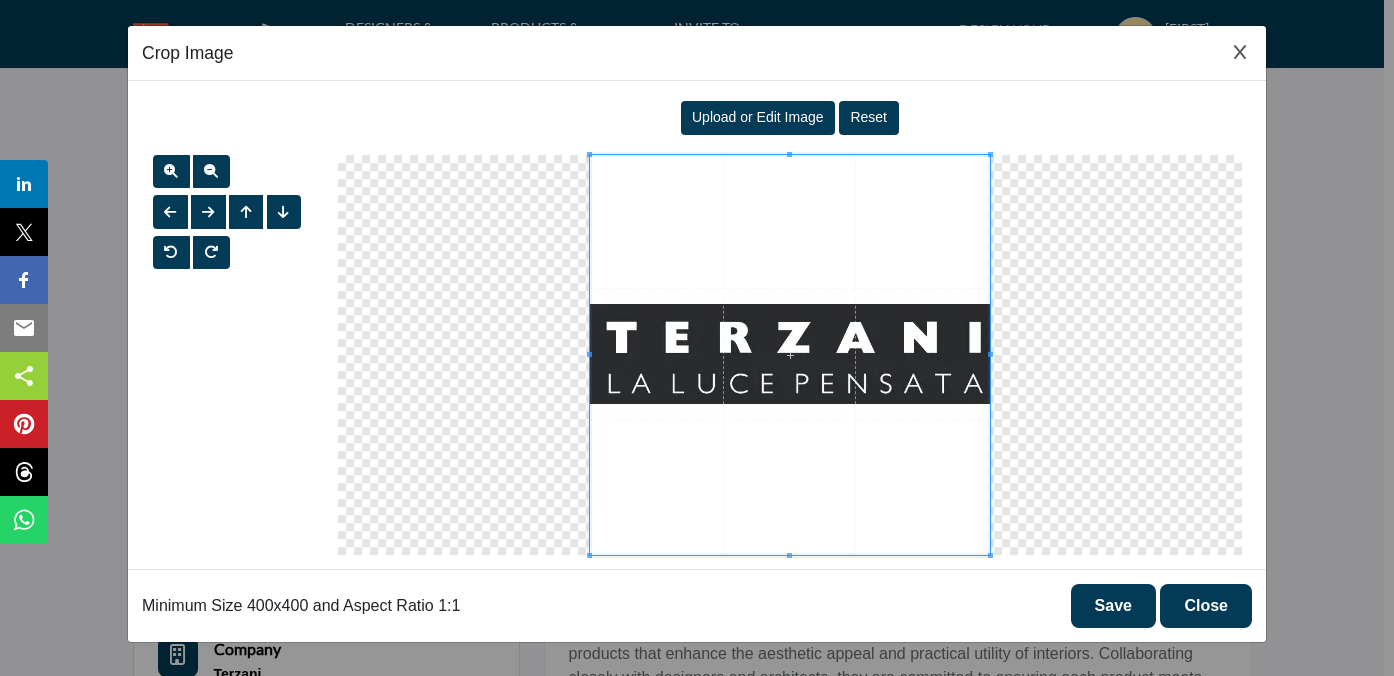 click on "Close" at bounding box center (1206, 606) 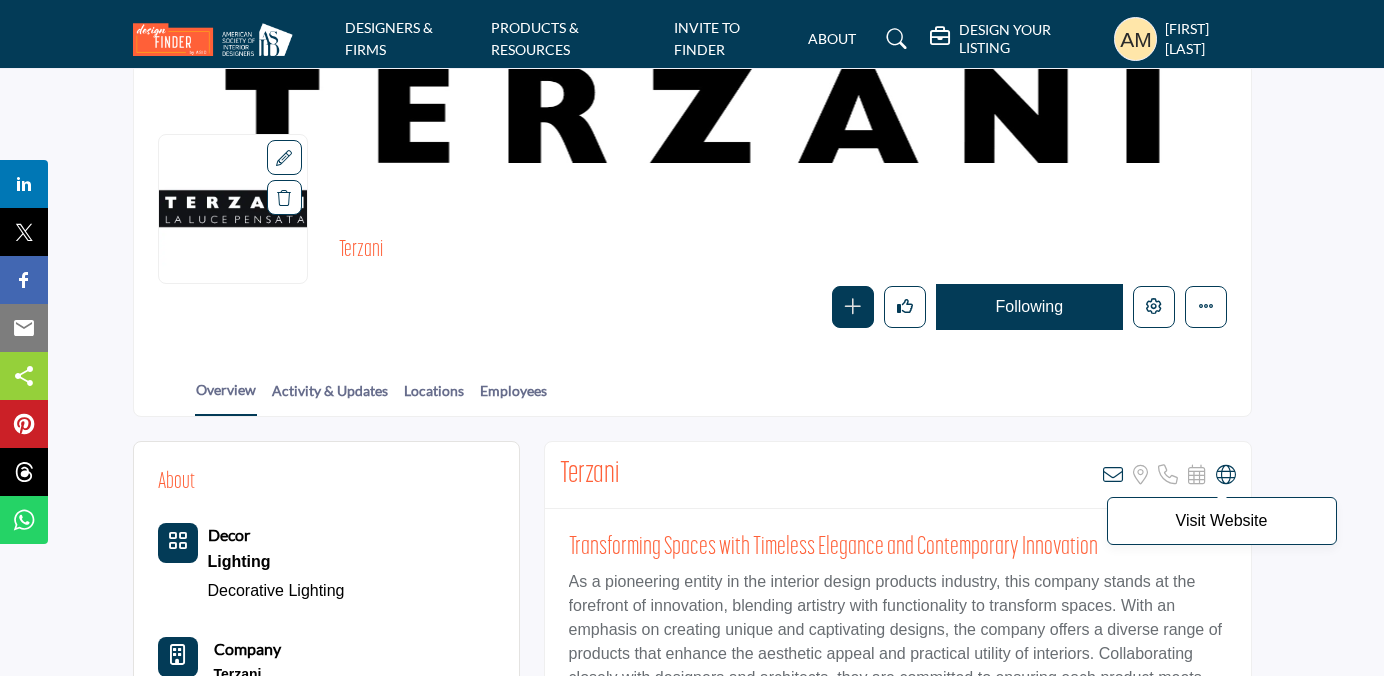 click at bounding box center [1226, 475] 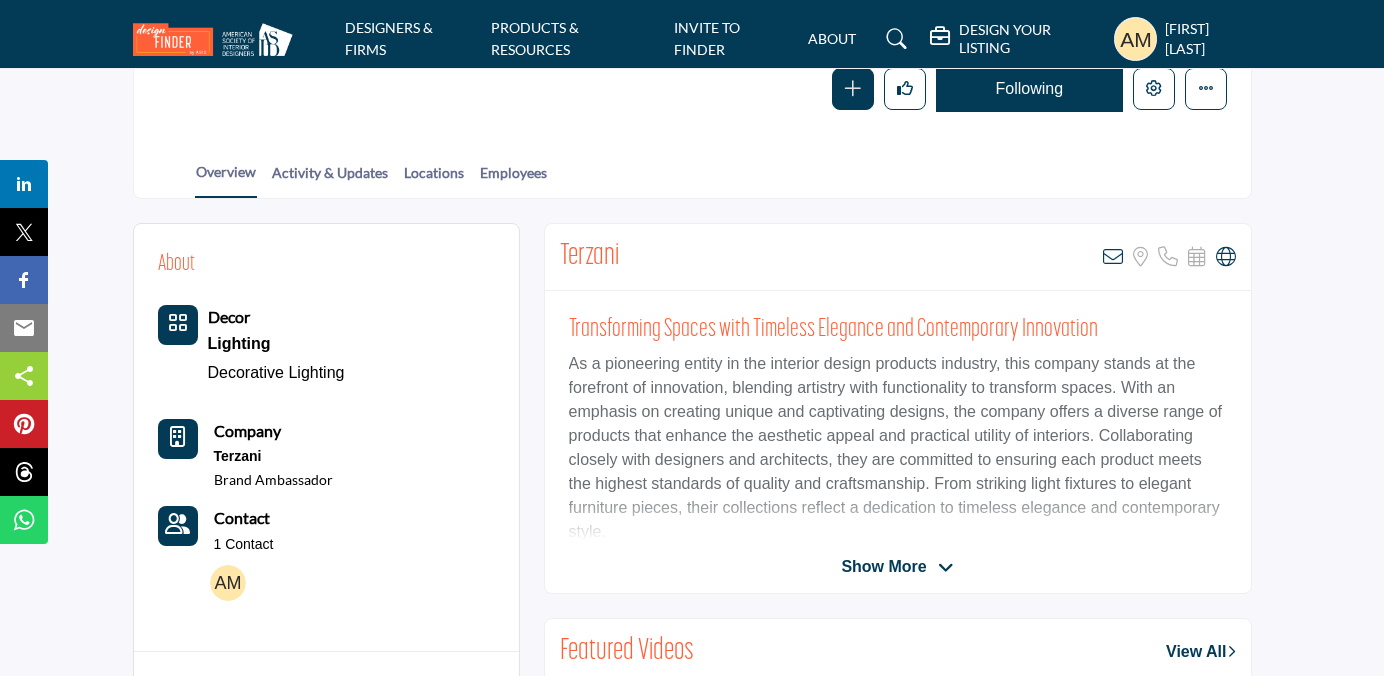 scroll, scrollTop: 323, scrollLeft: 0, axis: vertical 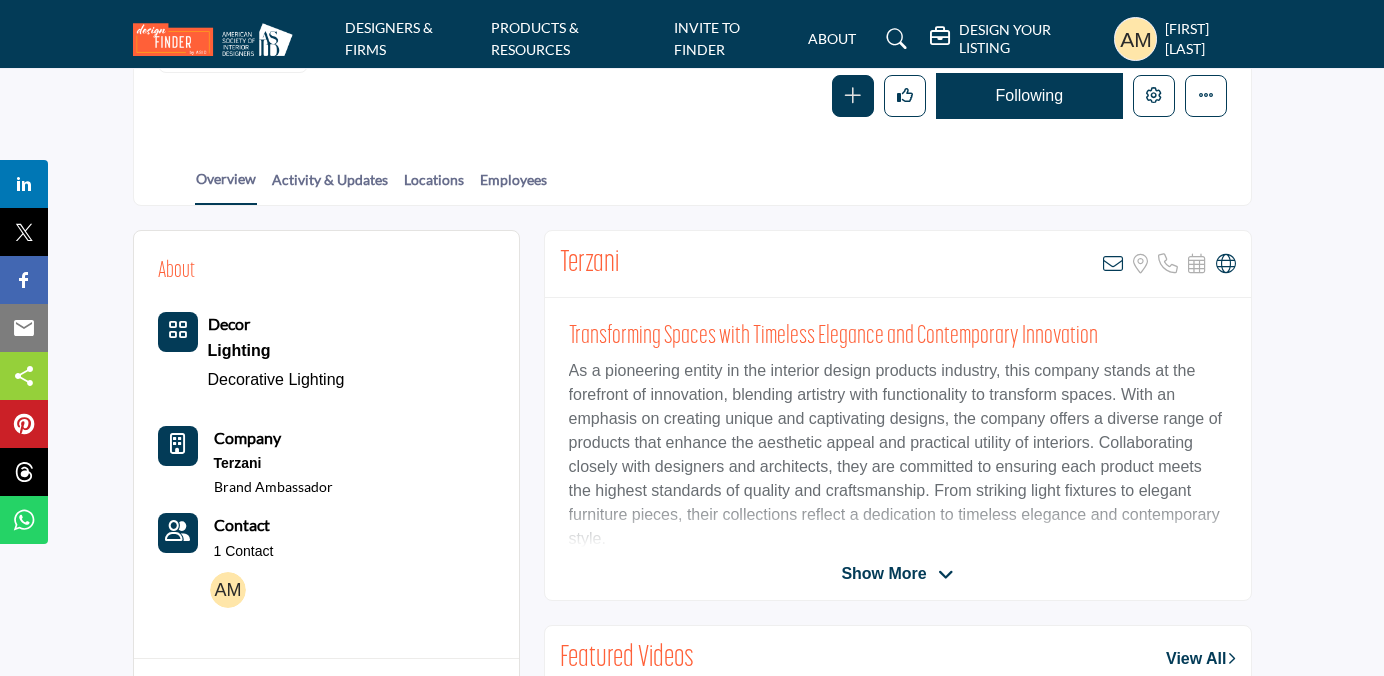click on "Show More" at bounding box center [883, 574] 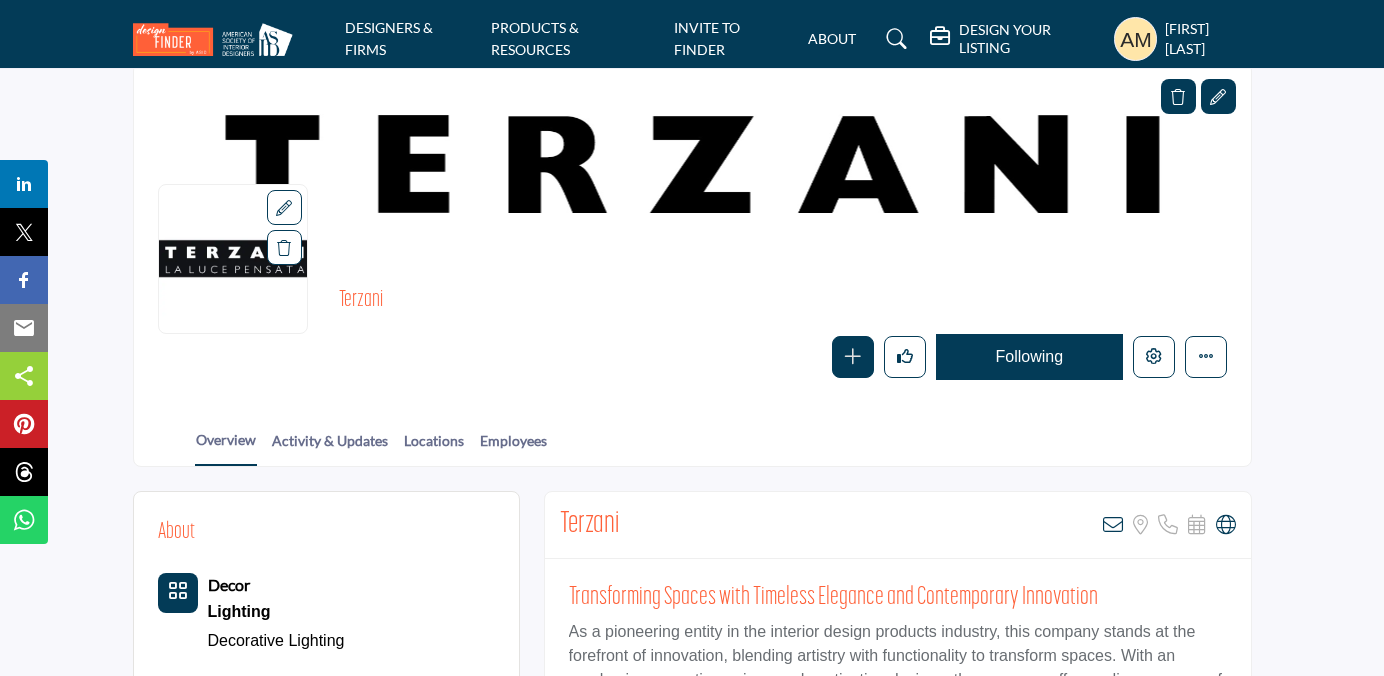 scroll, scrollTop: 63, scrollLeft: 0, axis: vertical 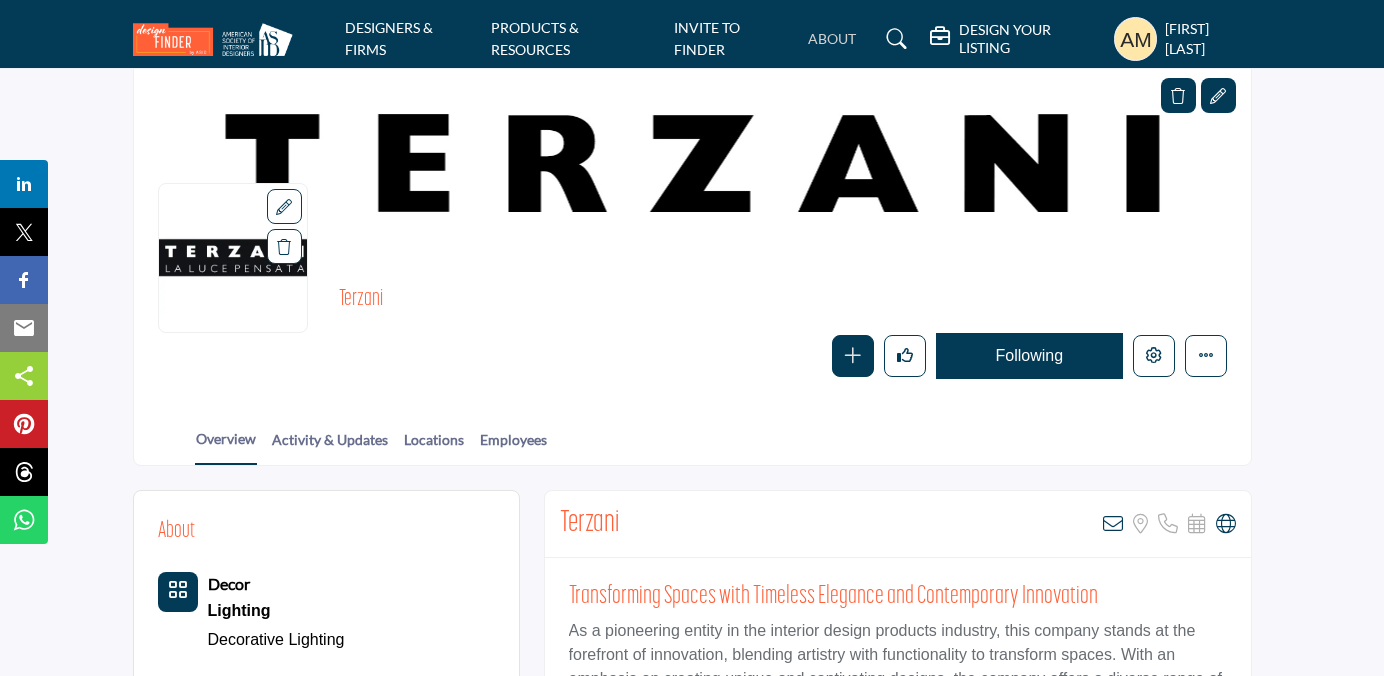 click on "ABOUT" at bounding box center (832, 38) 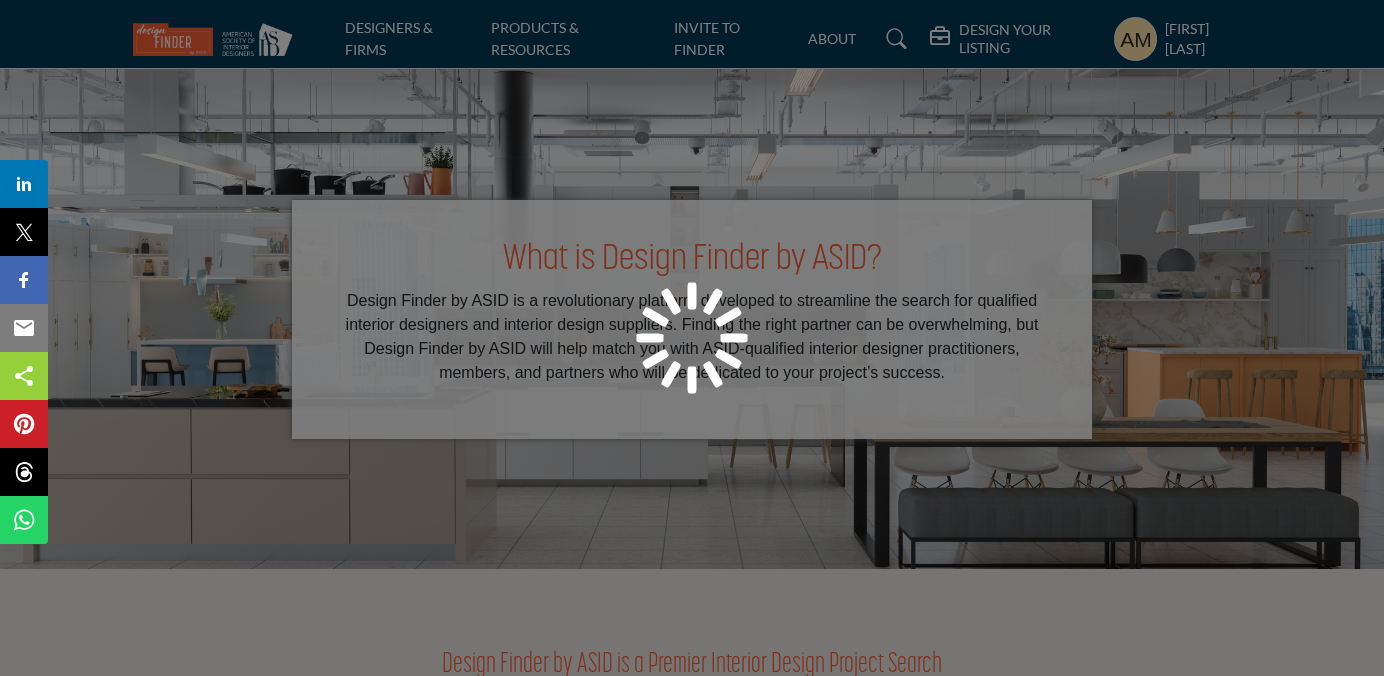 scroll, scrollTop: 0, scrollLeft: 0, axis: both 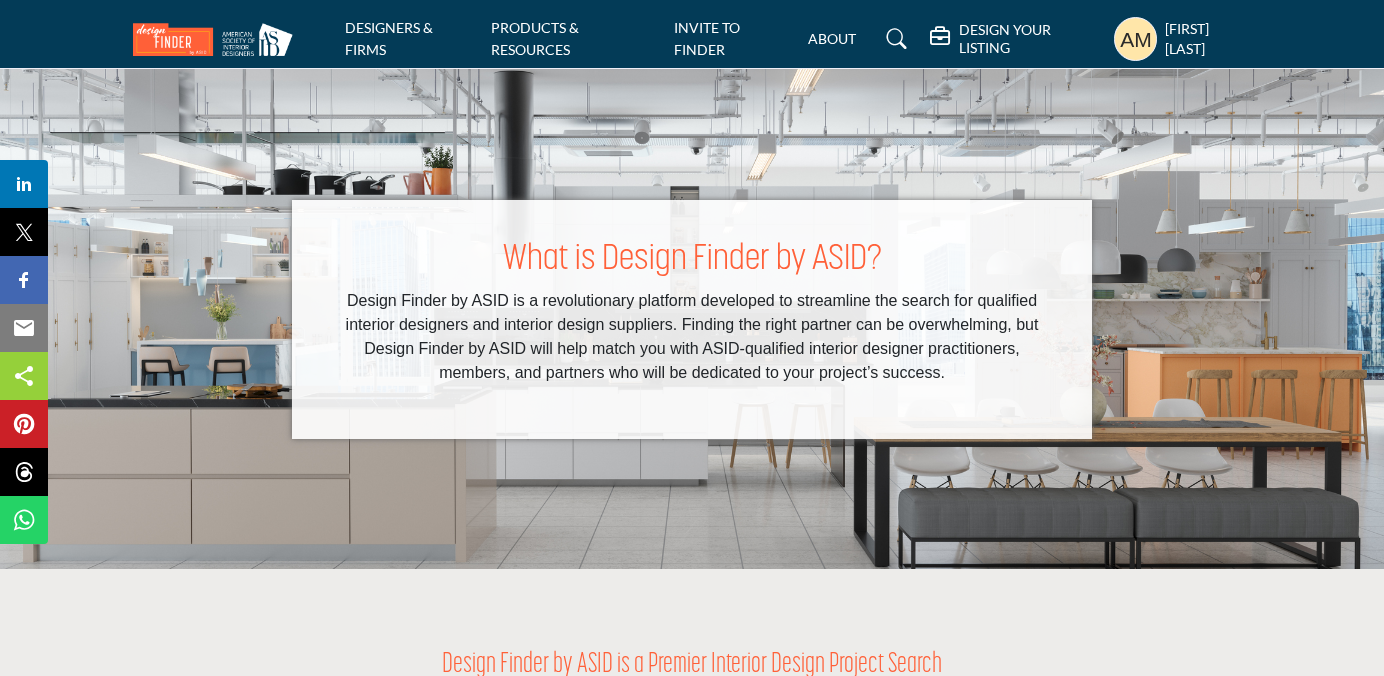 click at bounding box center [1136, 39] 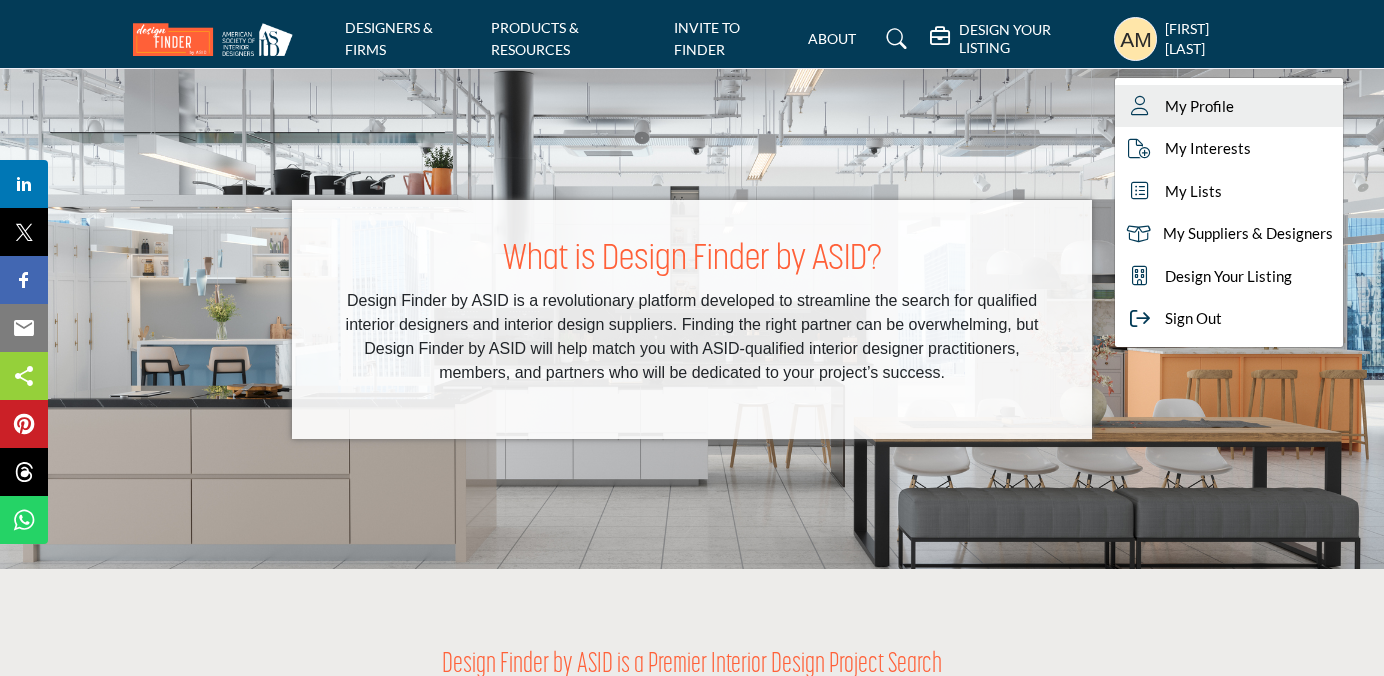 click on "My Profile" at bounding box center [1199, 106] 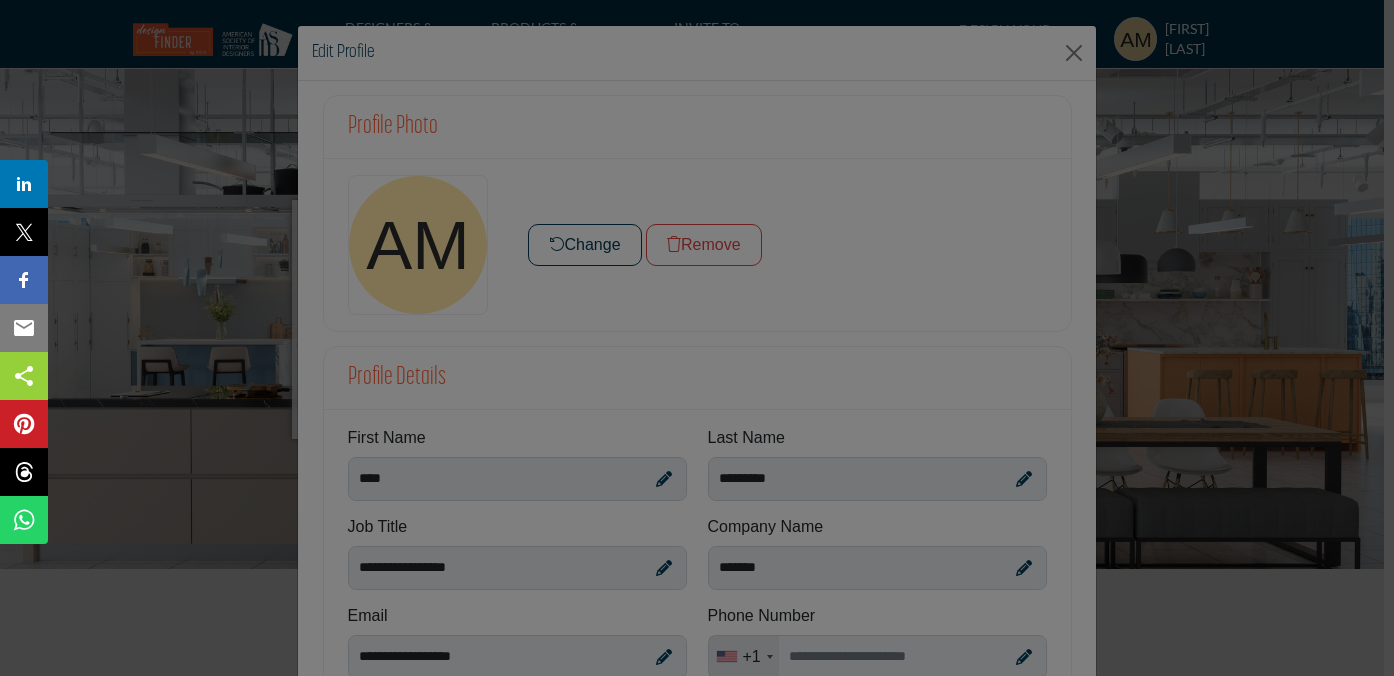 click at bounding box center [697, 338] 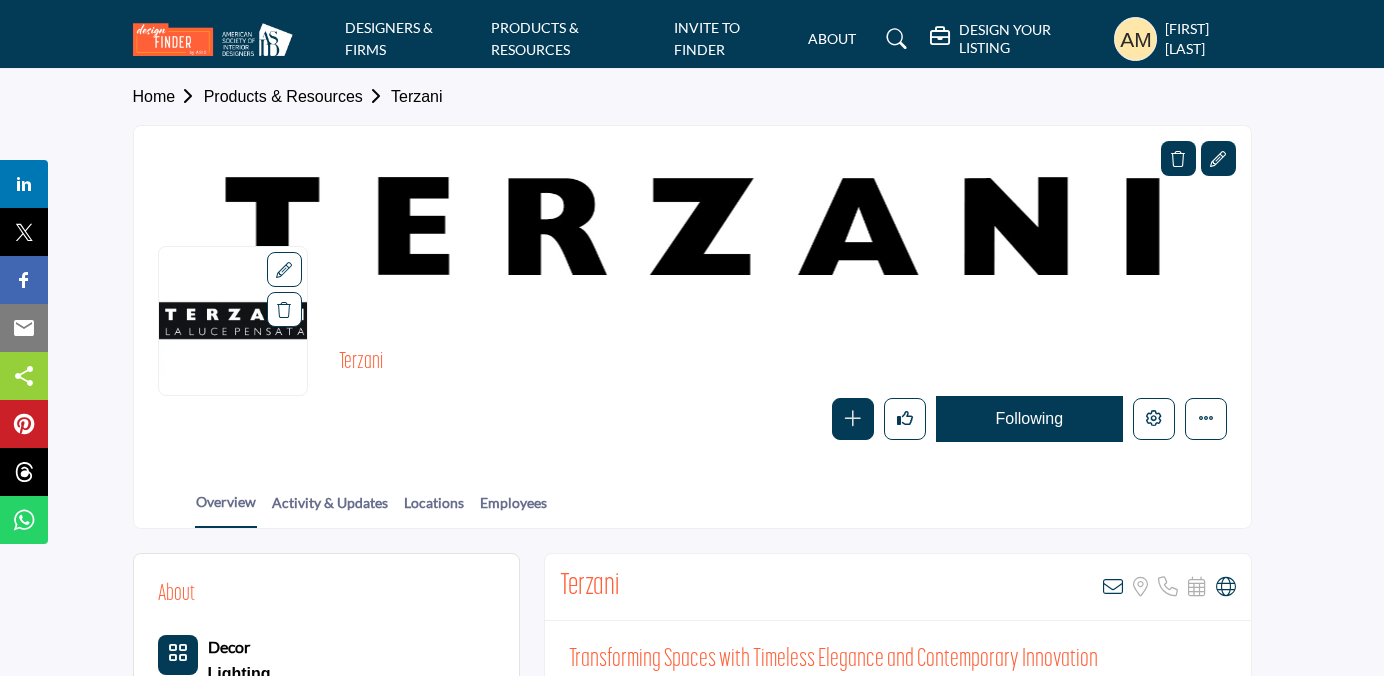 scroll, scrollTop: -2, scrollLeft: 0, axis: vertical 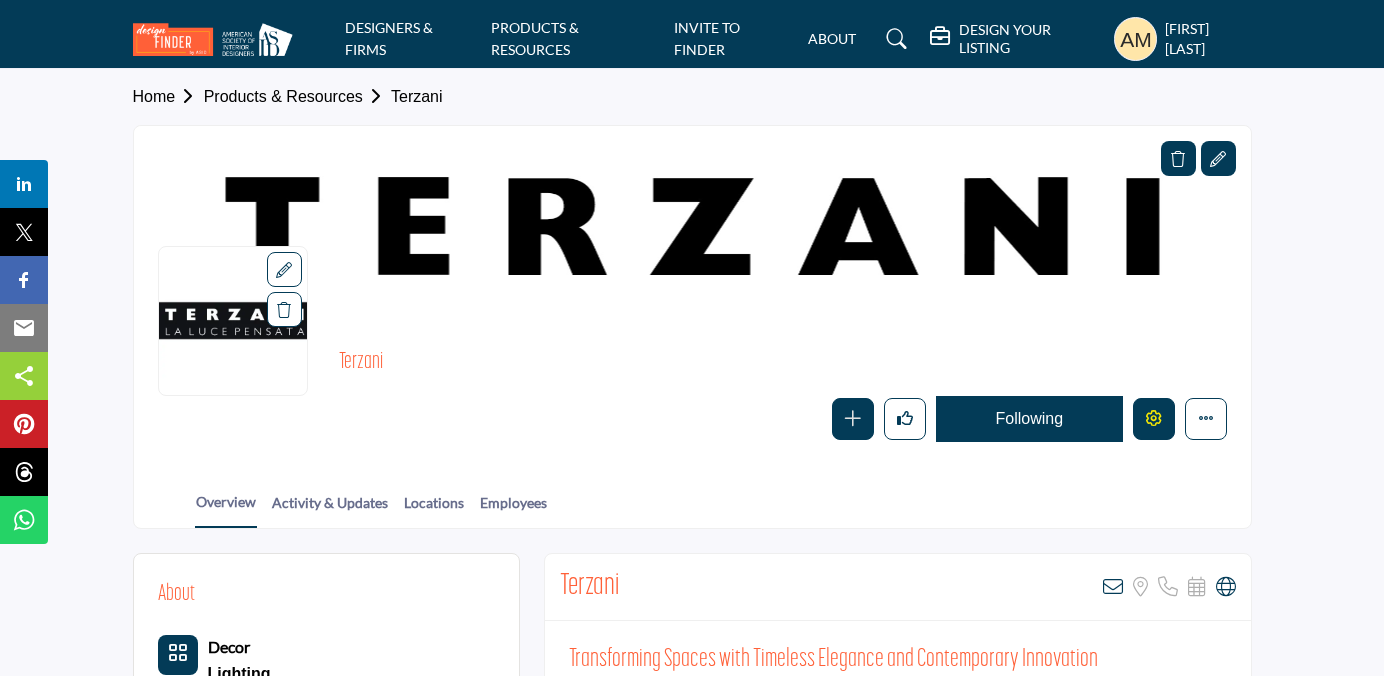 click at bounding box center (1154, 419) 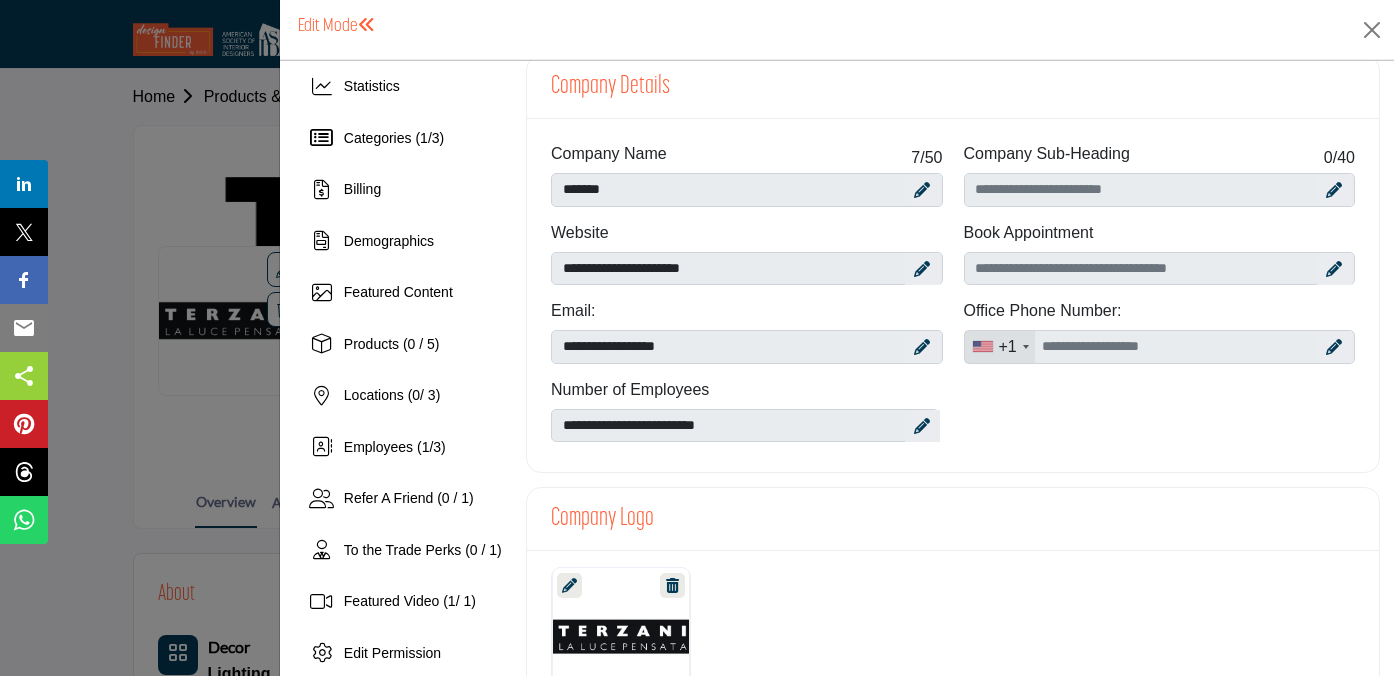 scroll, scrollTop: 62, scrollLeft: 0, axis: vertical 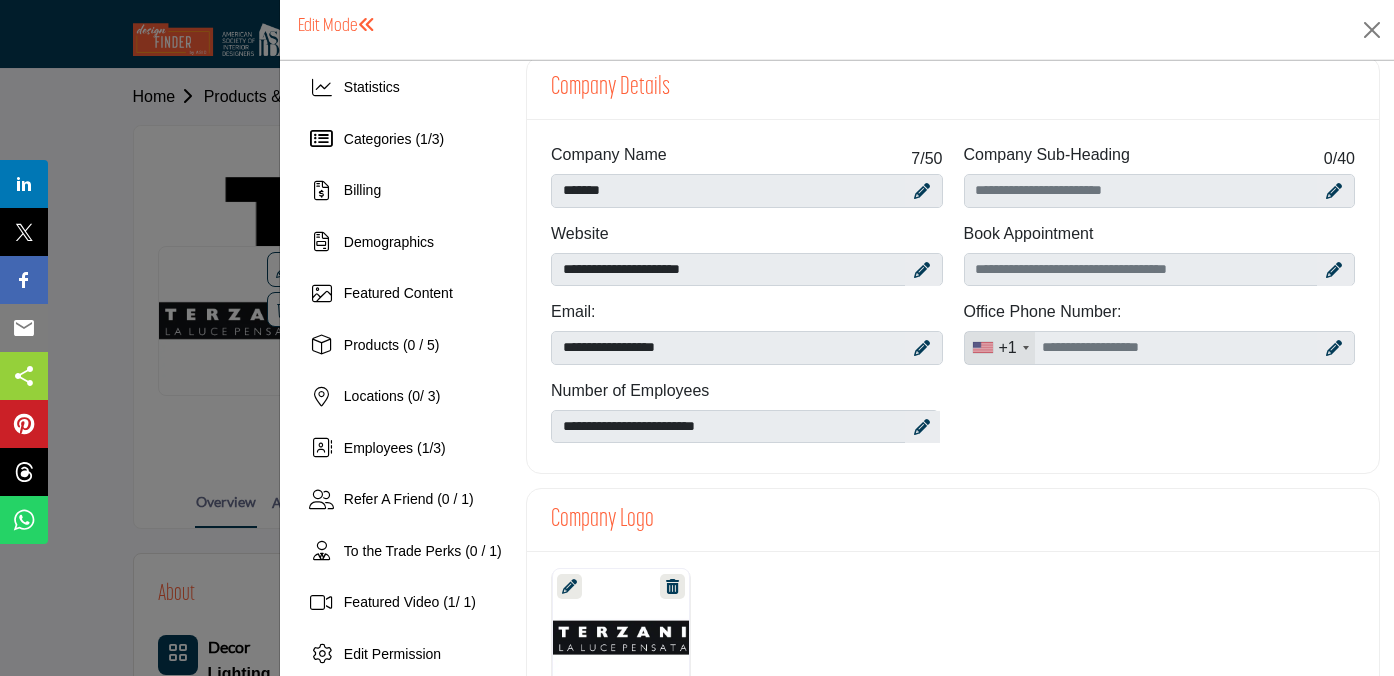 click at bounding box center (1334, 348) 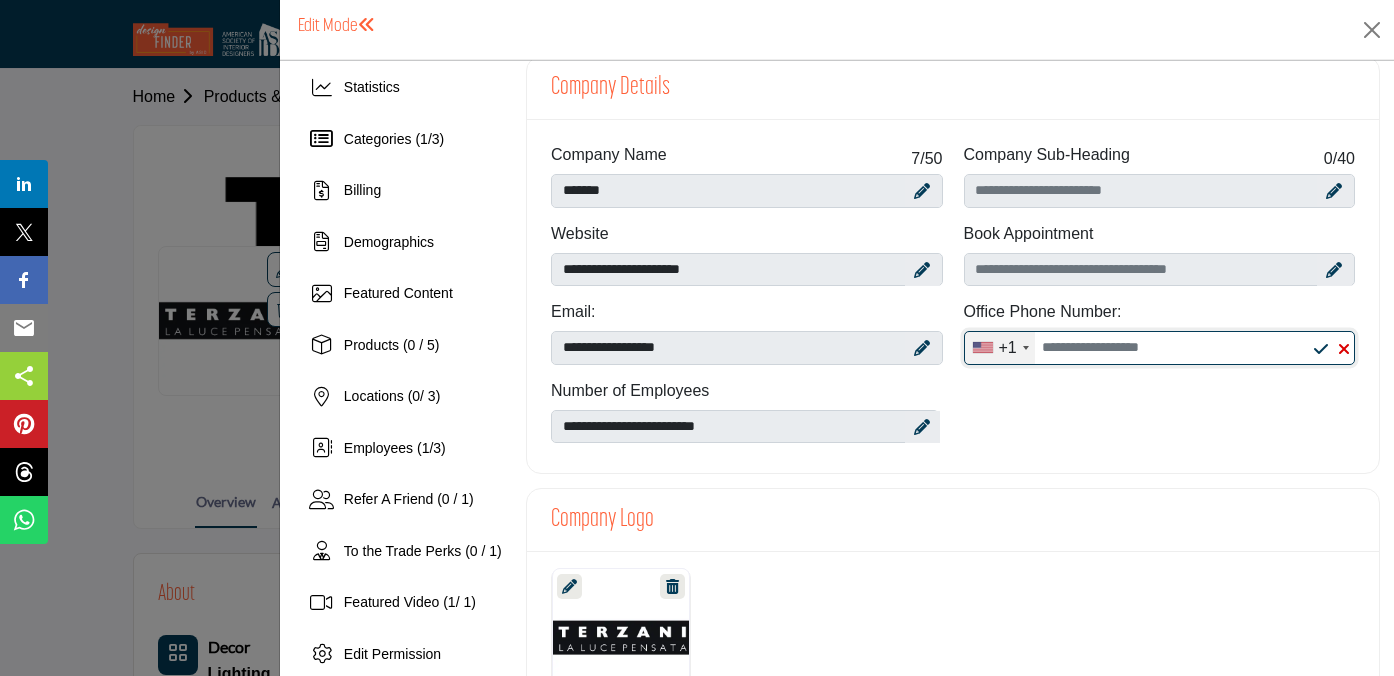 click at bounding box center [1159, 348] 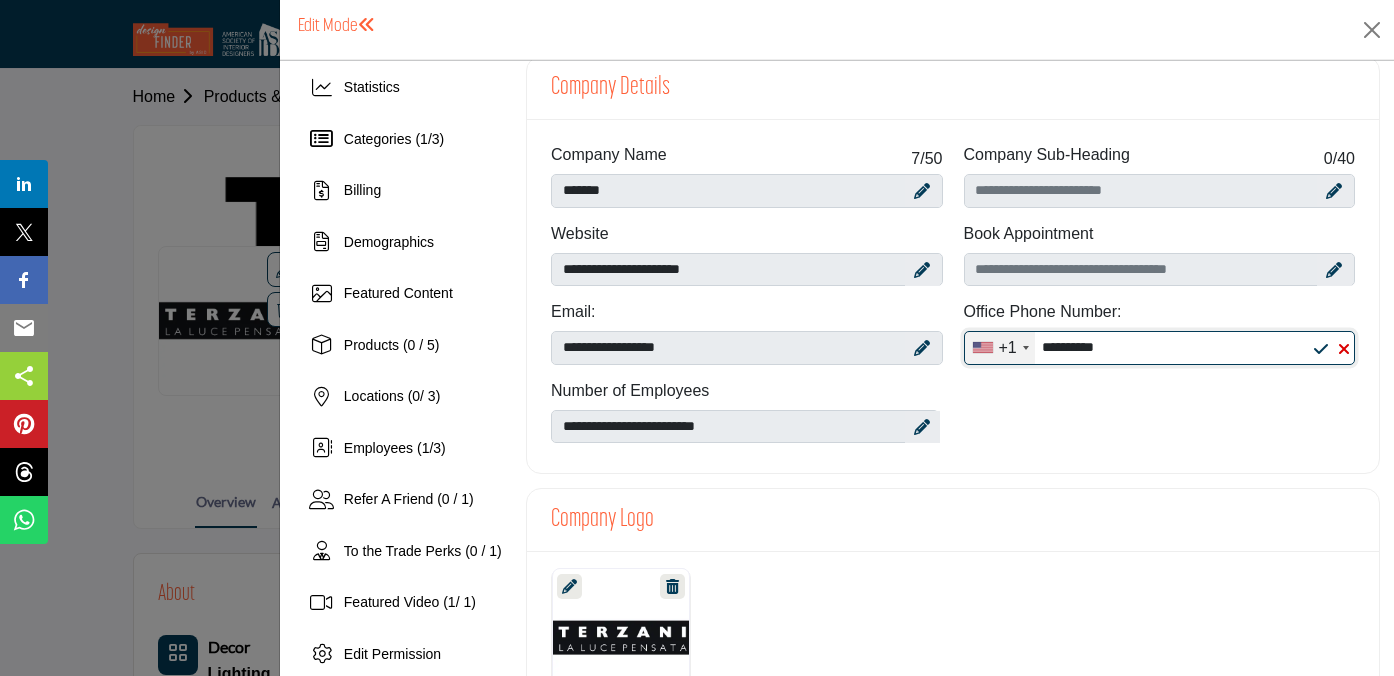 type on "**********" 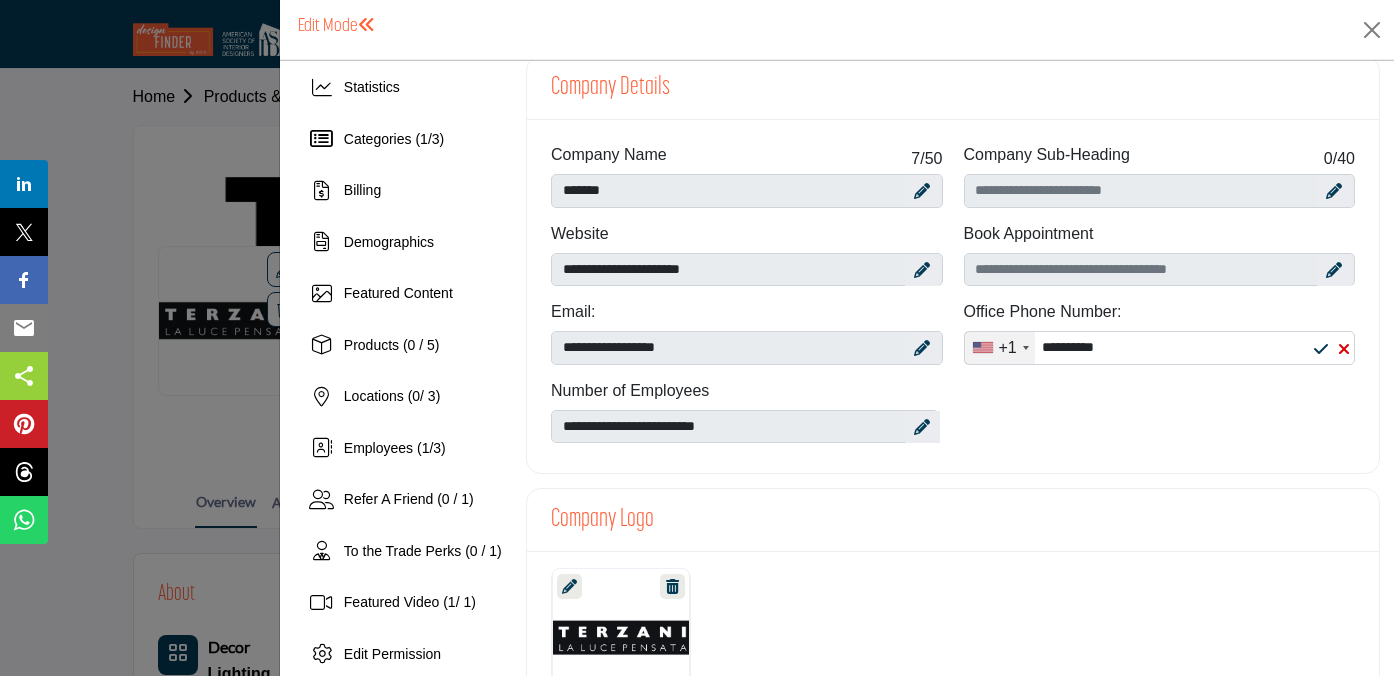 click on "Company Name
7 /50
*******
Company Sub-Heading
0 /40
Website +1" at bounding box center (953, 300) 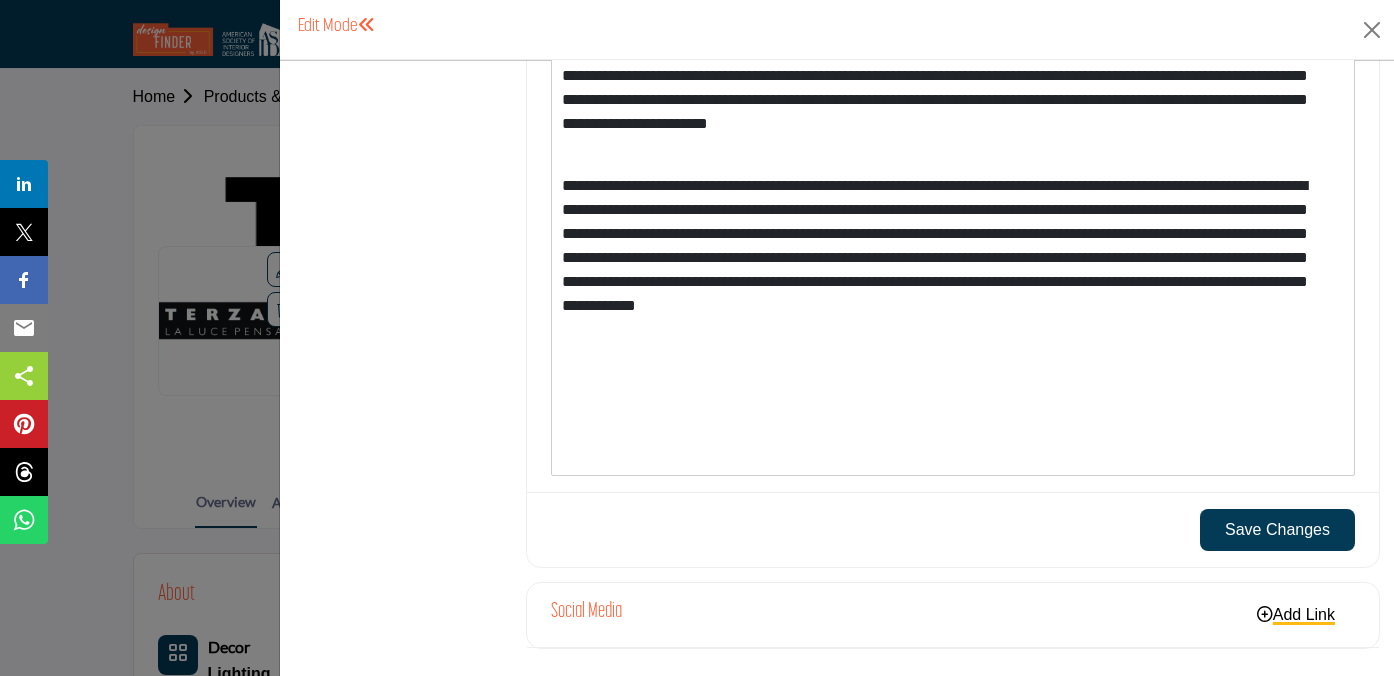 scroll, scrollTop: 2190, scrollLeft: 0, axis: vertical 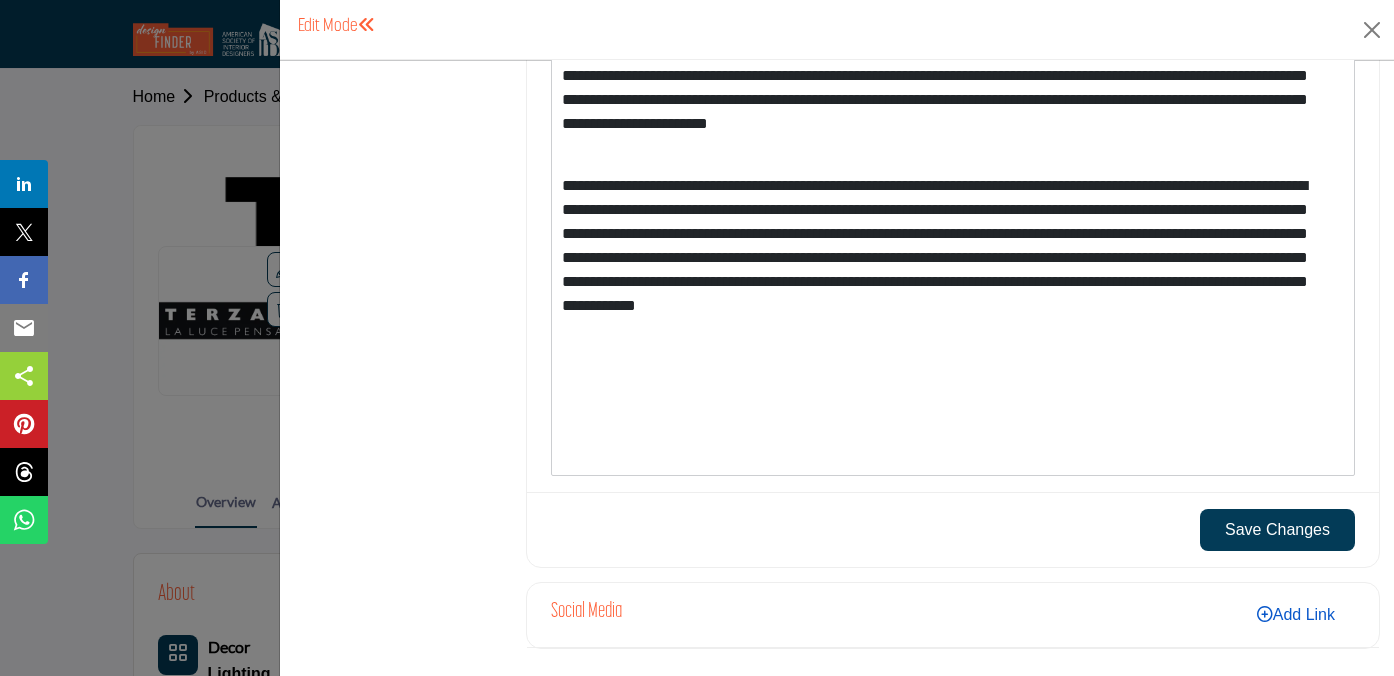 click at bounding box center (1265, 614) 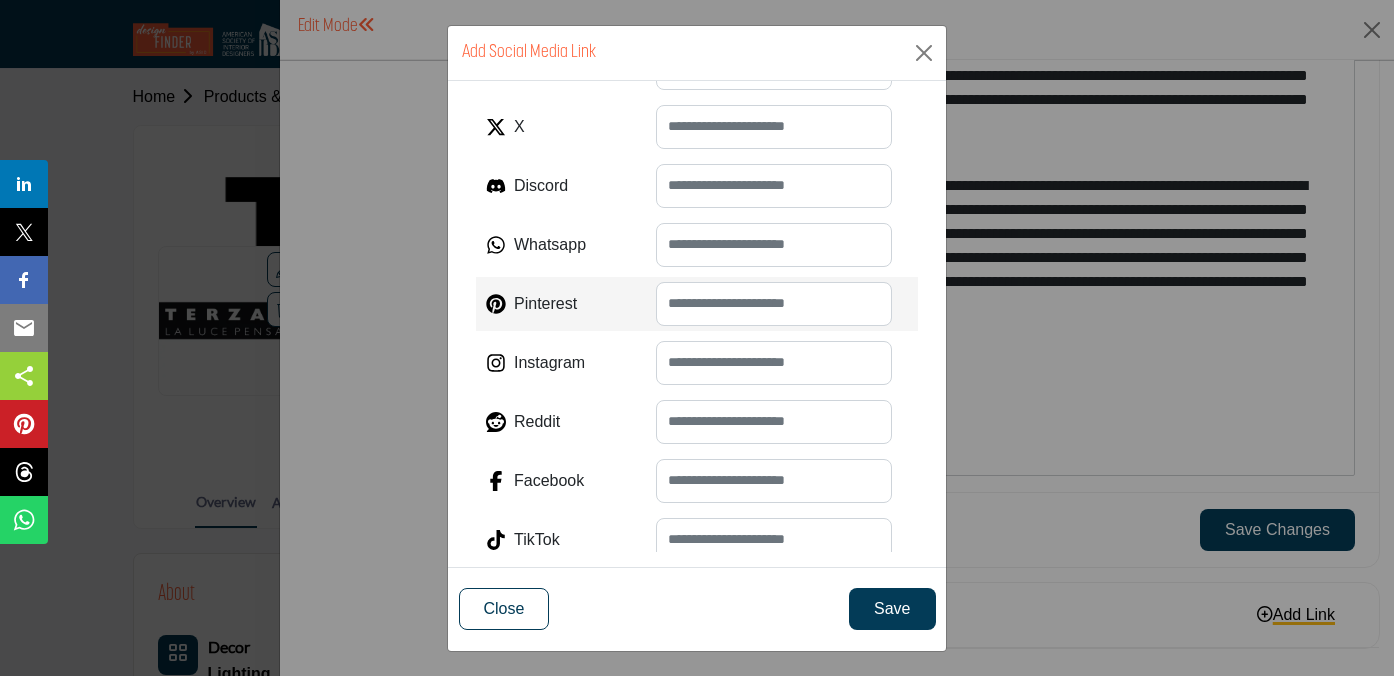 scroll, scrollTop: 304, scrollLeft: 0, axis: vertical 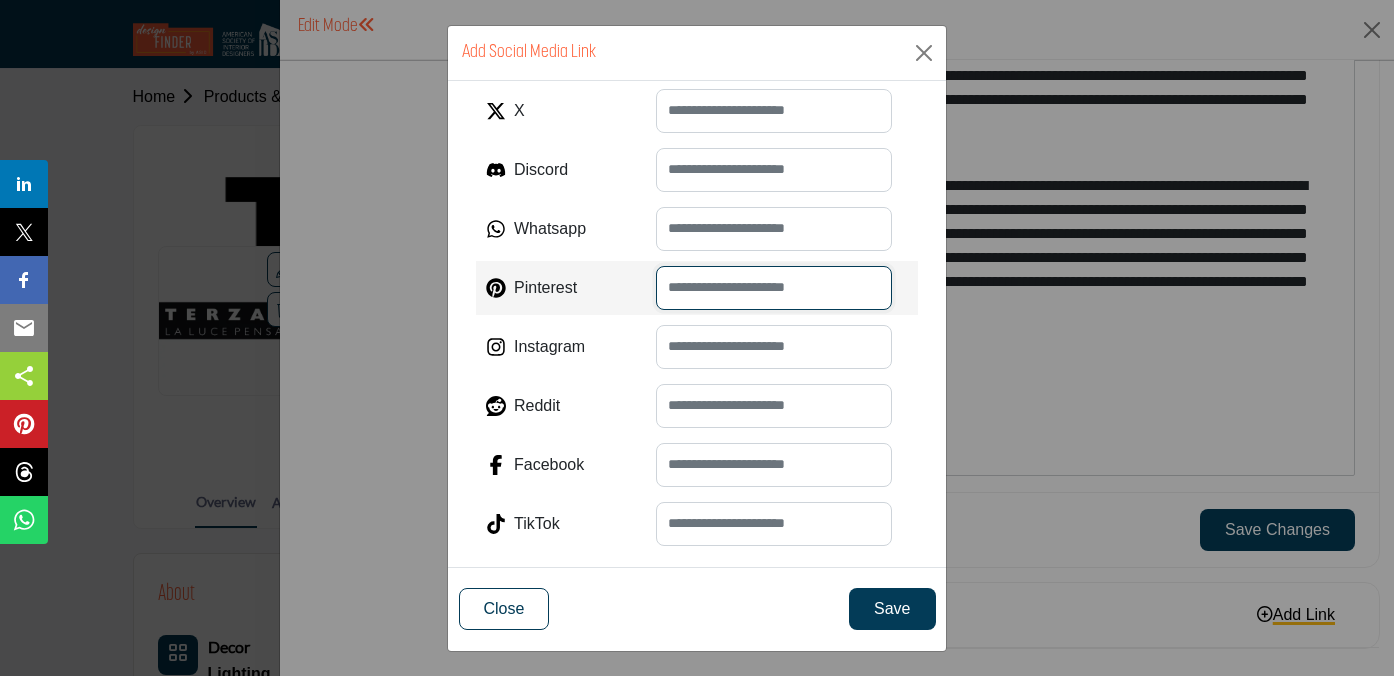 click at bounding box center [774, 288] 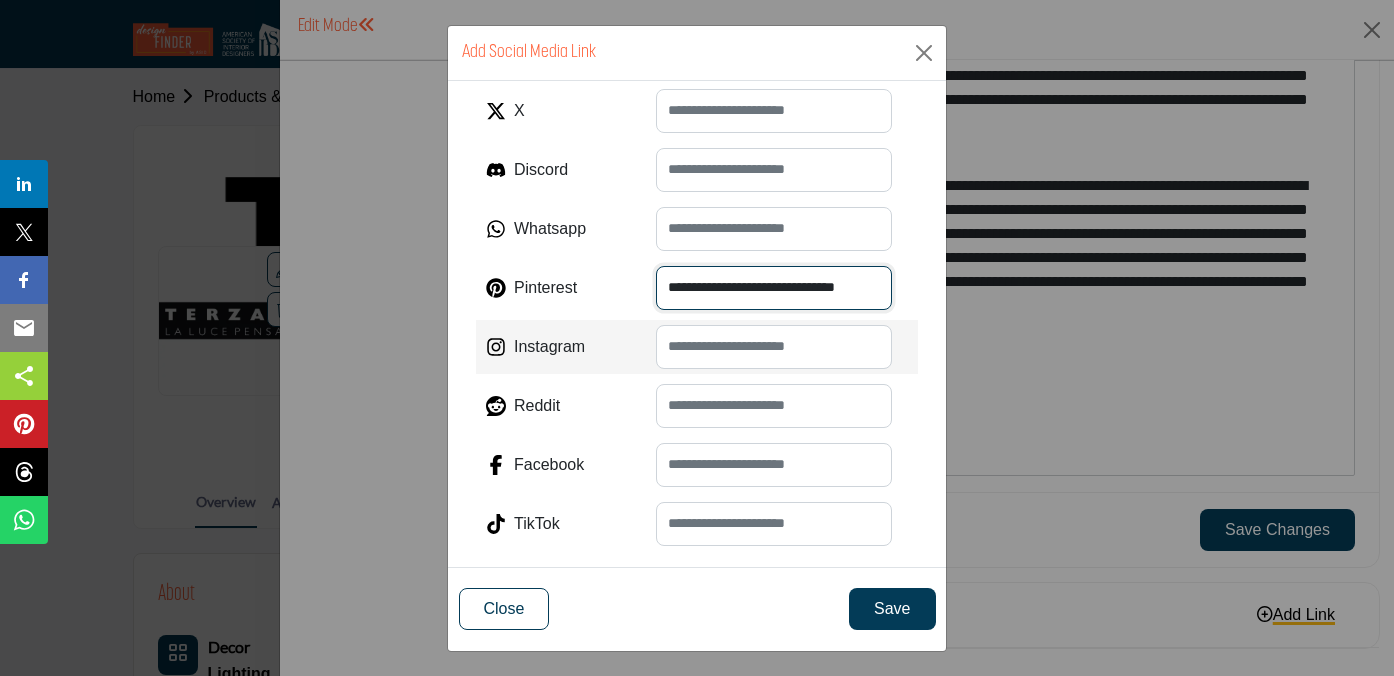 type on "**********" 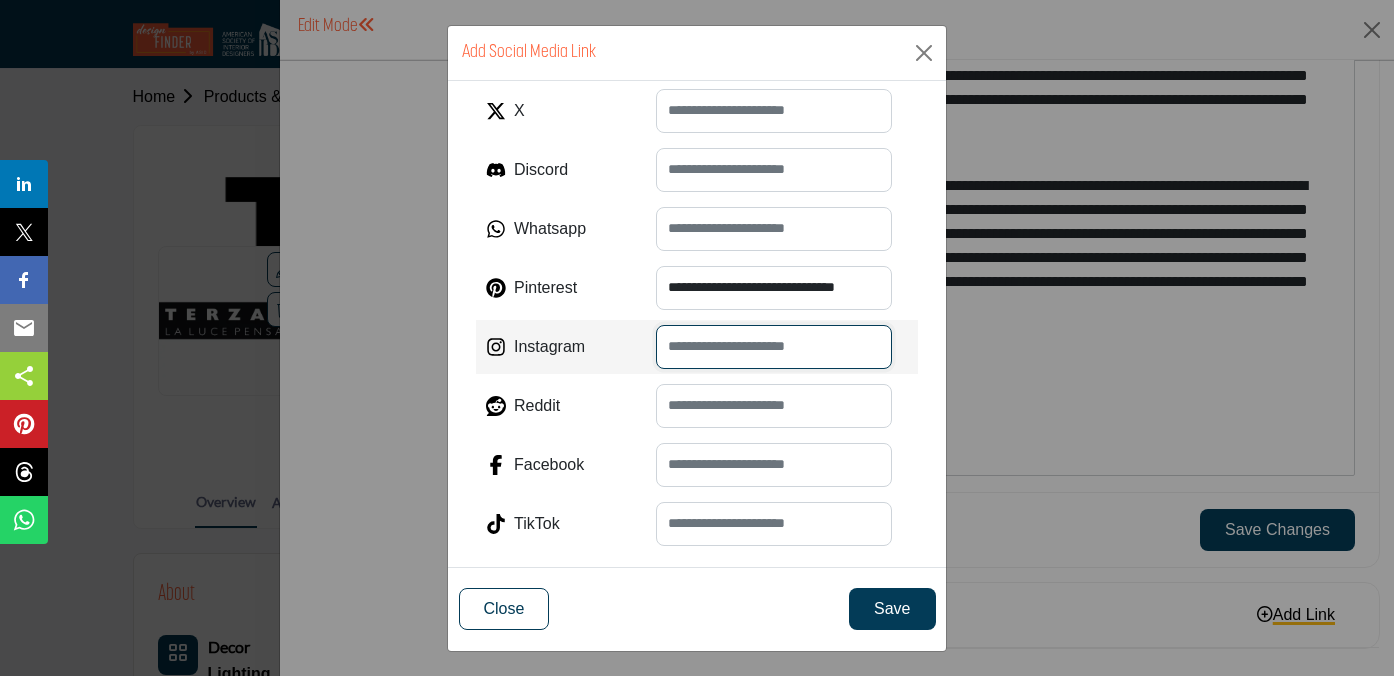 click at bounding box center [774, 347] 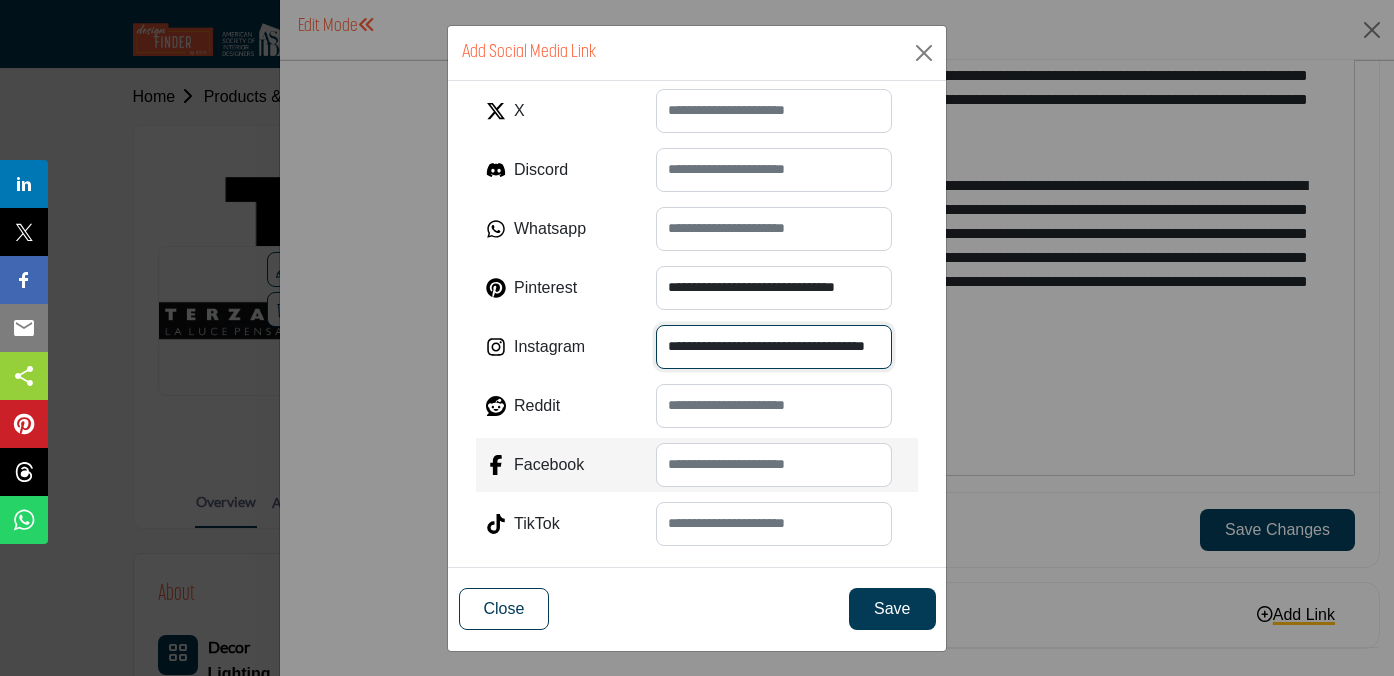 type on "**********" 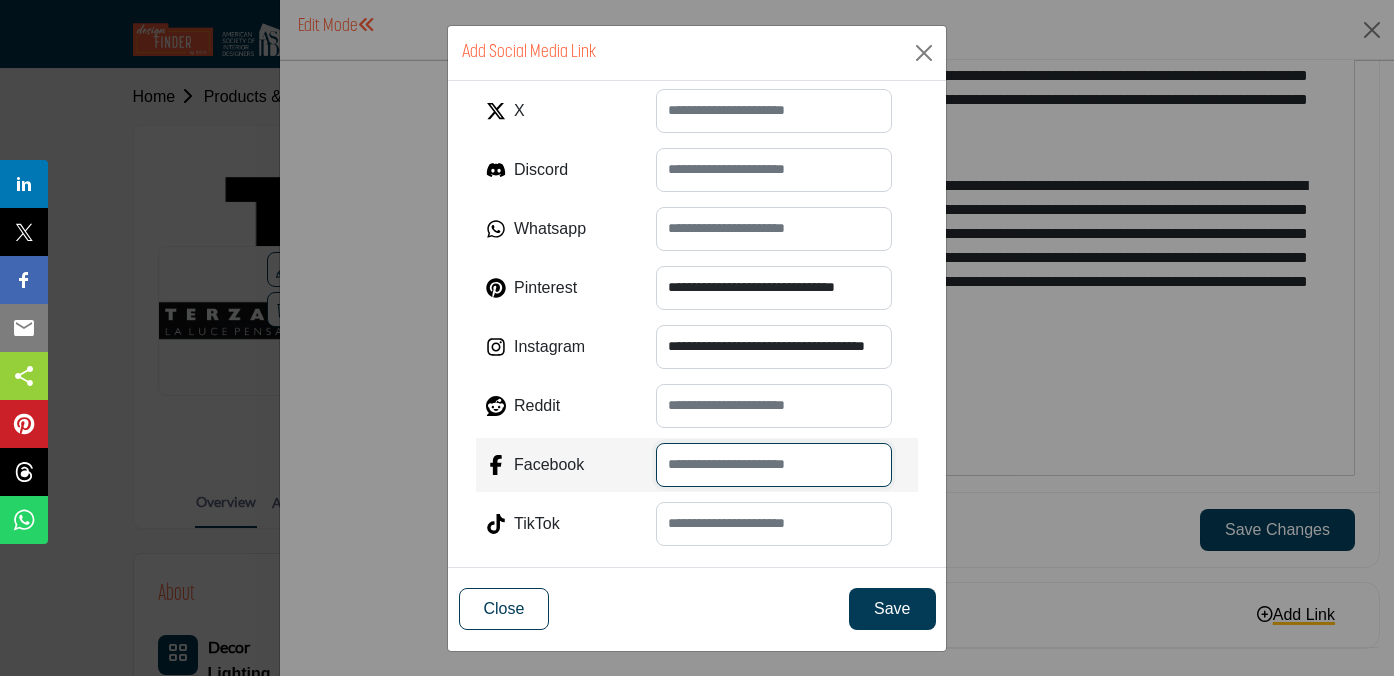 click at bounding box center [774, 465] 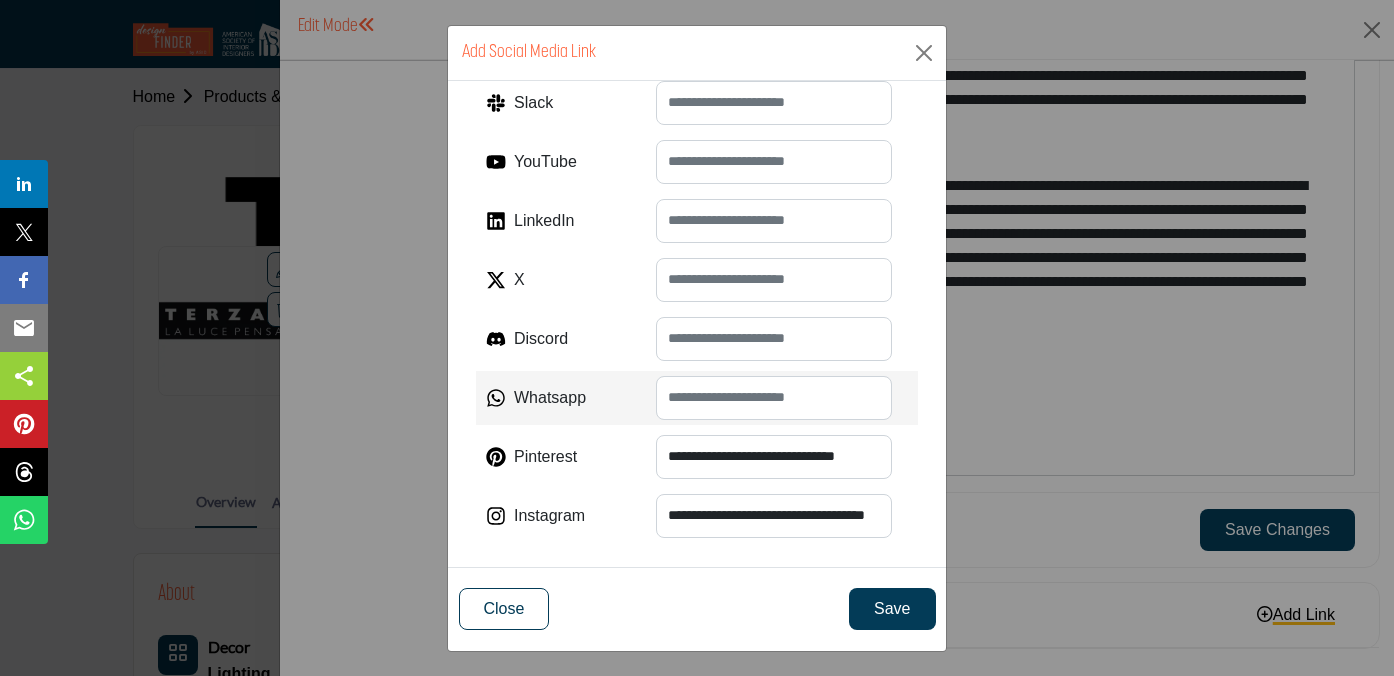 scroll, scrollTop: 117, scrollLeft: 0, axis: vertical 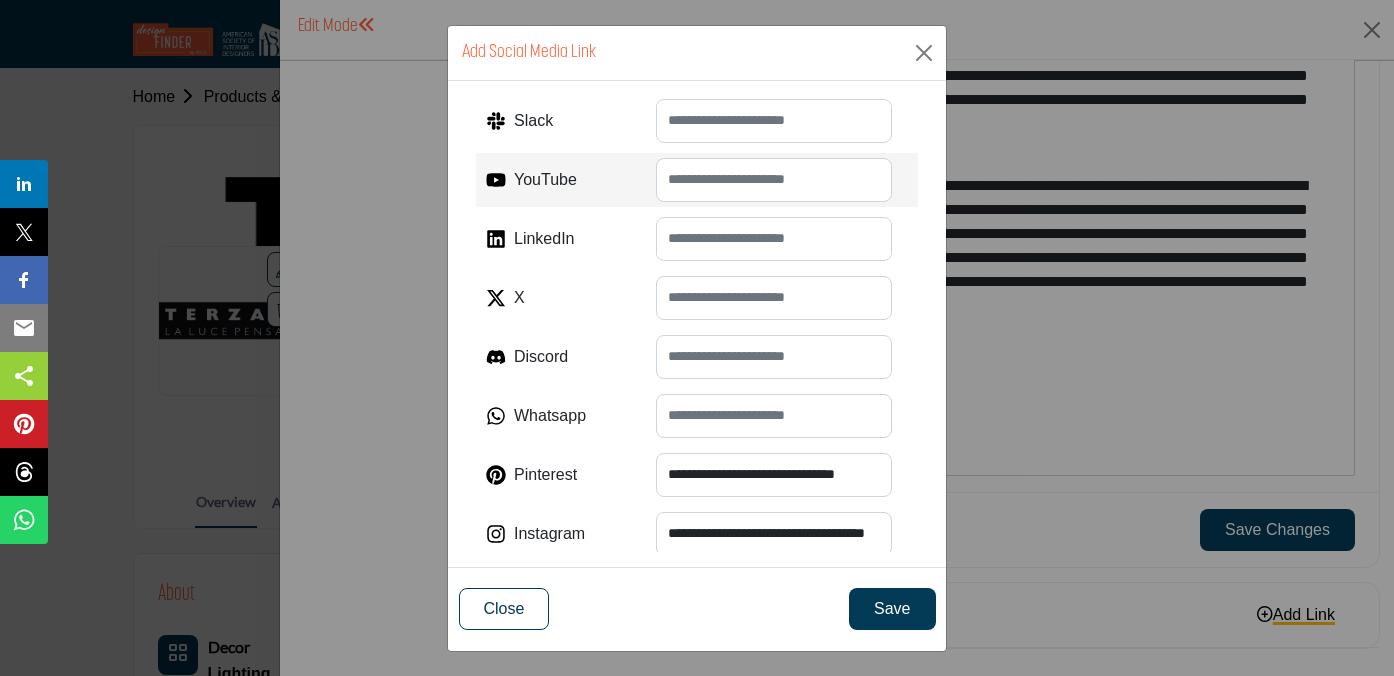 type on "**********" 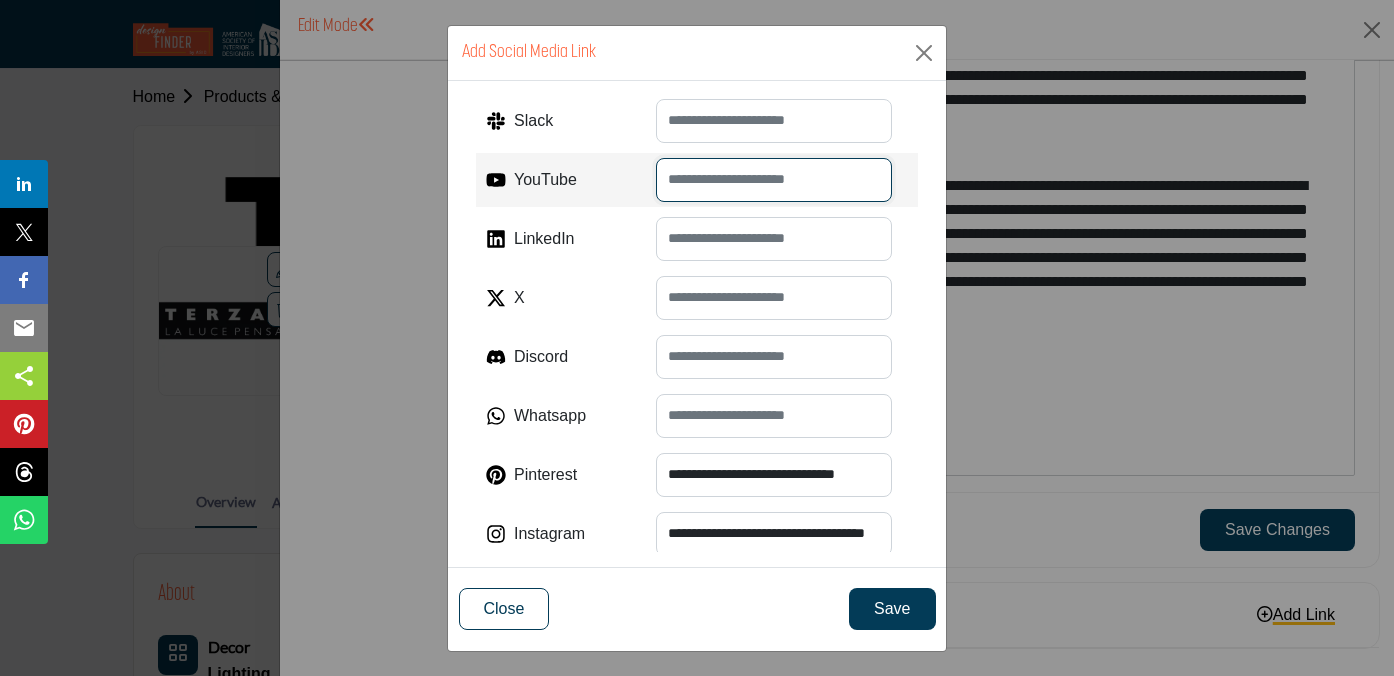 click at bounding box center [774, 180] 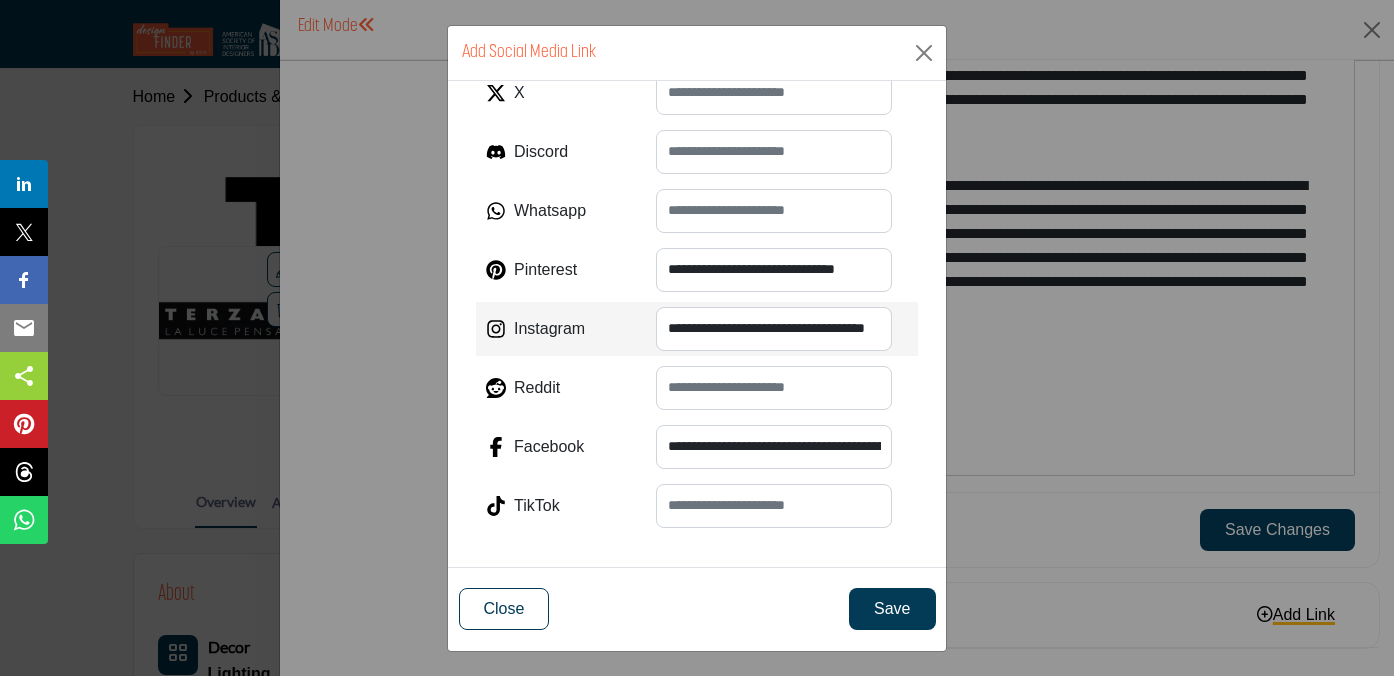 scroll, scrollTop: 322, scrollLeft: 0, axis: vertical 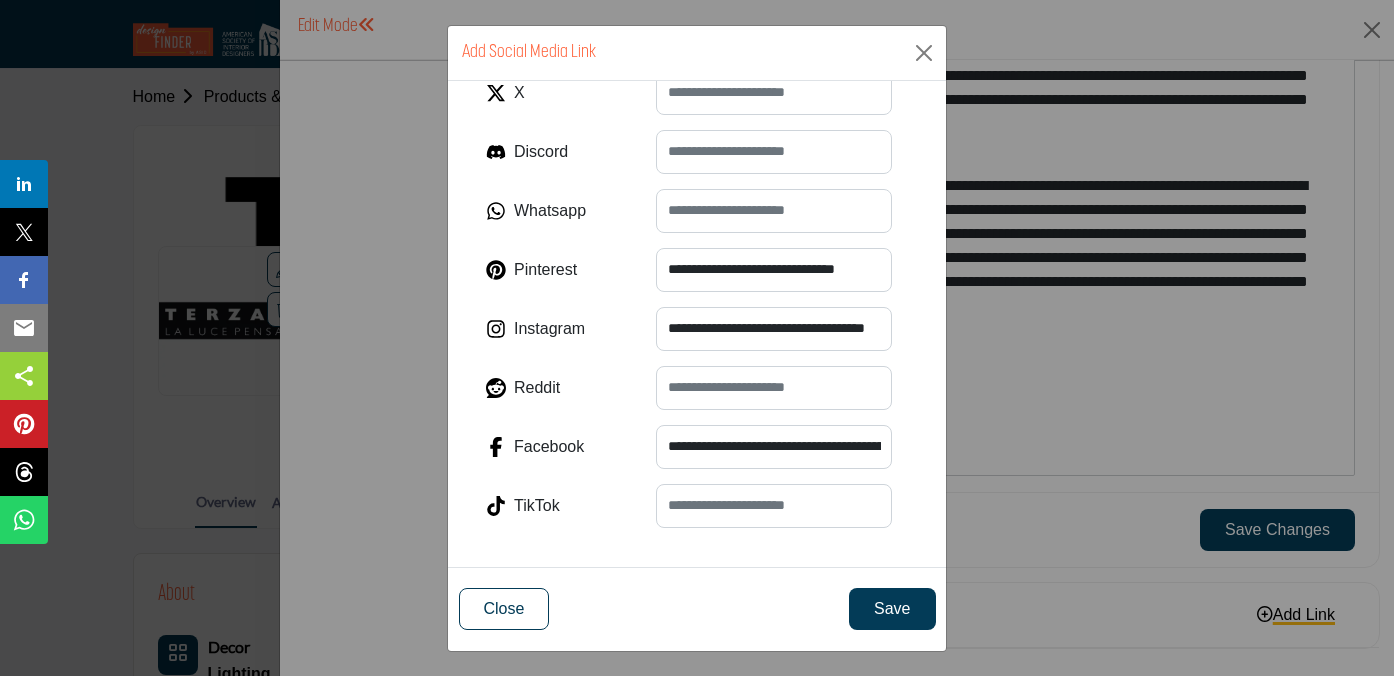 type on "**********" 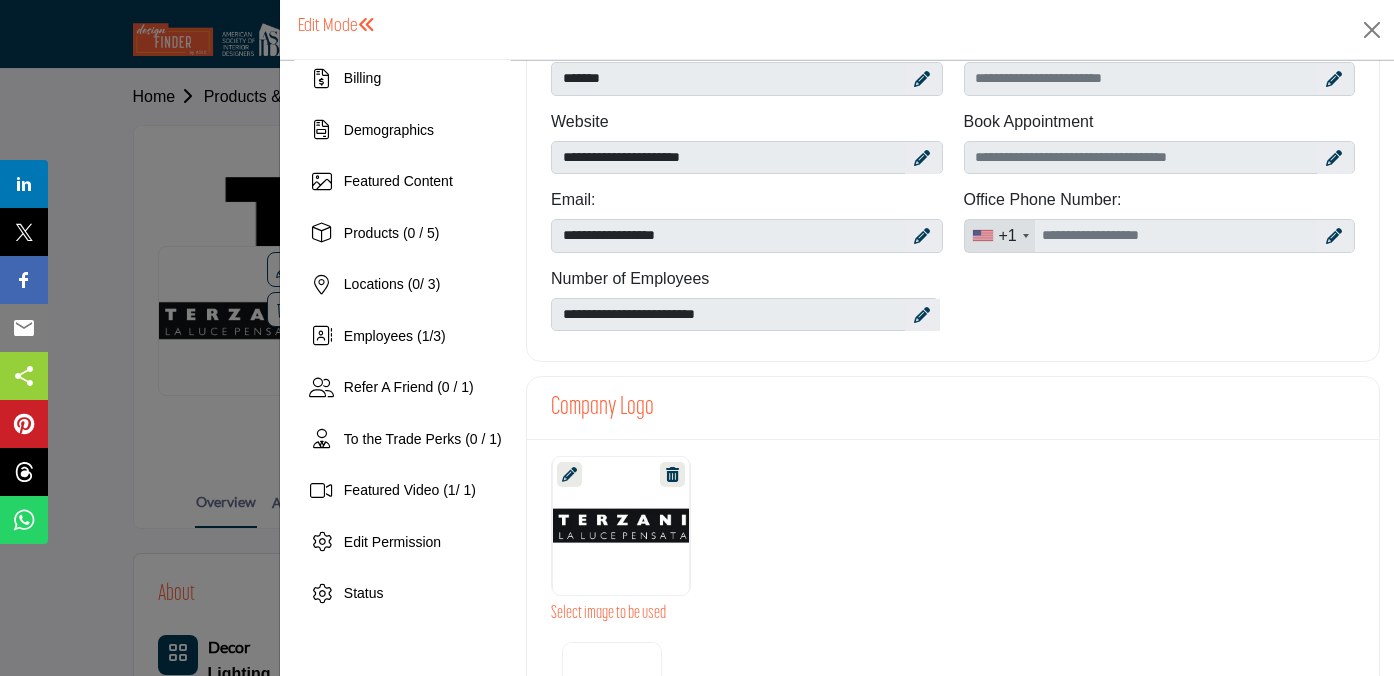 scroll, scrollTop: 172, scrollLeft: 0, axis: vertical 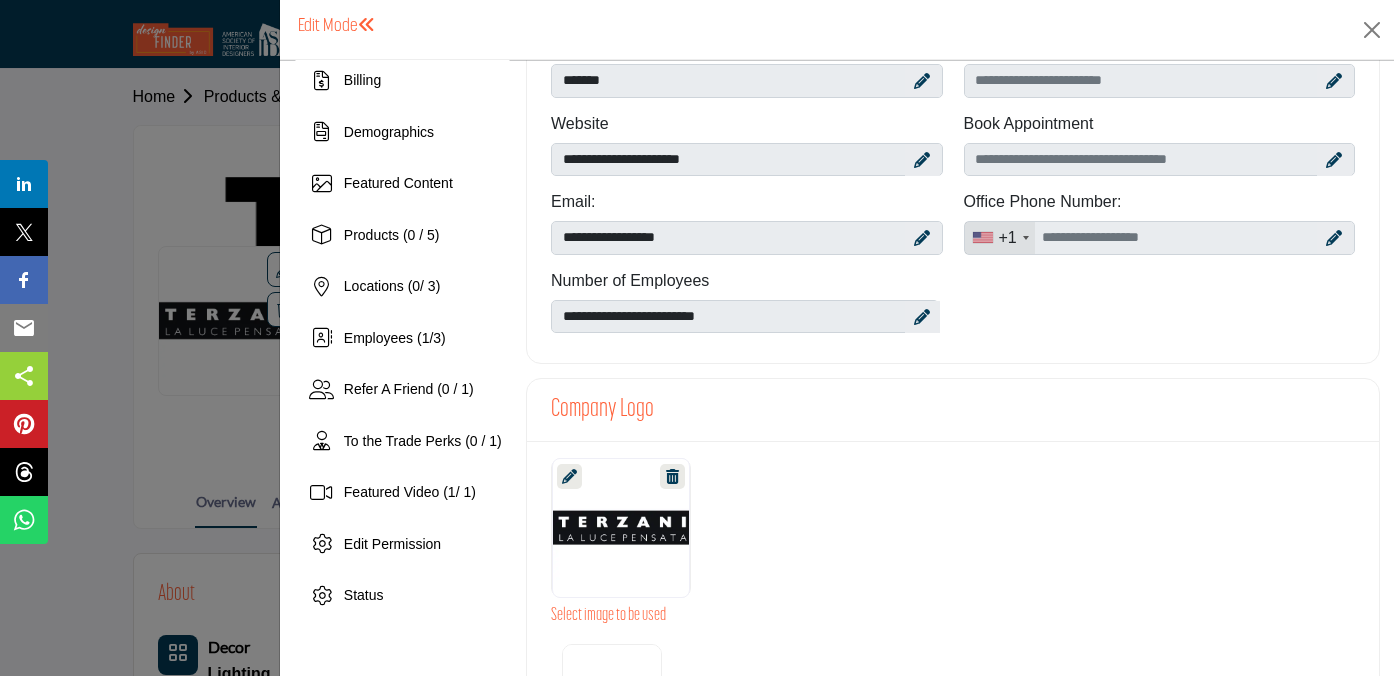 click at bounding box center [569, 476] 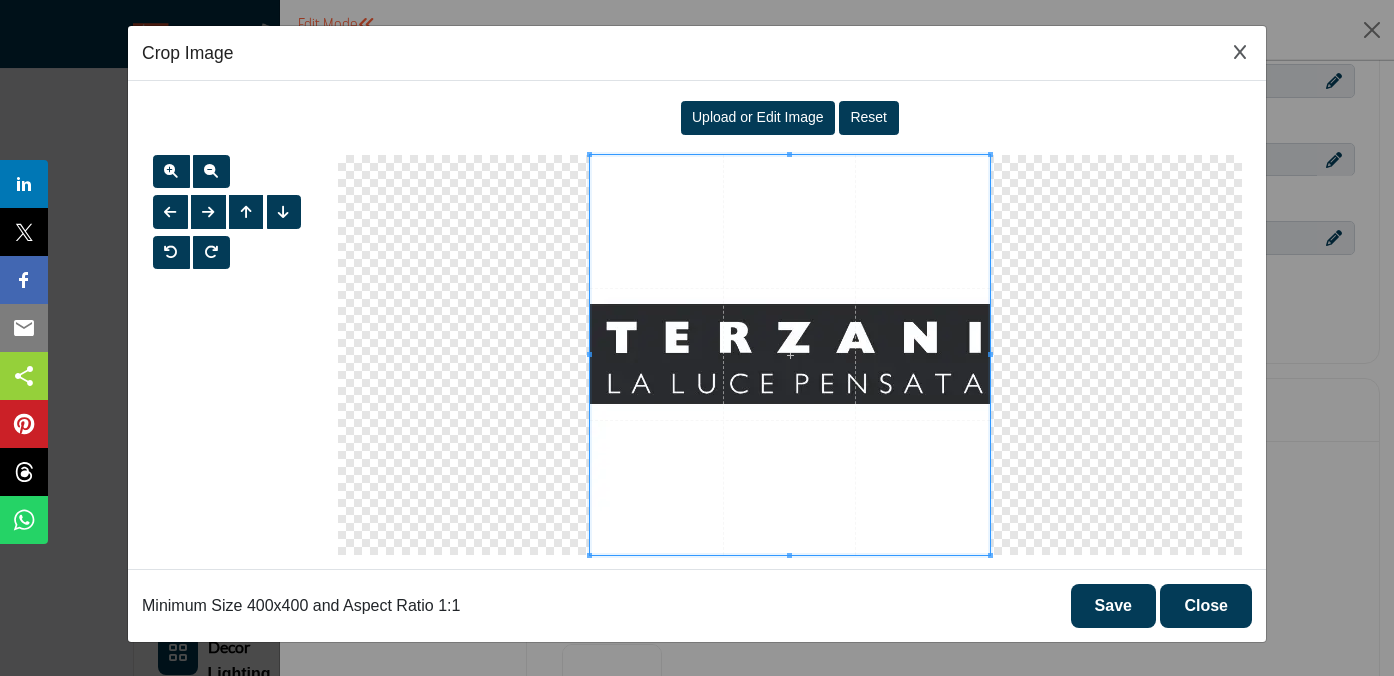 click on "Upload or Edit Image" at bounding box center [758, 117] 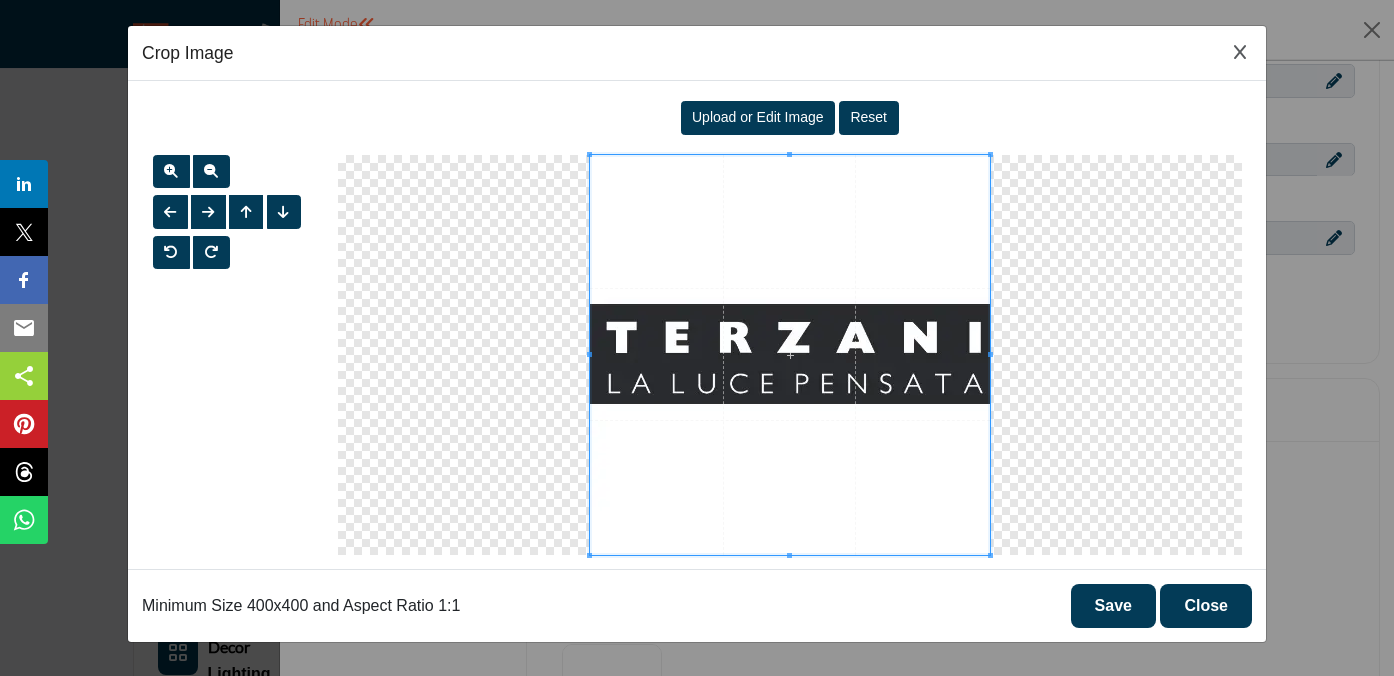 click on "Upload or Edit Image" at bounding box center [758, 117] 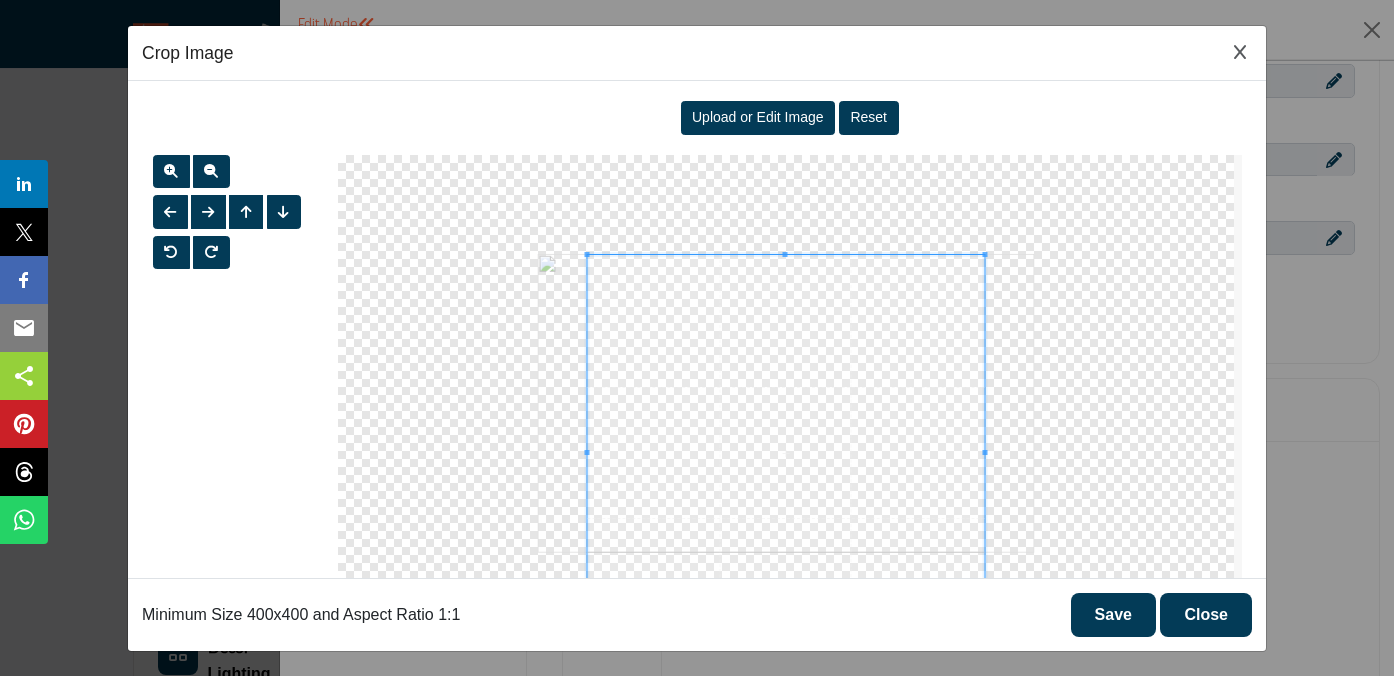 click at bounding box center (785, 453) 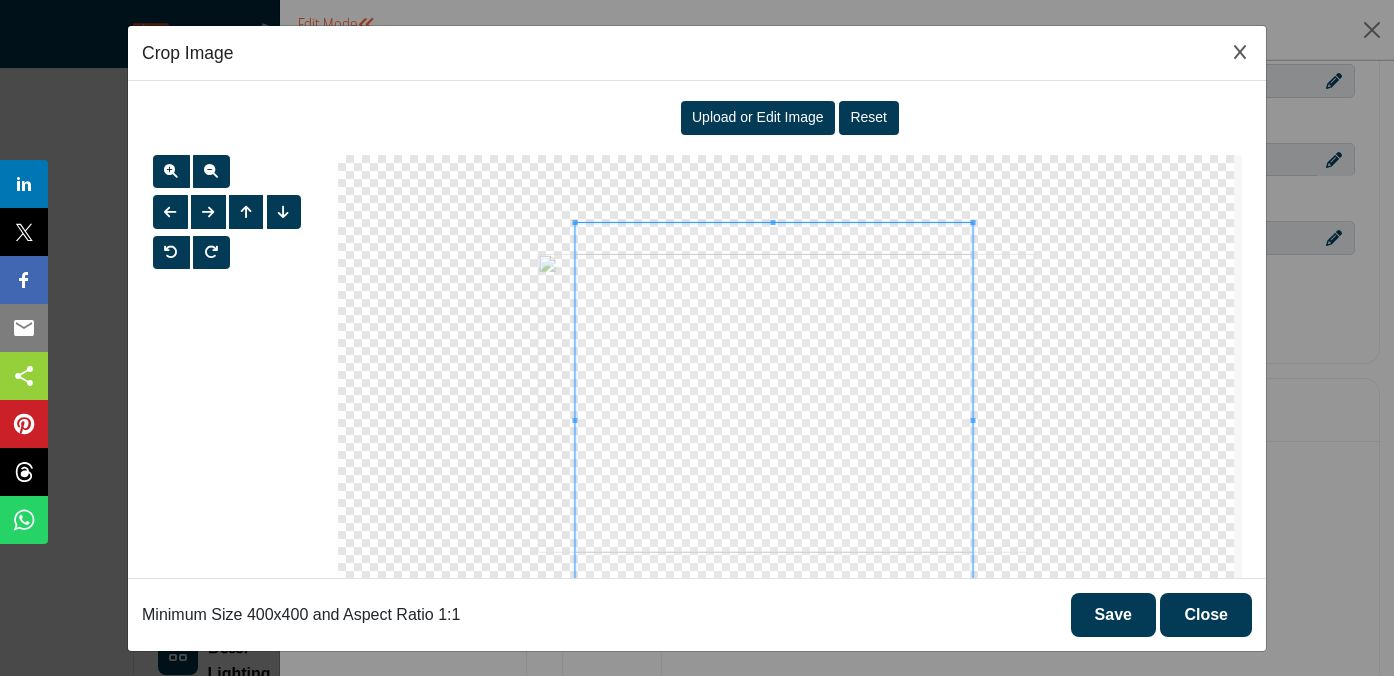 click at bounding box center [773, 421] 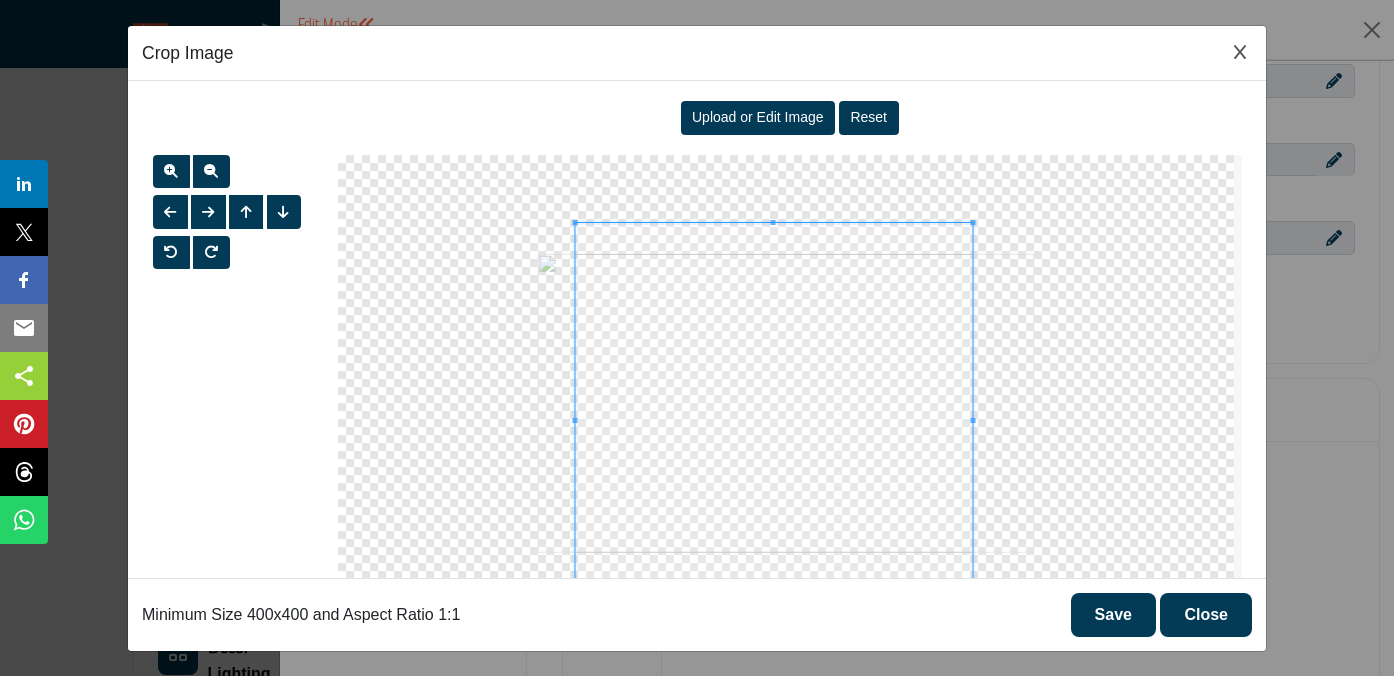 click on "Save" at bounding box center [1113, 615] 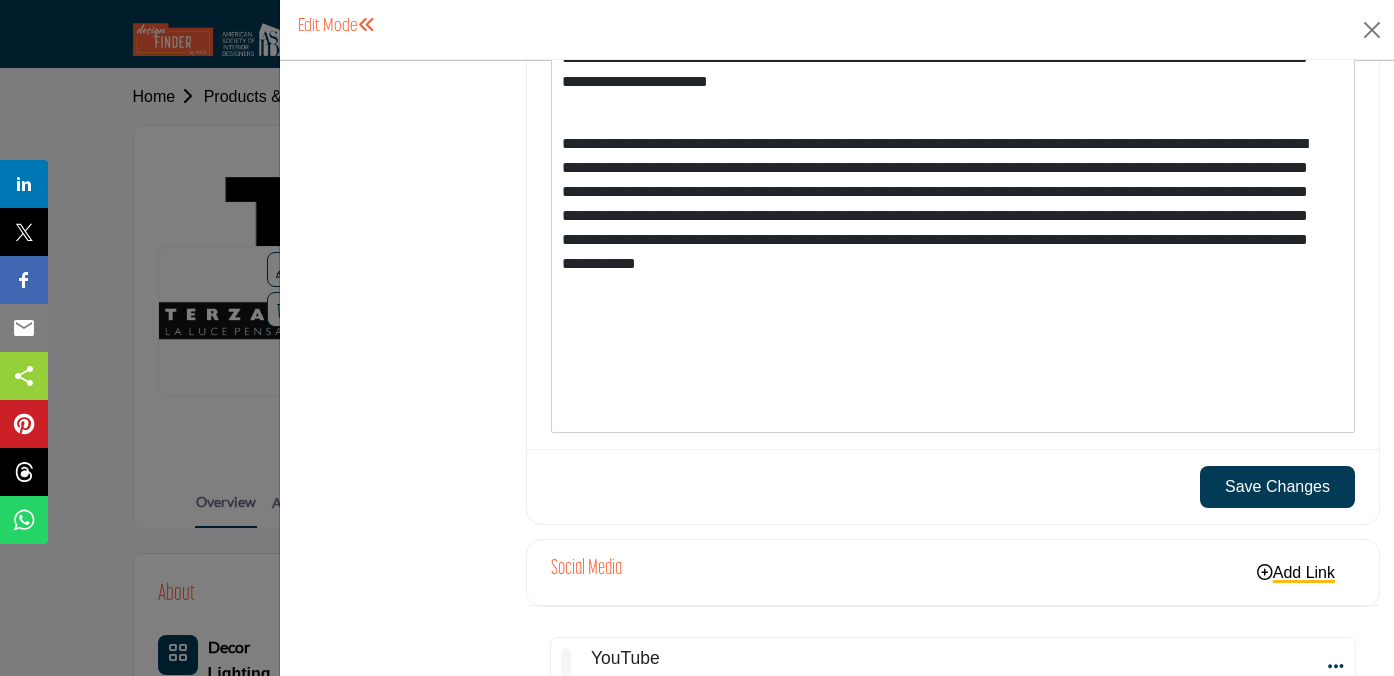 scroll, scrollTop: 2200, scrollLeft: 0, axis: vertical 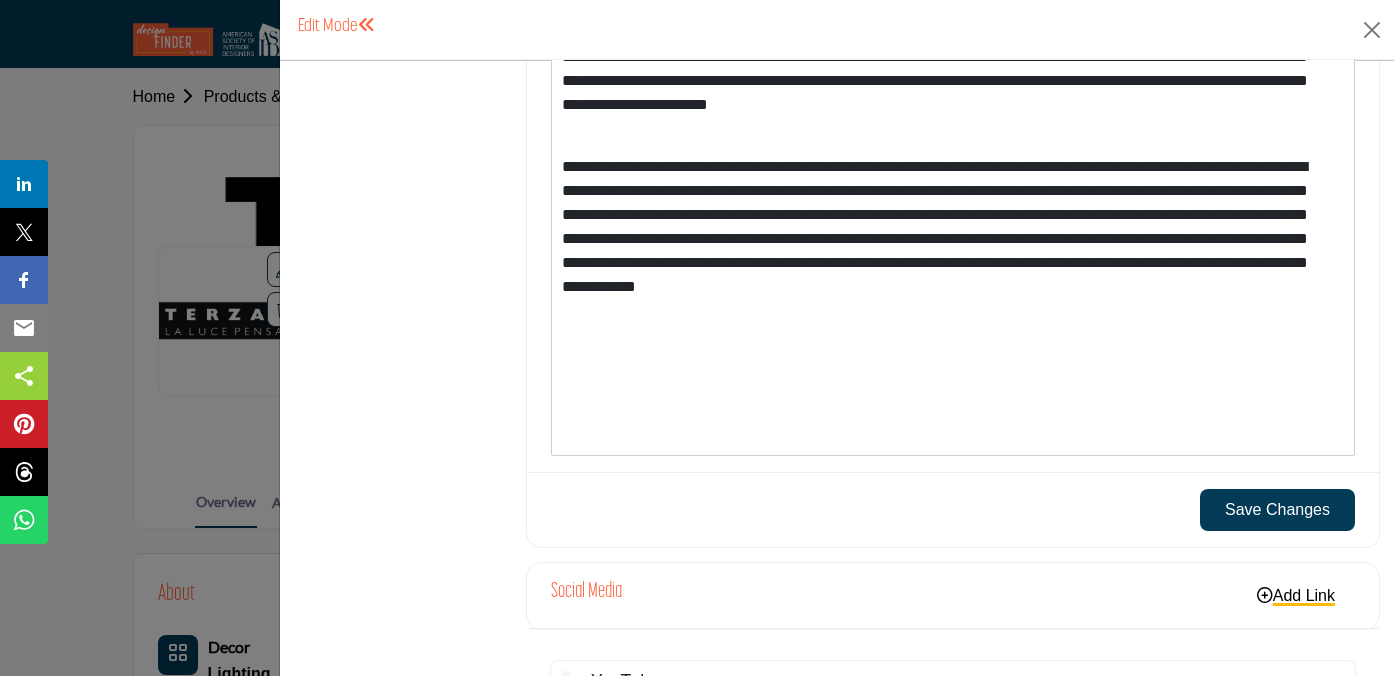 click on "Save Changes" at bounding box center [1277, 510] 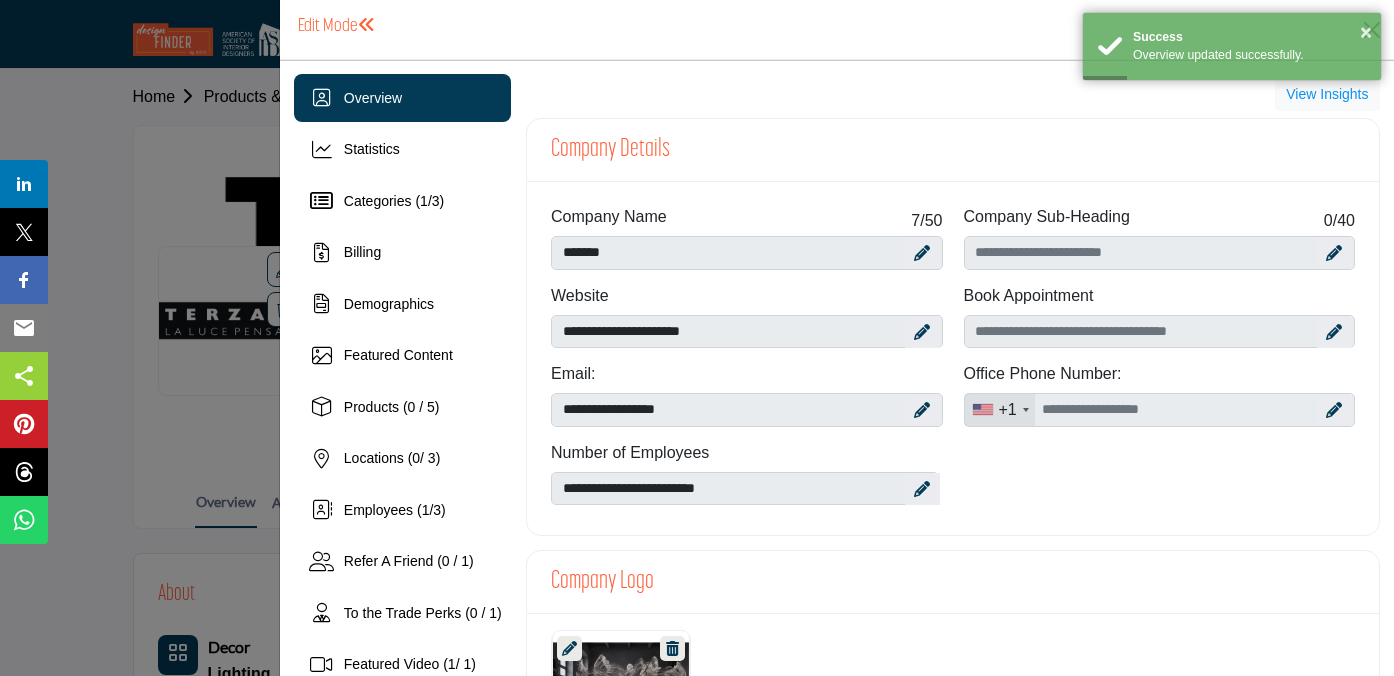 scroll, scrollTop: 0, scrollLeft: 0, axis: both 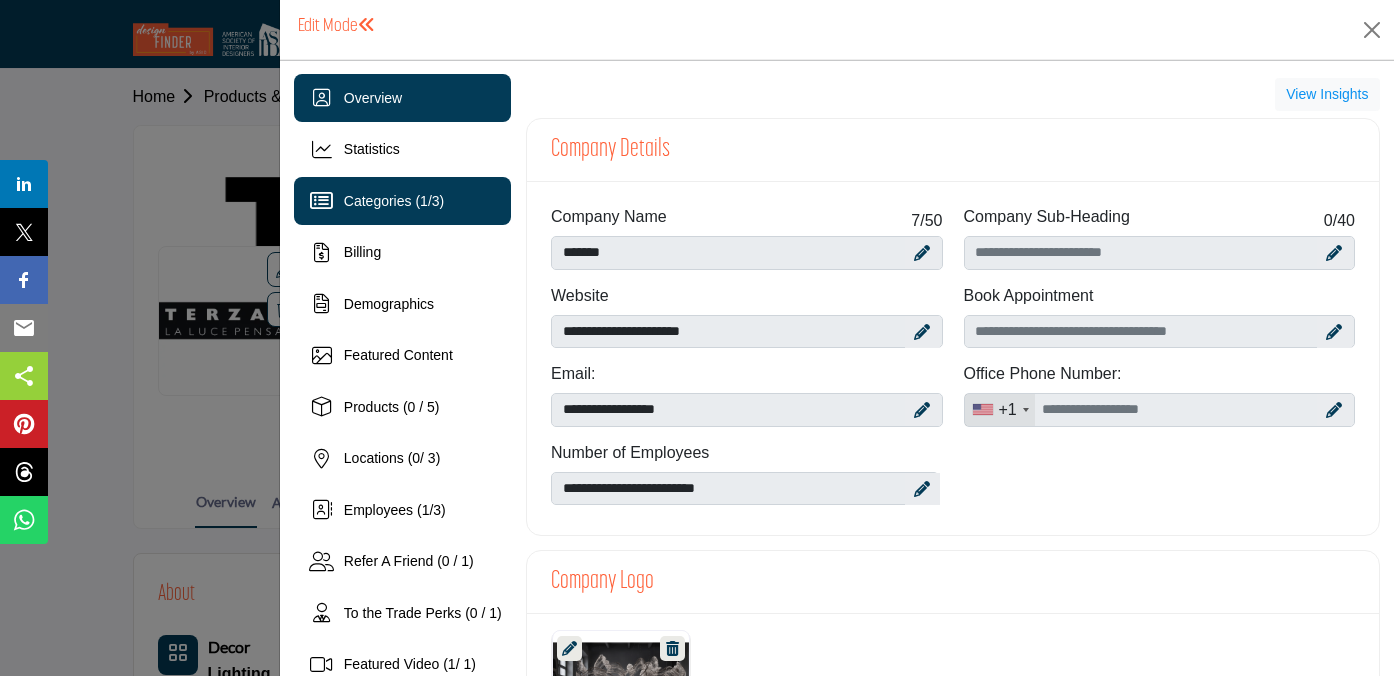 click on "Categories ( 1  /  3 )" at bounding box center (394, 201) 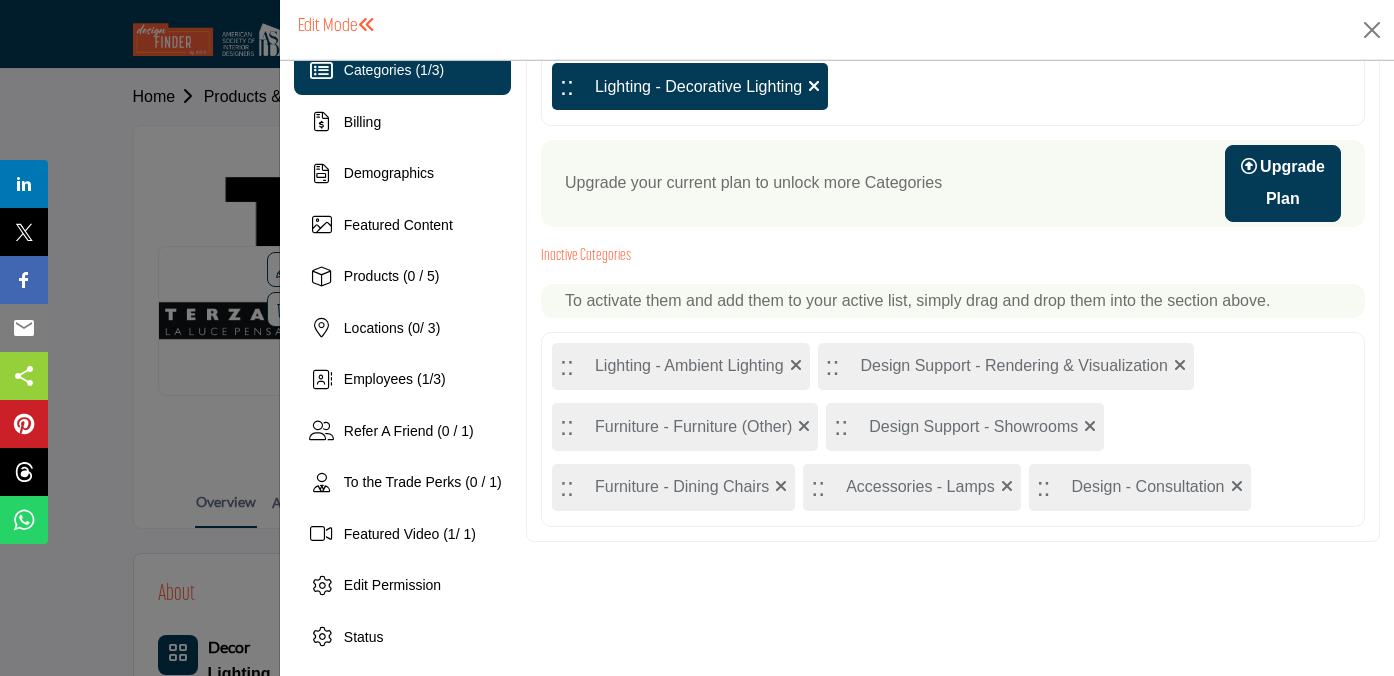 scroll, scrollTop: 131, scrollLeft: 0, axis: vertical 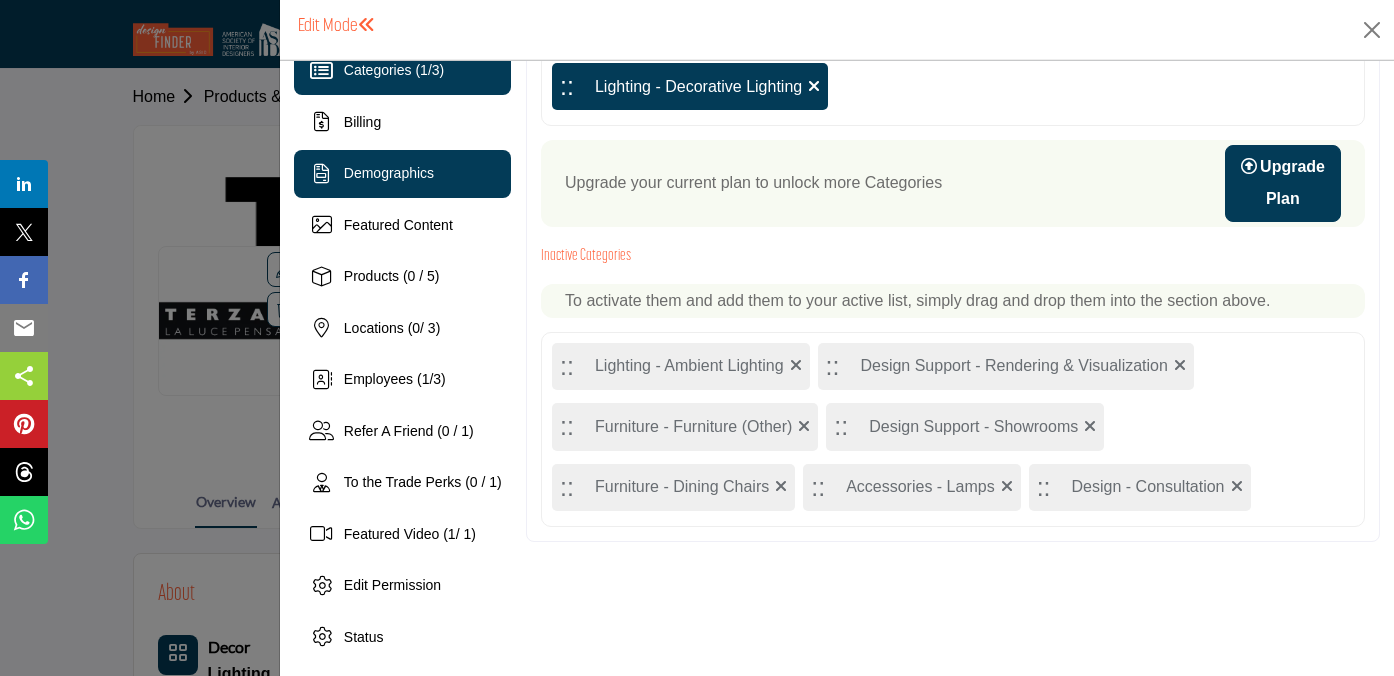 click on "Demographics" at bounding box center [389, 173] 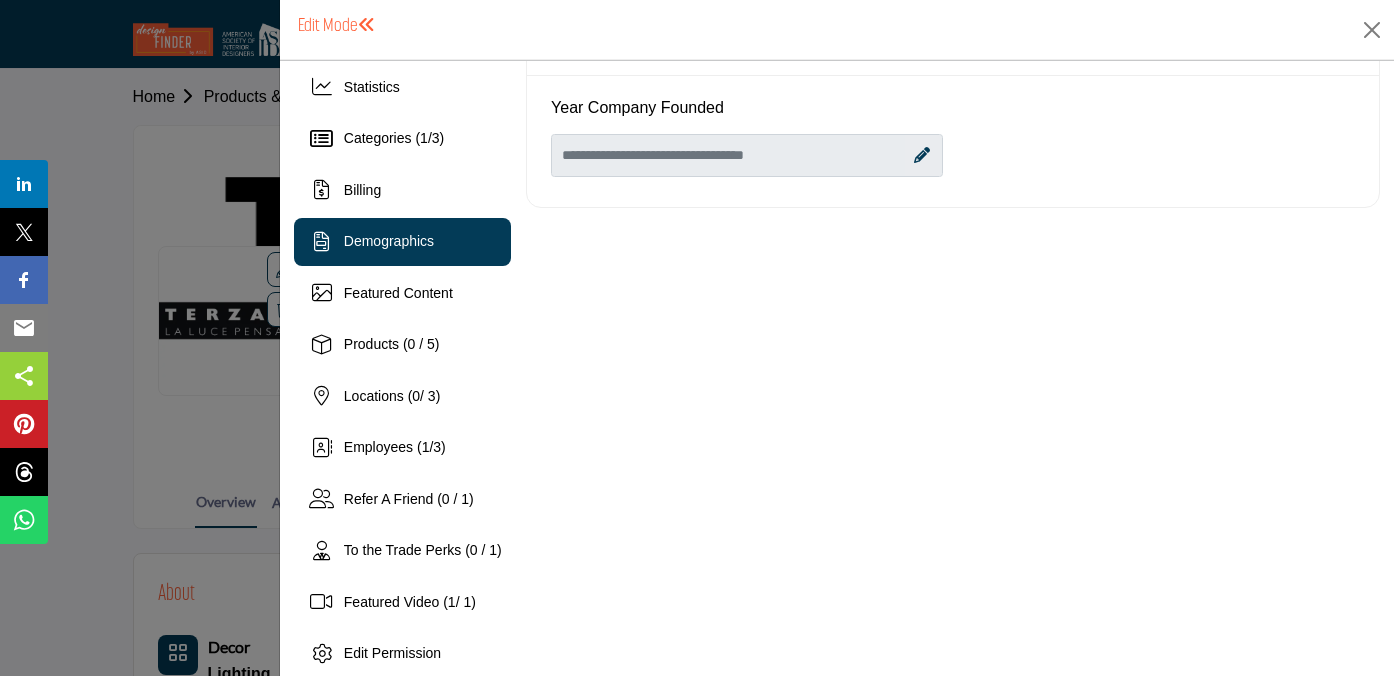 scroll, scrollTop: 48, scrollLeft: 0, axis: vertical 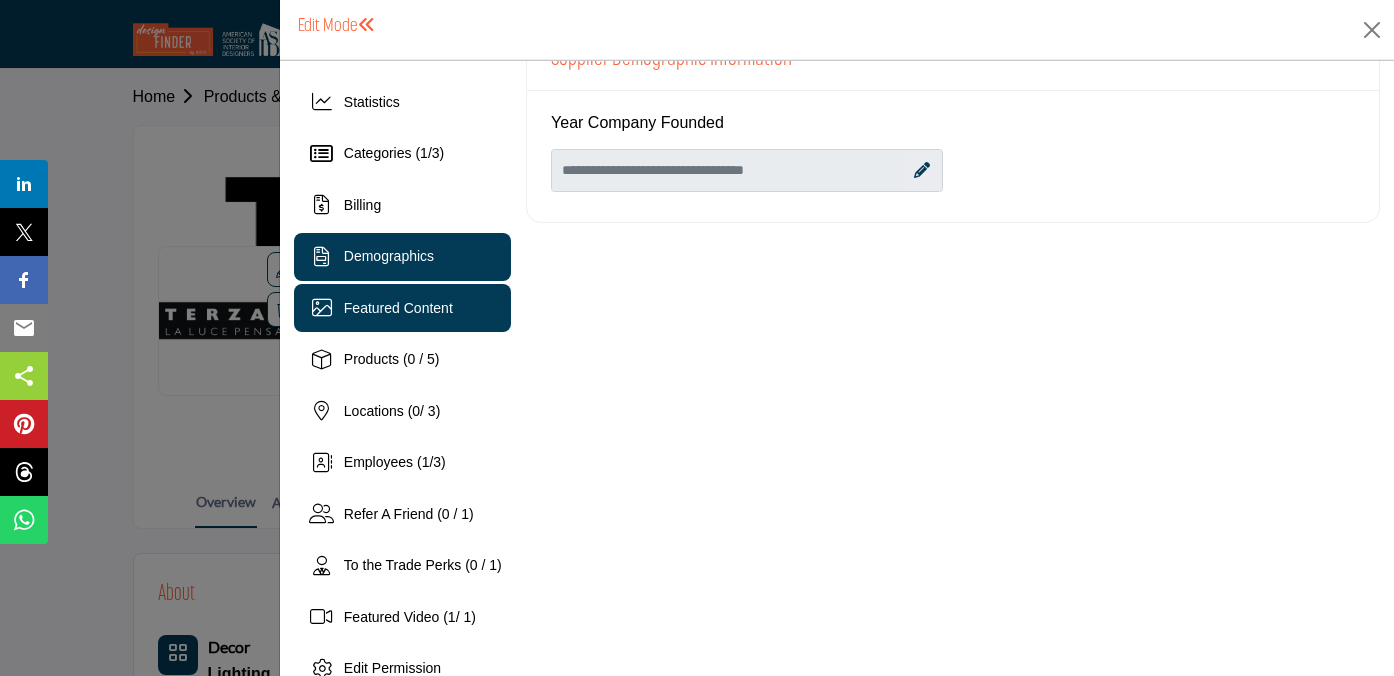 click on "Featured Content" at bounding box center (398, 308) 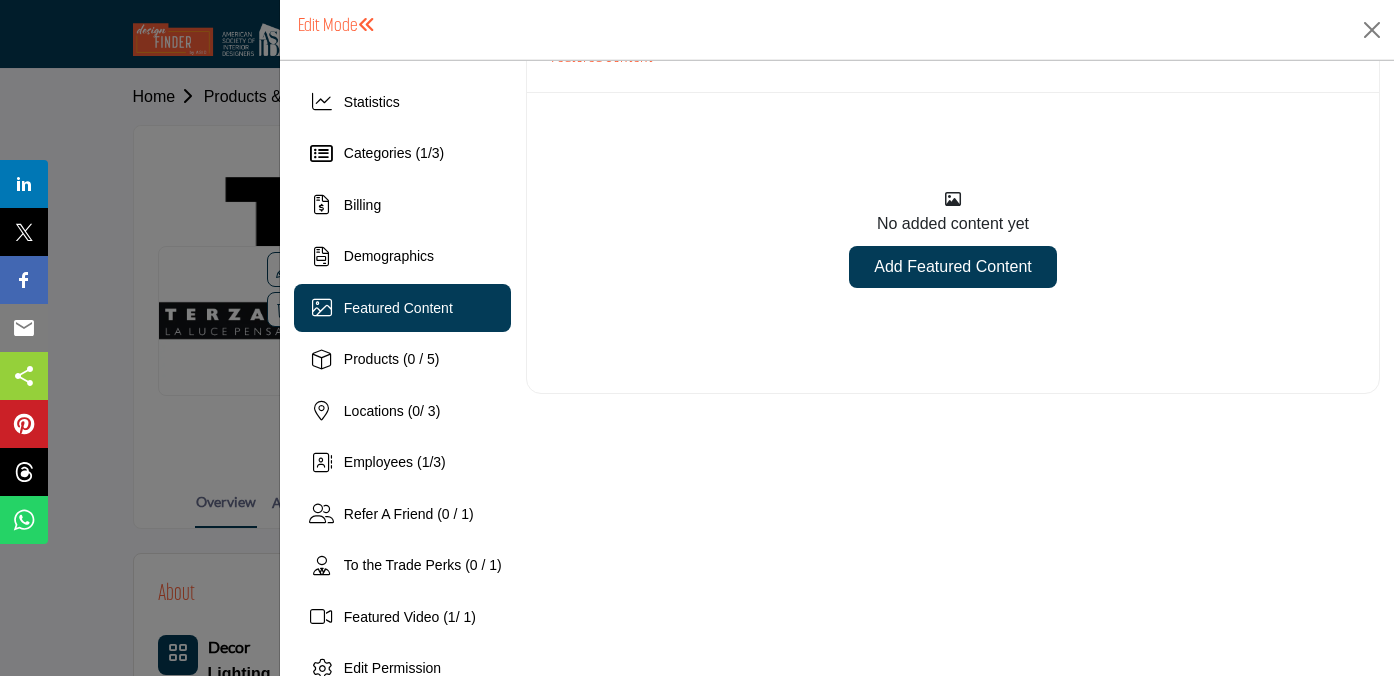click on "Add Featured Content" at bounding box center (952, 267) 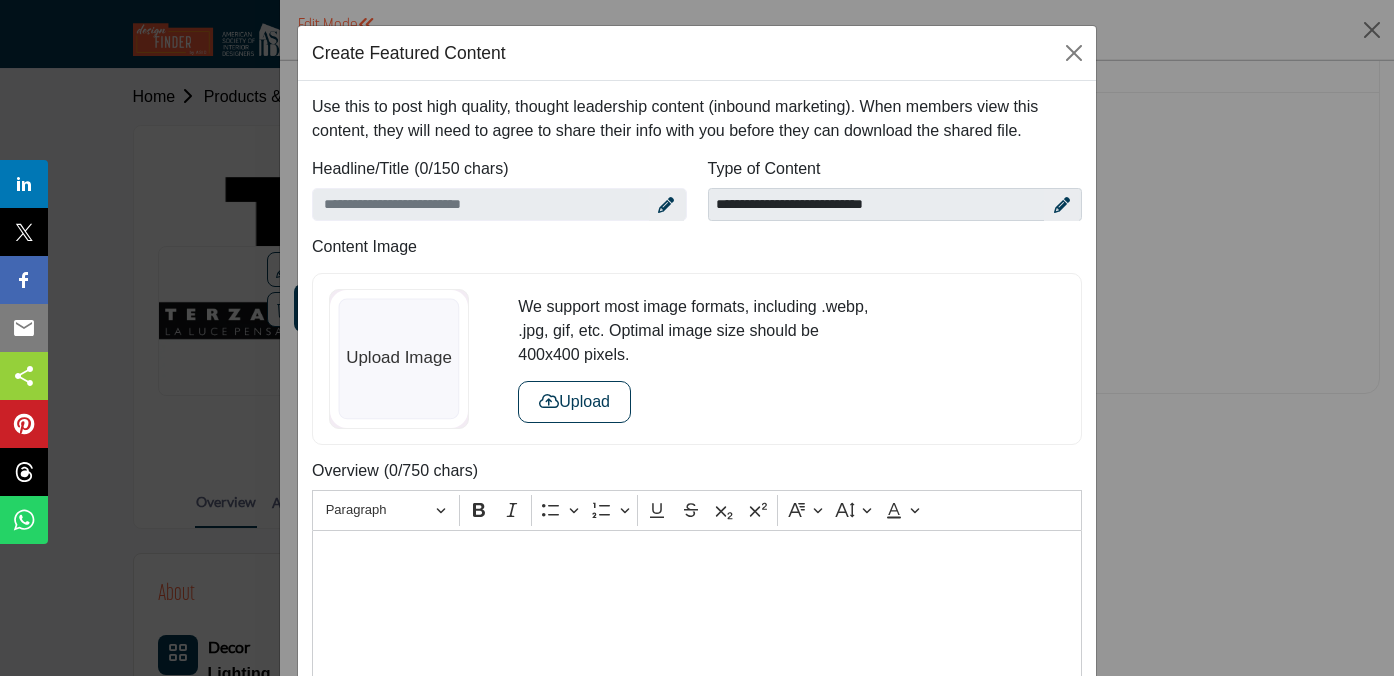 click at bounding box center (666, 205) 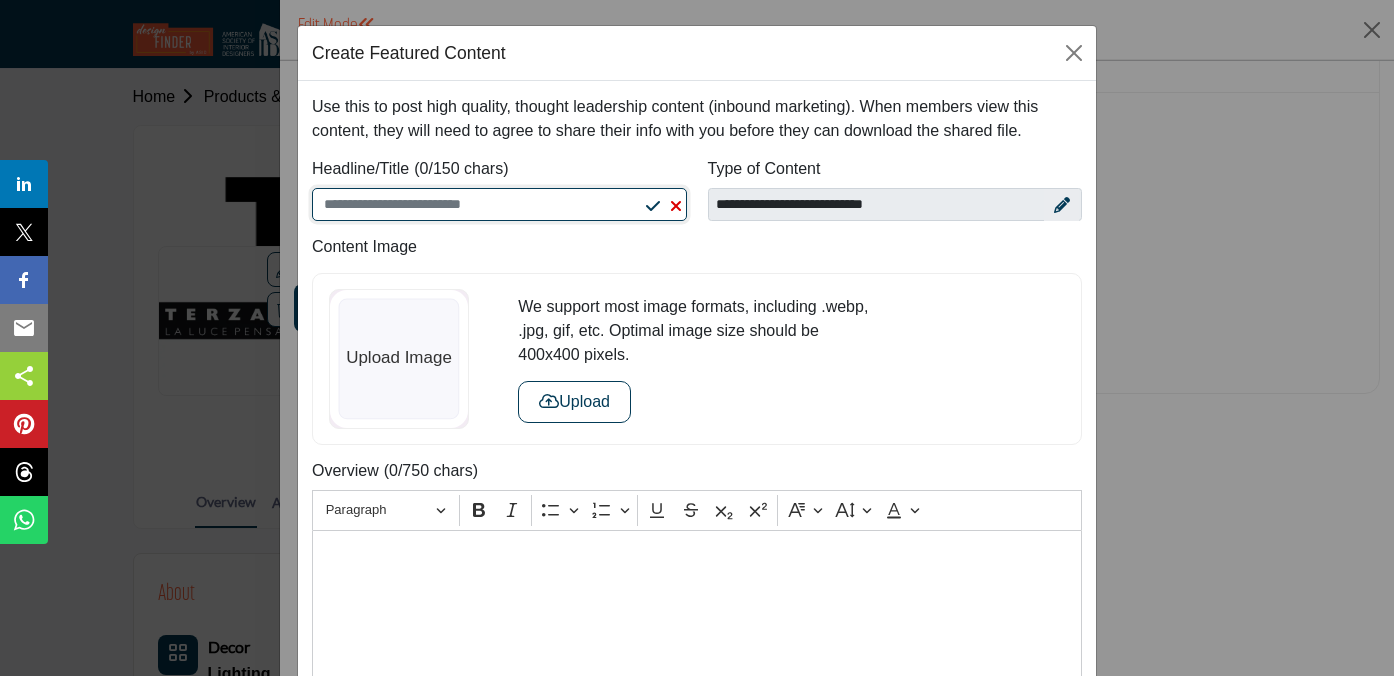 click at bounding box center (499, 205) 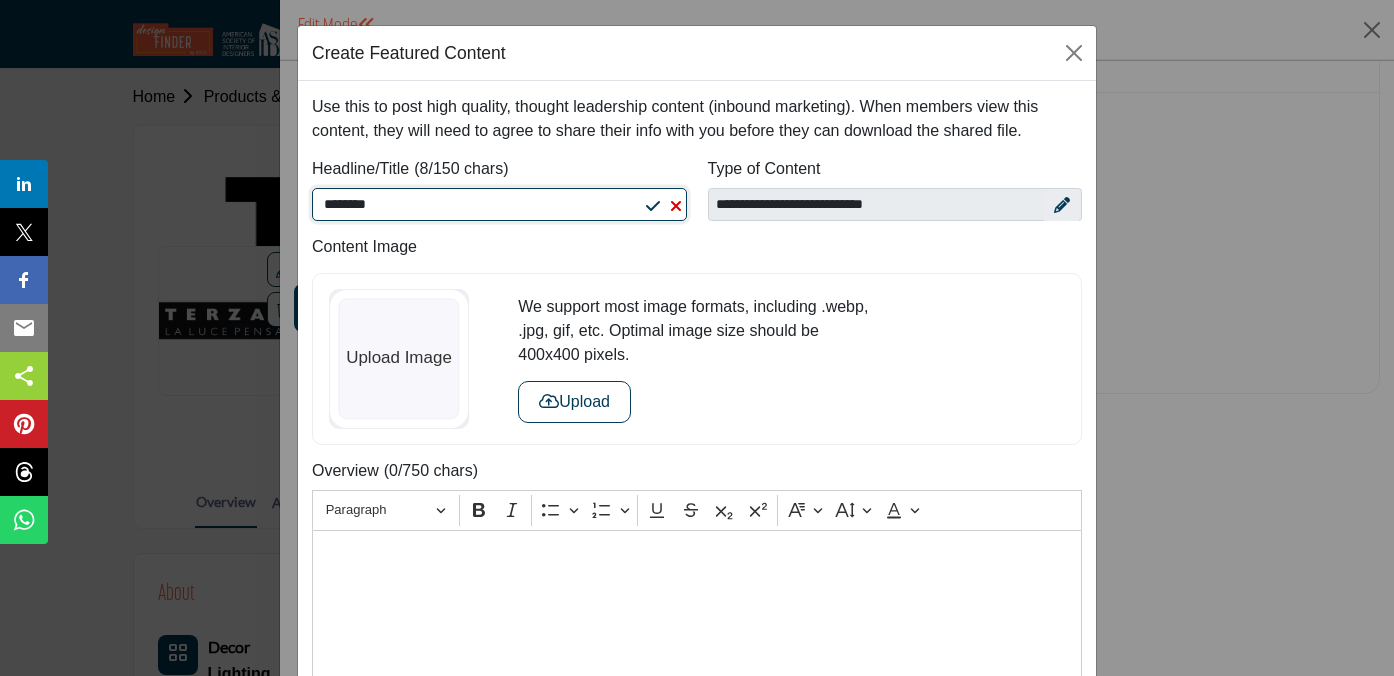 type on "*******" 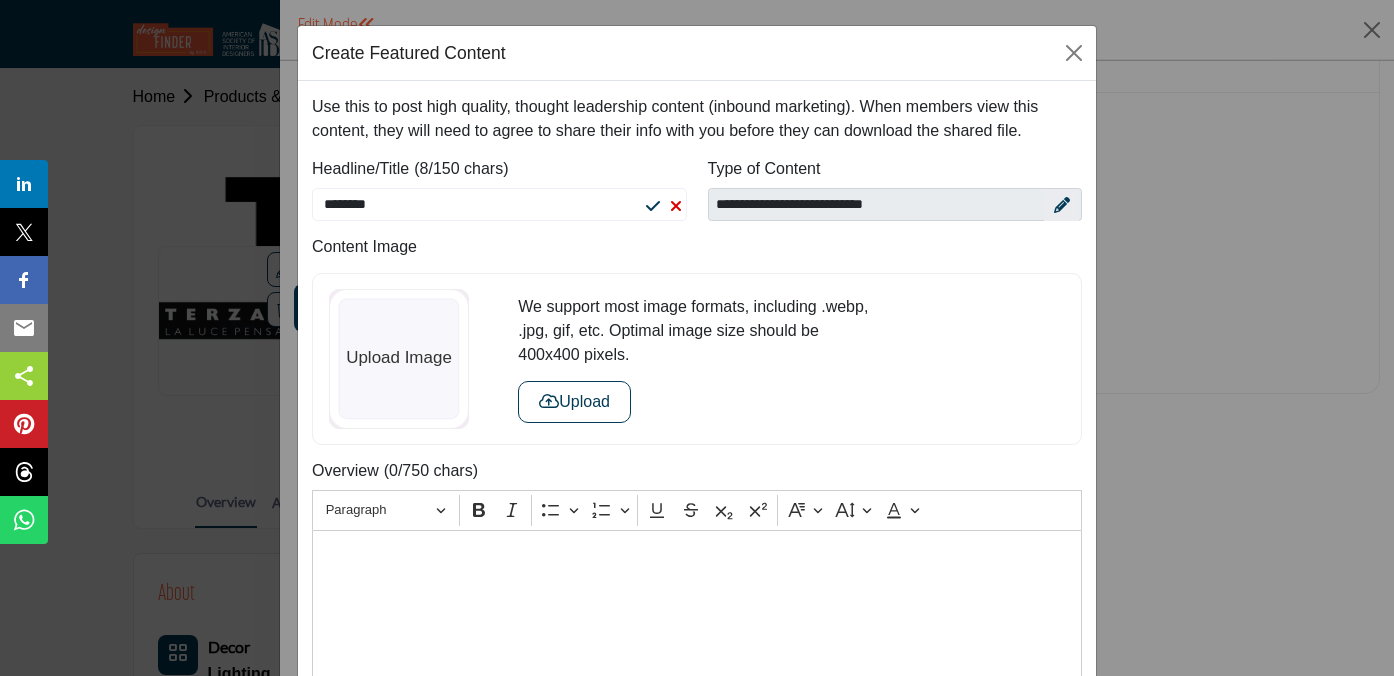 click at bounding box center (1062, 205) 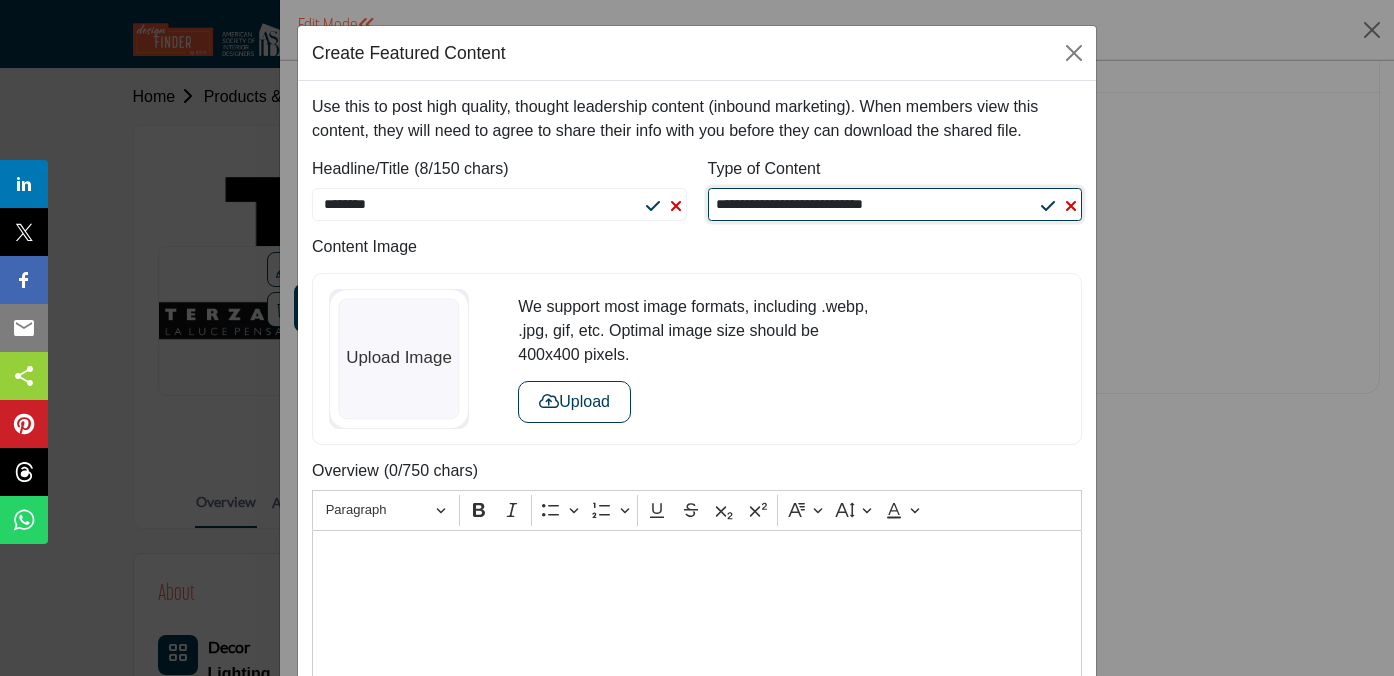 select on "**********" 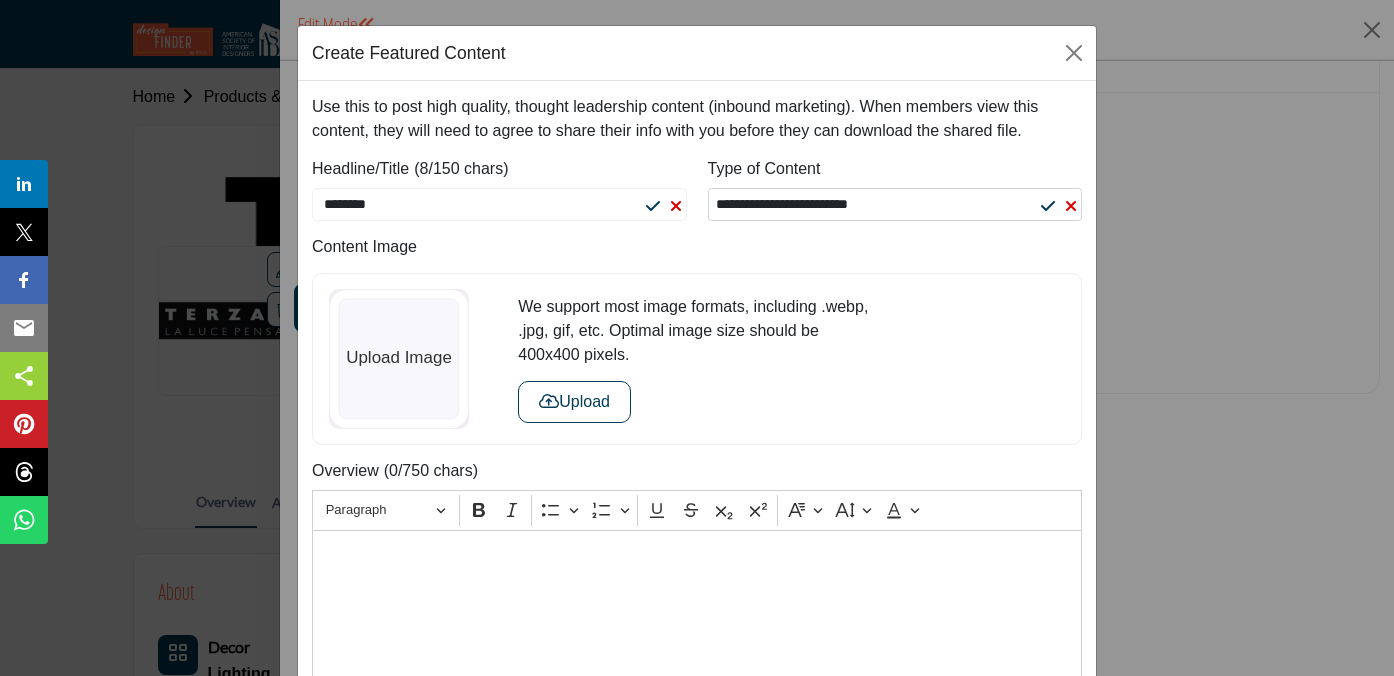 click on "Upload" at bounding box center [574, 402] 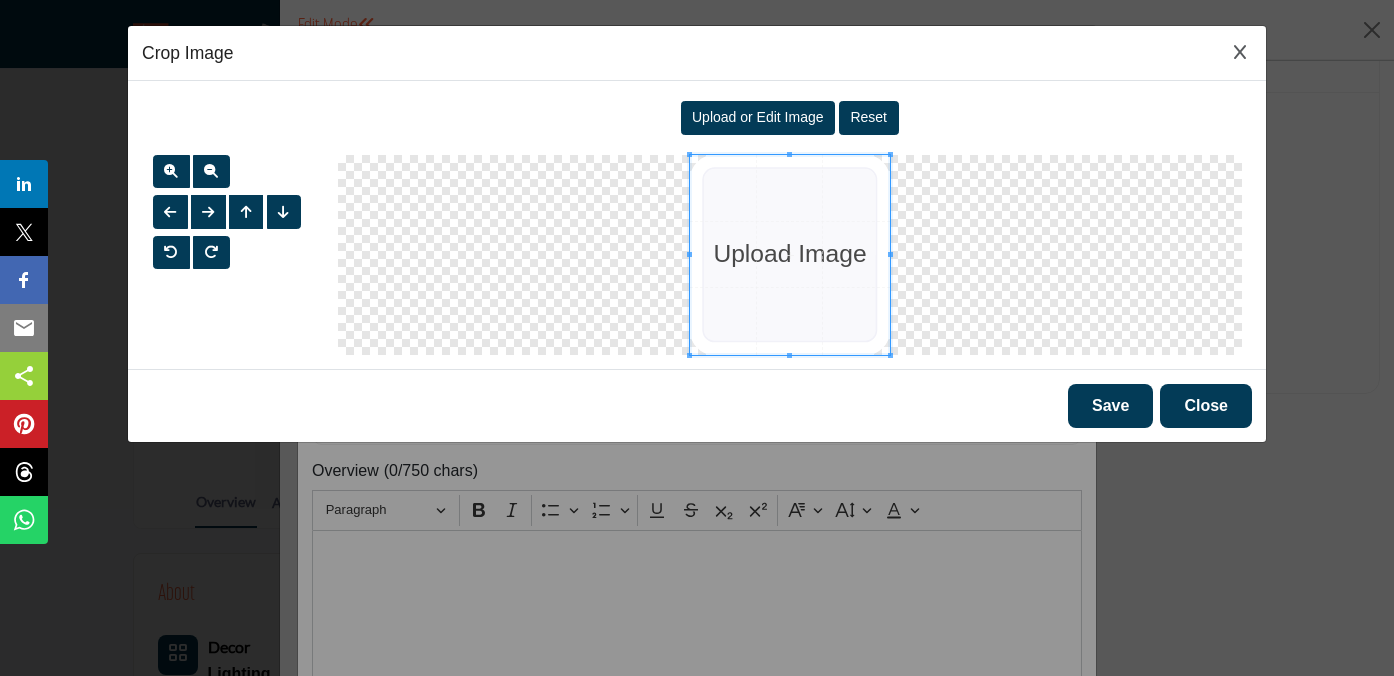 click on "Upload or Edit Image" at bounding box center (758, 117) 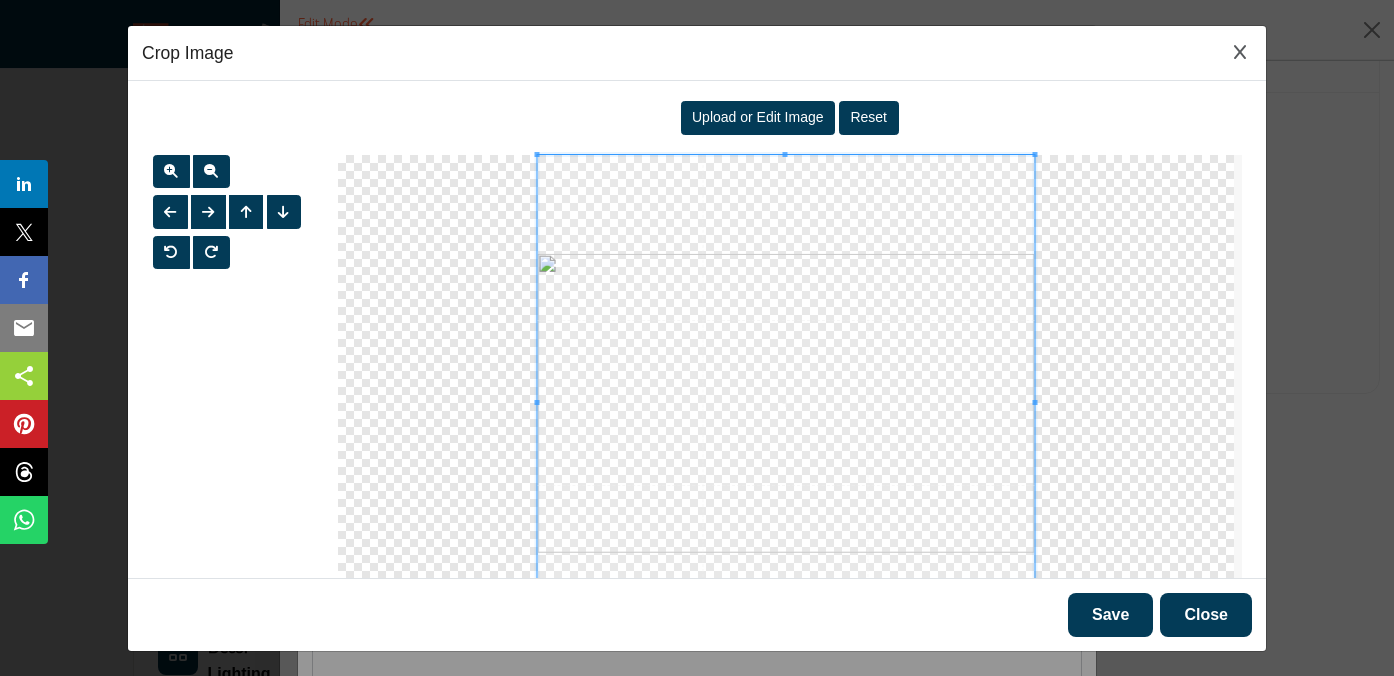 click on "Save" at bounding box center (1110, 615) 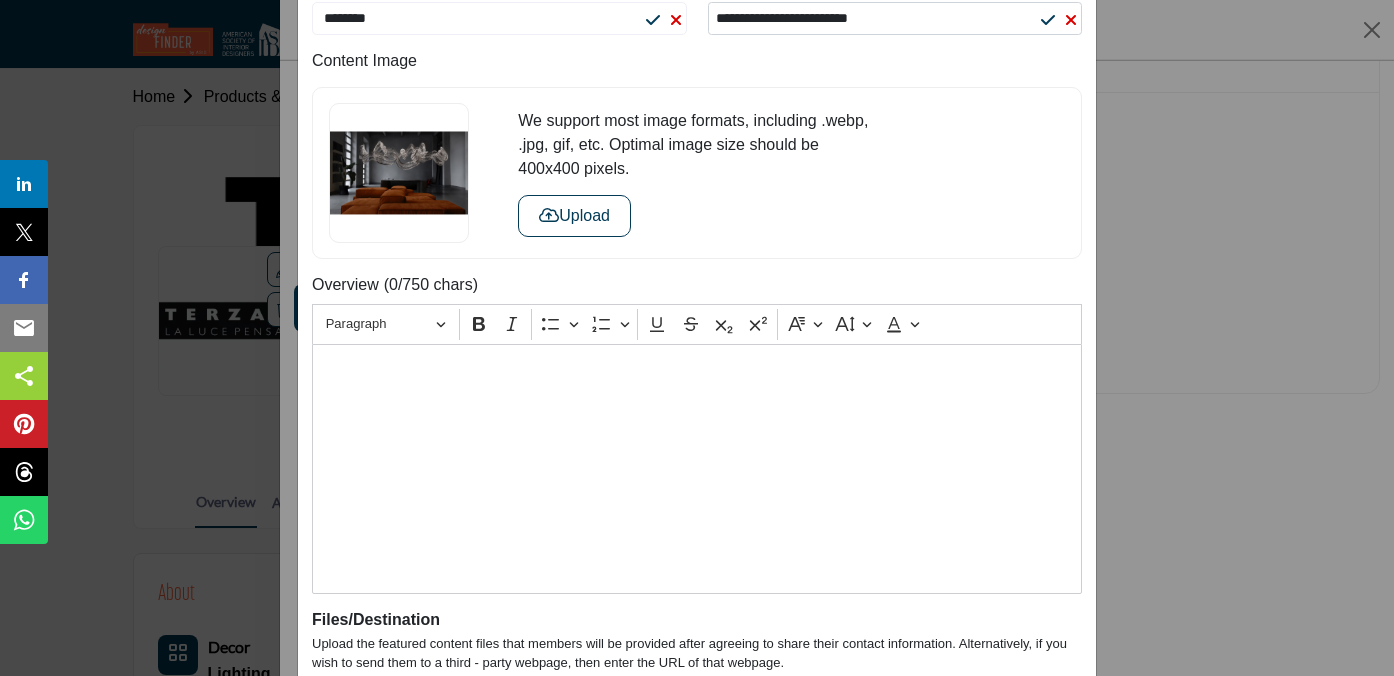 scroll, scrollTop: 215, scrollLeft: 0, axis: vertical 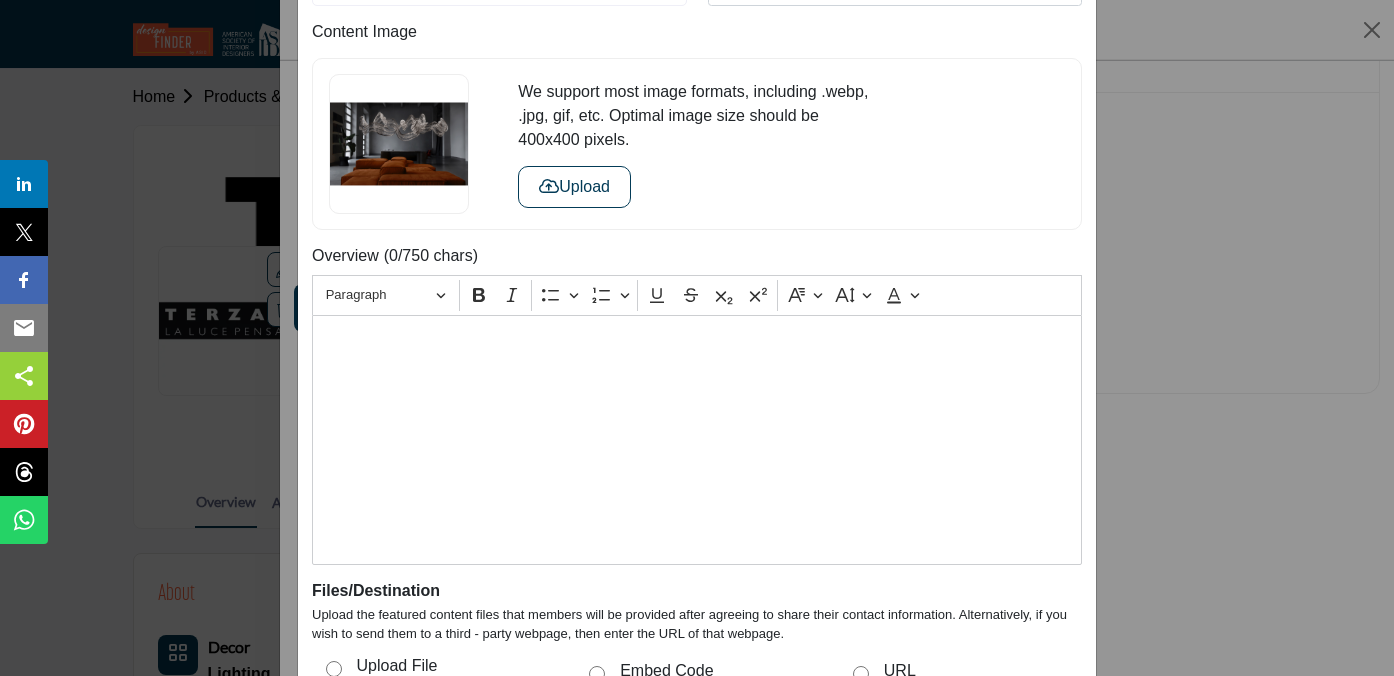click at bounding box center (697, 440) 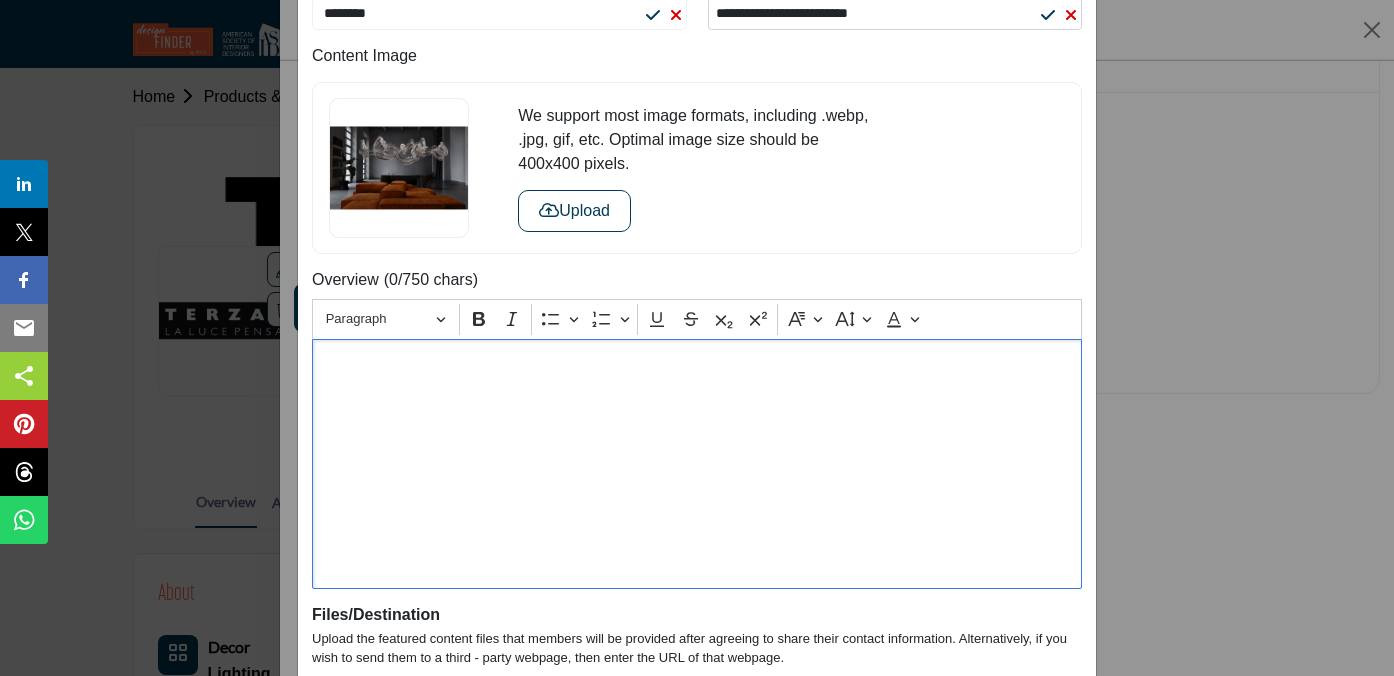 scroll, scrollTop: 198, scrollLeft: 0, axis: vertical 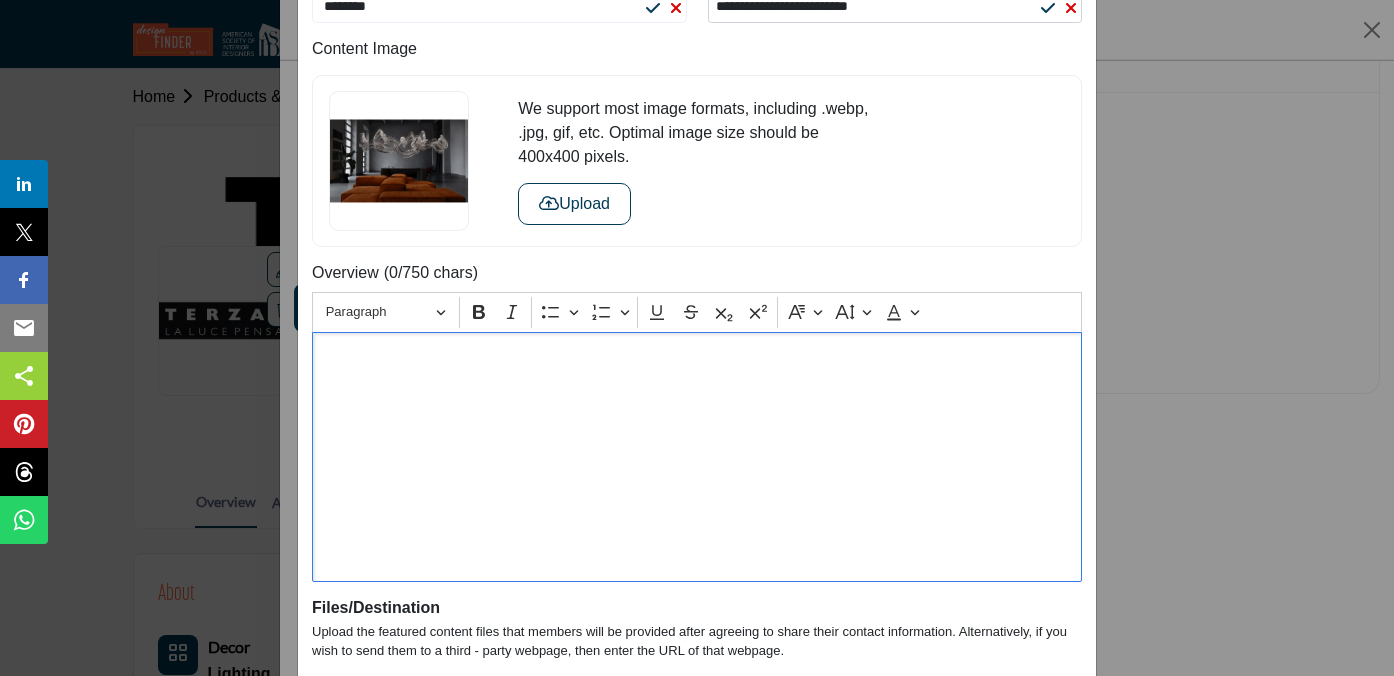click at bounding box center (697, 457) 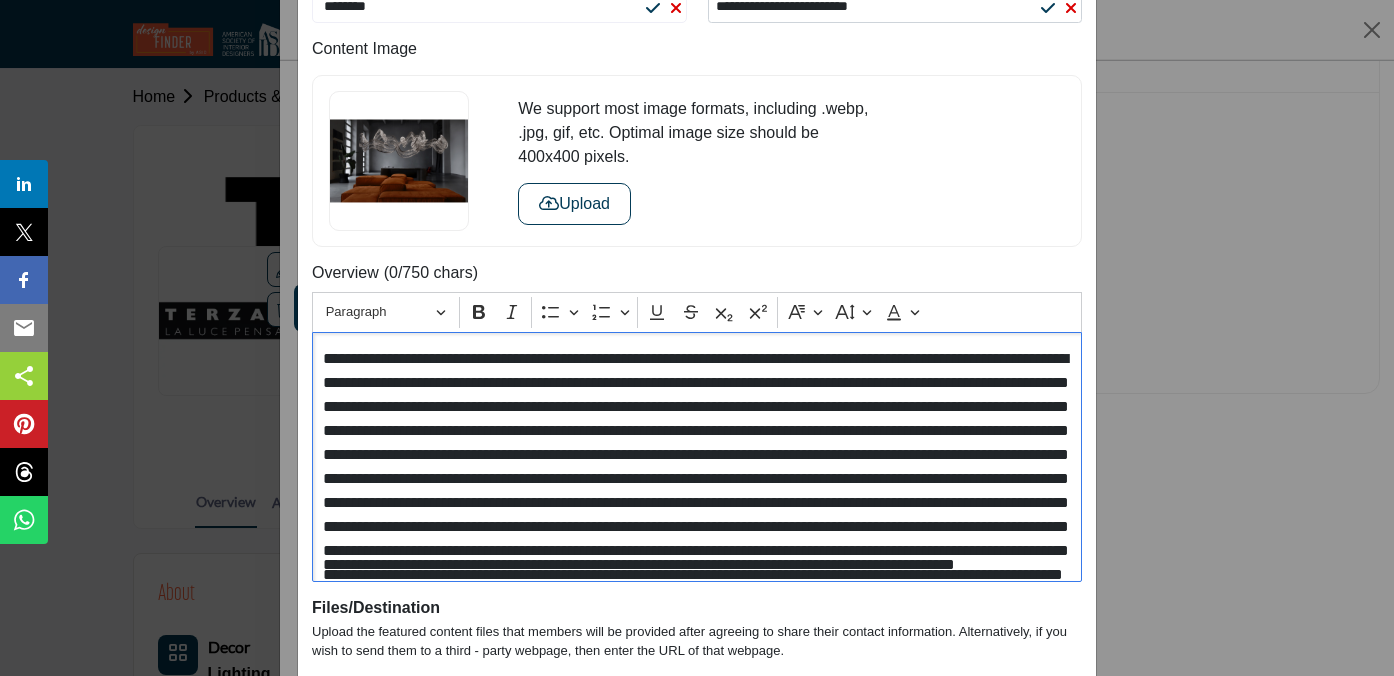 scroll, scrollTop: 0, scrollLeft: 0, axis: both 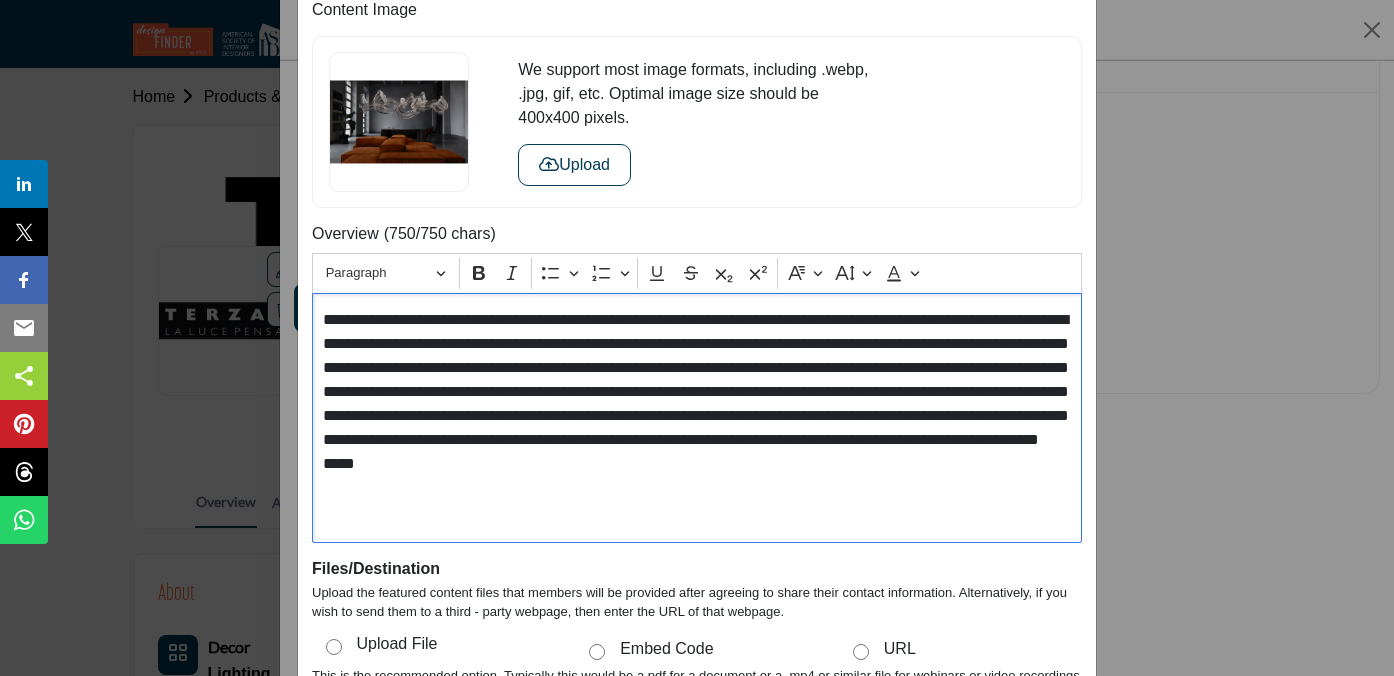 click on "**********" at bounding box center (697, 404) 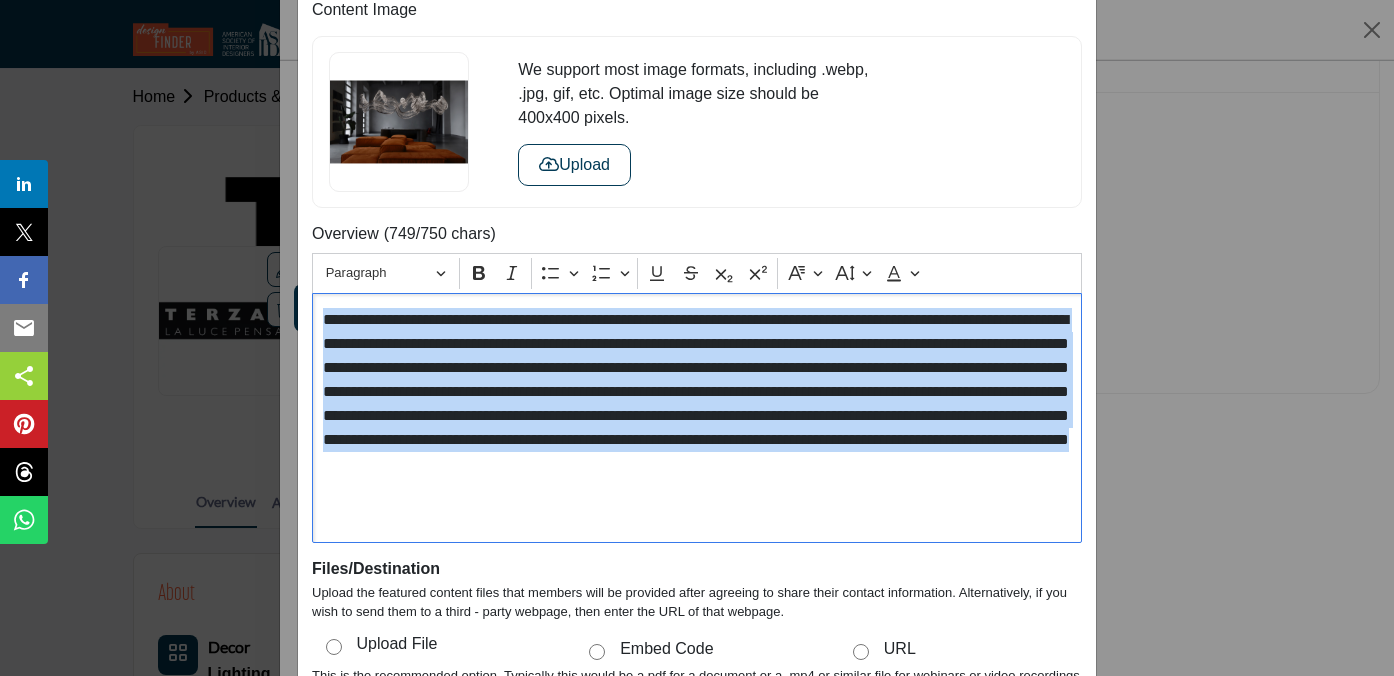 drag, startPoint x: 433, startPoint y: 495, endPoint x: 322, endPoint y: 314, distance: 212.32523 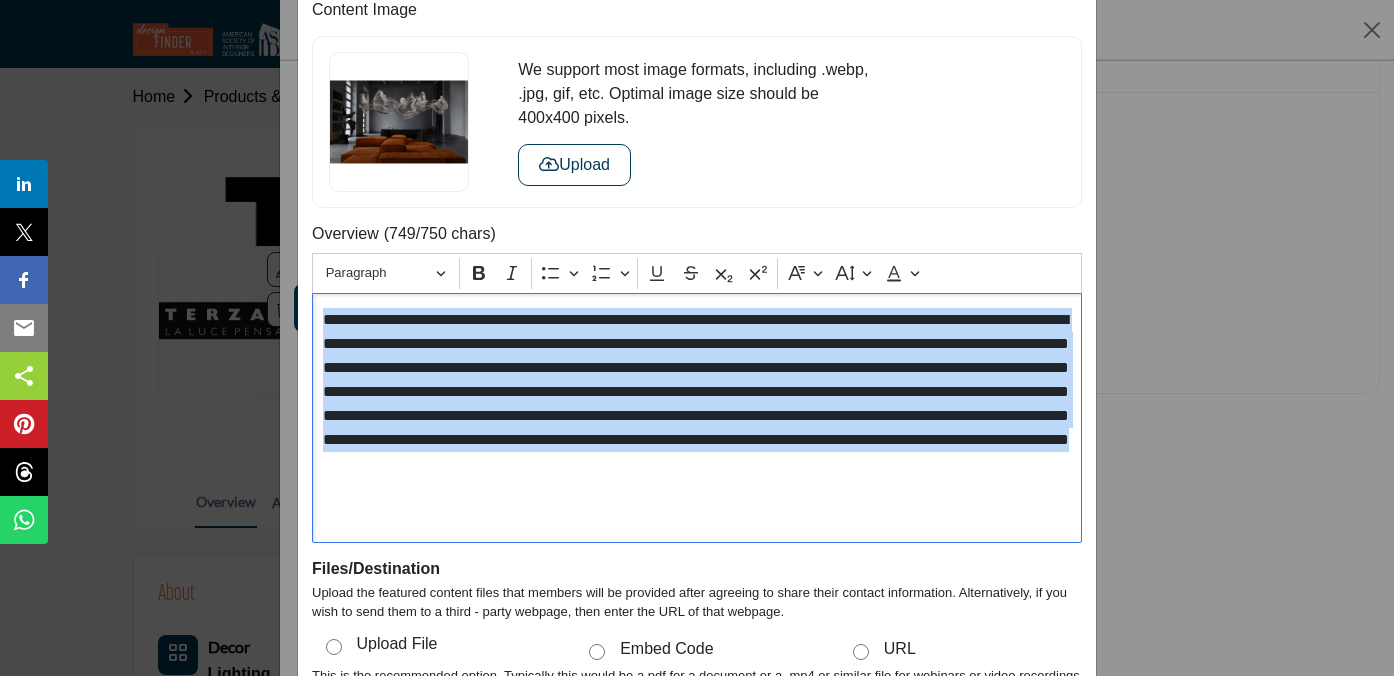 click on "**********" at bounding box center (697, 404) 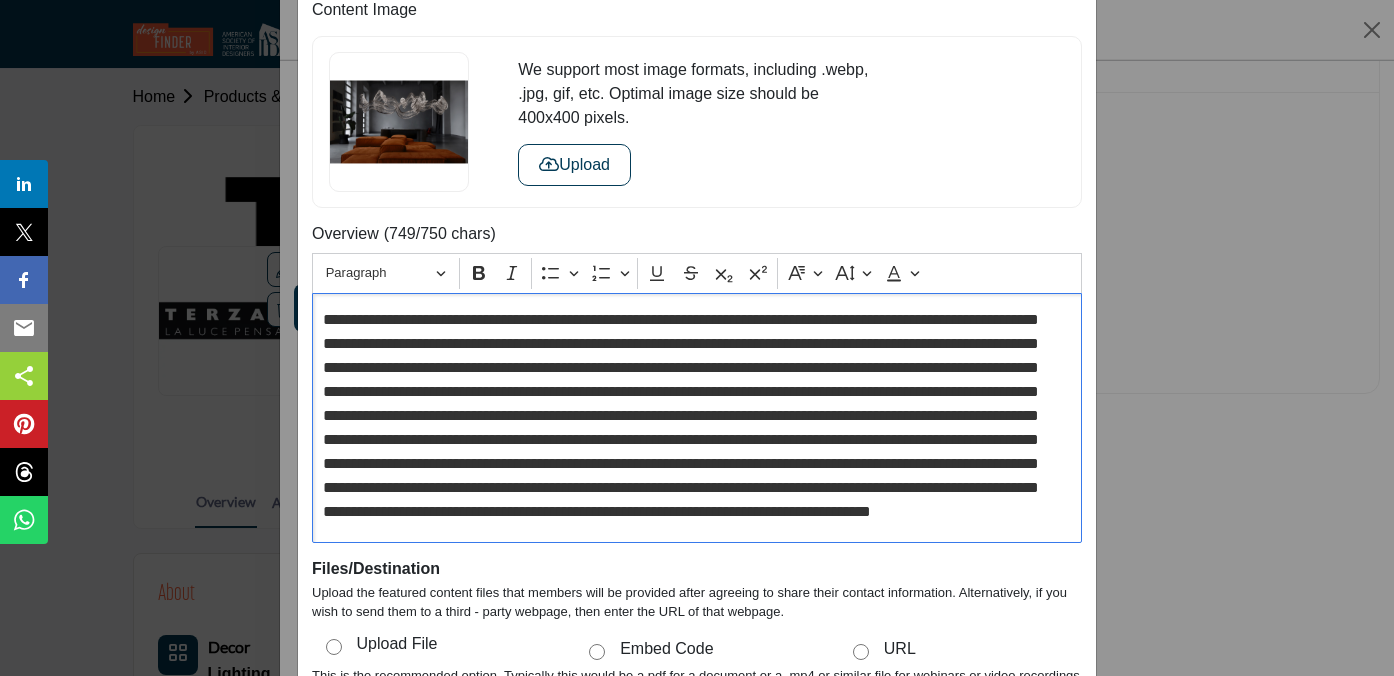 scroll, scrollTop: 0, scrollLeft: 0, axis: both 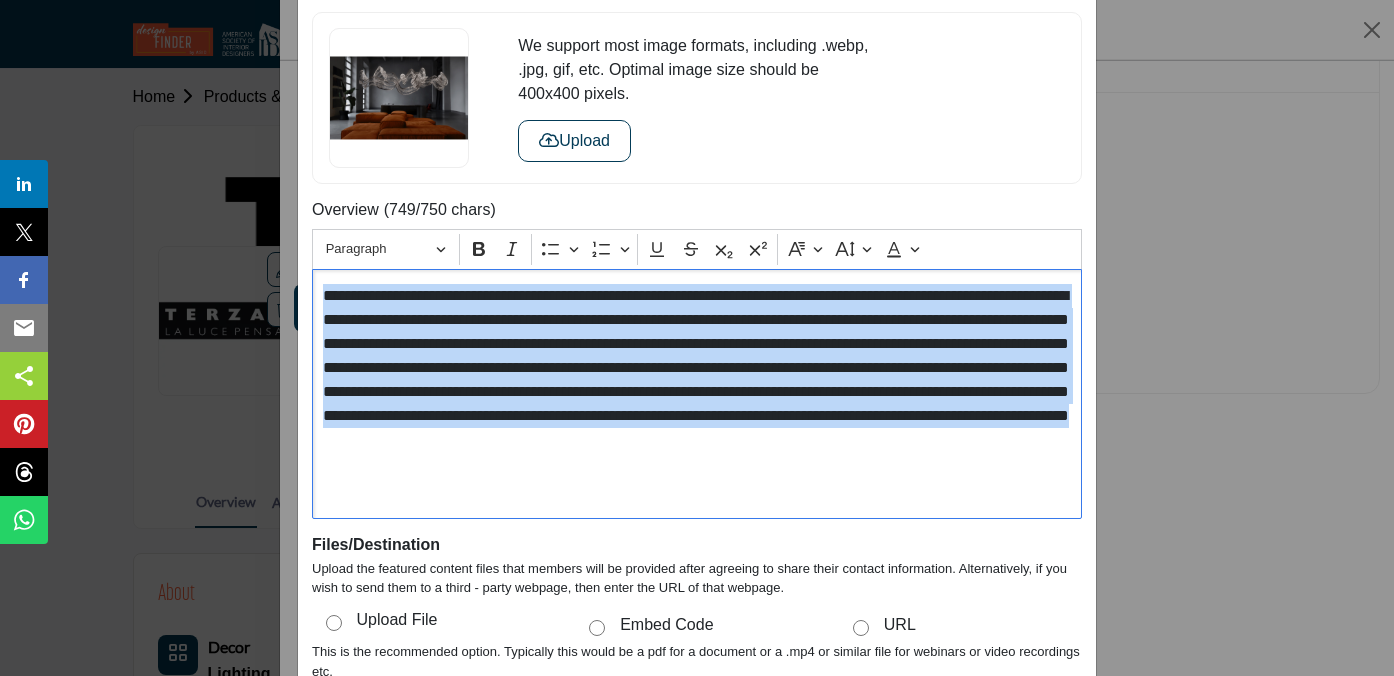 drag, startPoint x: 388, startPoint y: 469, endPoint x: 313, endPoint y: 279, distance: 204.26698 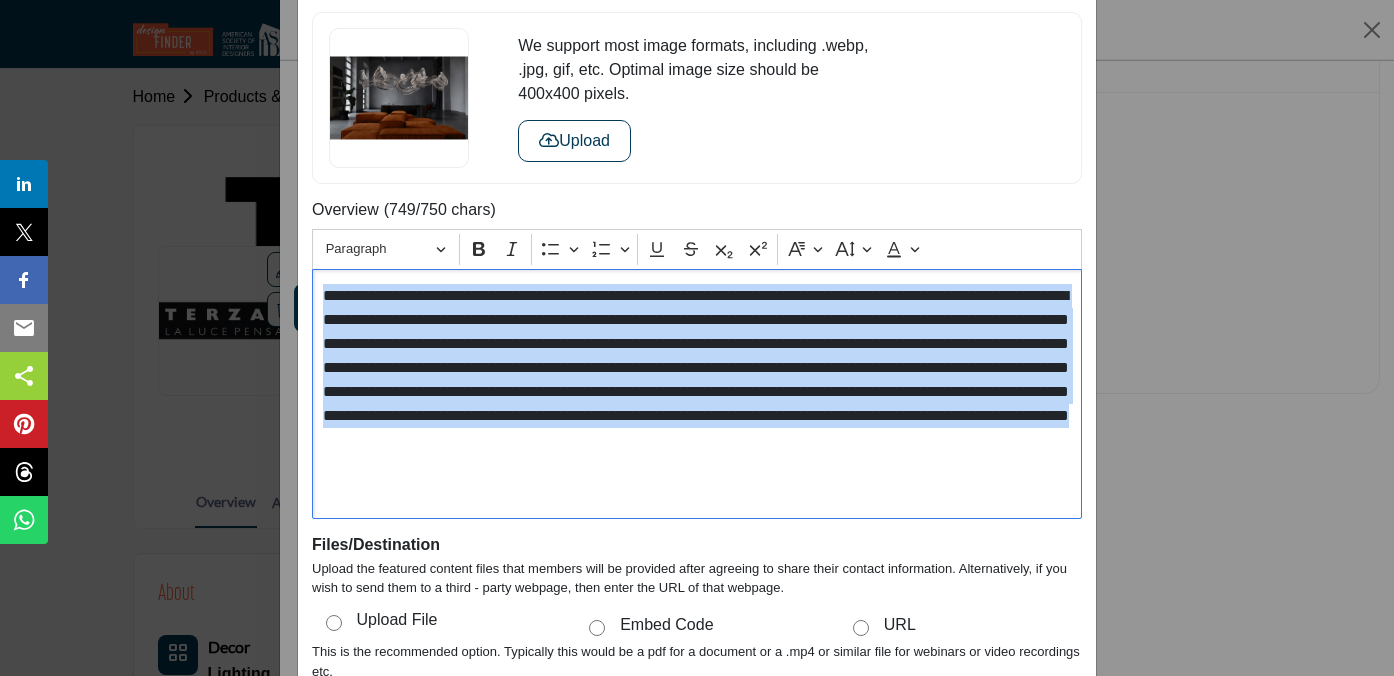 click on "**********" at bounding box center (697, 394) 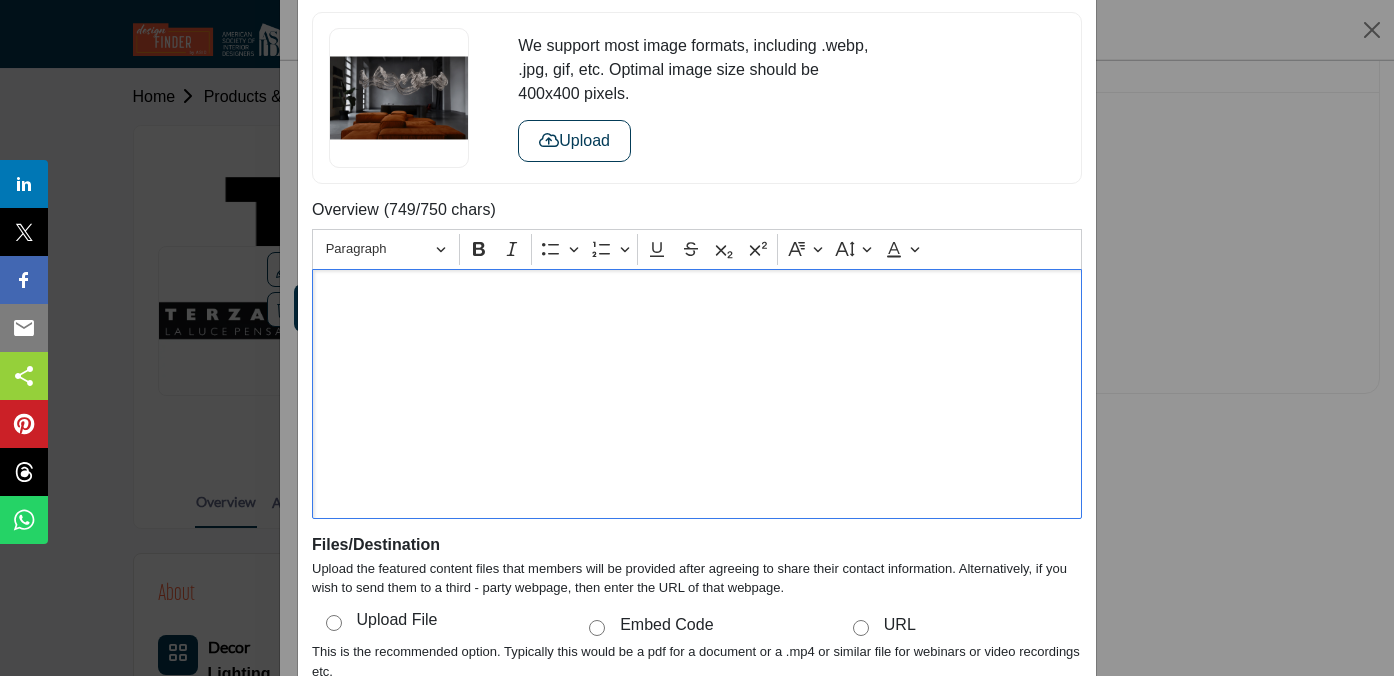 click at bounding box center (549, 140) 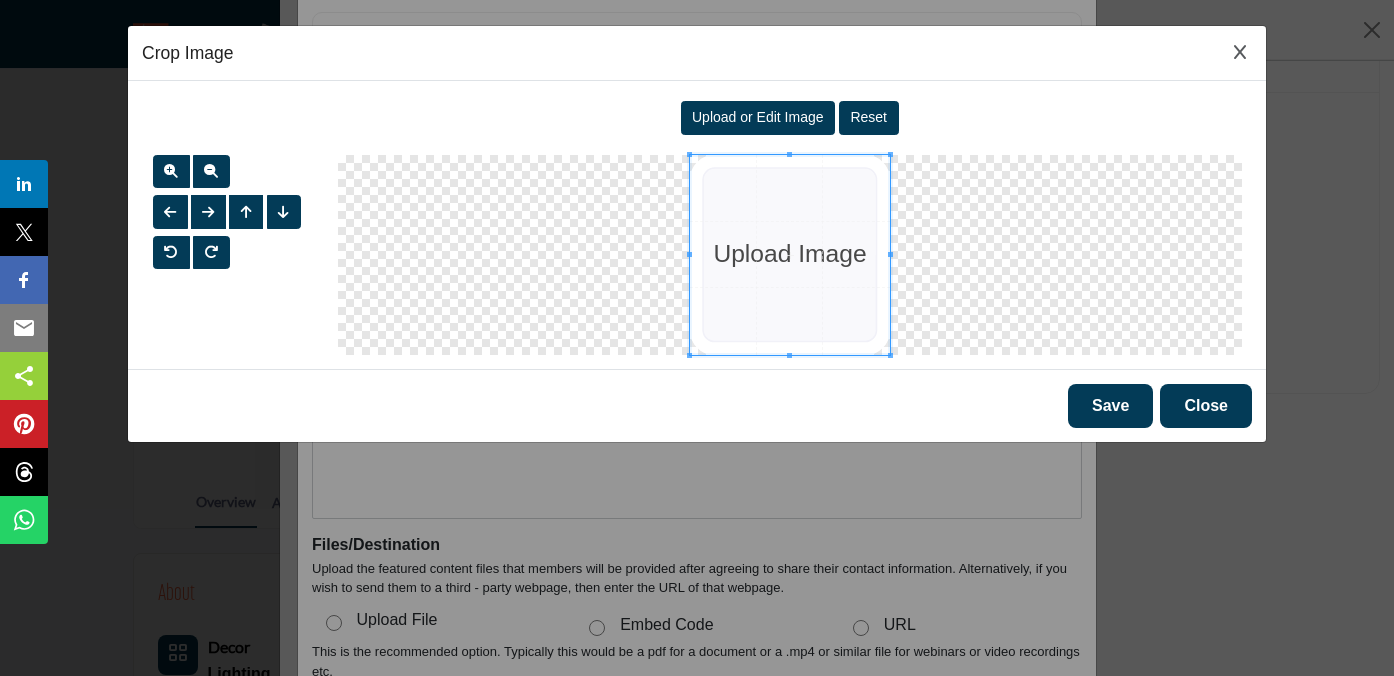 click on "Upload or Edit Image" at bounding box center [758, 118] 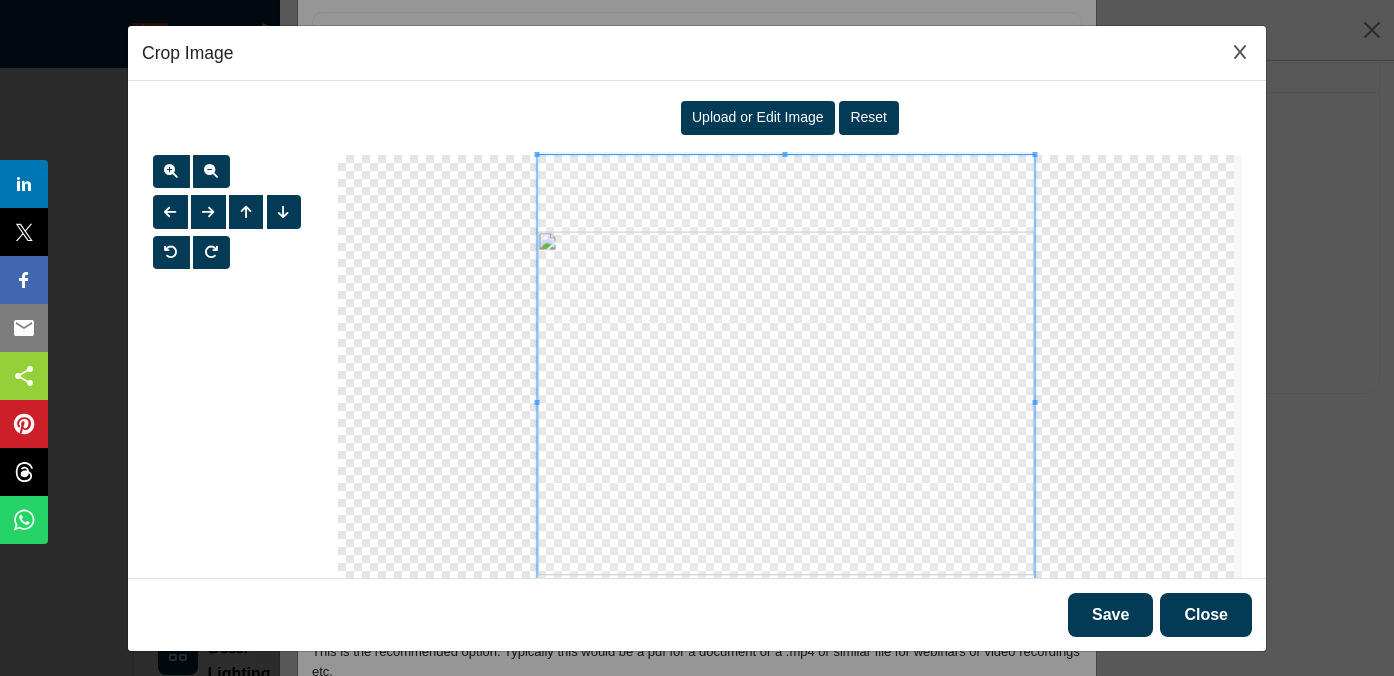 click on "Save" at bounding box center (1110, 615) 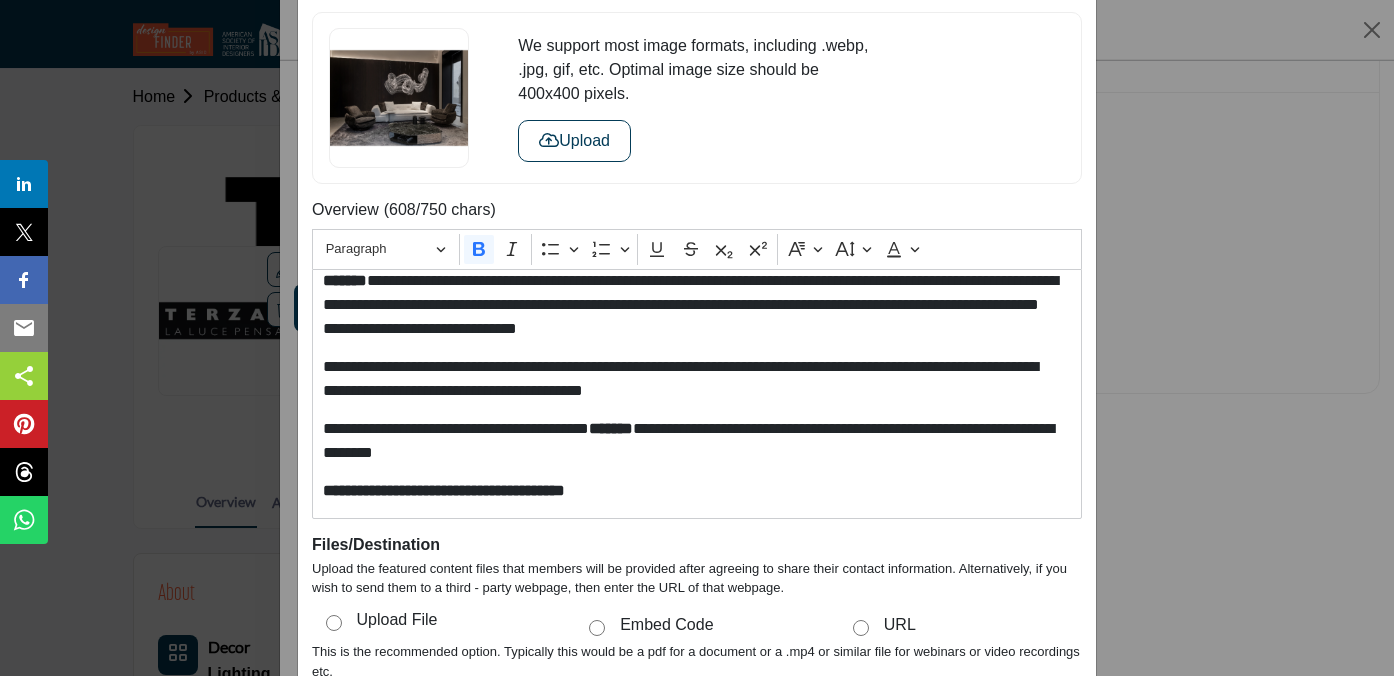 scroll, scrollTop: 15, scrollLeft: 0, axis: vertical 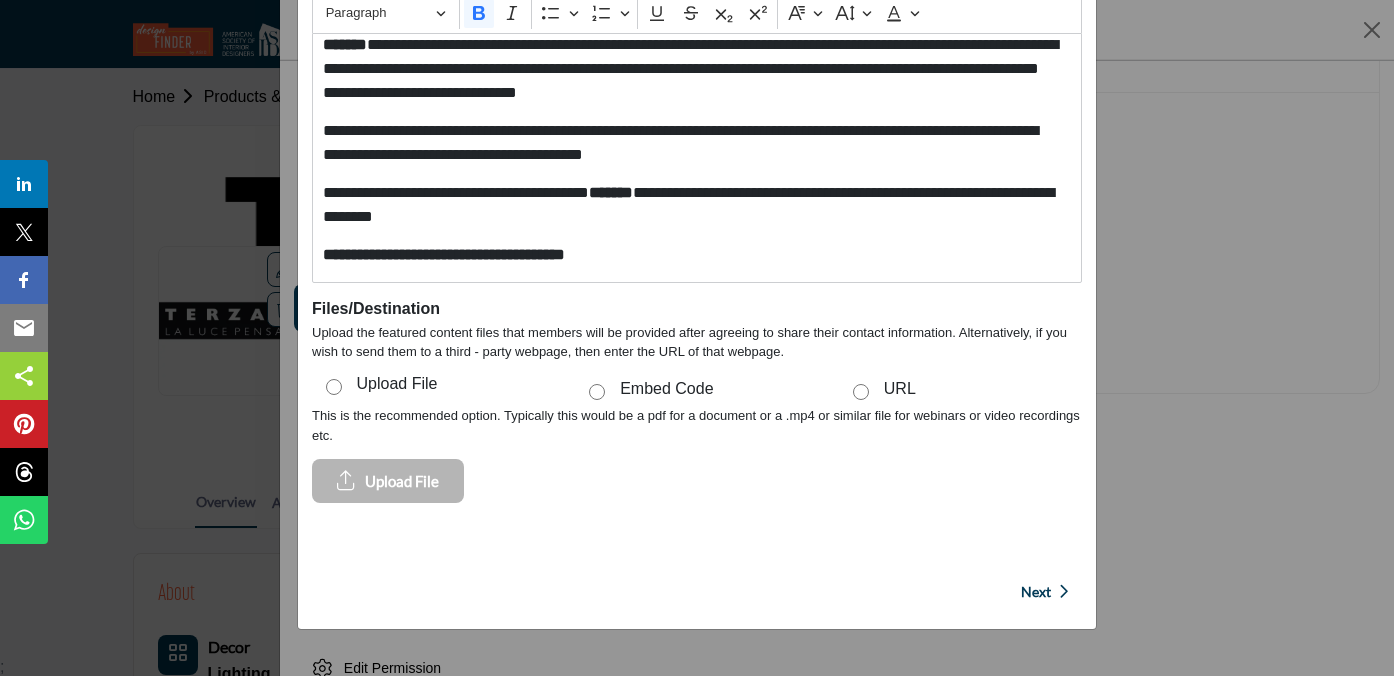click on "Upload File" at bounding box center (402, 481) 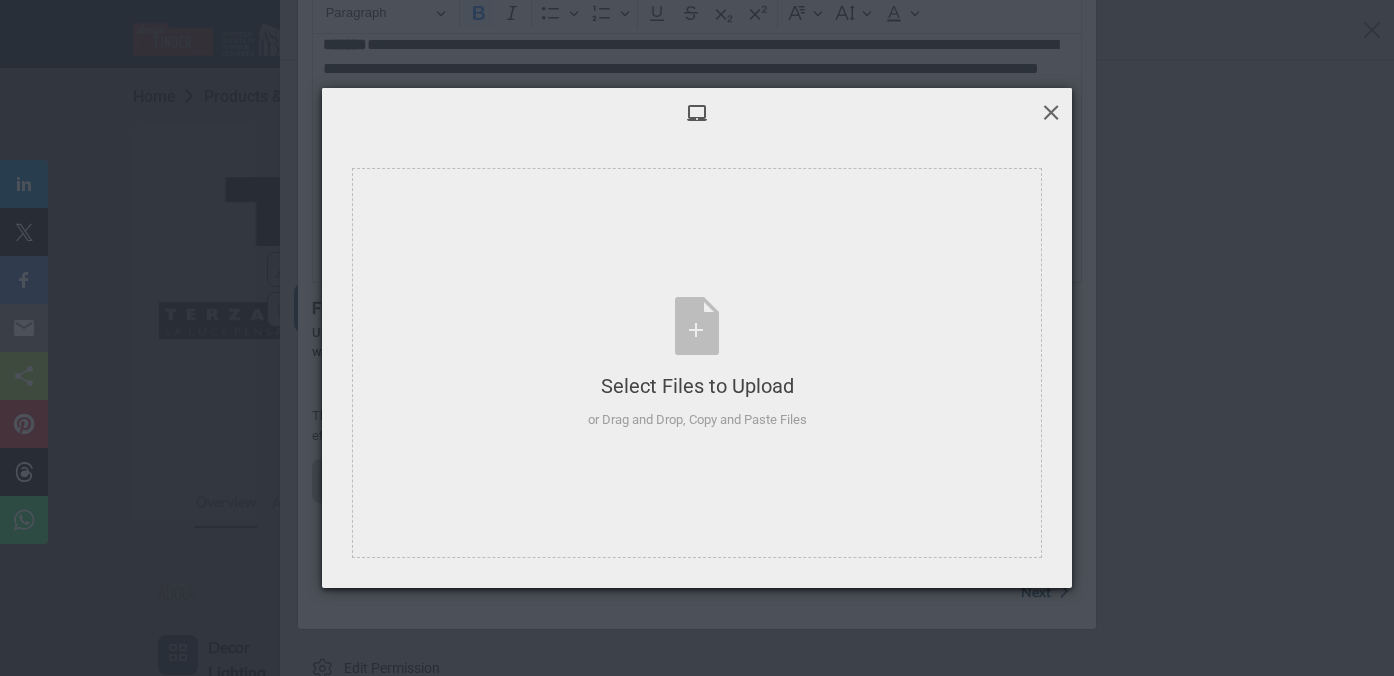 click at bounding box center [1051, 112] 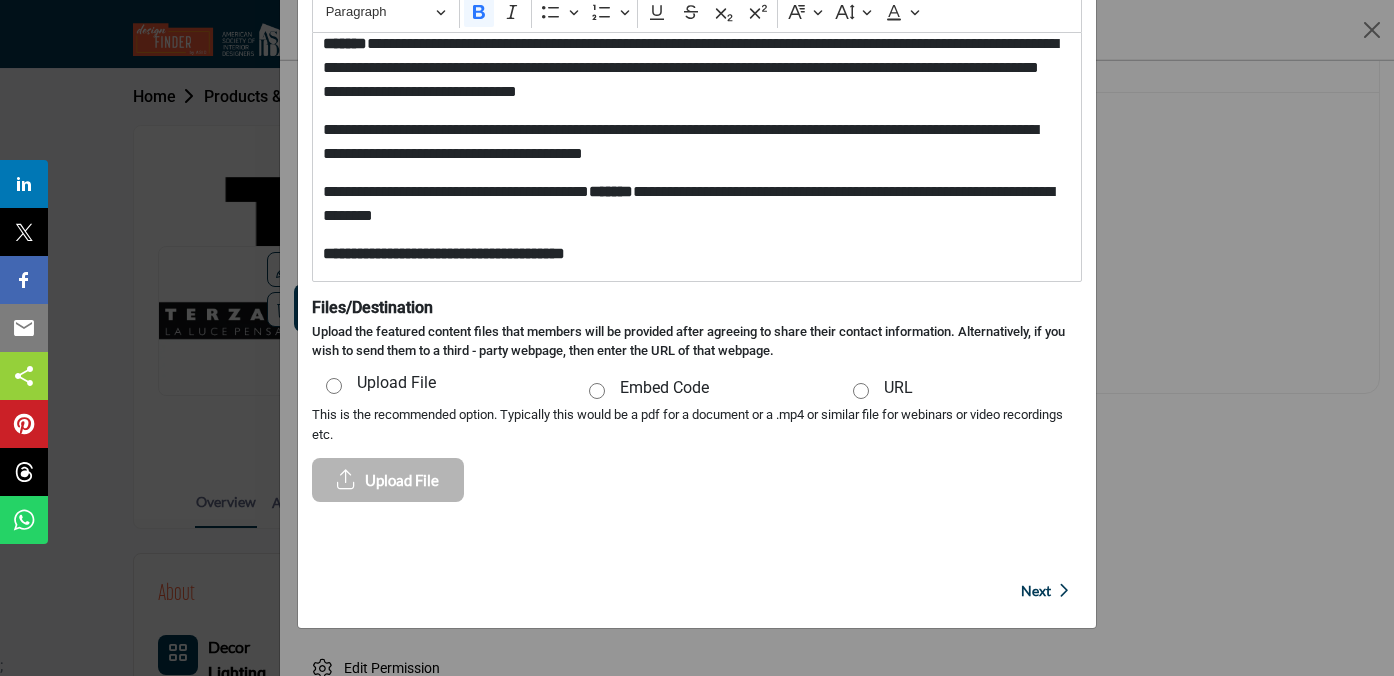 scroll, scrollTop: 497, scrollLeft: 0, axis: vertical 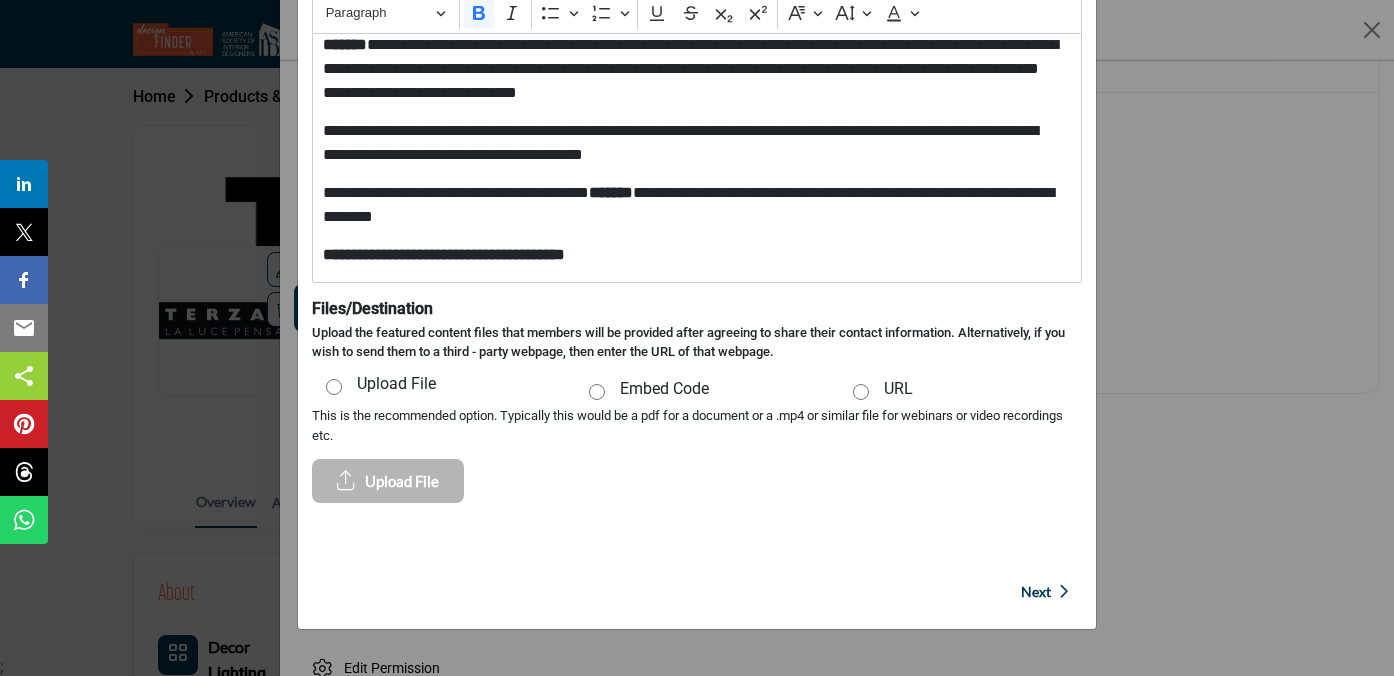 click on "Next" at bounding box center [1036, 592] 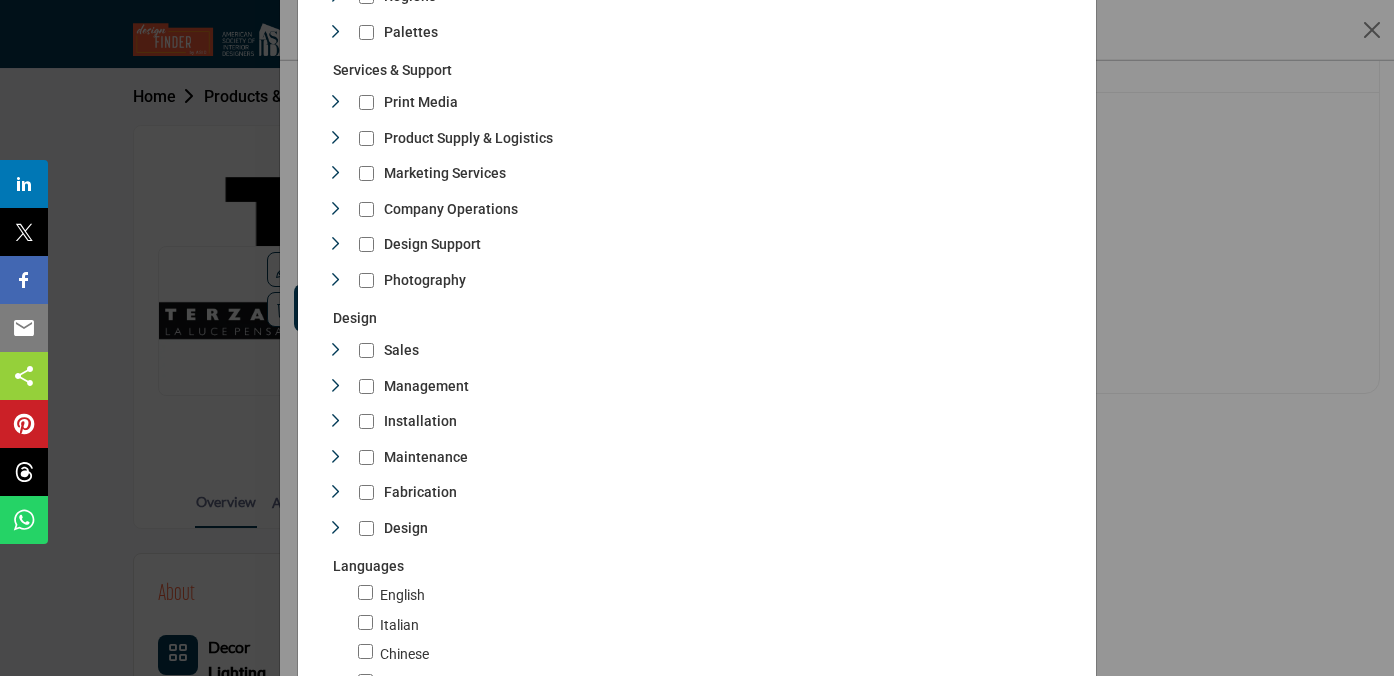 scroll, scrollTop: 3595, scrollLeft: 0, axis: vertical 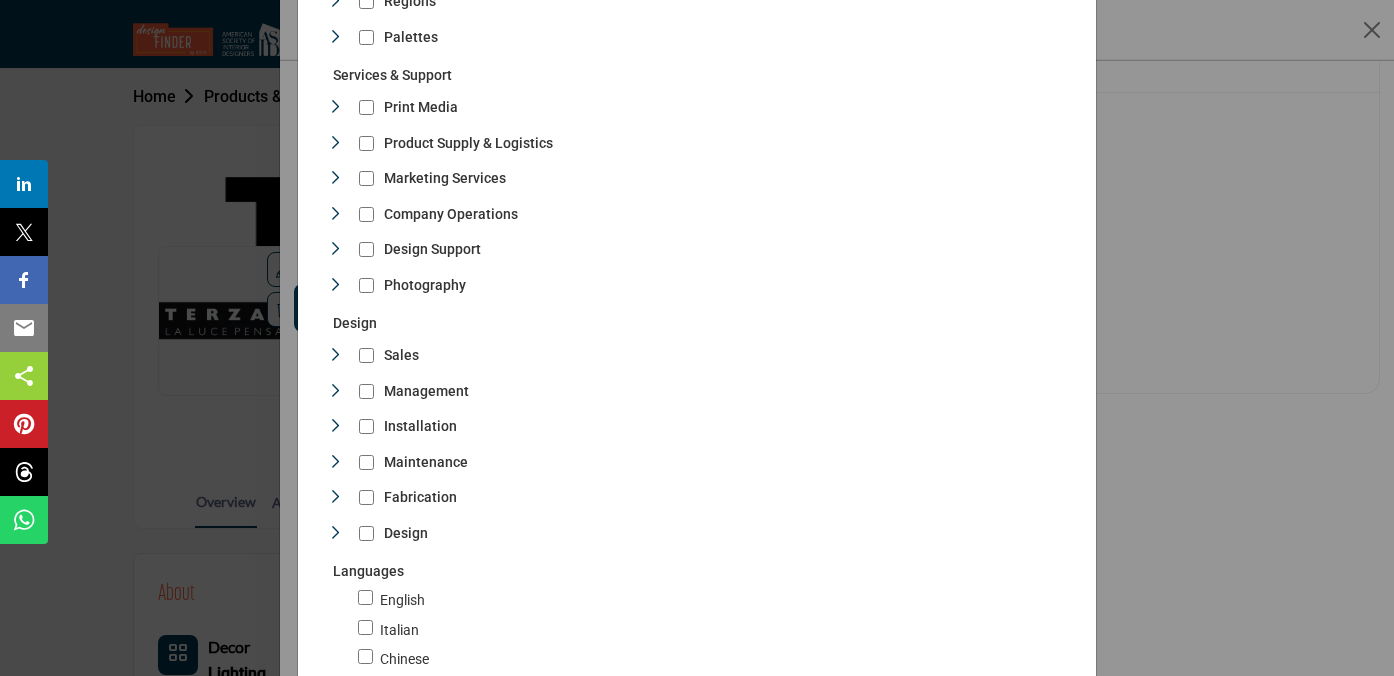 click at bounding box center [365, 630] 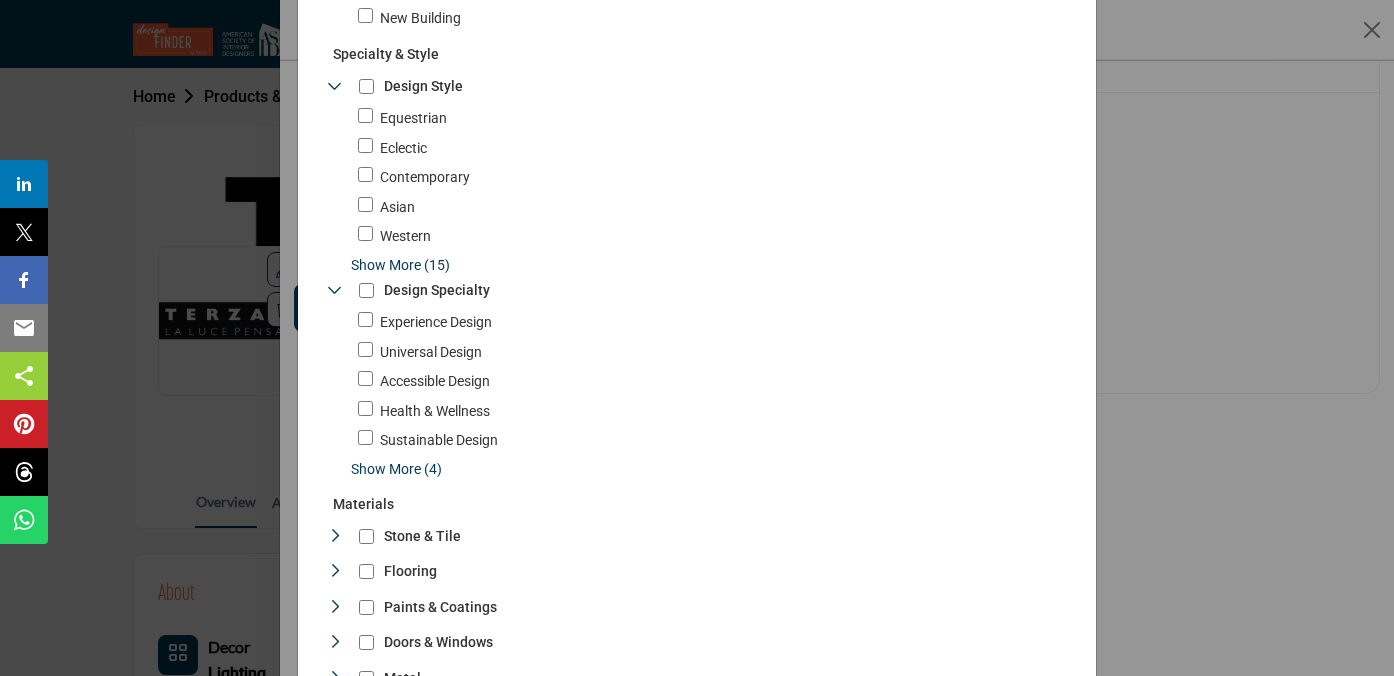scroll, scrollTop: 1781, scrollLeft: 0, axis: vertical 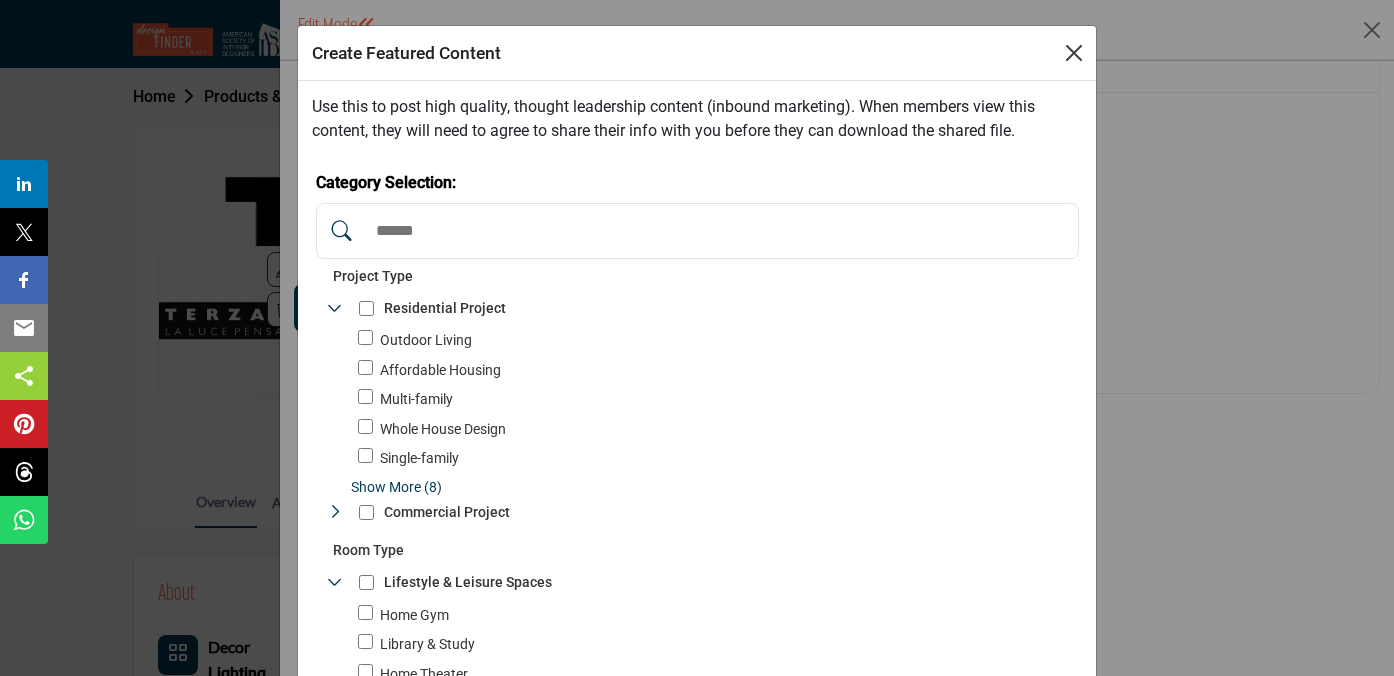 click at bounding box center (1074, 53) 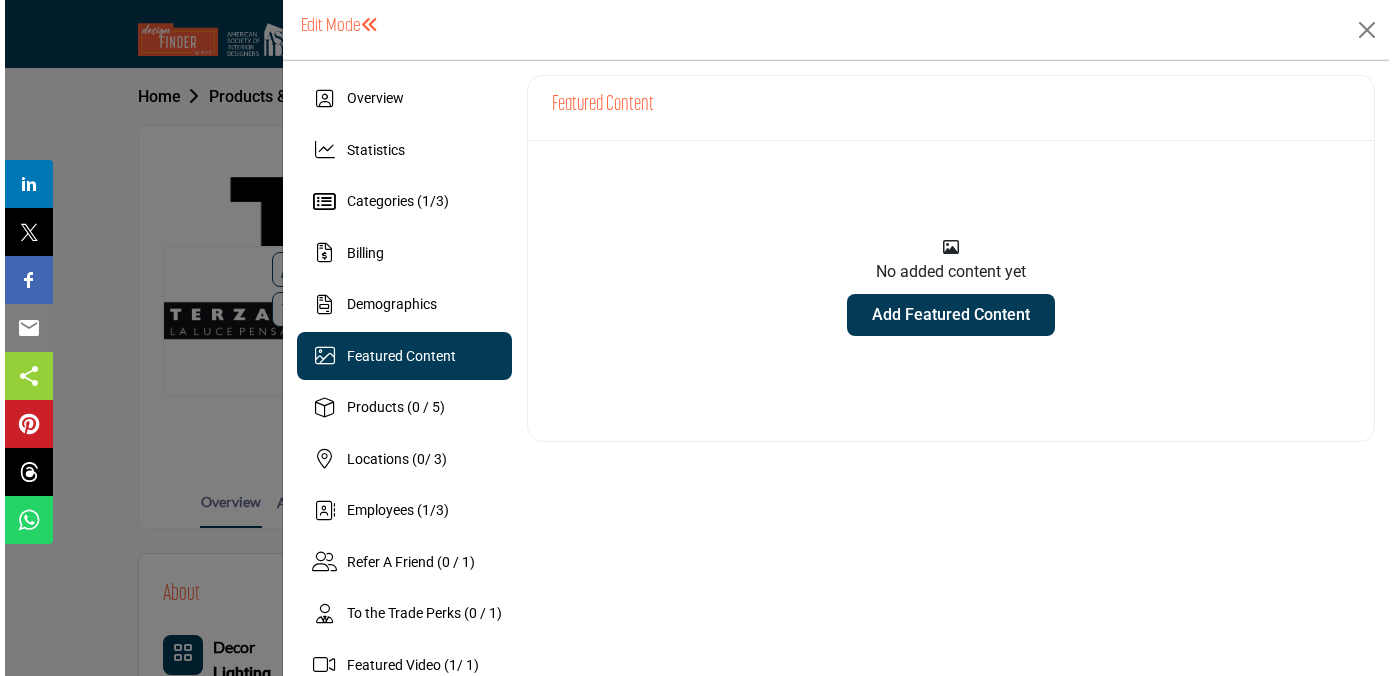 scroll, scrollTop: 0, scrollLeft: 0, axis: both 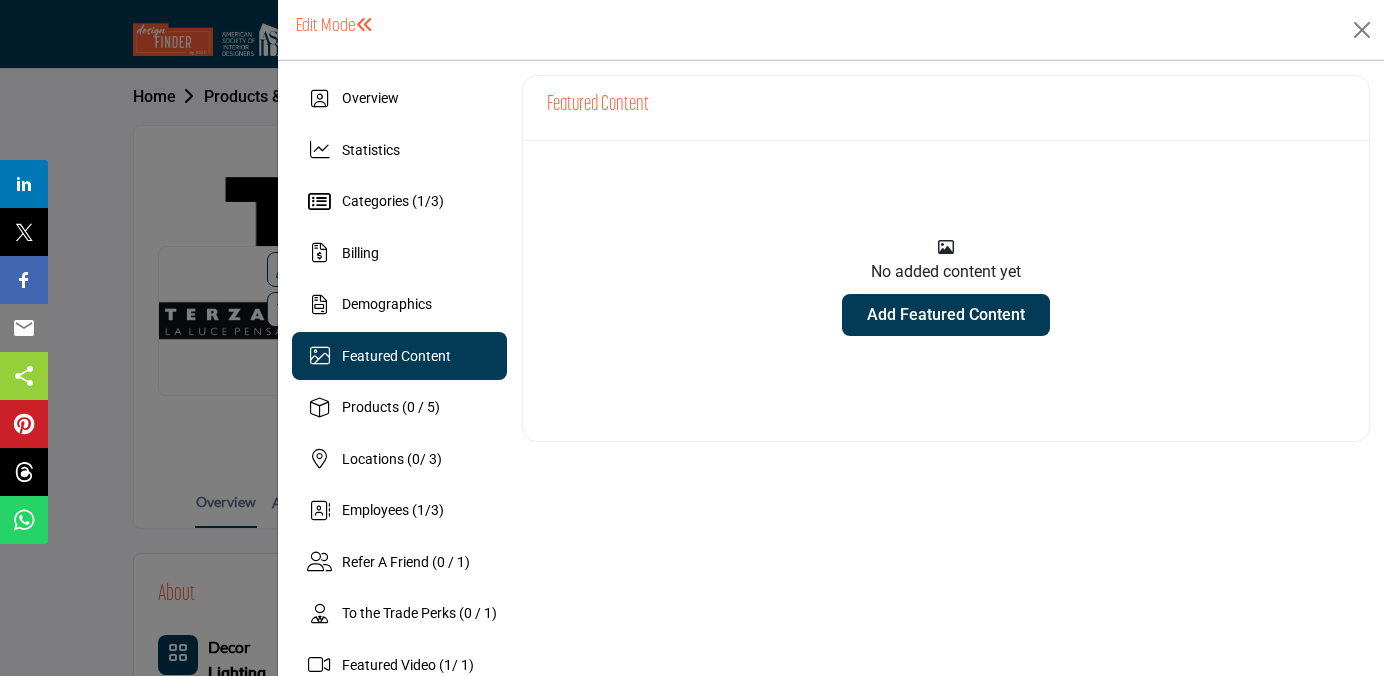 click on "Add Featured Content" at bounding box center (946, 315) 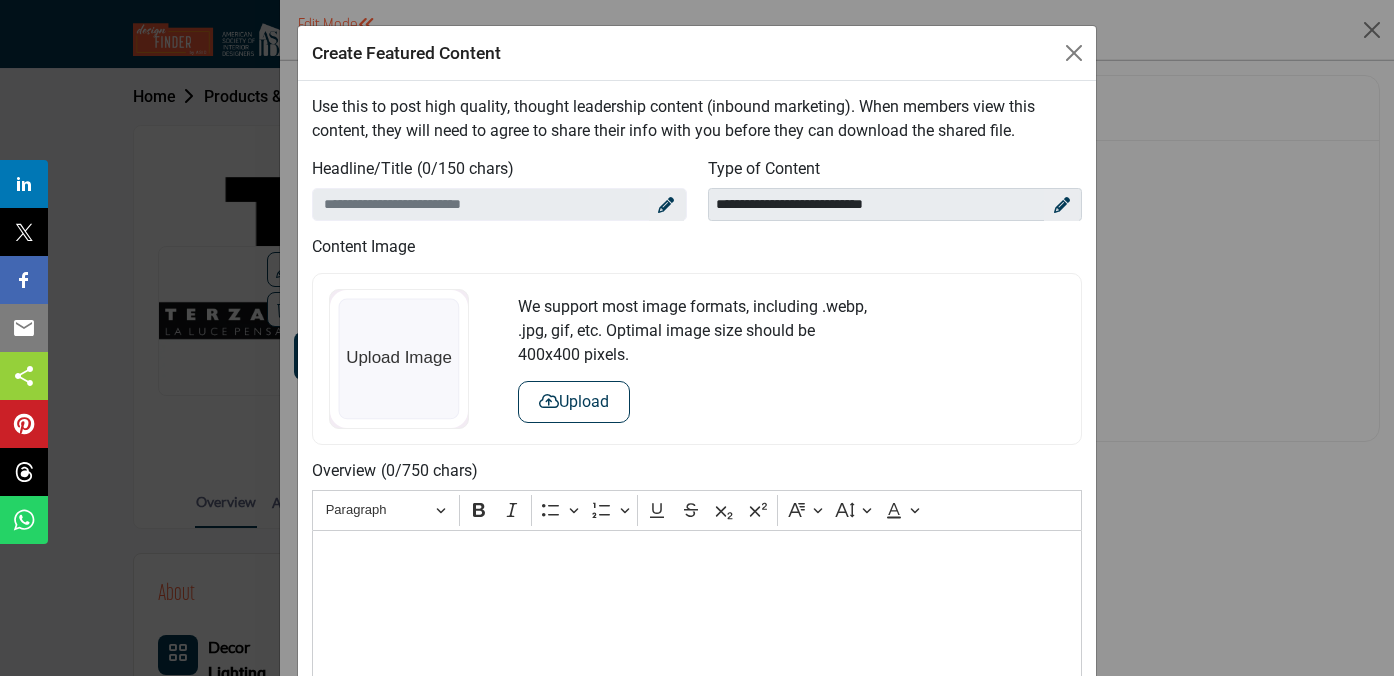 scroll, scrollTop: 0, scrollLeft: 0, axis: both 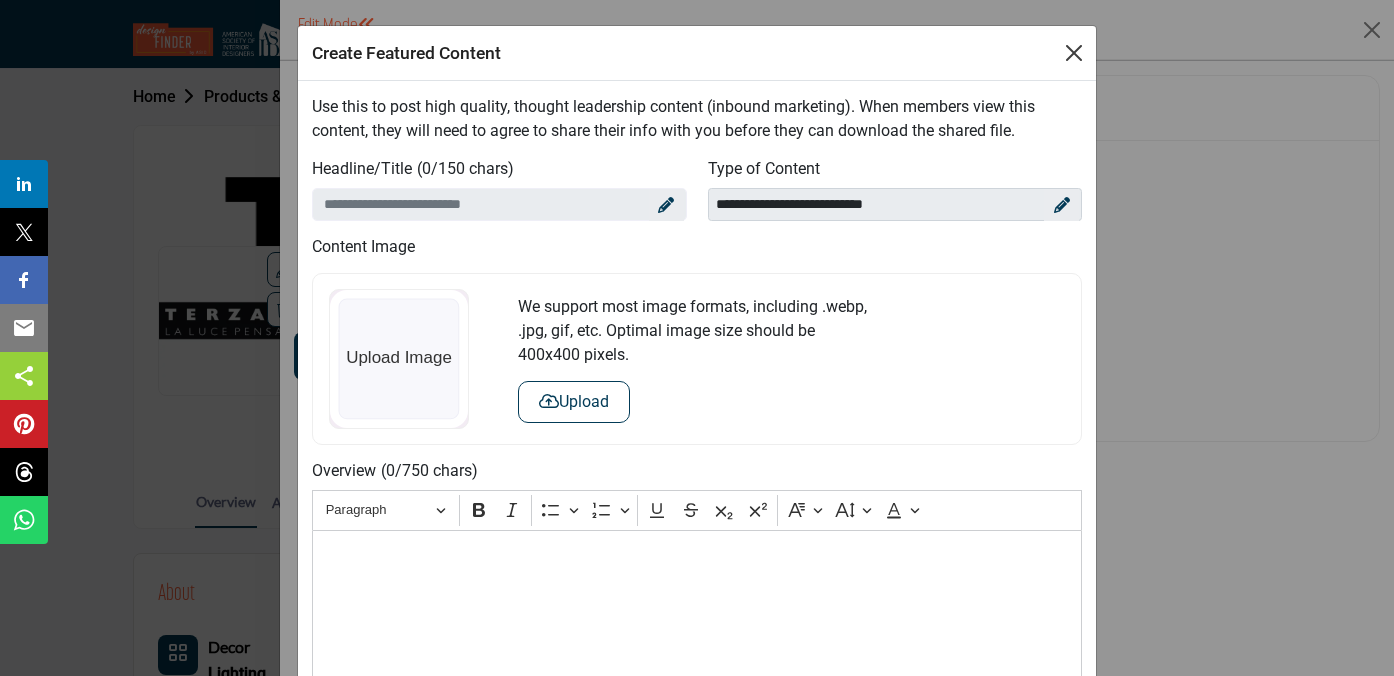 click at bounding box center [1074, 53] 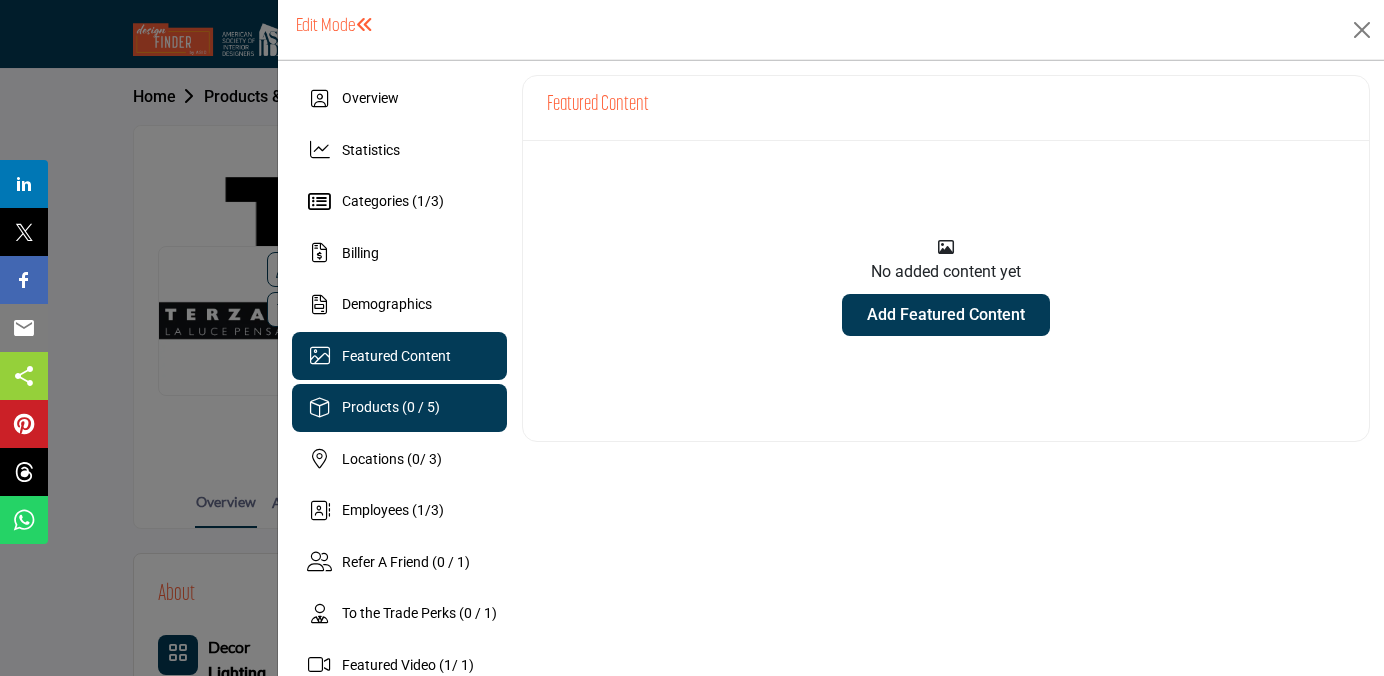 click on "Products (0 / 5)" at bounding box center (400, 408) 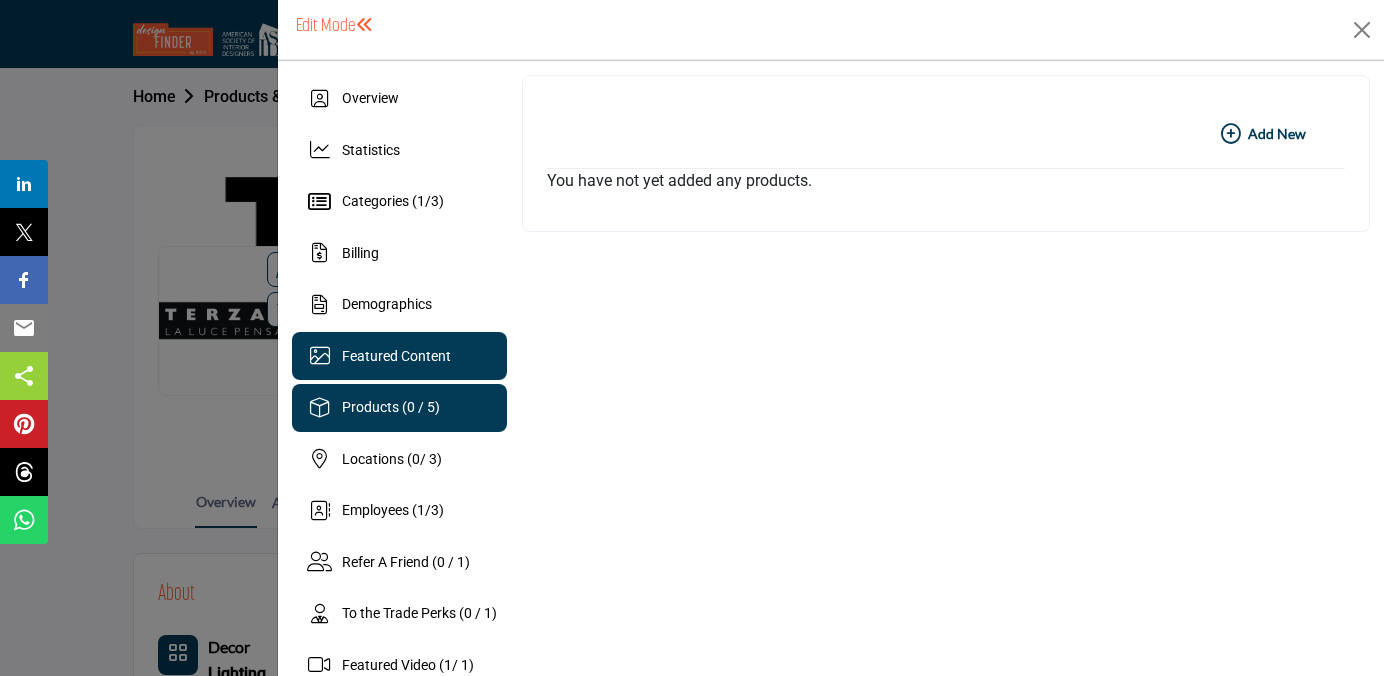 click on "Featured Content" at bounding box center (396, 356) 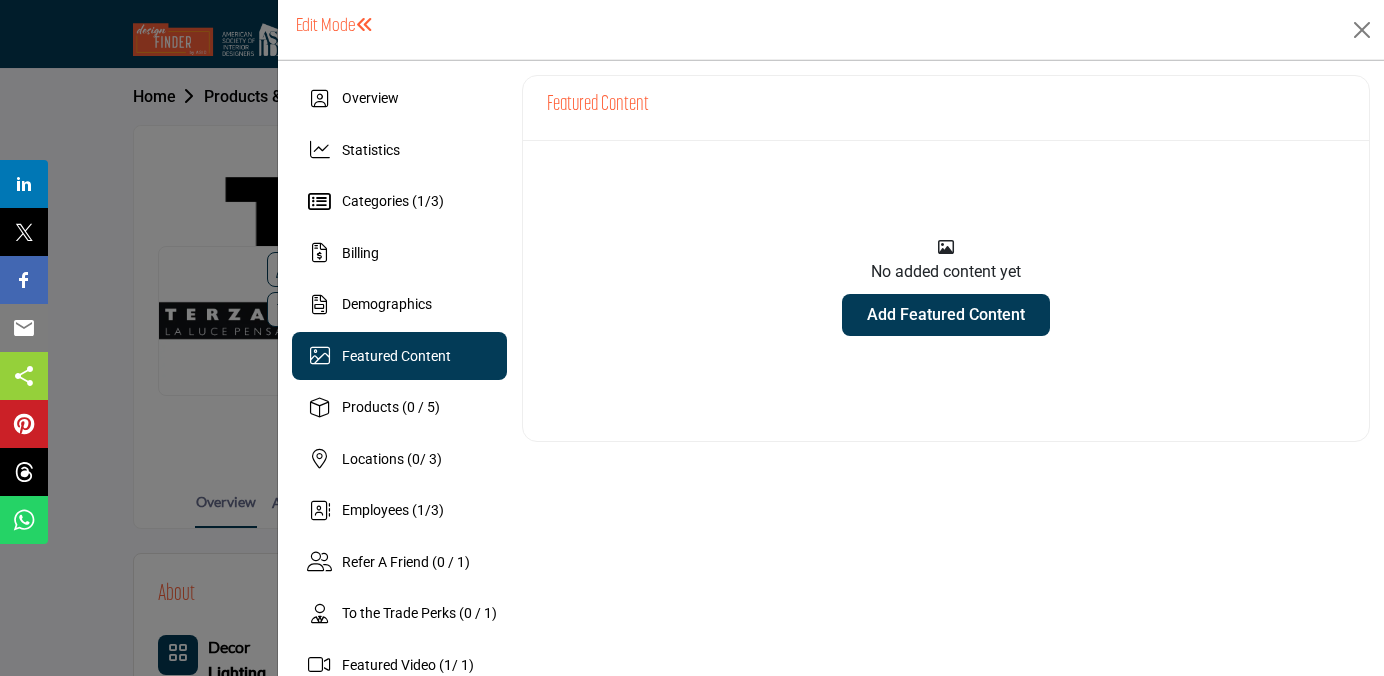 click on "Add Featured Content" at bounding box center [946, 315] 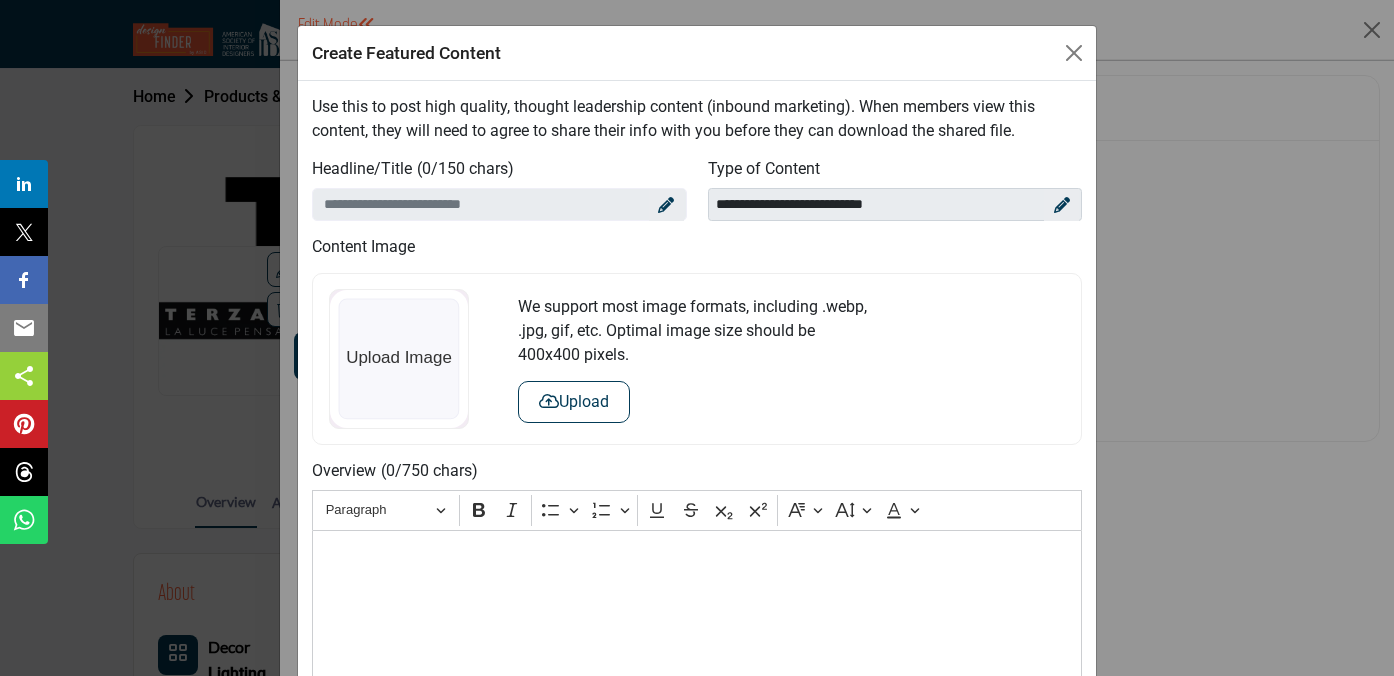 click at bounding box center (666, 205) 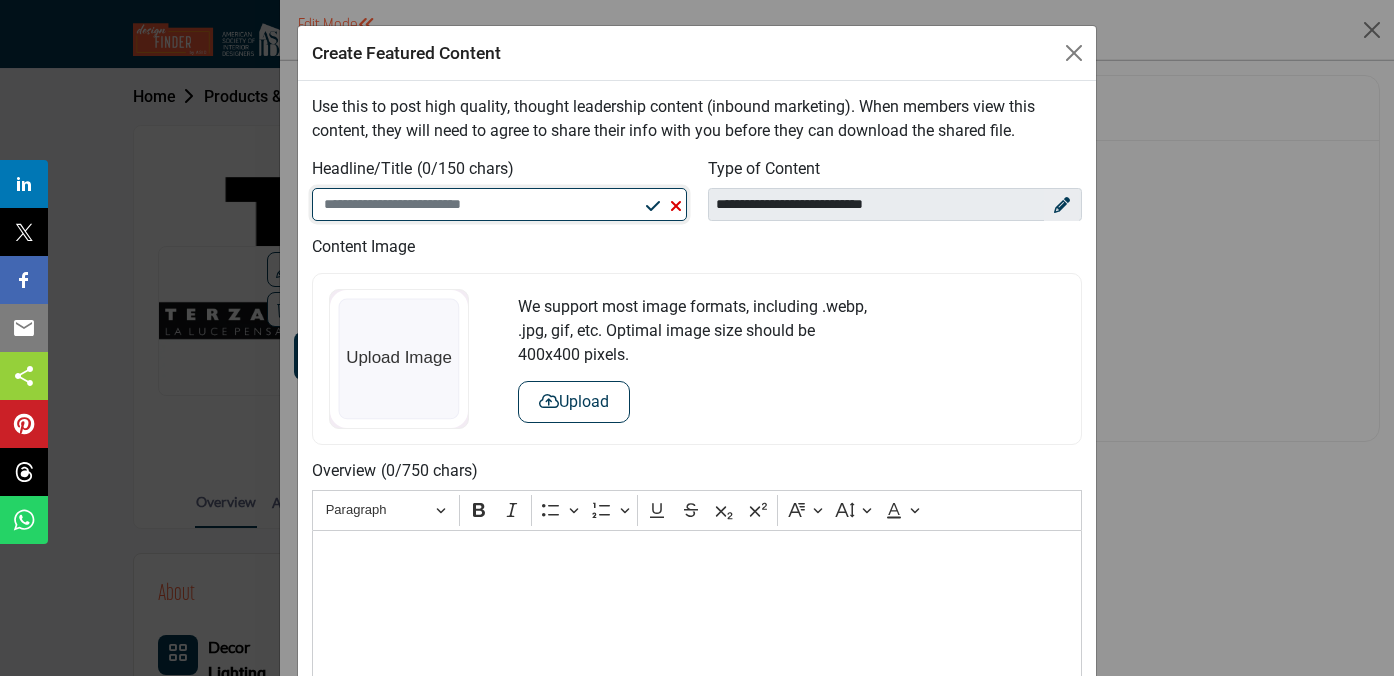 click at bounding box center [499, 205] 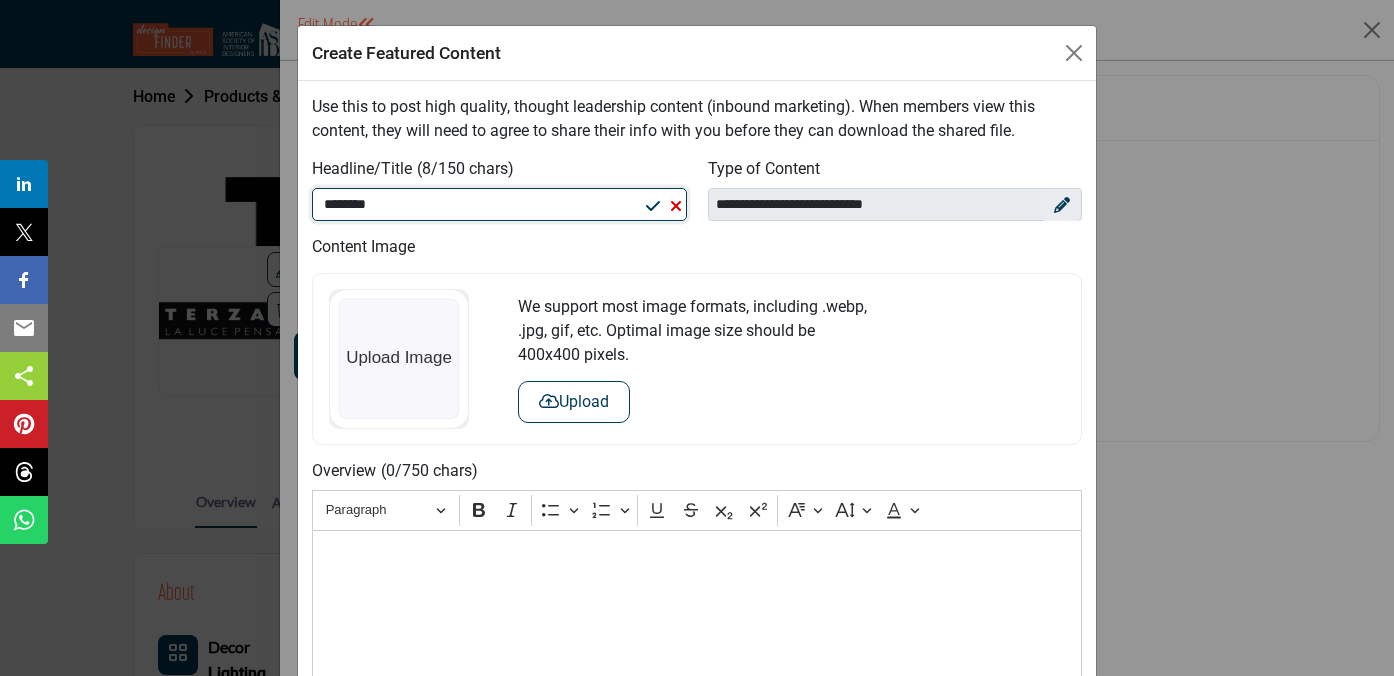 type on "*******" 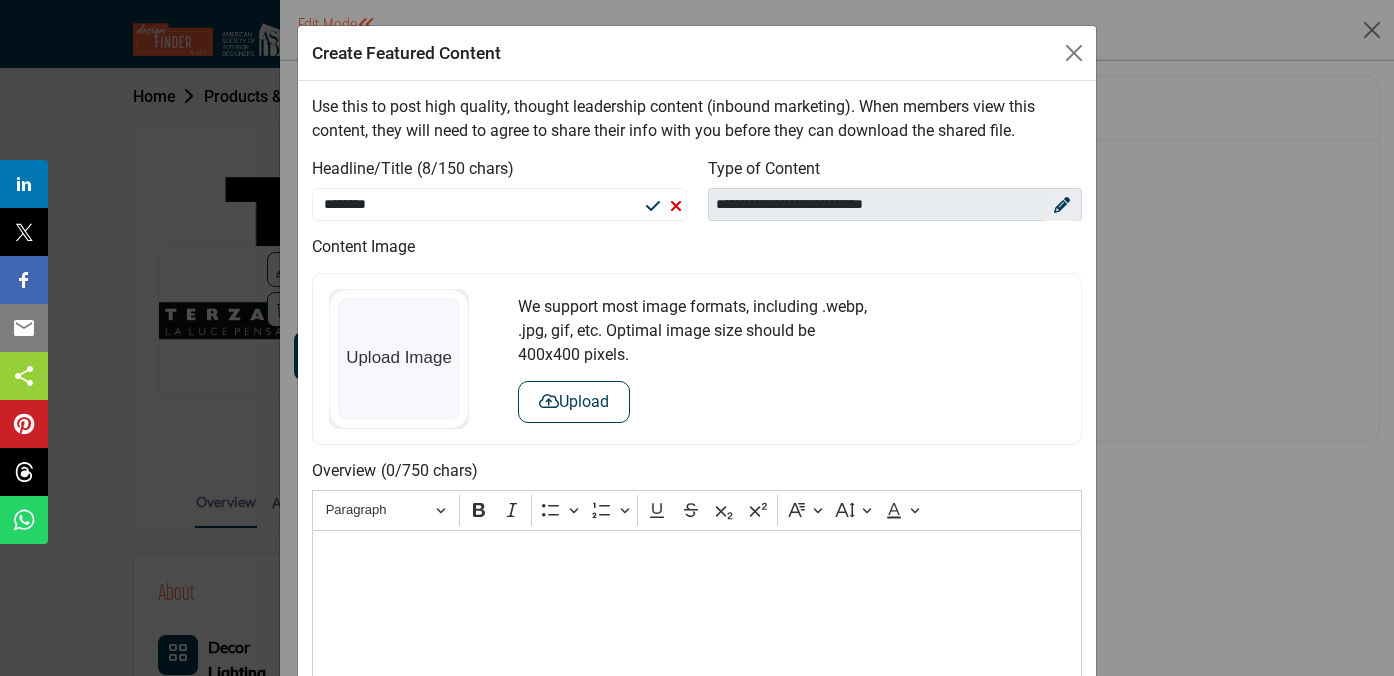 click at bounding box center [1062, 205] 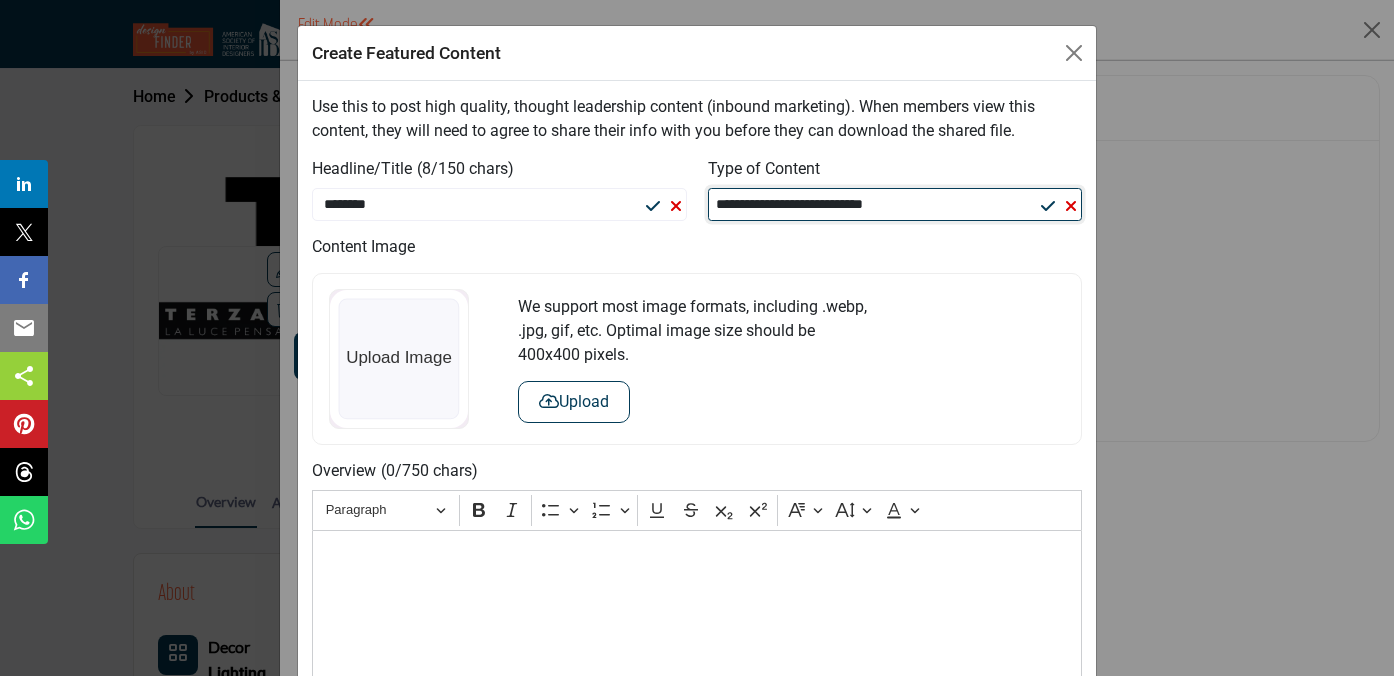 select on "**********" 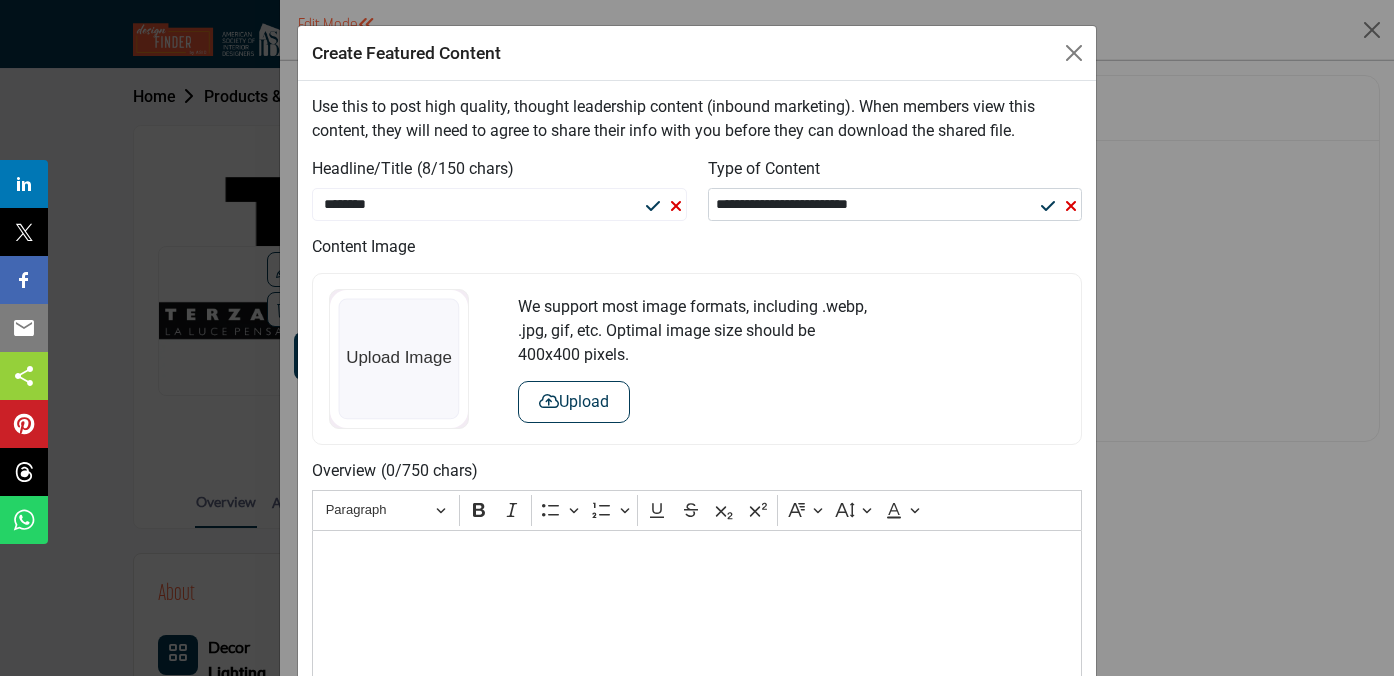 click on "Upload" at bounding box center [574, 402] 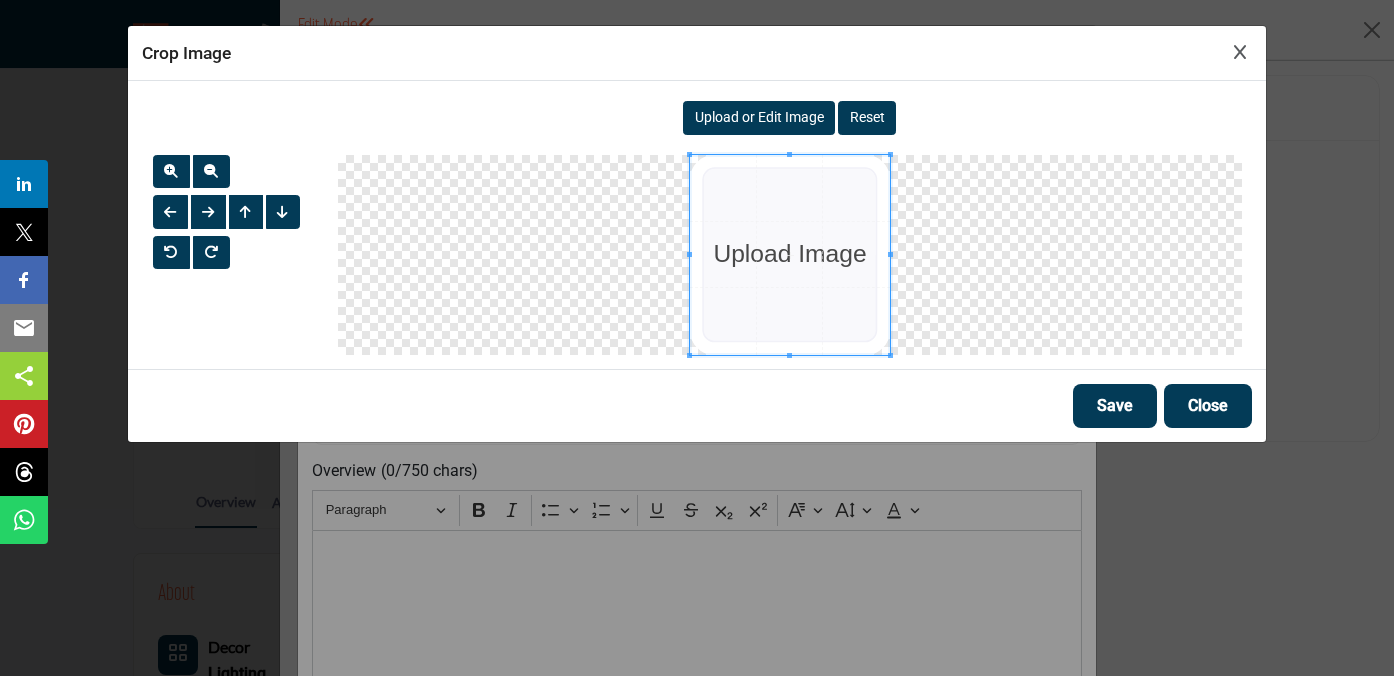 click on "Upload or Edit Image" at bounding box center [759, 117] 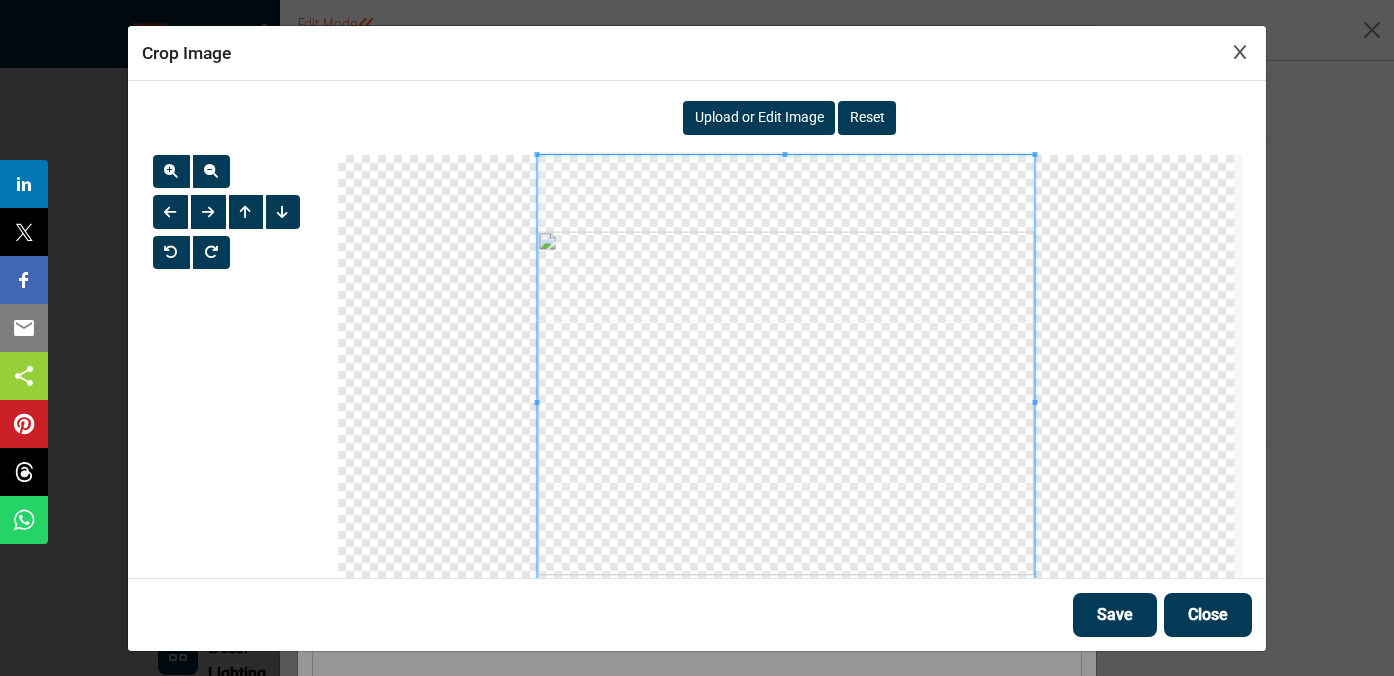 click on "Save" at bounding box center (1115, 615) 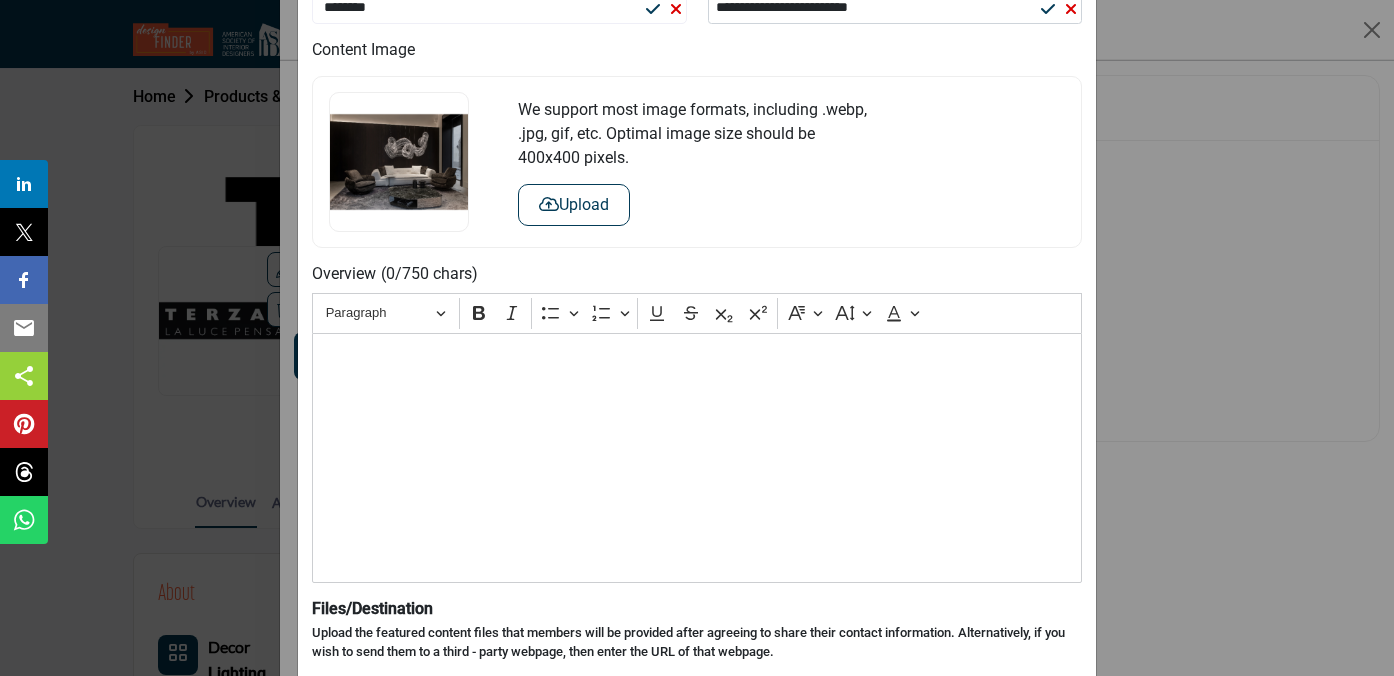 scroll, scrollTop: 204, scrollLeft: 0, axis: vertical 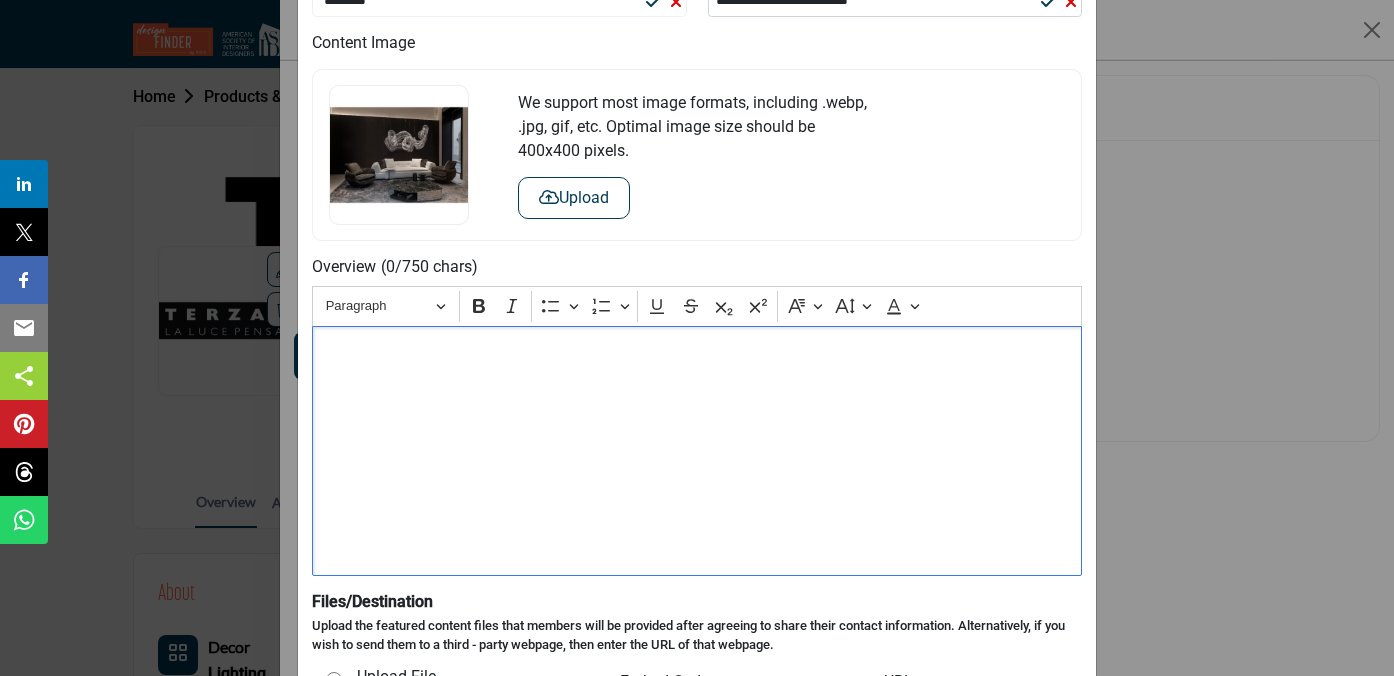 click at bounding box center [697, 451] 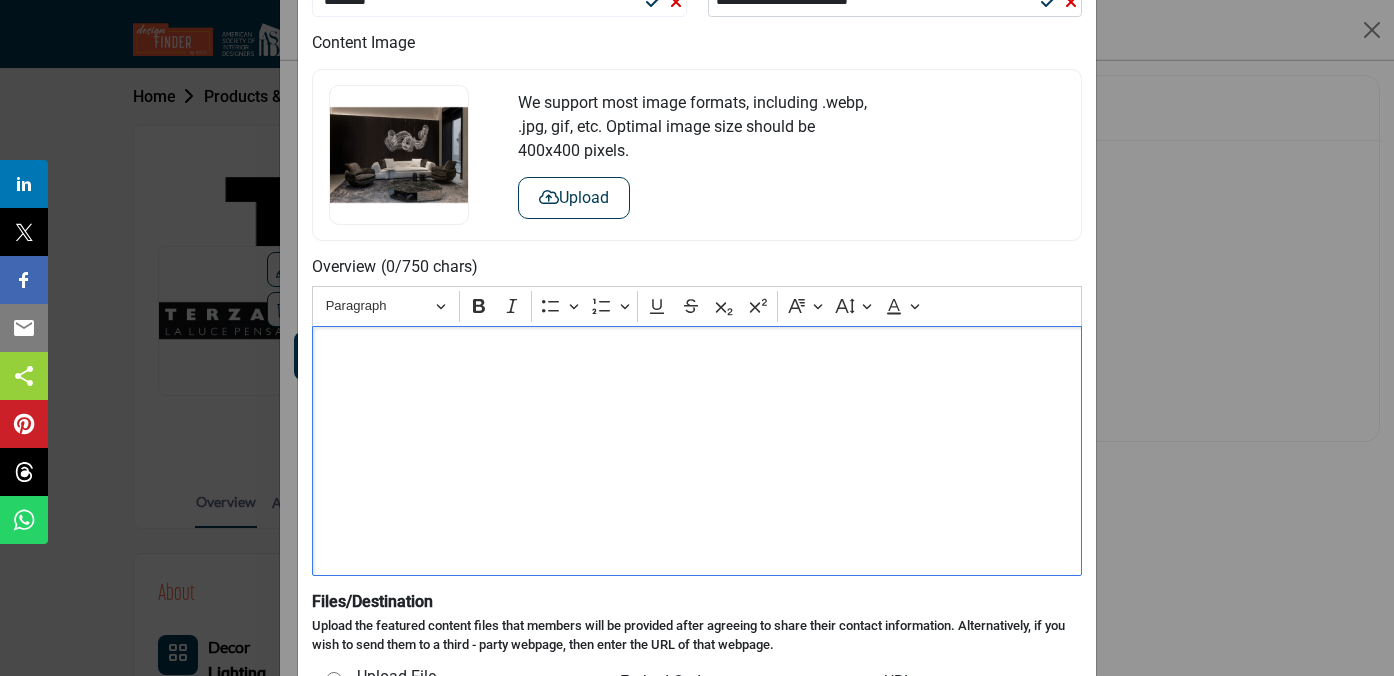 click at bounding box center (697, 451) 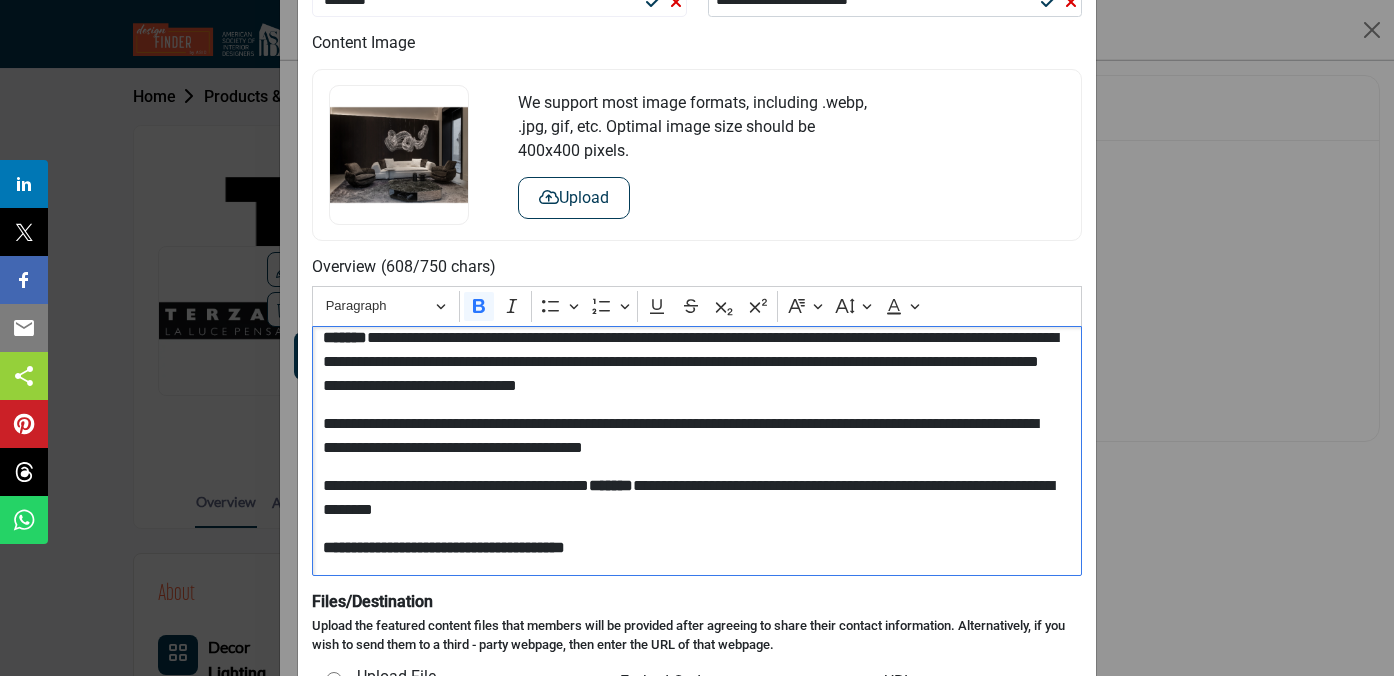 scroll, scrollTop: 15, scrollLeft: 0, axis: vertical 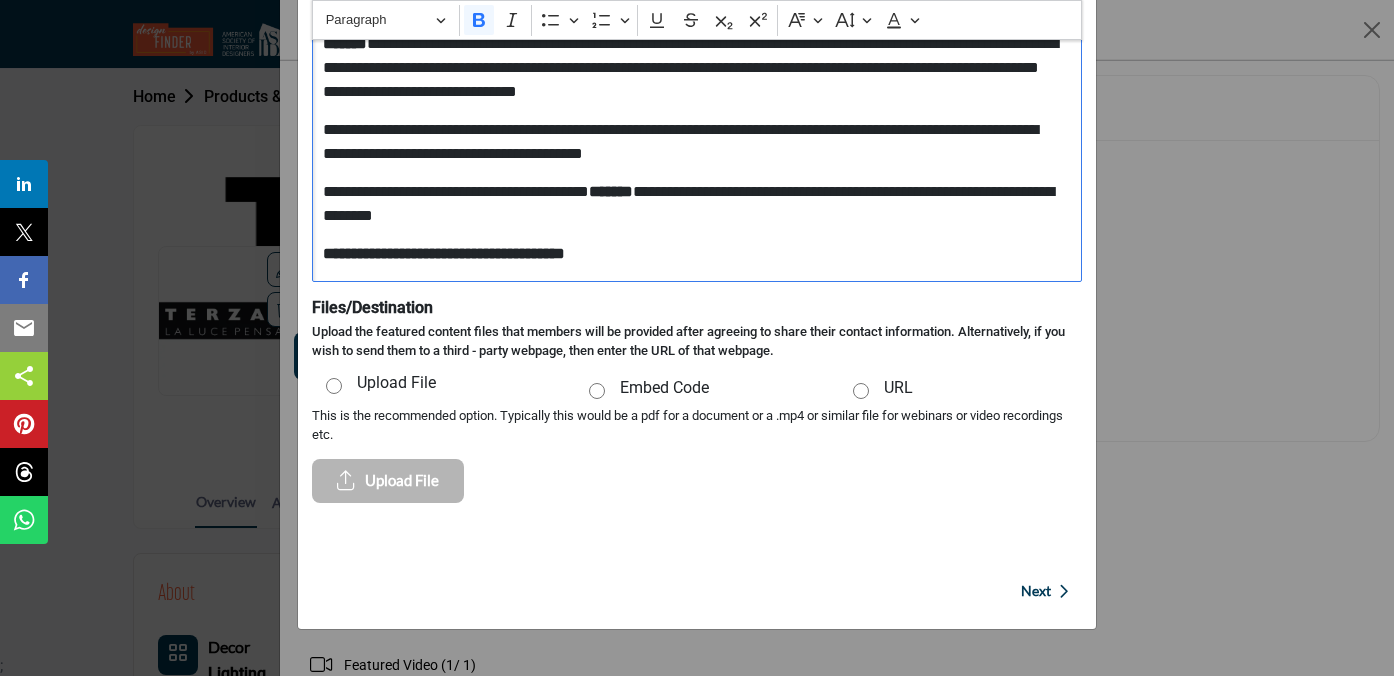 click on "Next" at bounding box center (1036, 591) 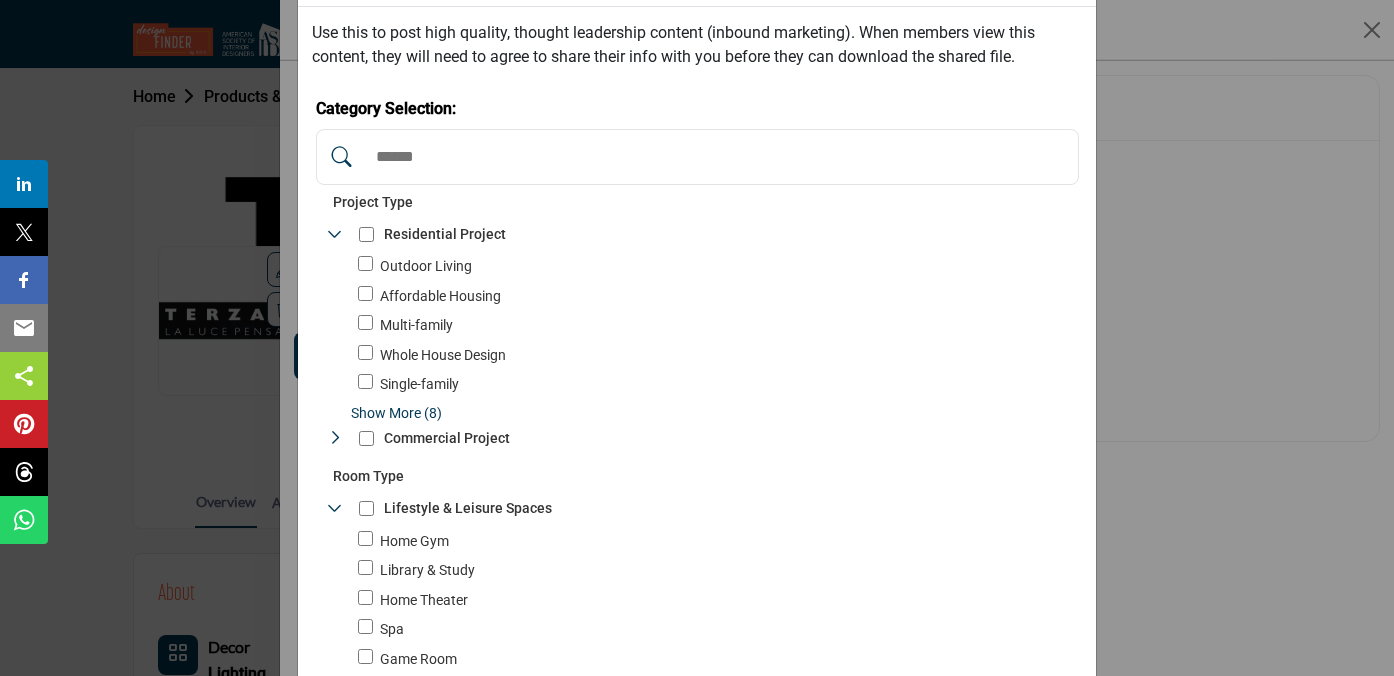 scroll, scrollTop: 80, scrollLeft: 0, axis: vertical 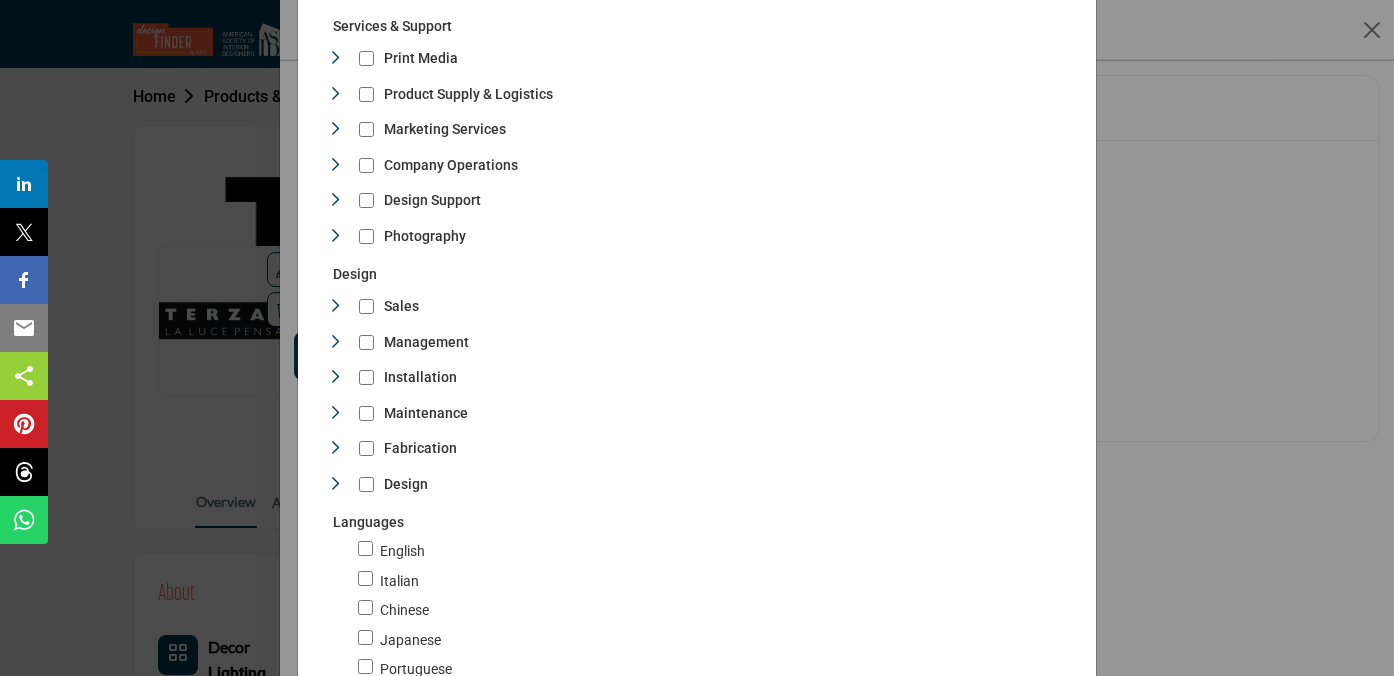 click on "Italian
1" at bounding box center [722, 581] 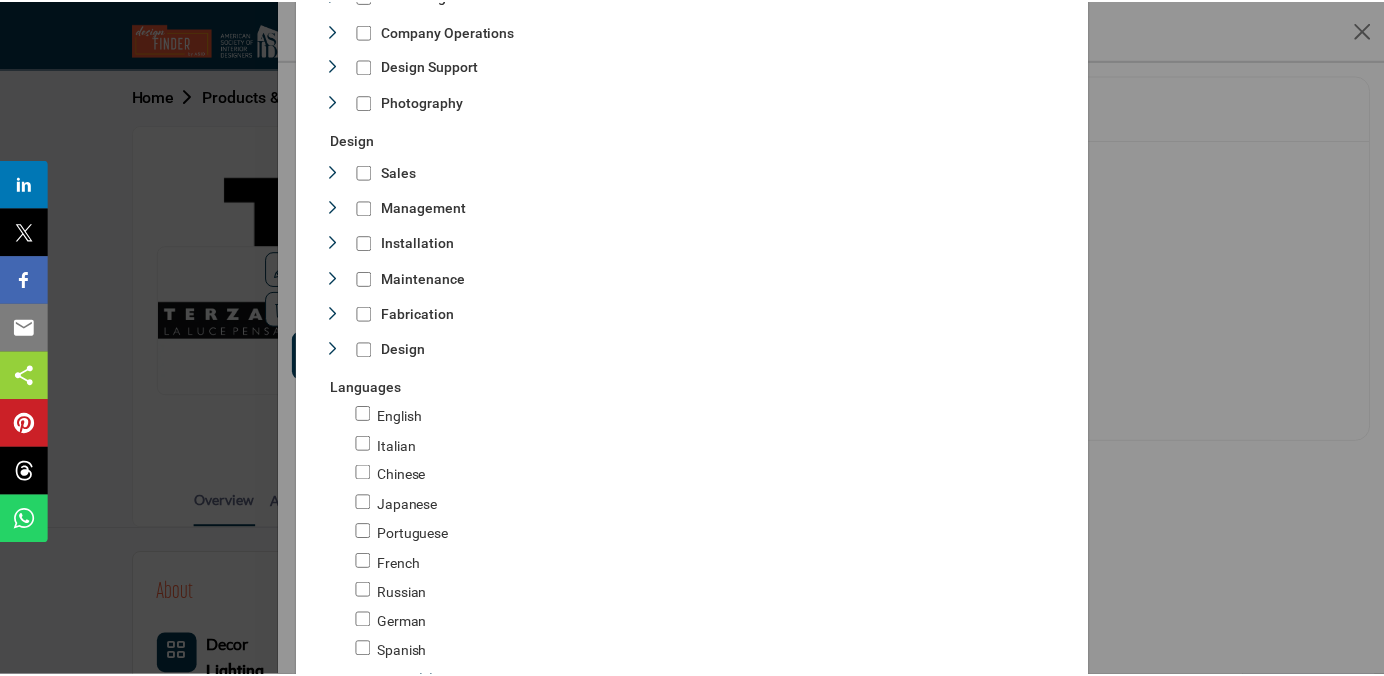 scroll, scrollTop: 3777, scrollLeft: 0, axis: vertical 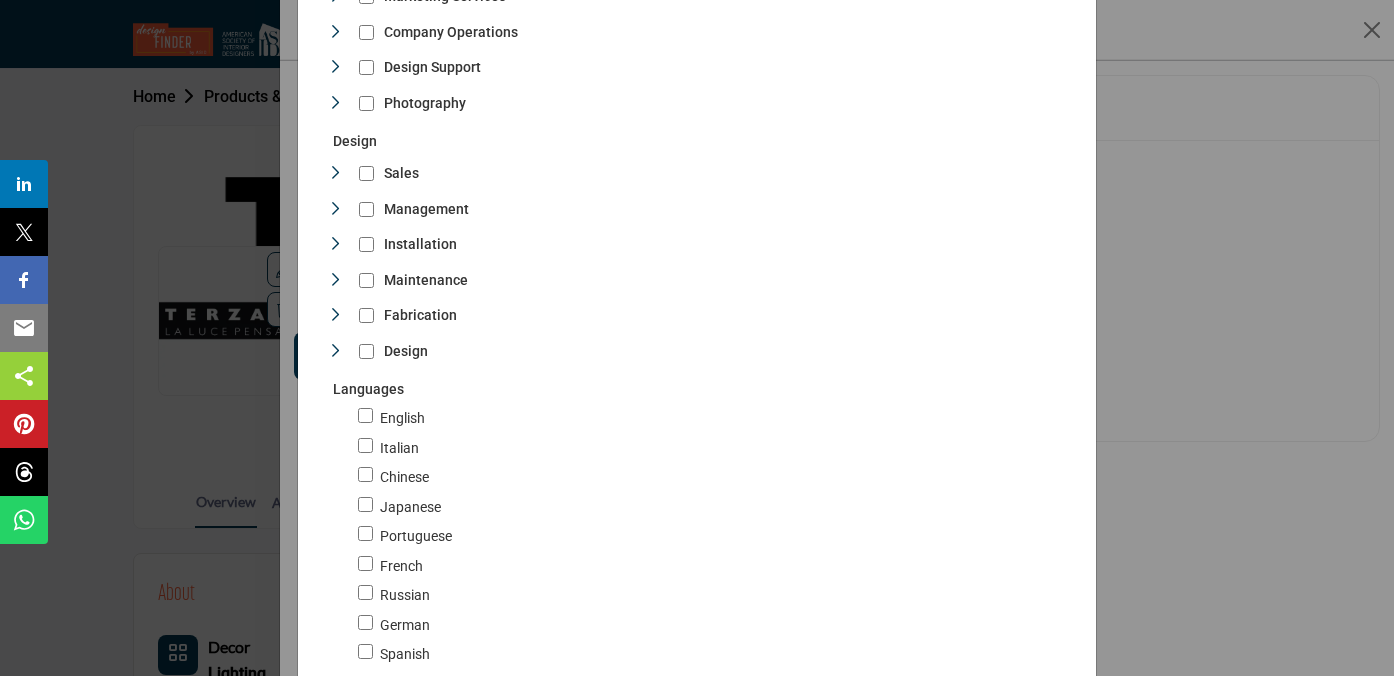 click on "Submit" at bounding box center [1007, 790] 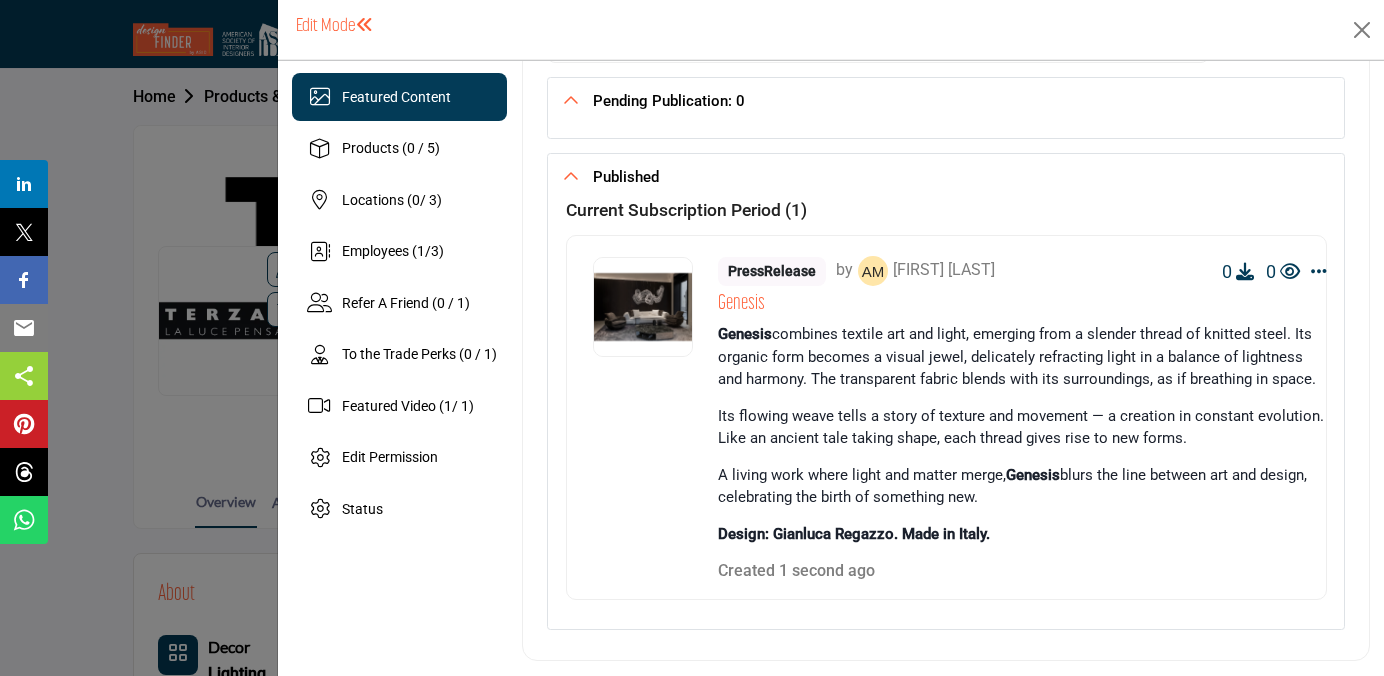 scroll, scrollTop: 255, scrollLeft: 0, axis: vertical 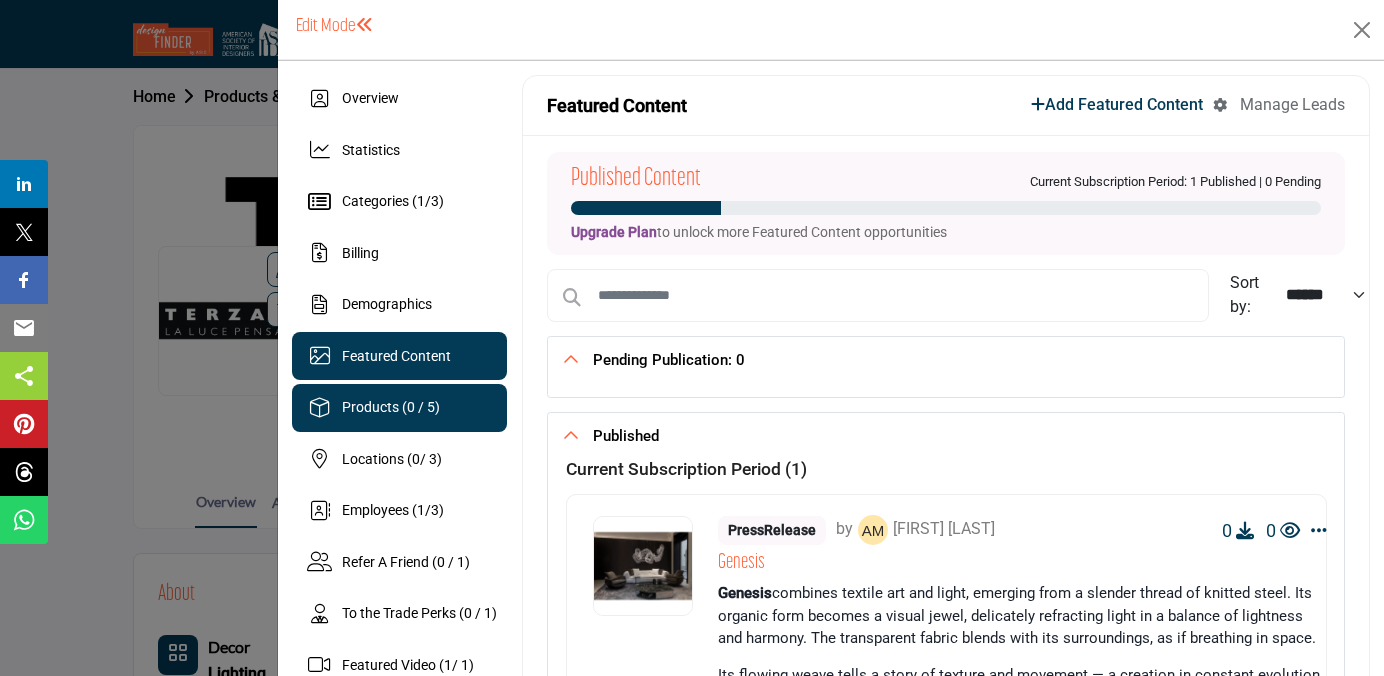 click on "Products (0 / 5)" at bounding box center (391, 407) 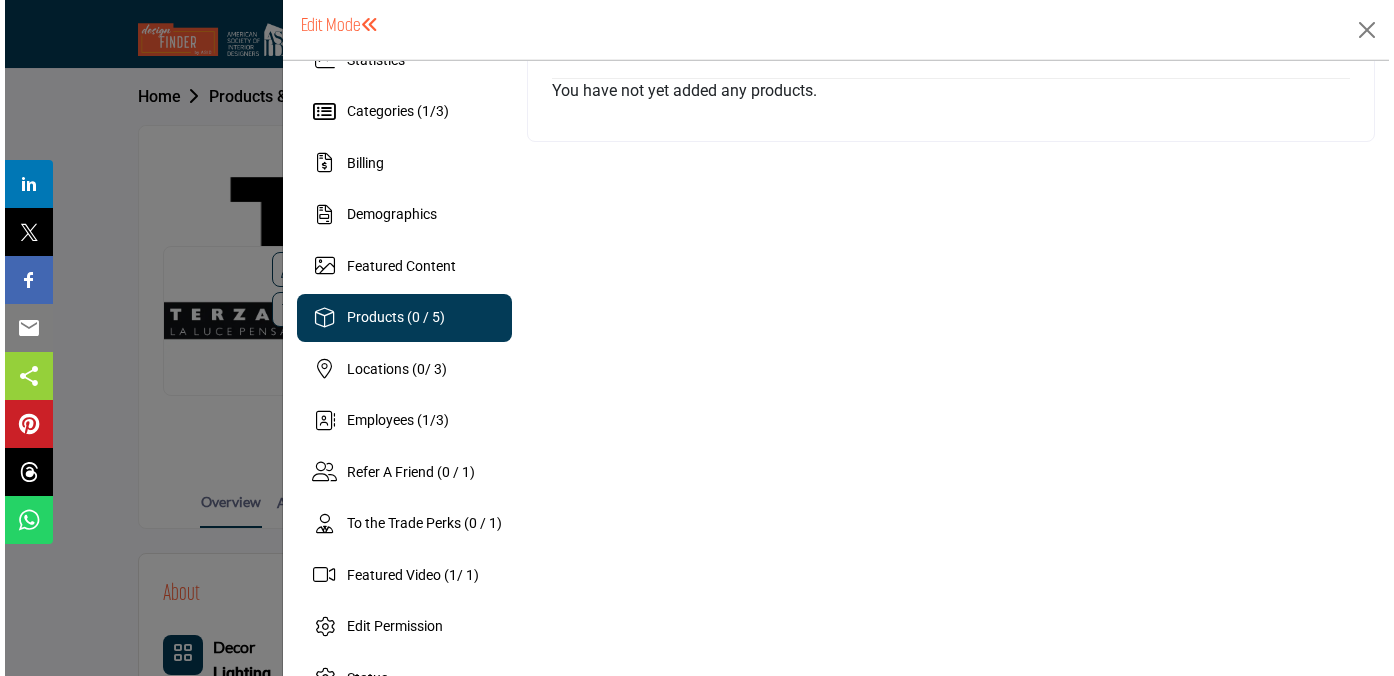 scroll, scrollTop: 97, scrollLeft: 0, axis: vertical 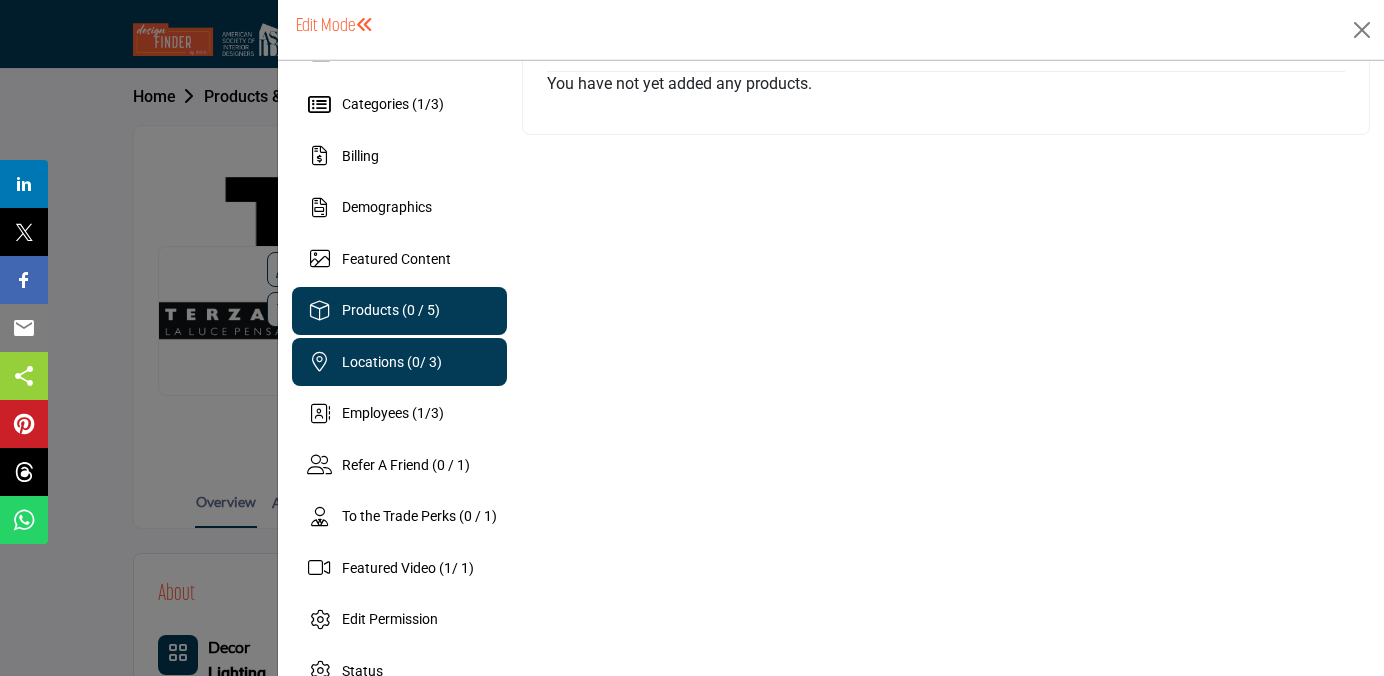 click on "Locations ( 0   / 3)" at bounding box center (400, 362) 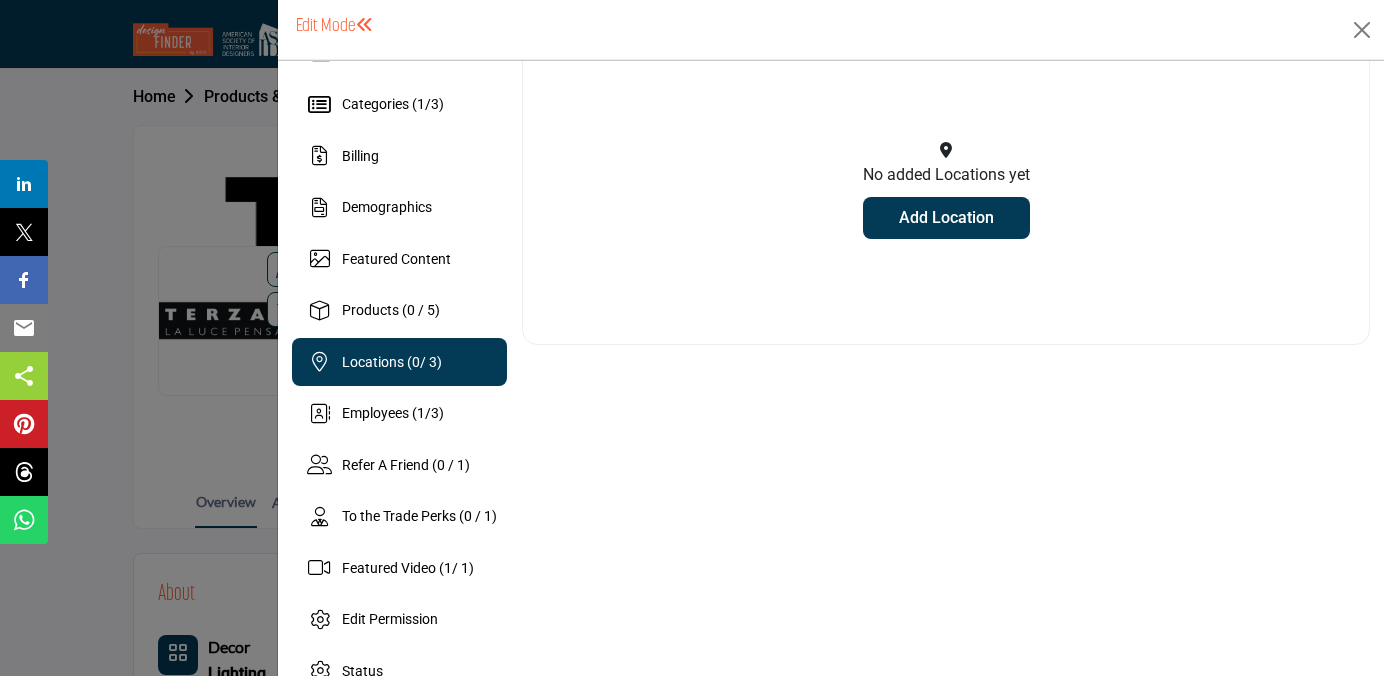 click on "Add Location" at bounding box center [946, 218] 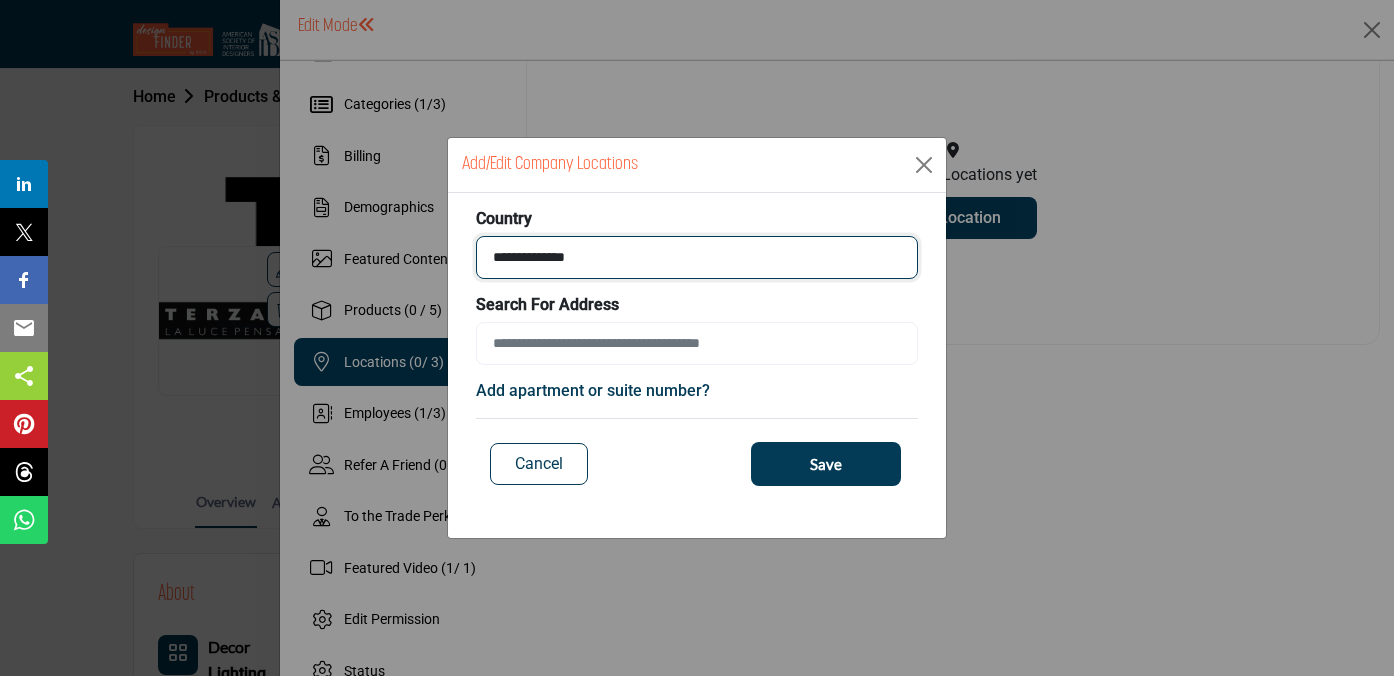 select on "***" 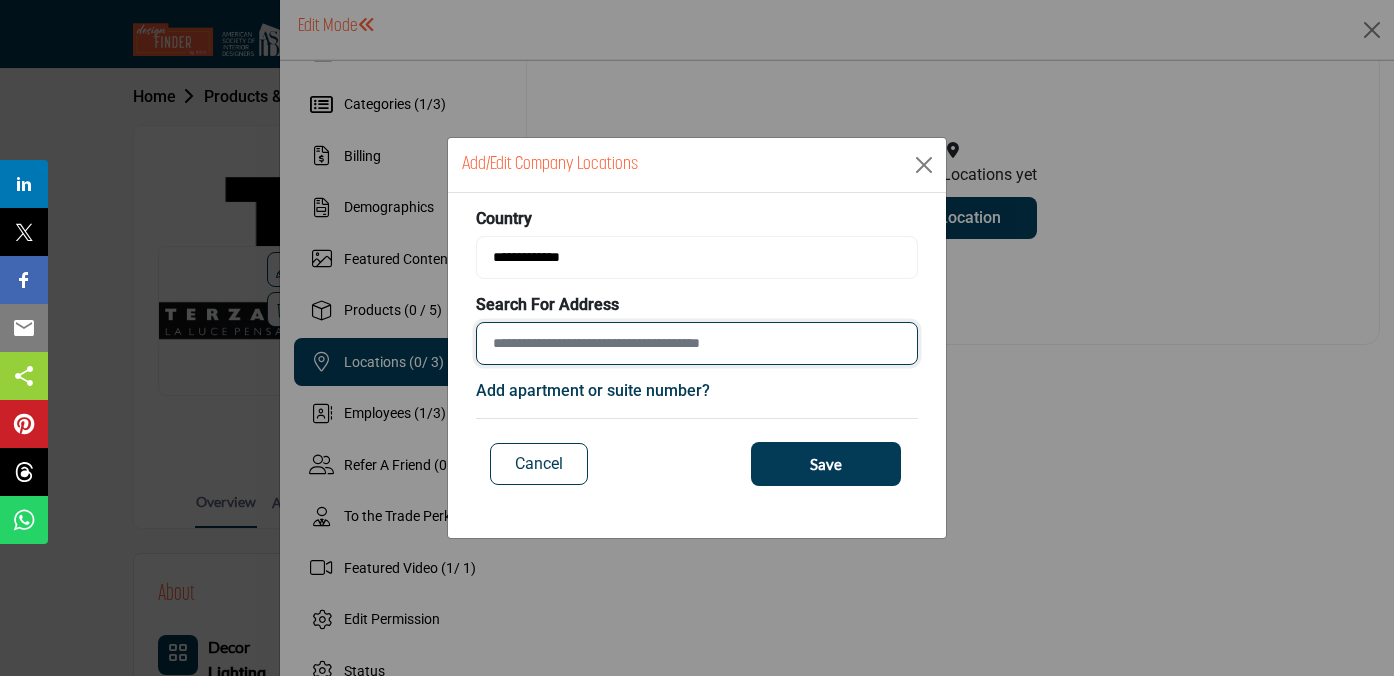 click at bounding box center [697, 343] 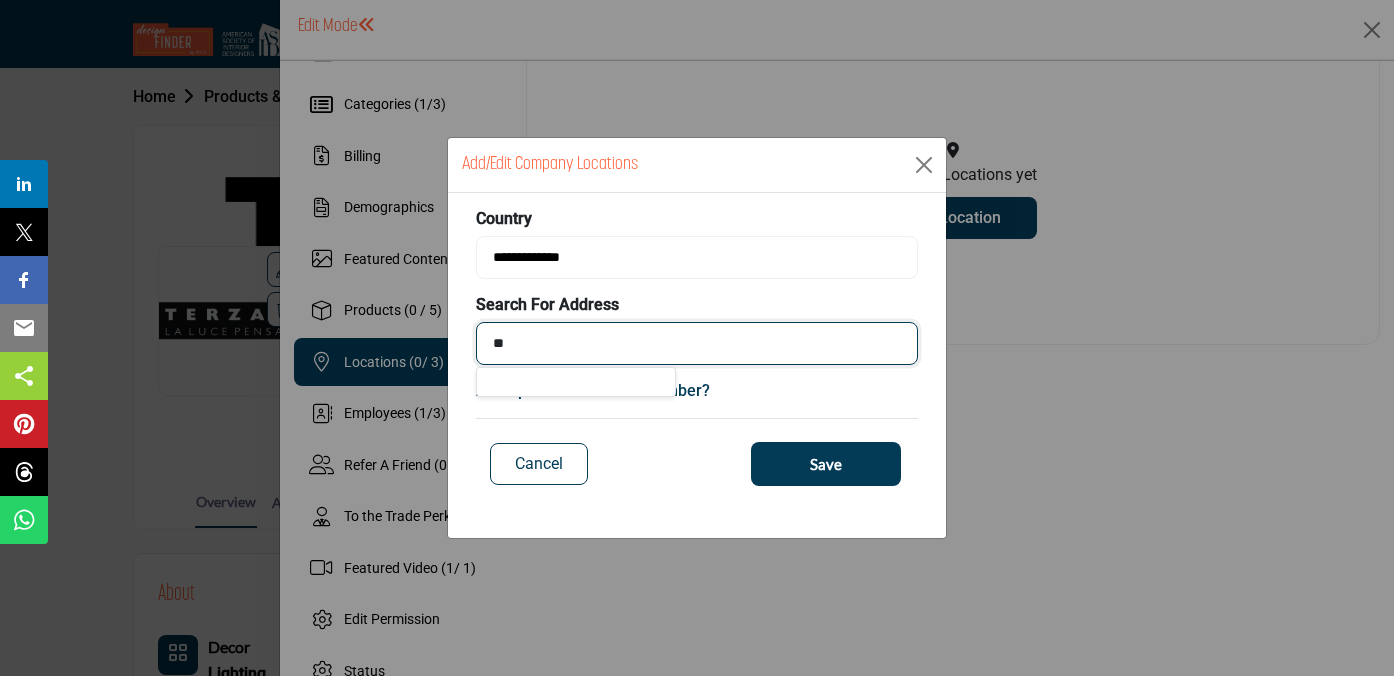 type on "*" 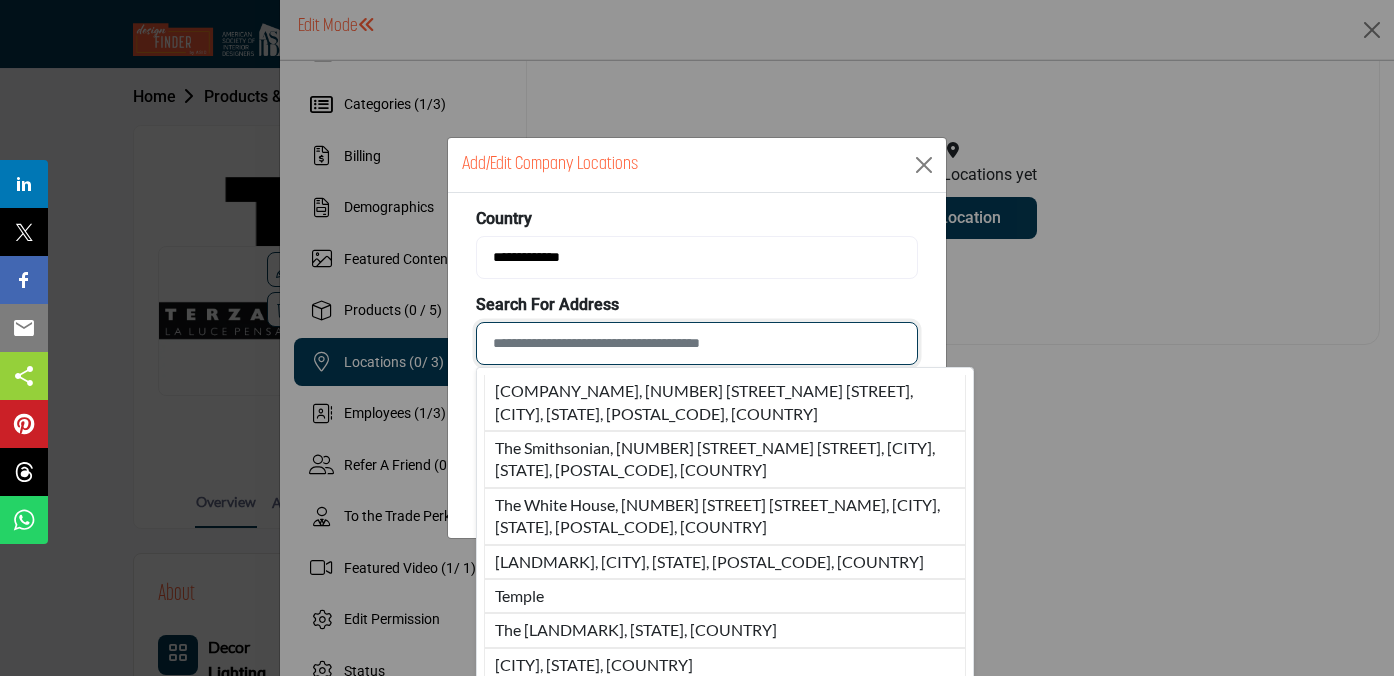 type on "*" 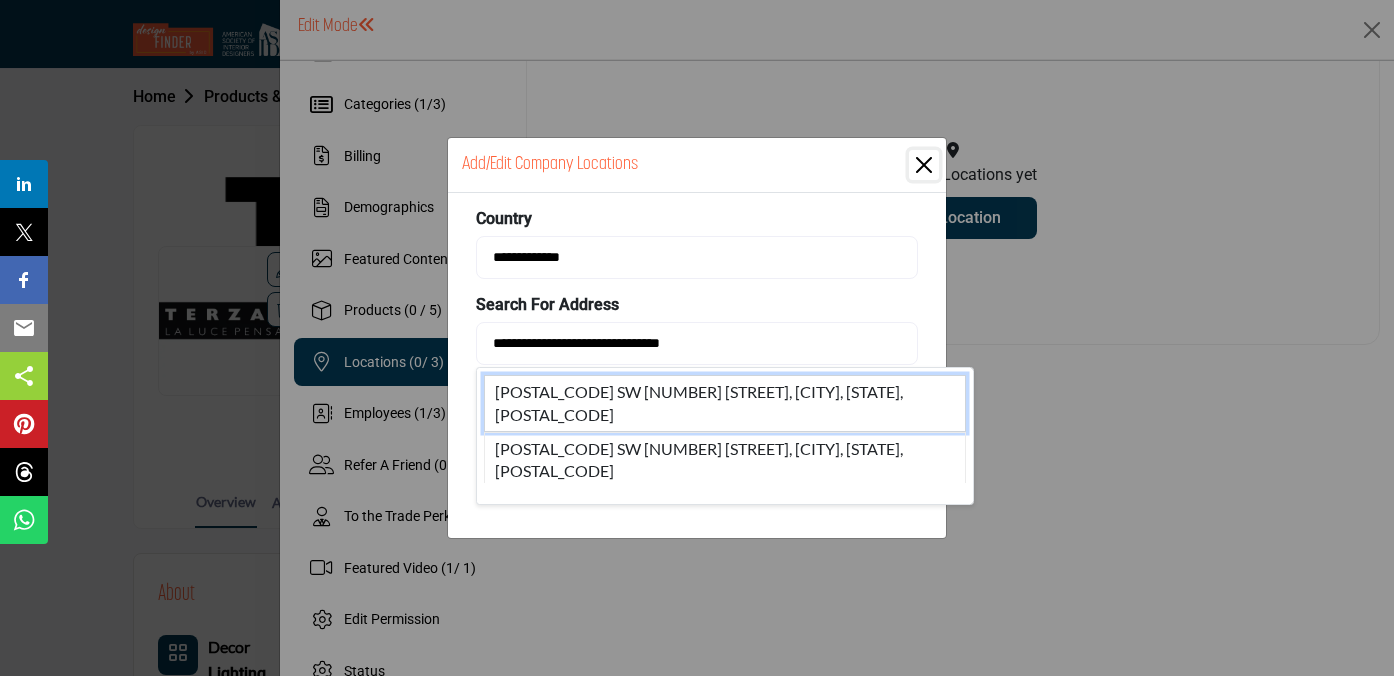 click on "2501 SW 56th Ave, Pembroke Park, FL, 33023, USA" at bounding box center [725, 403] 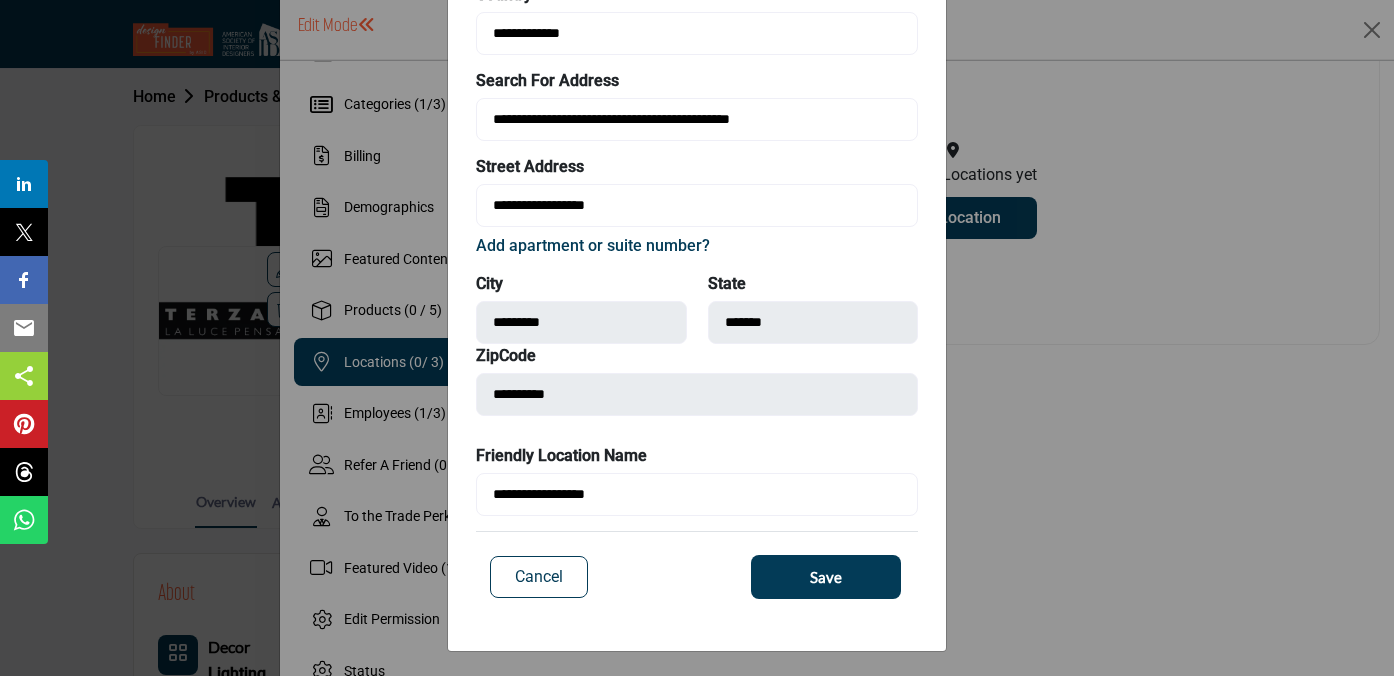 scroll, scrollTop: 112, scrollLeft: 0, axis: vertical 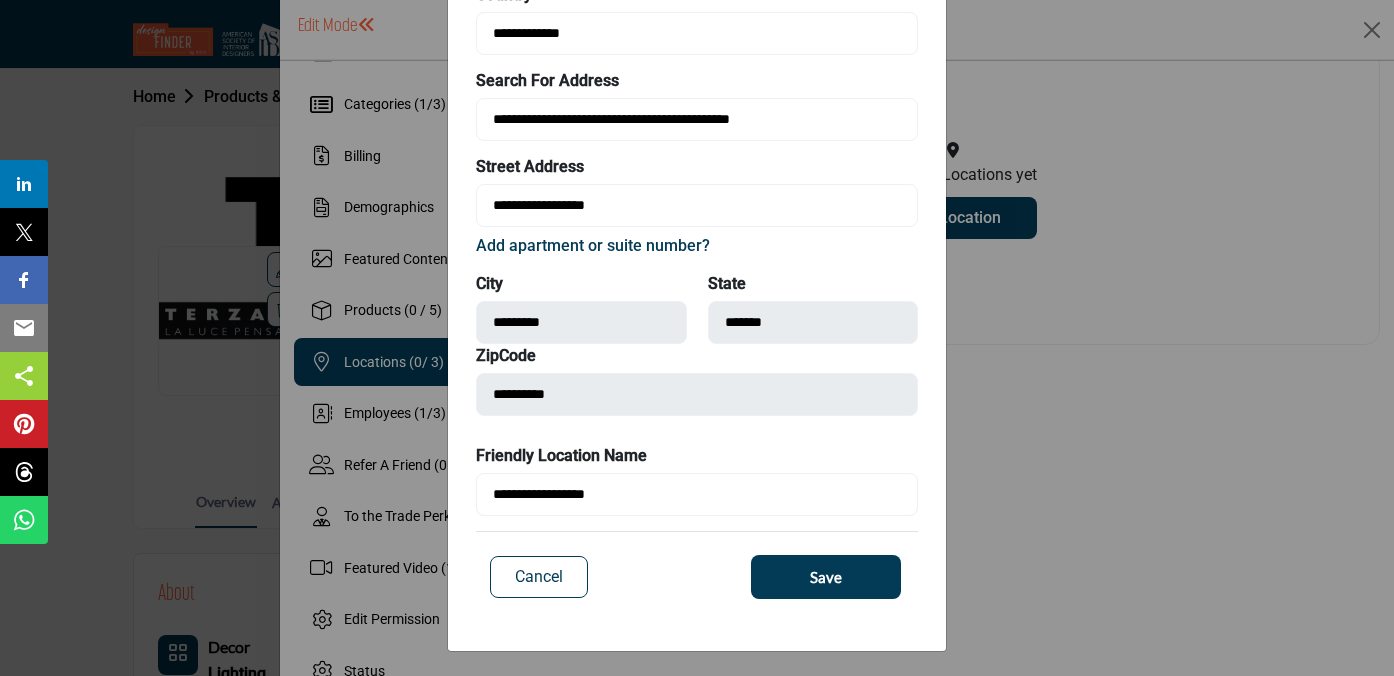 click on "**********" at bounding box center [697, 302] 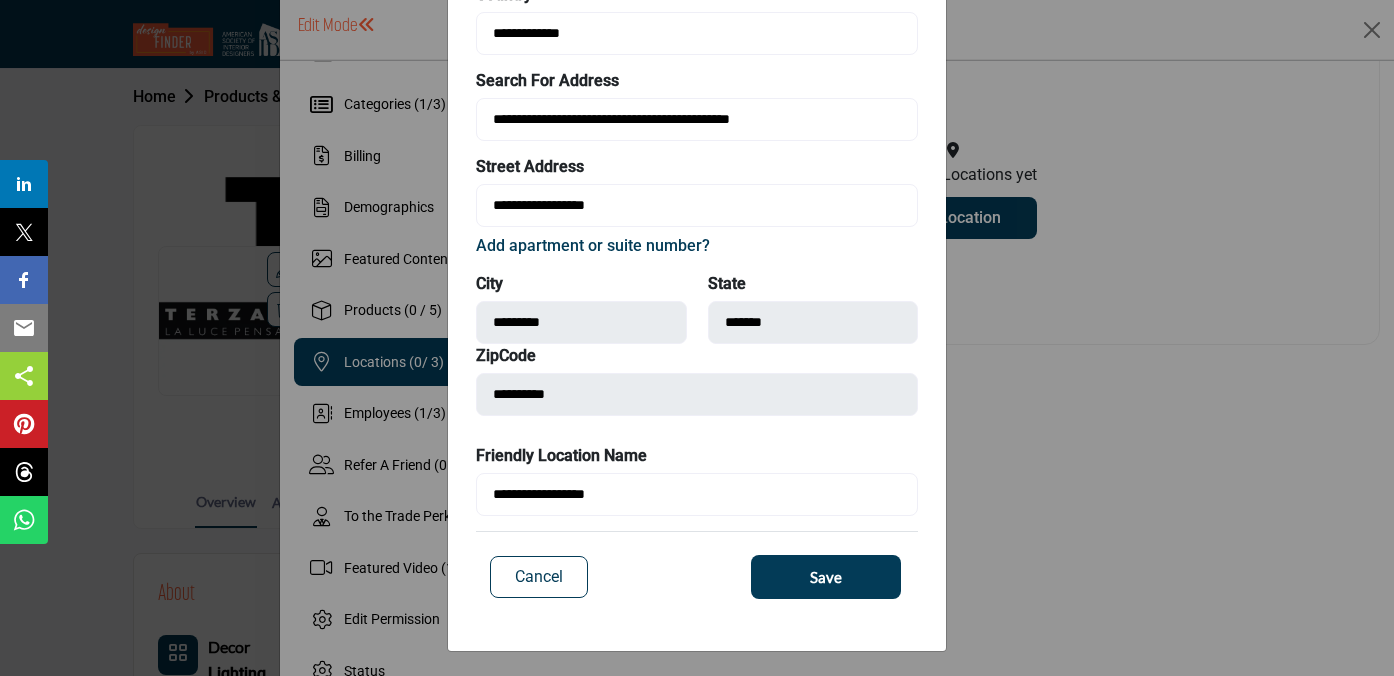 scroll, scrollTop: 113, scrollLeft: 0, axis: vertical 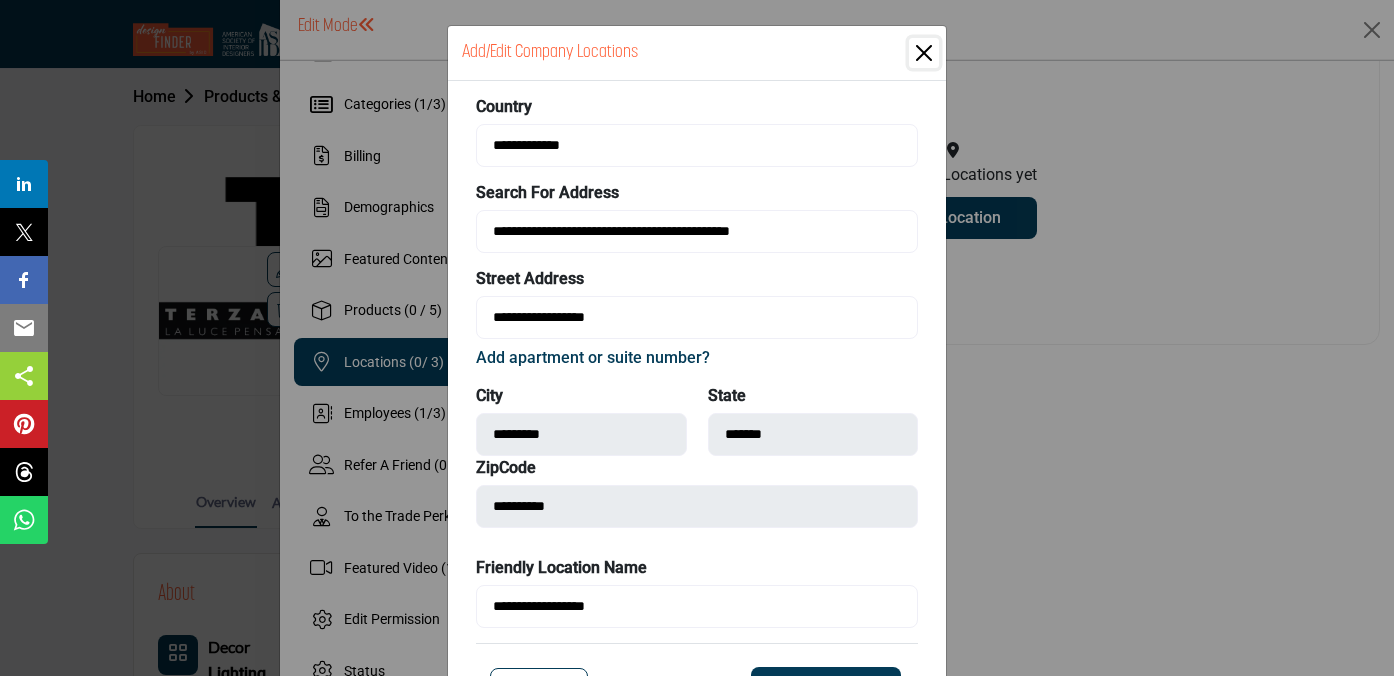click on "**********" at bounding box center [697, 414] 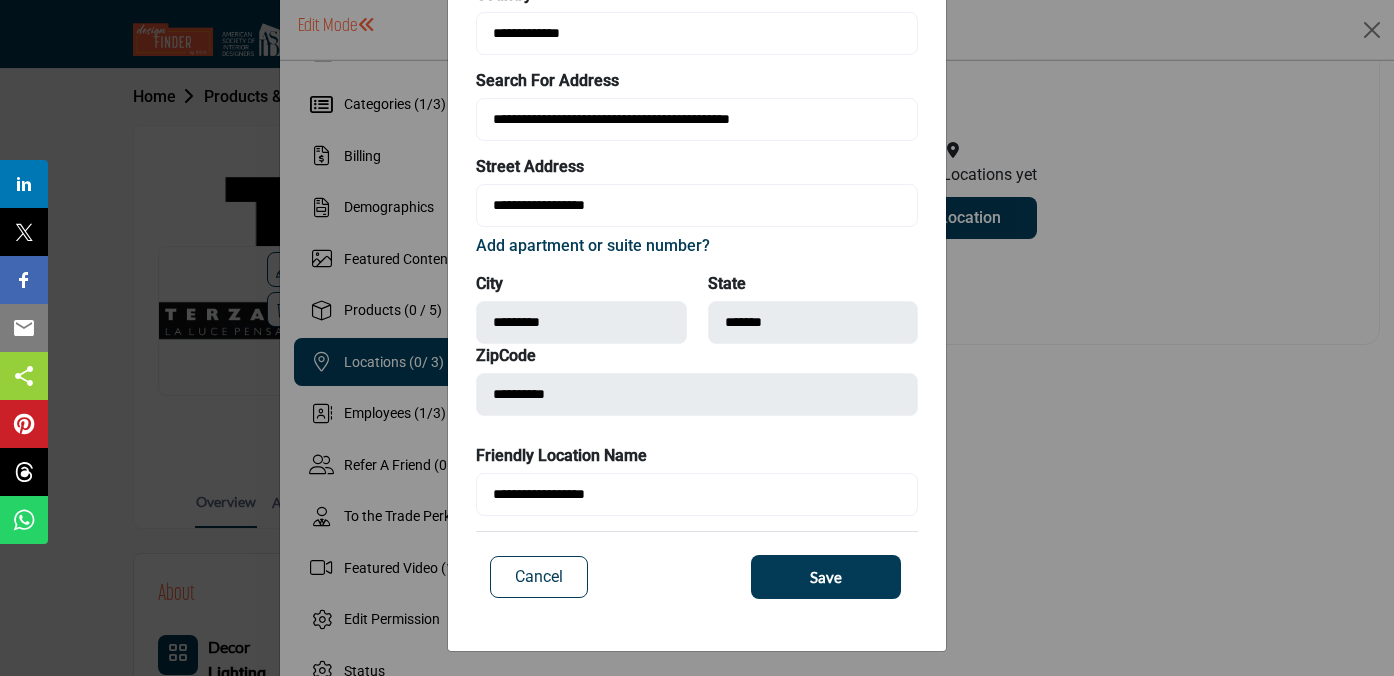 scroll, scrollTop: 112, scrollLeft: 0, axis: vertical 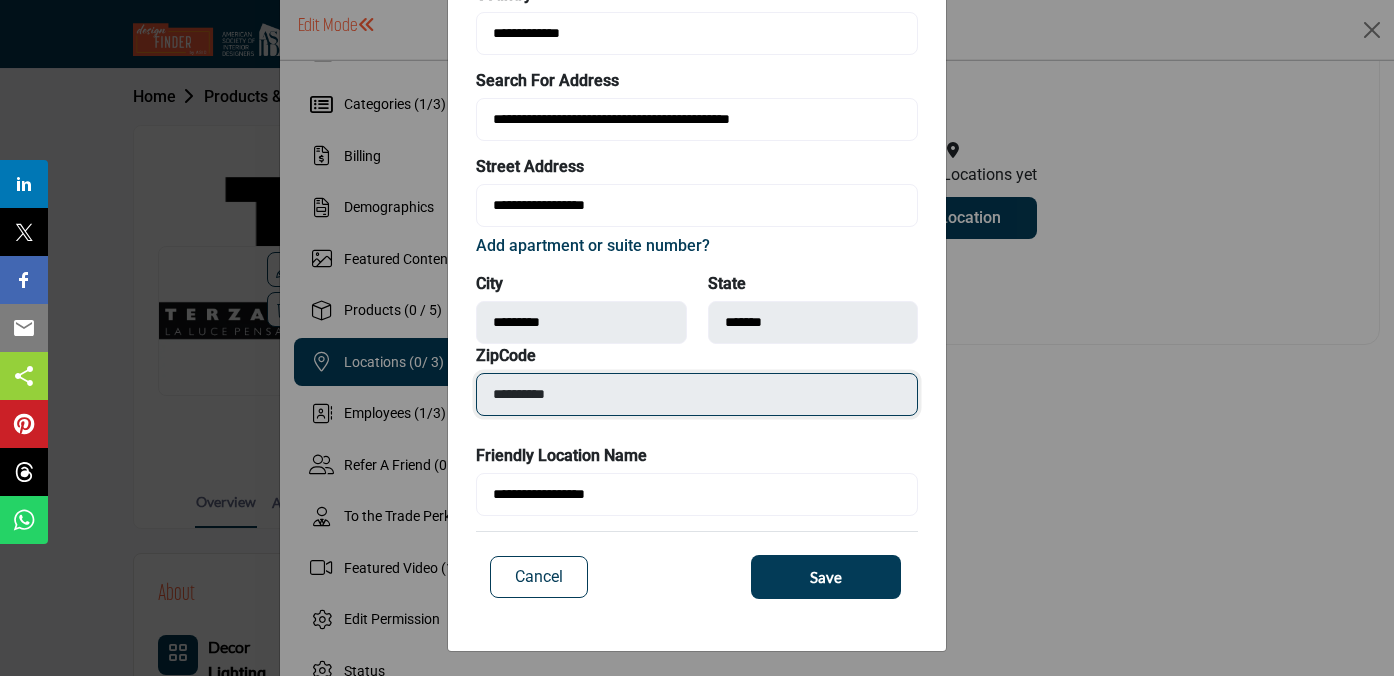 click on "**********" at bounding box center (697, 394) 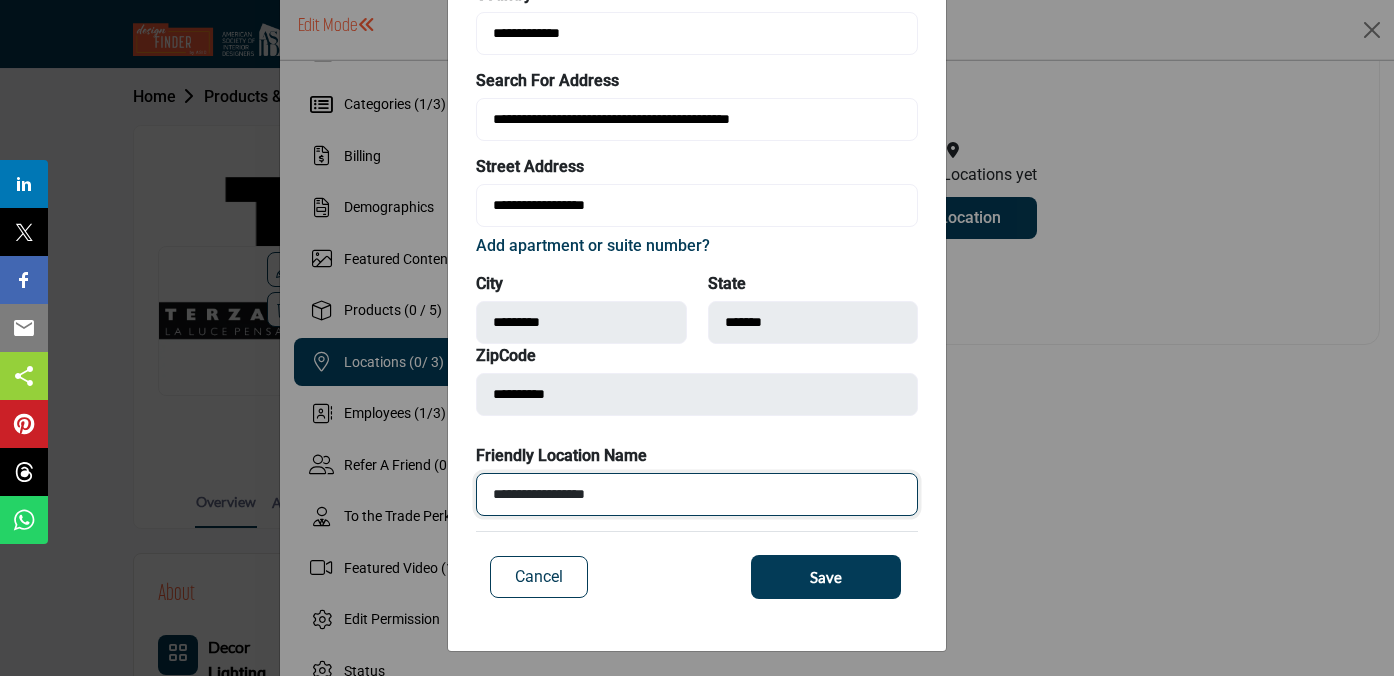 click on "**********" at bounding box center (697, 494) 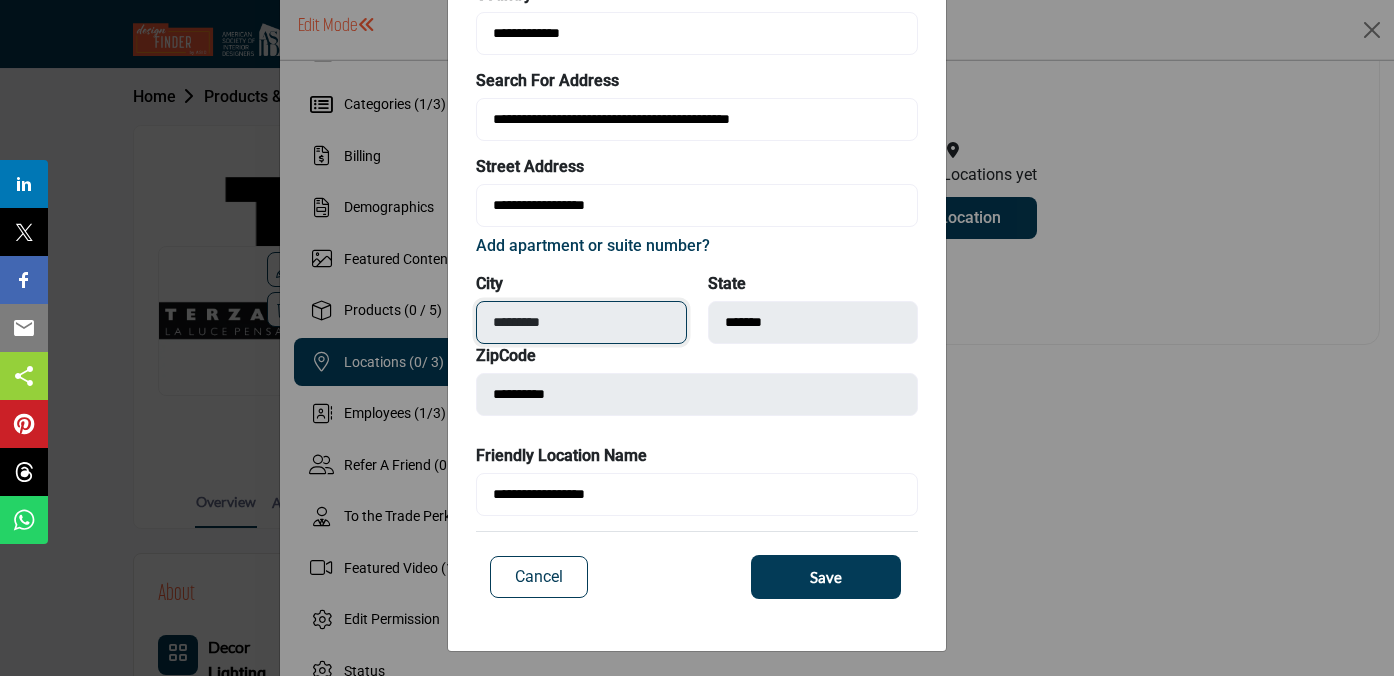 click on "*********" at bounding box center [581, 322] 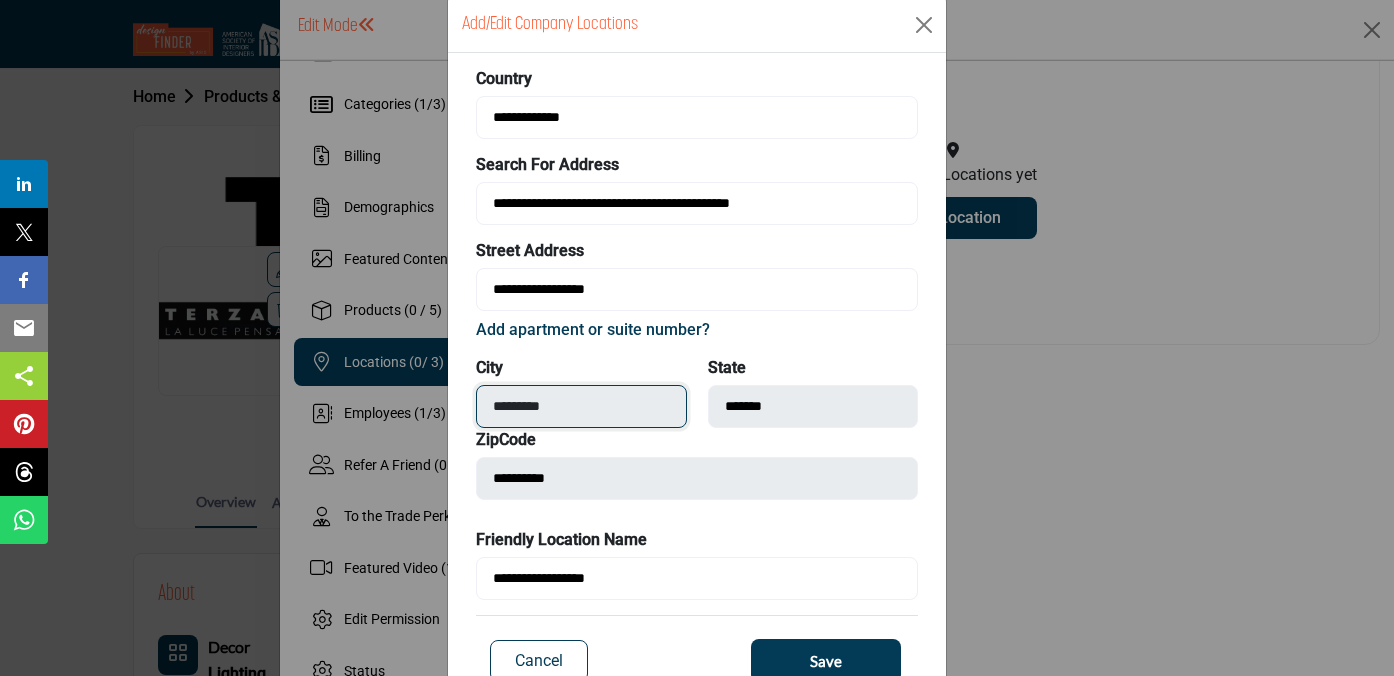 scroll, scrollTop: 18, scrollLeft: 0, axis: vertical 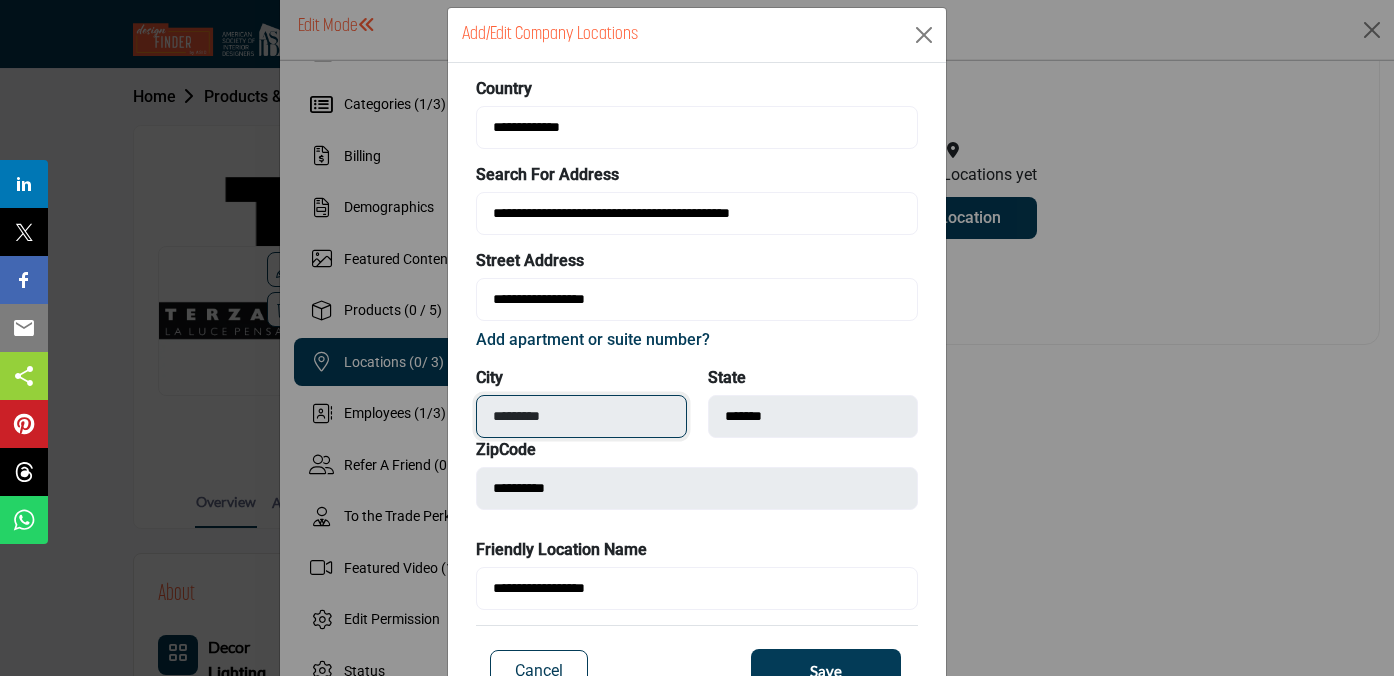drag, startPoint x: 609, startPoint y: 419, endPoint x: 471, endPoint y: 416, distance: 138.03261 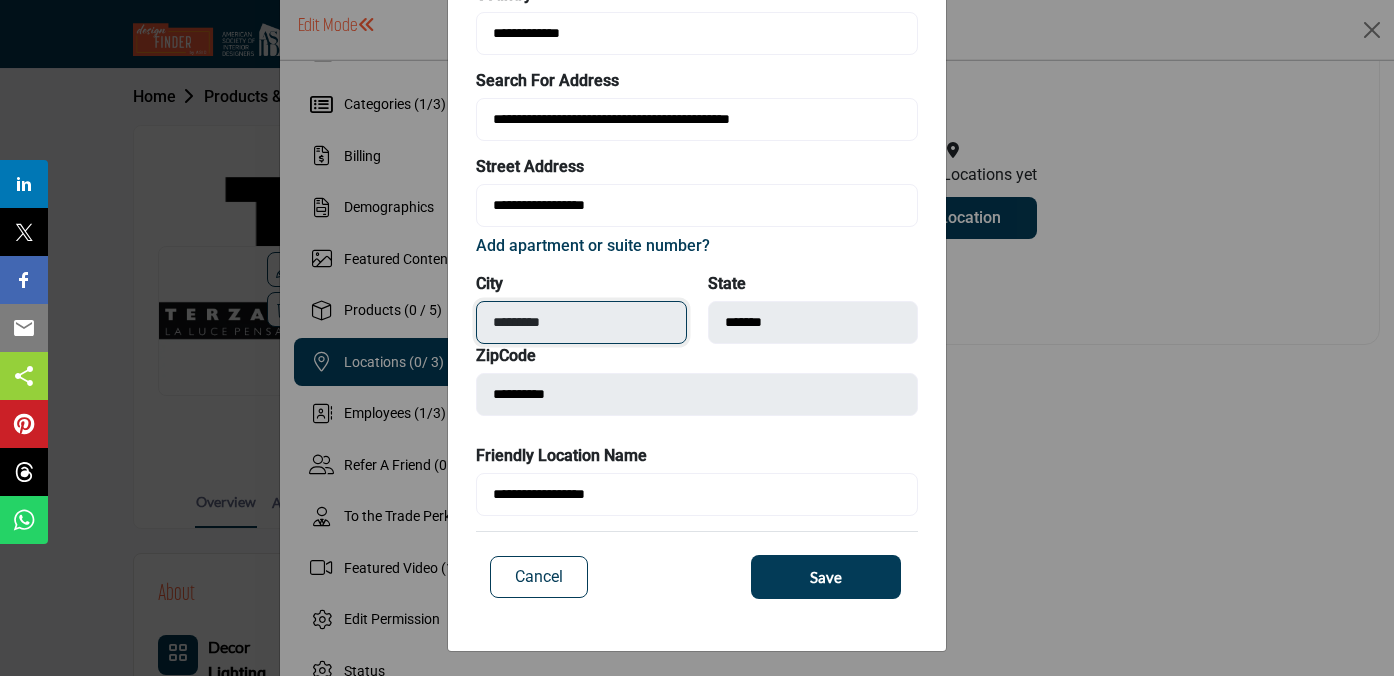 scroll, scrollTop: 112, scrollLeft: 0, axis: vertical 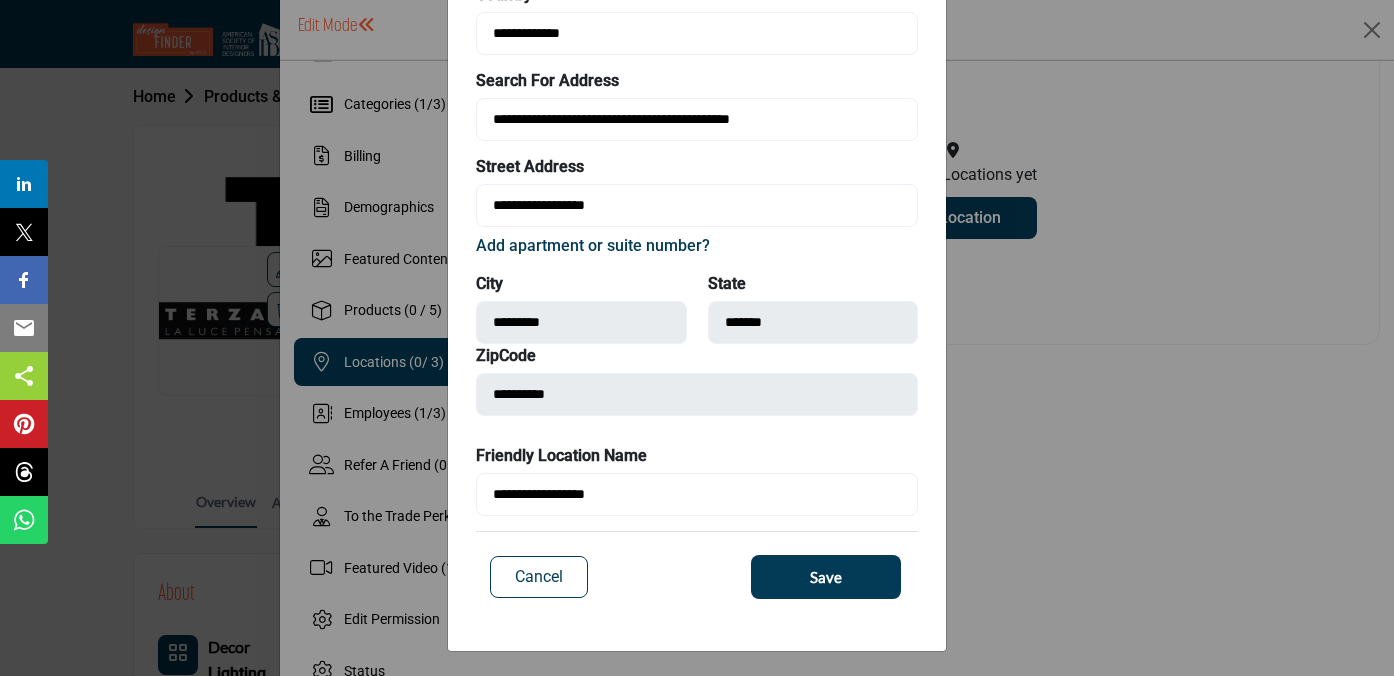 click on "**********" at bounding box center [697, 302] 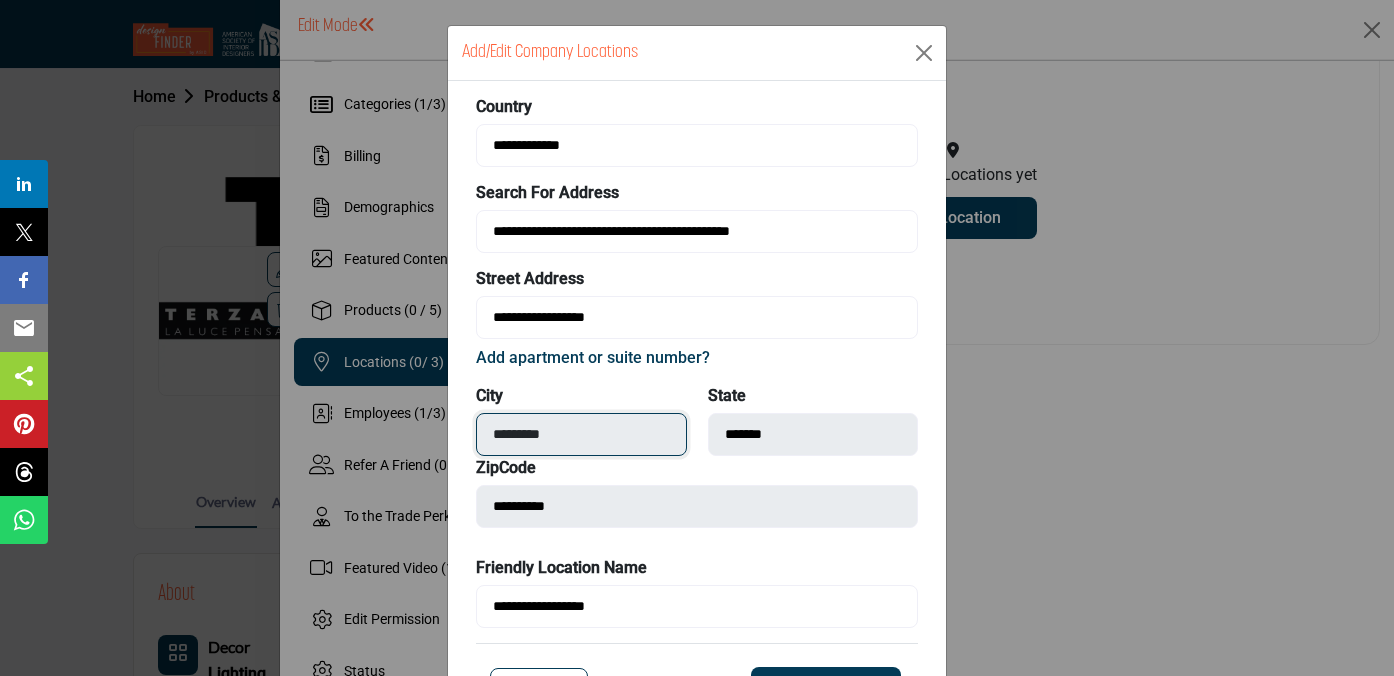 click on "*********" at bounding box center [581, 434] 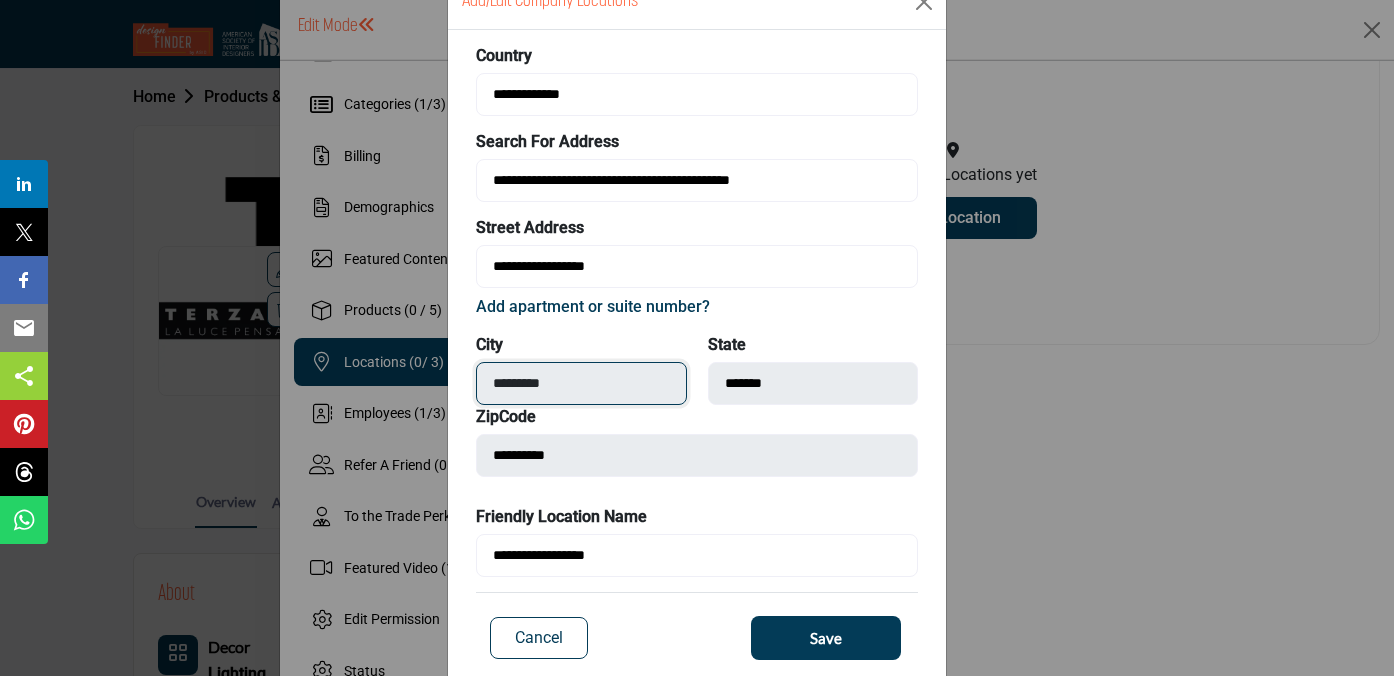 scroll, scrollTop: 53, scrollLeft: 0, axis: vertical 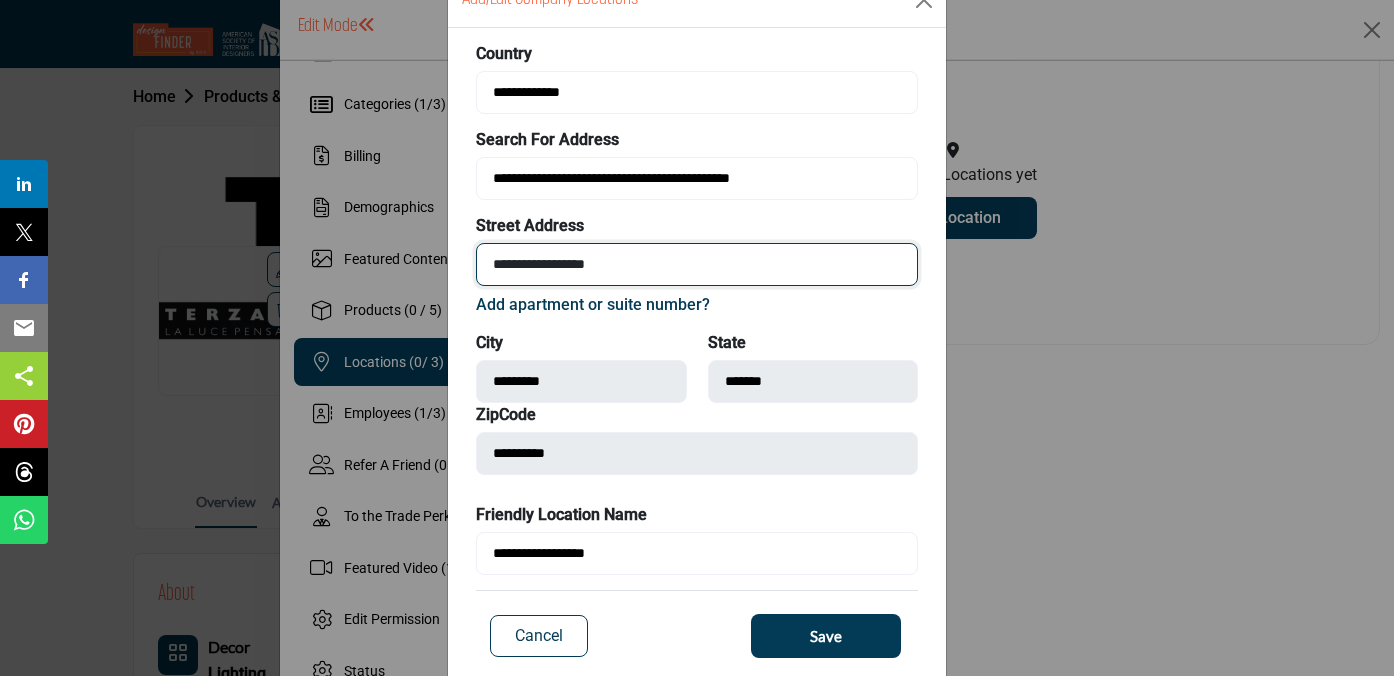 click on "**********" at bounding box center (697, 264) 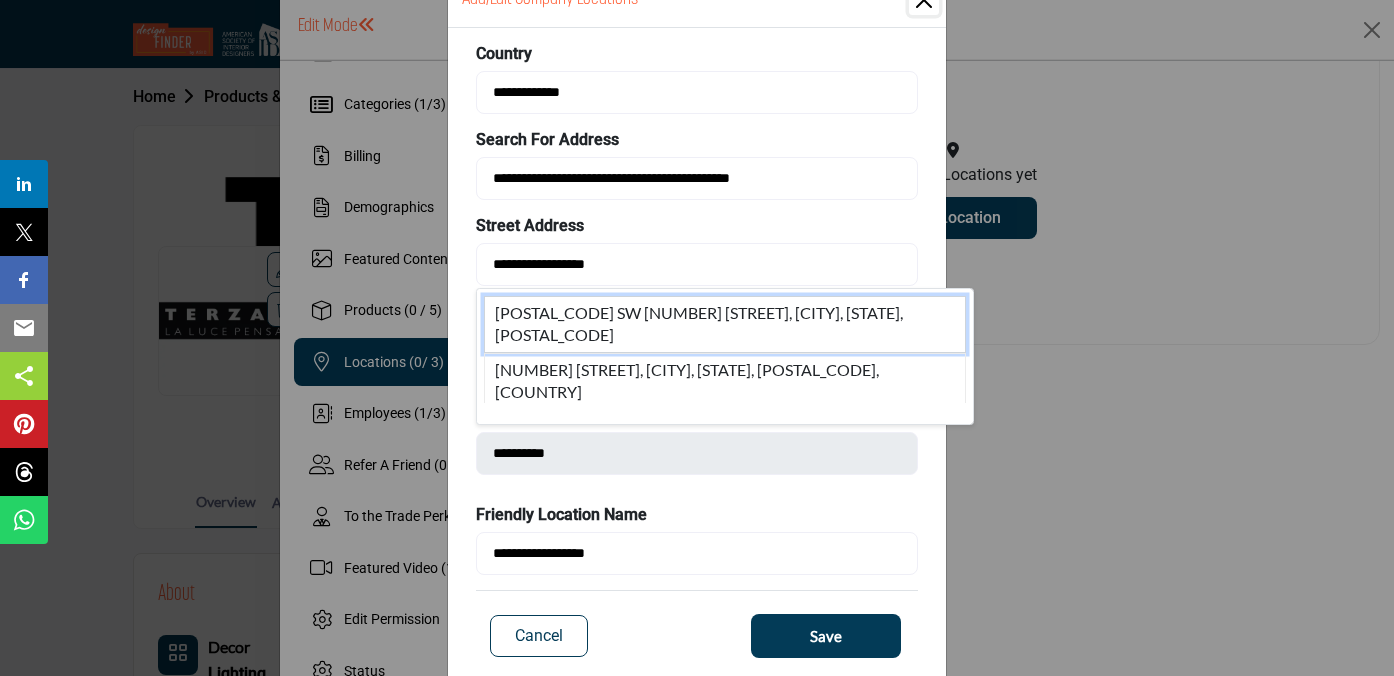 click on "2501 SW 56th Ave, West Park, FL, 33023, USA 2501 SW 56th Ave, Gainesville, FL, 32608, USA" at bounding box center [725, 357] 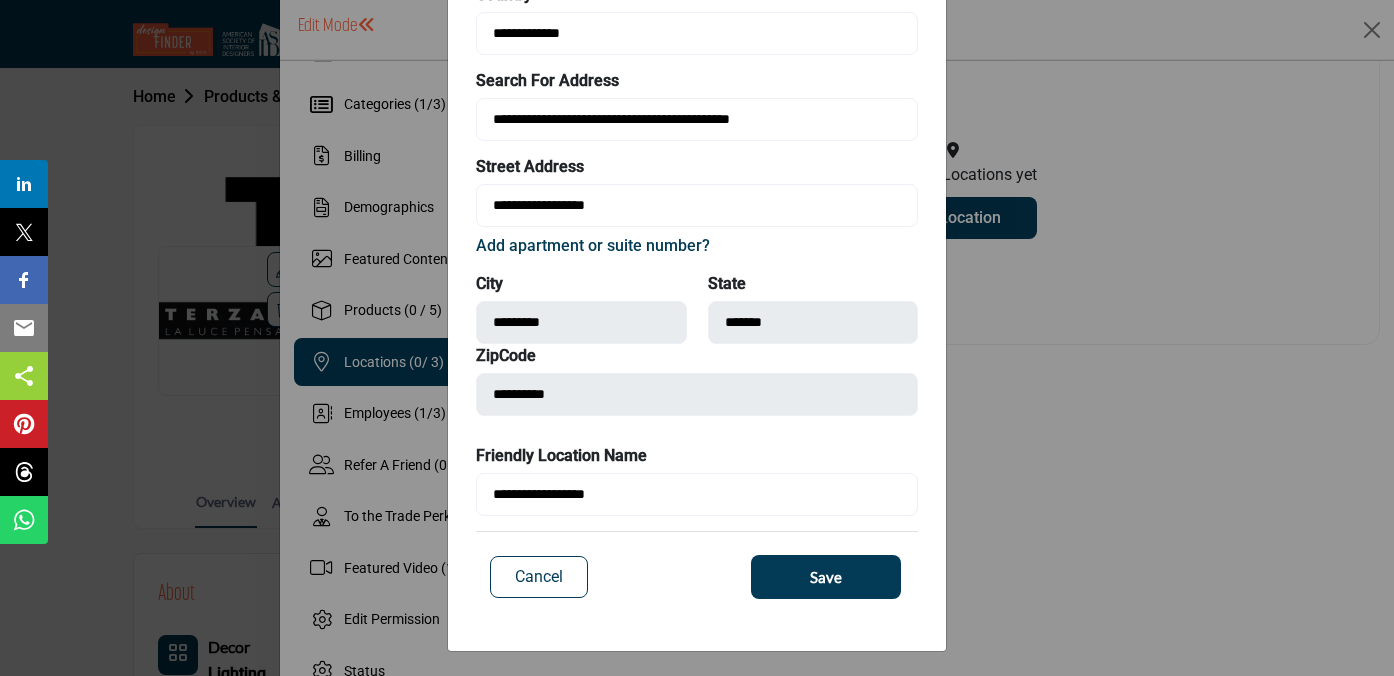scroll, scrollTop: 112, scrollLeft: 0, axis: vertical 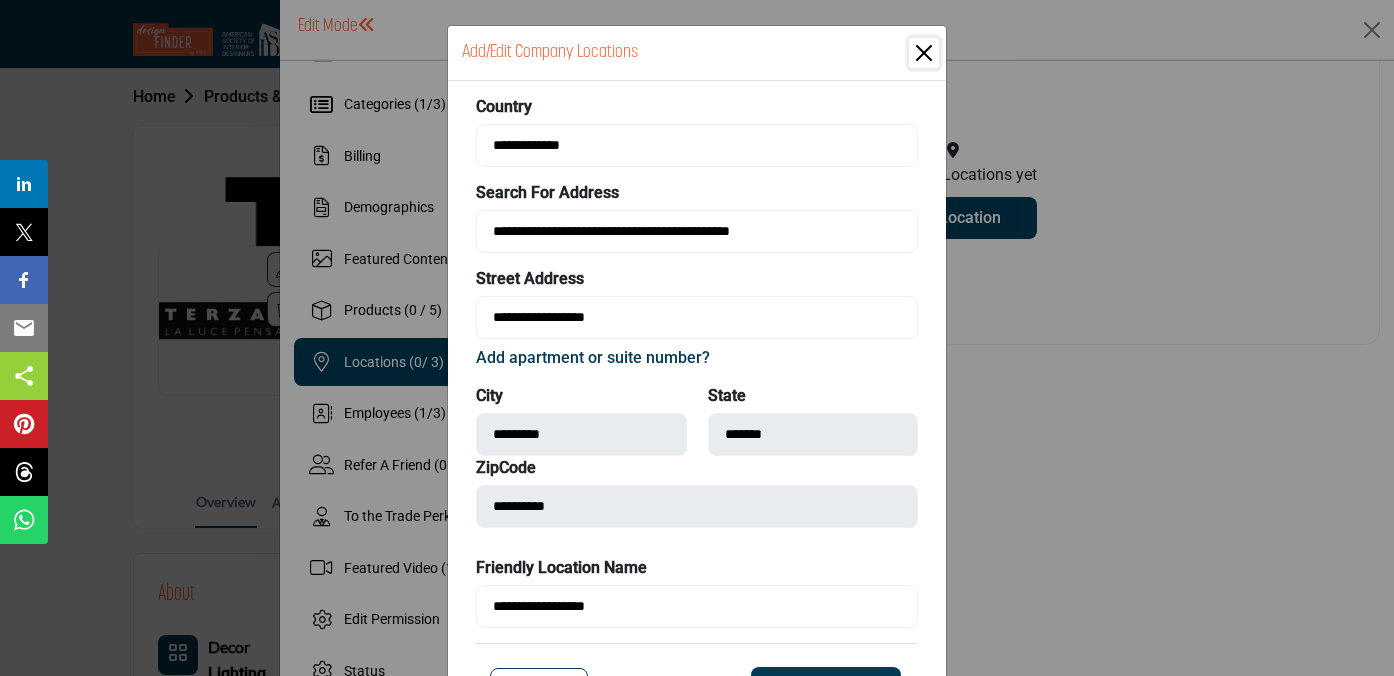 click at bounding box center [924, 53] 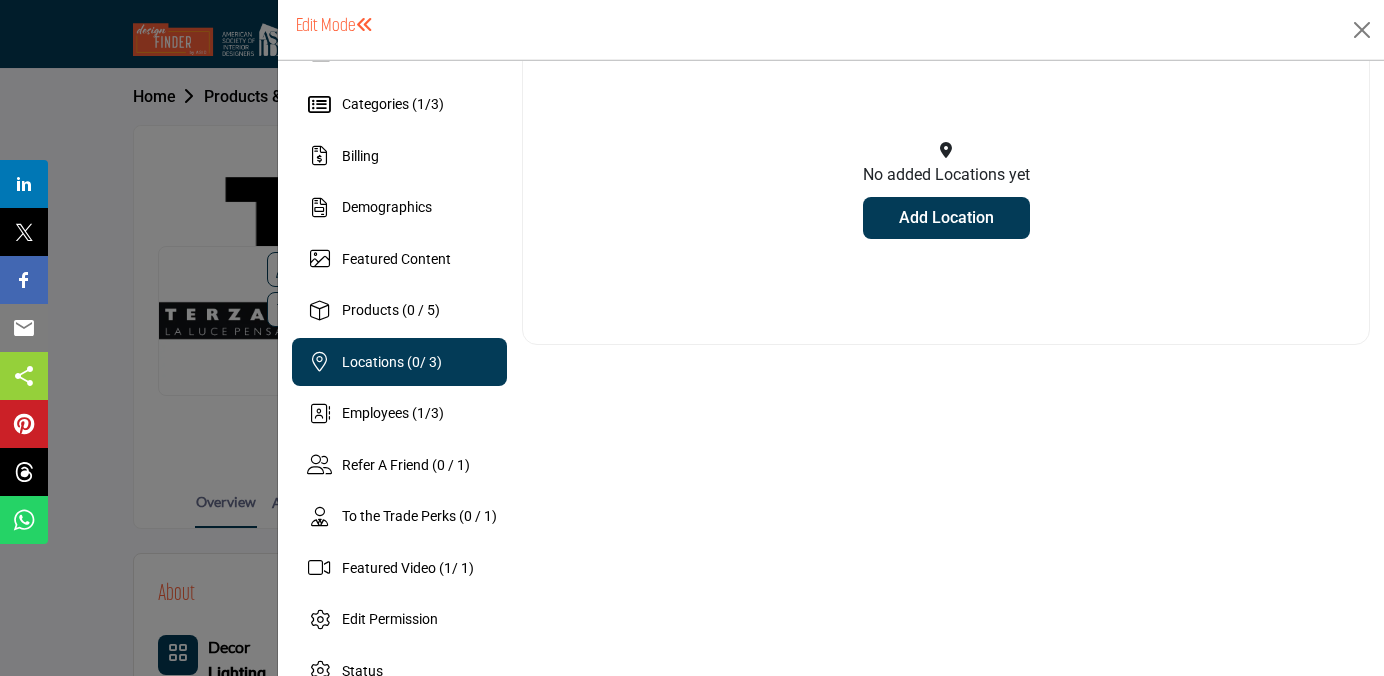 click on "Add Location" at bounding box center [946, 218] 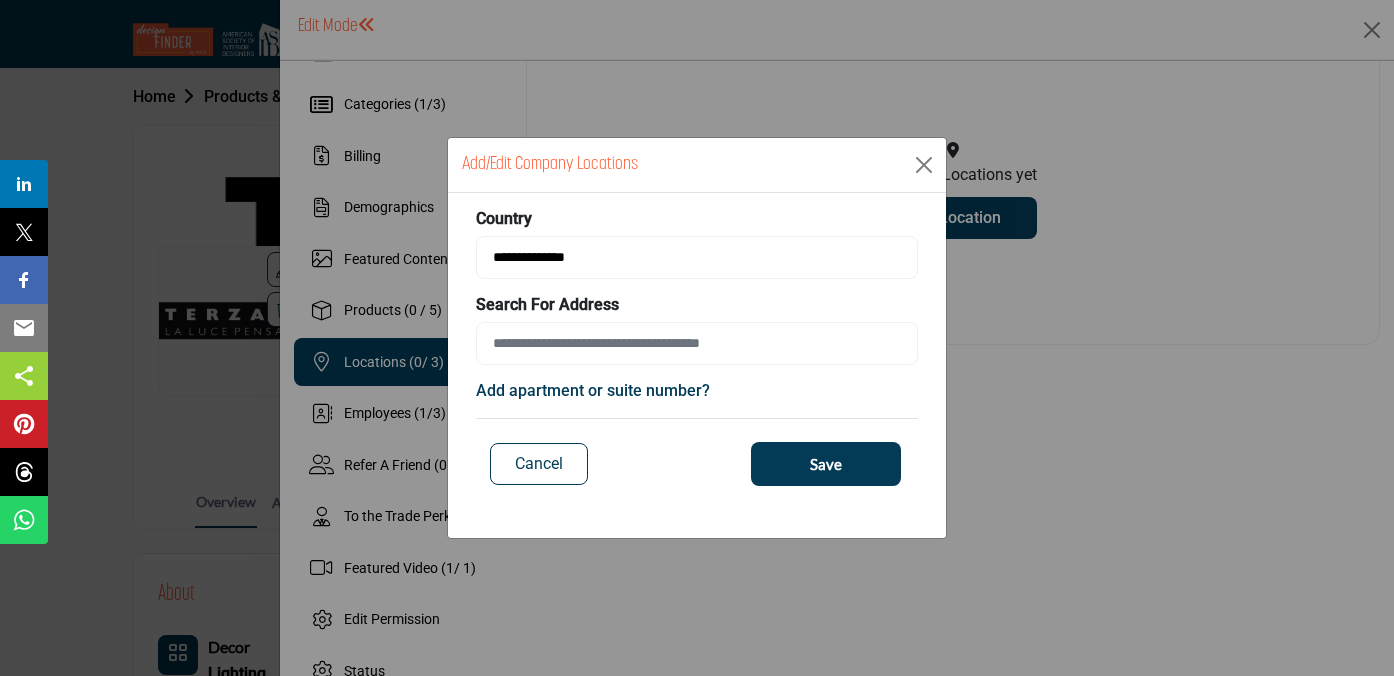 click on "Save" at bounding box center [826, 464] 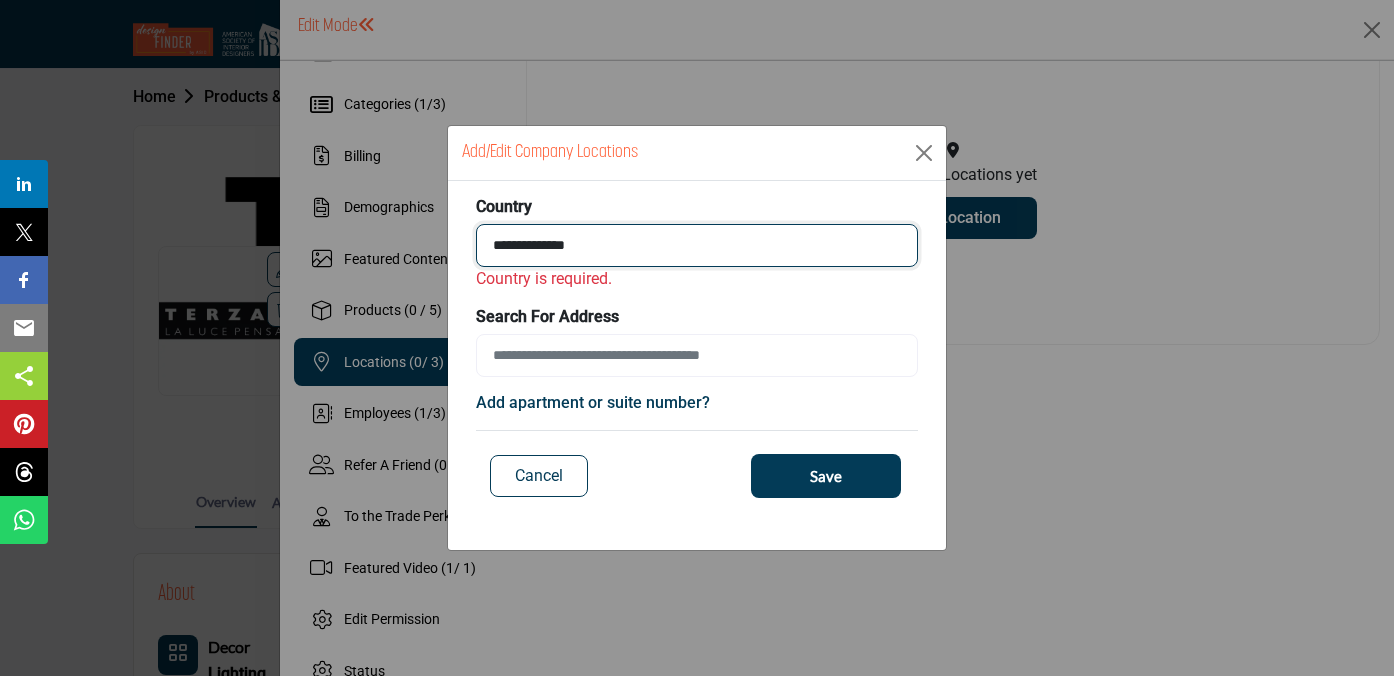 select on "***" 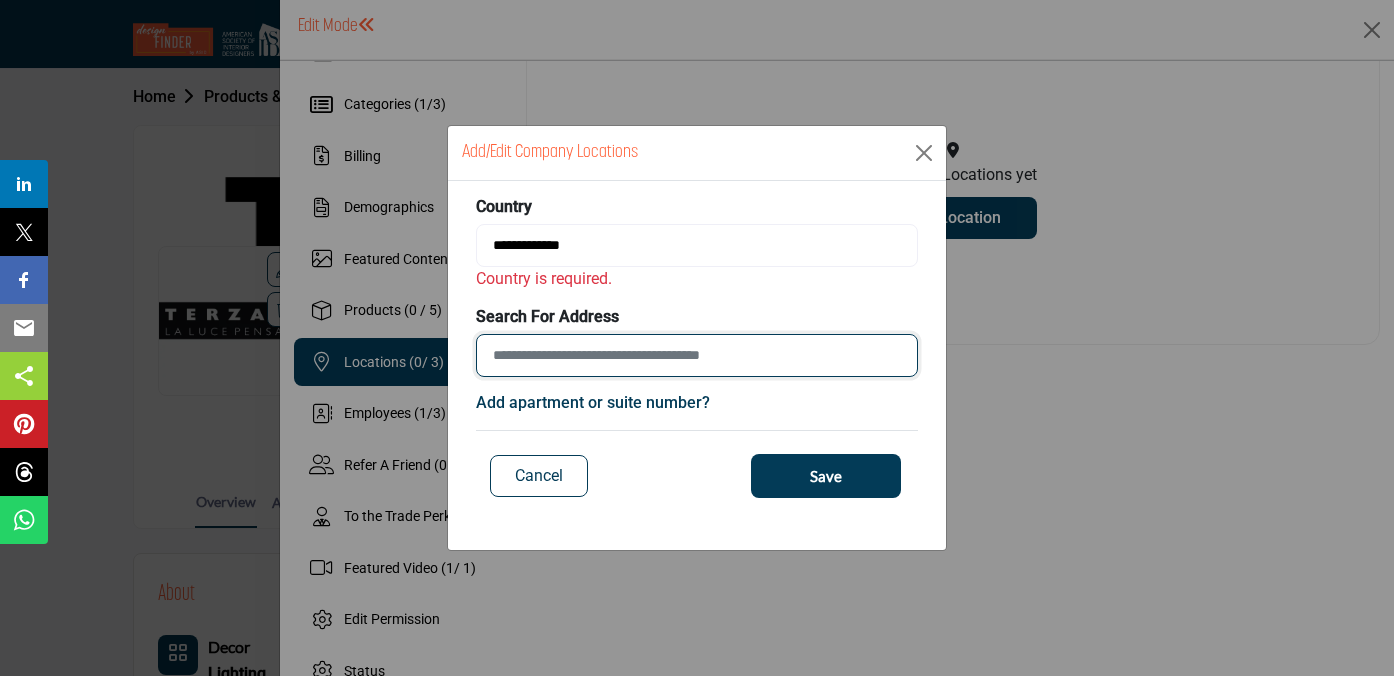 click at bounding box center [697, 355] 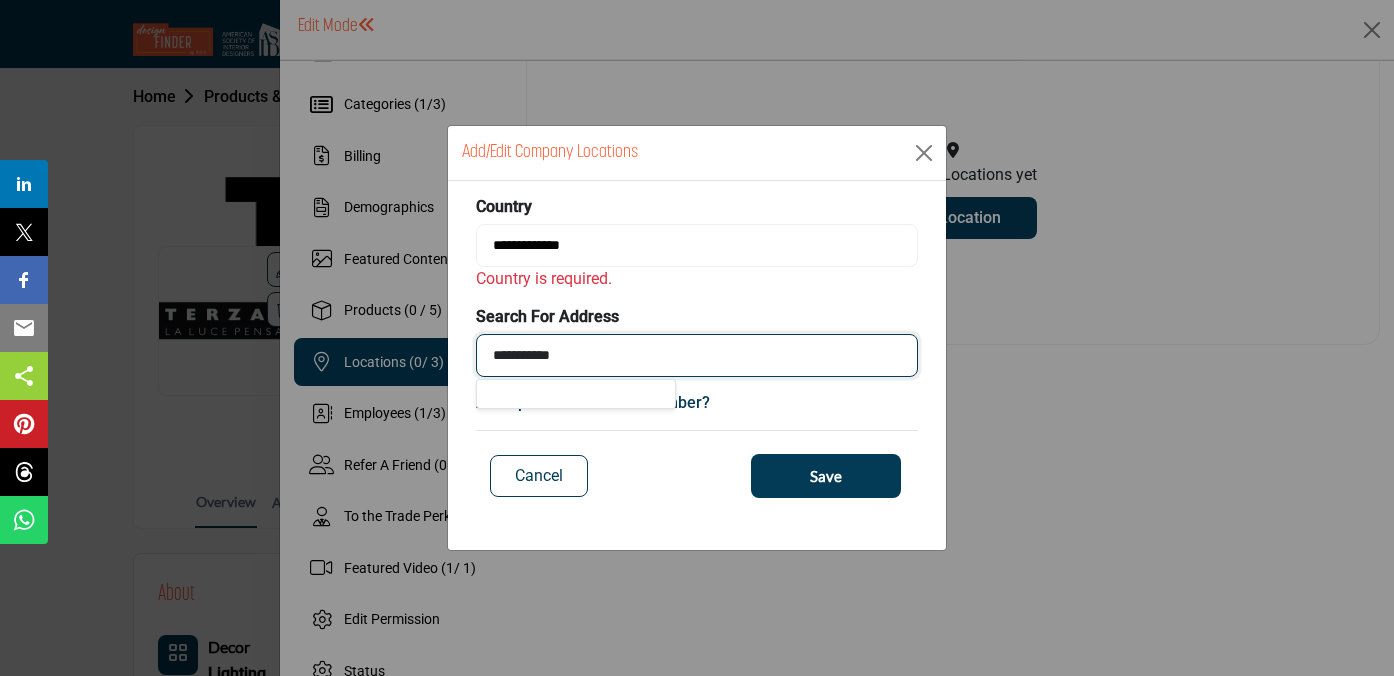 type on "**********" 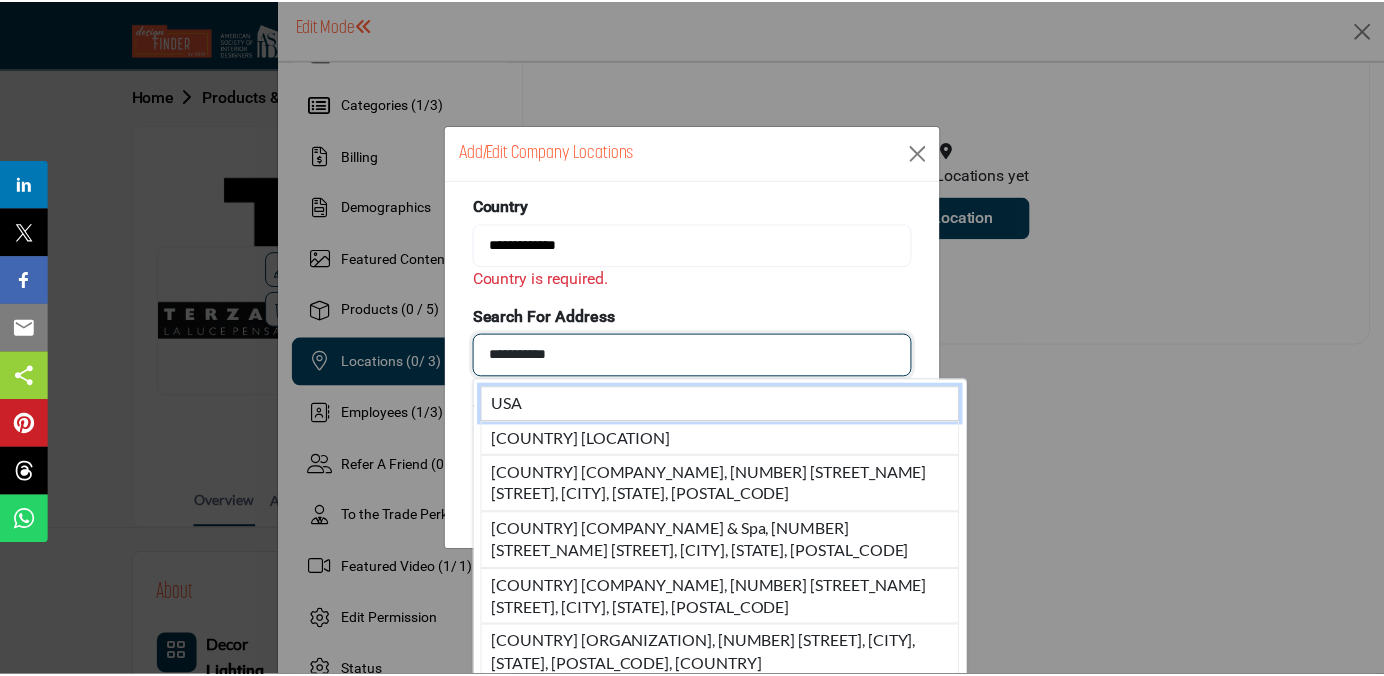 scroll, scrollTop: 0, scrollLeft: 0, axis: both 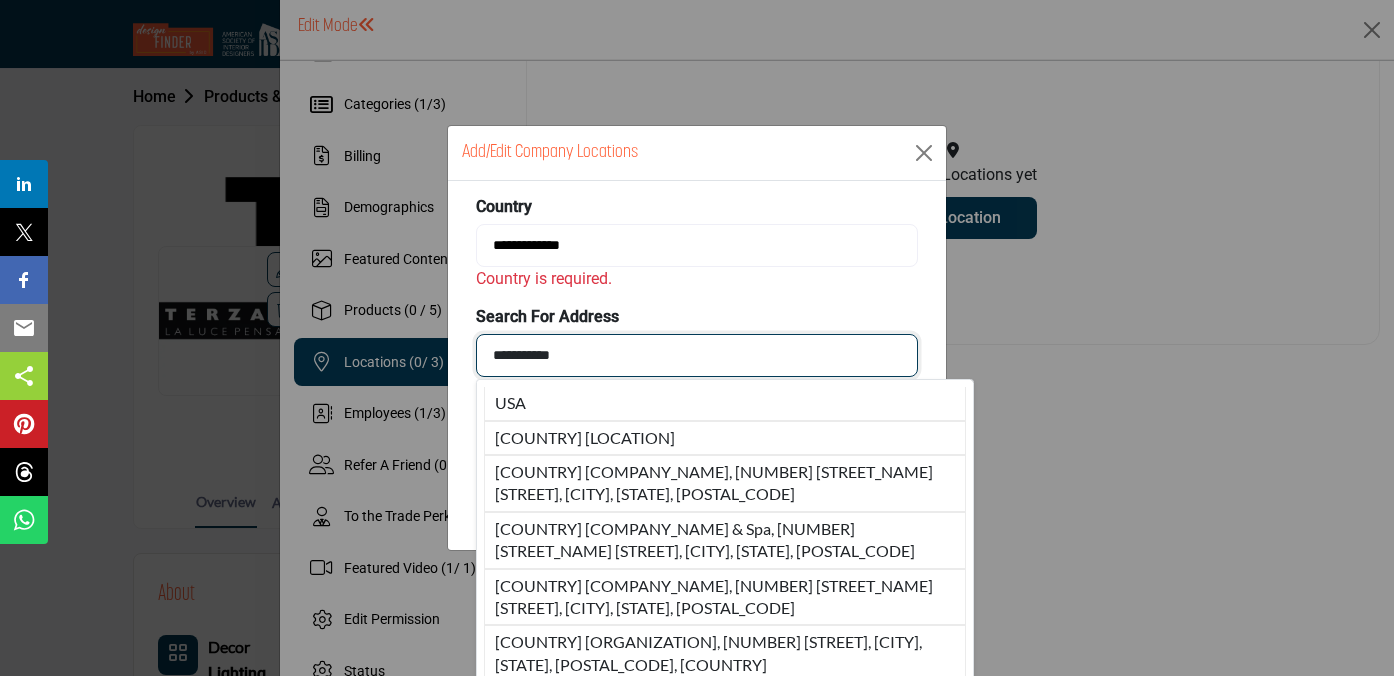 drag, startPoint x: 591, startPoint y: 361, endPoint x: 445, endPoint y: 356, distance: 146.08559 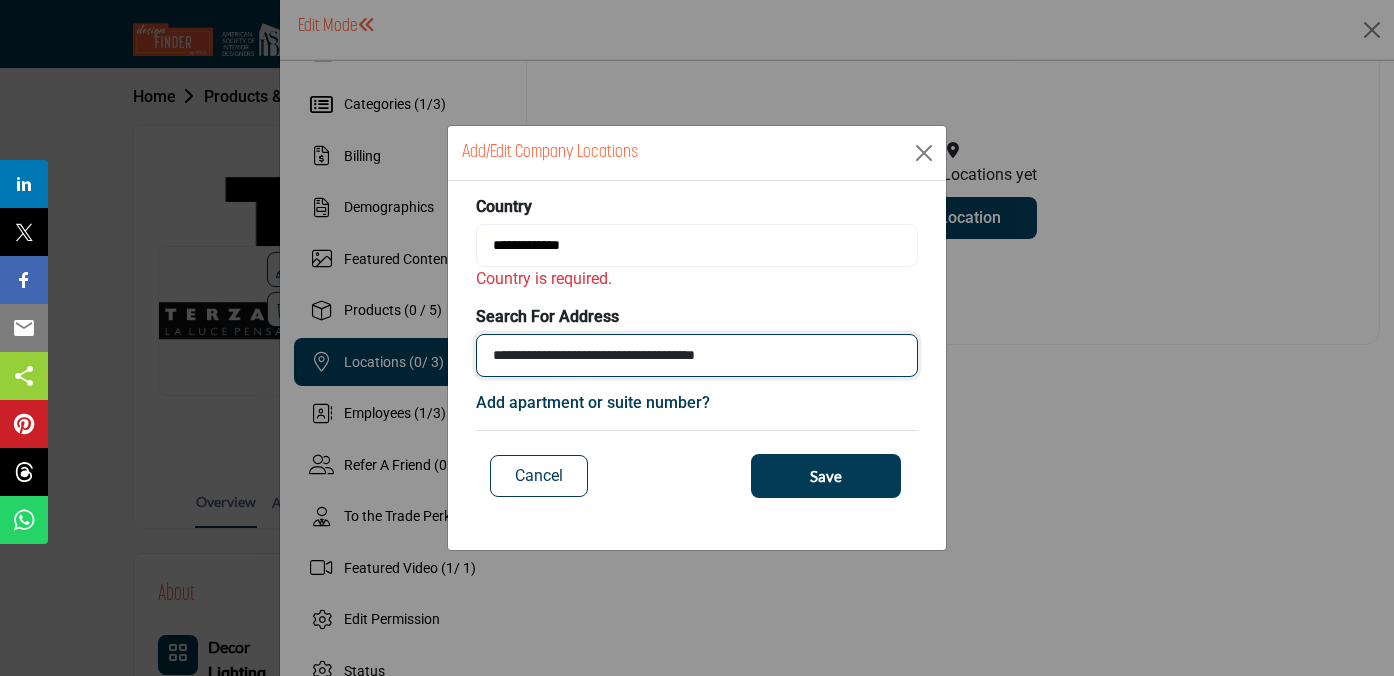 type on "**********" 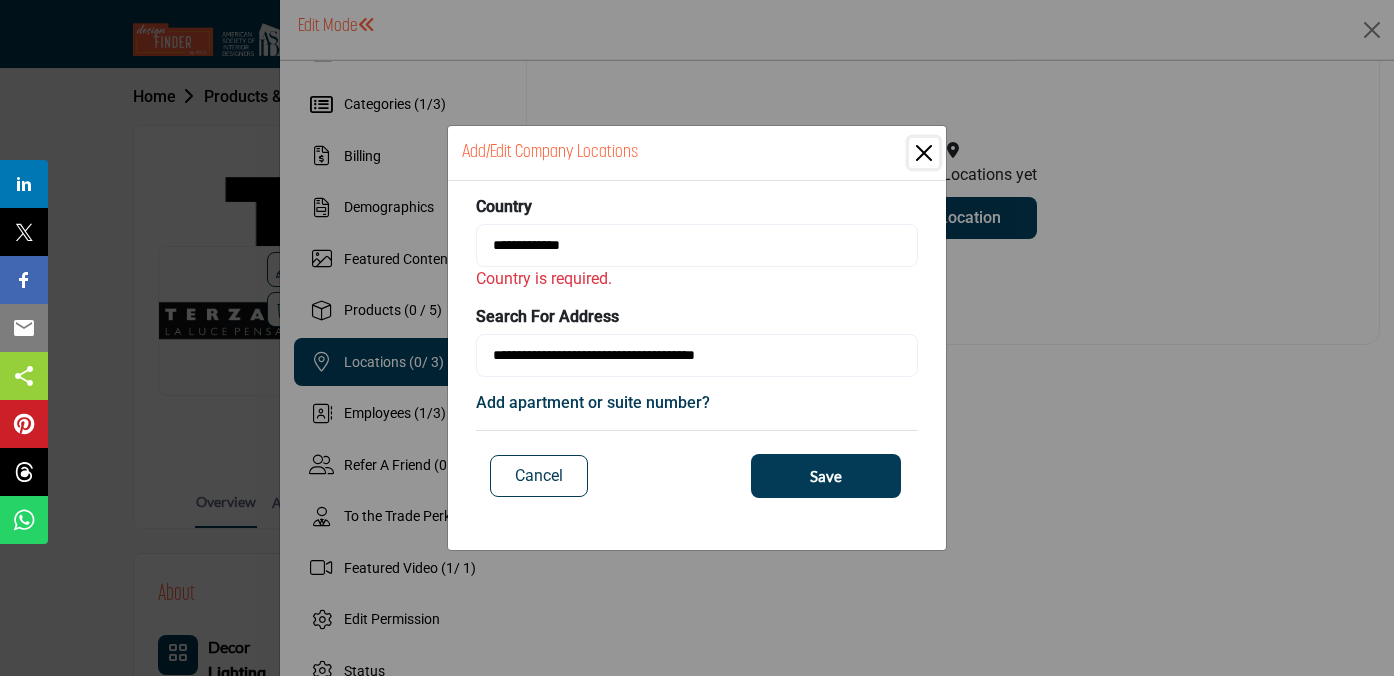click on "Save" at bounding box center [826, 476] 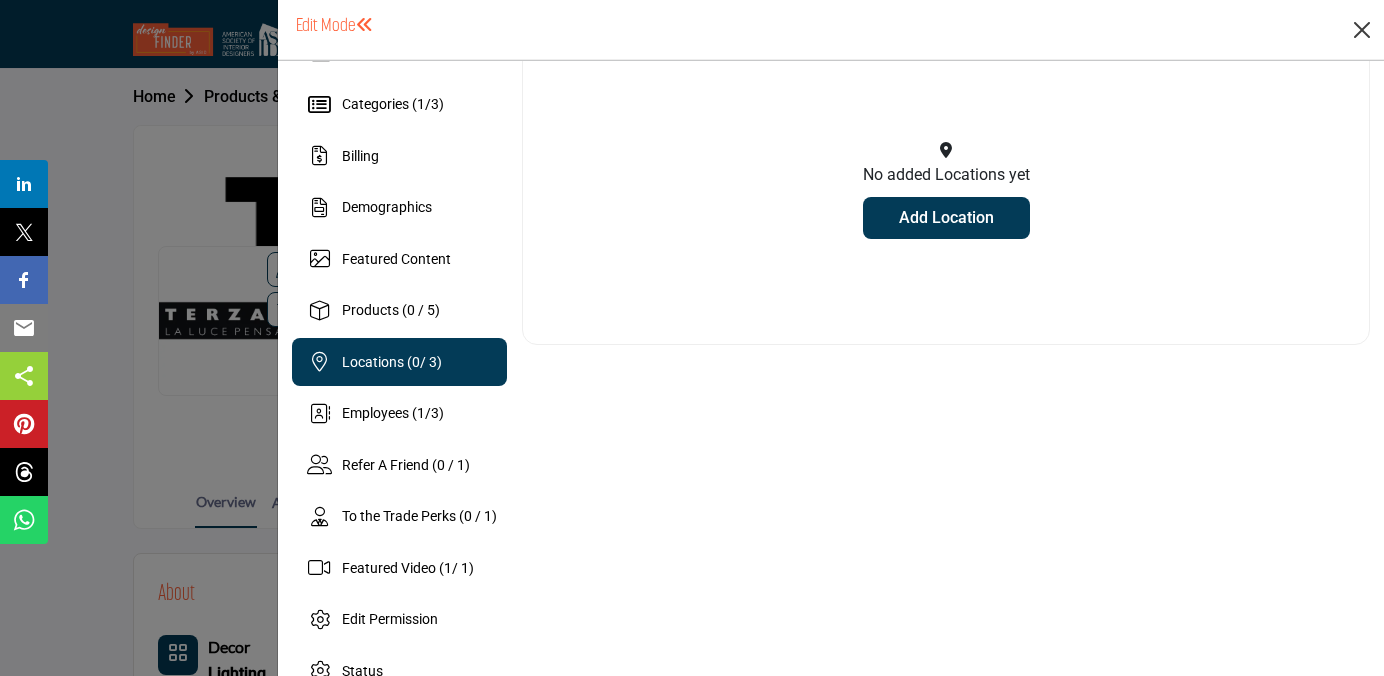 click at bounding box center (1362, 30) 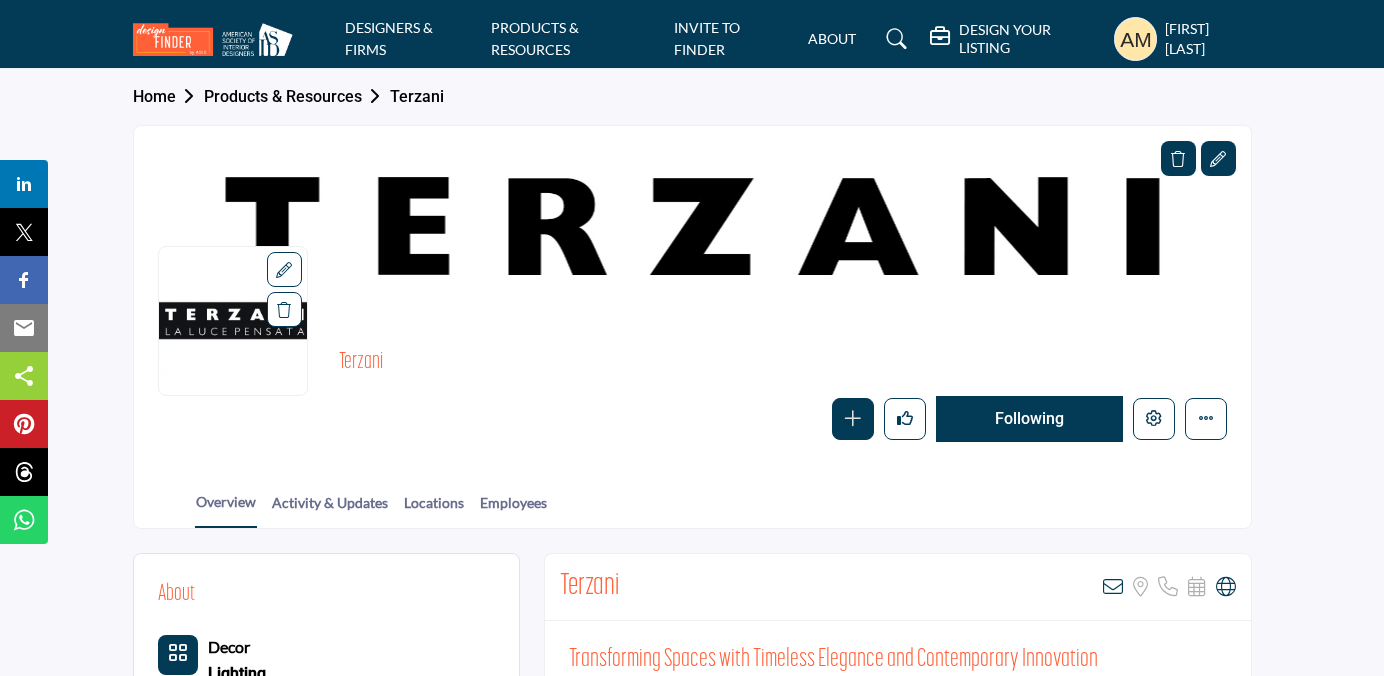 scroll, scrollTop: 0, scrollLeft: 0, axis: both 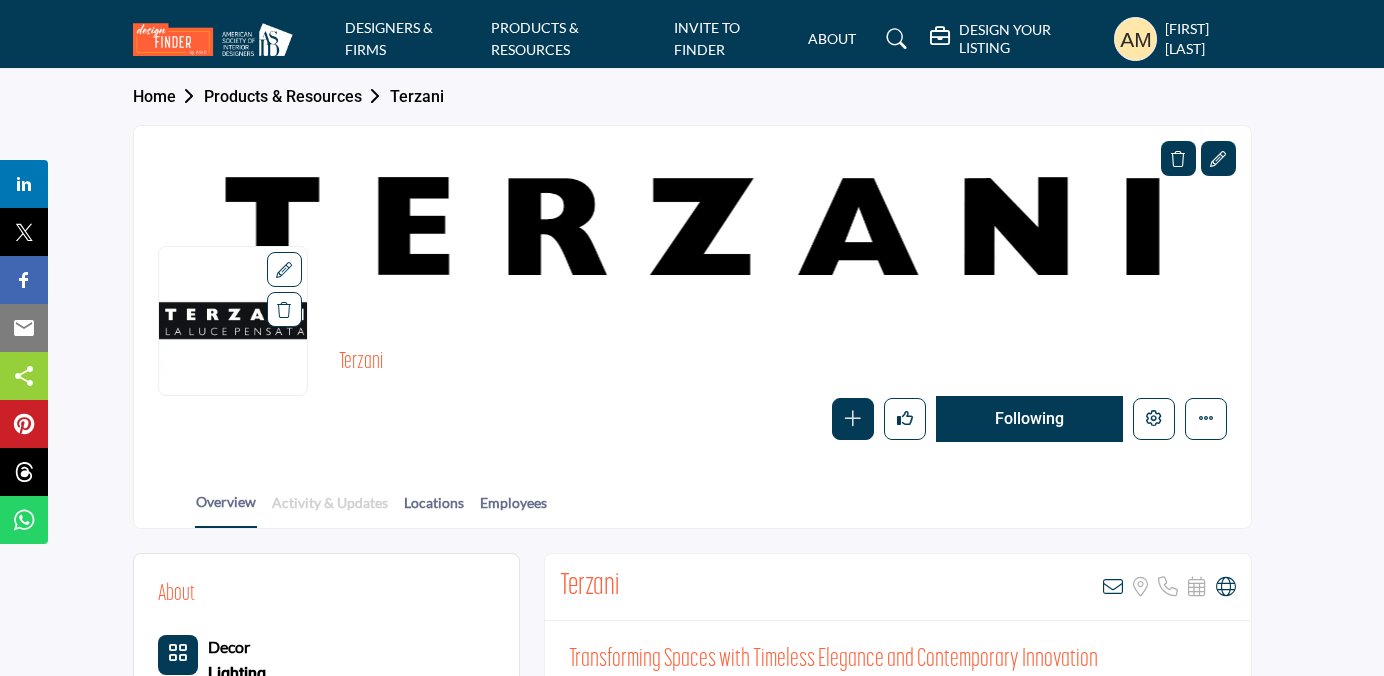 click on "Activity & Updates" at bounding box center (330, 509) 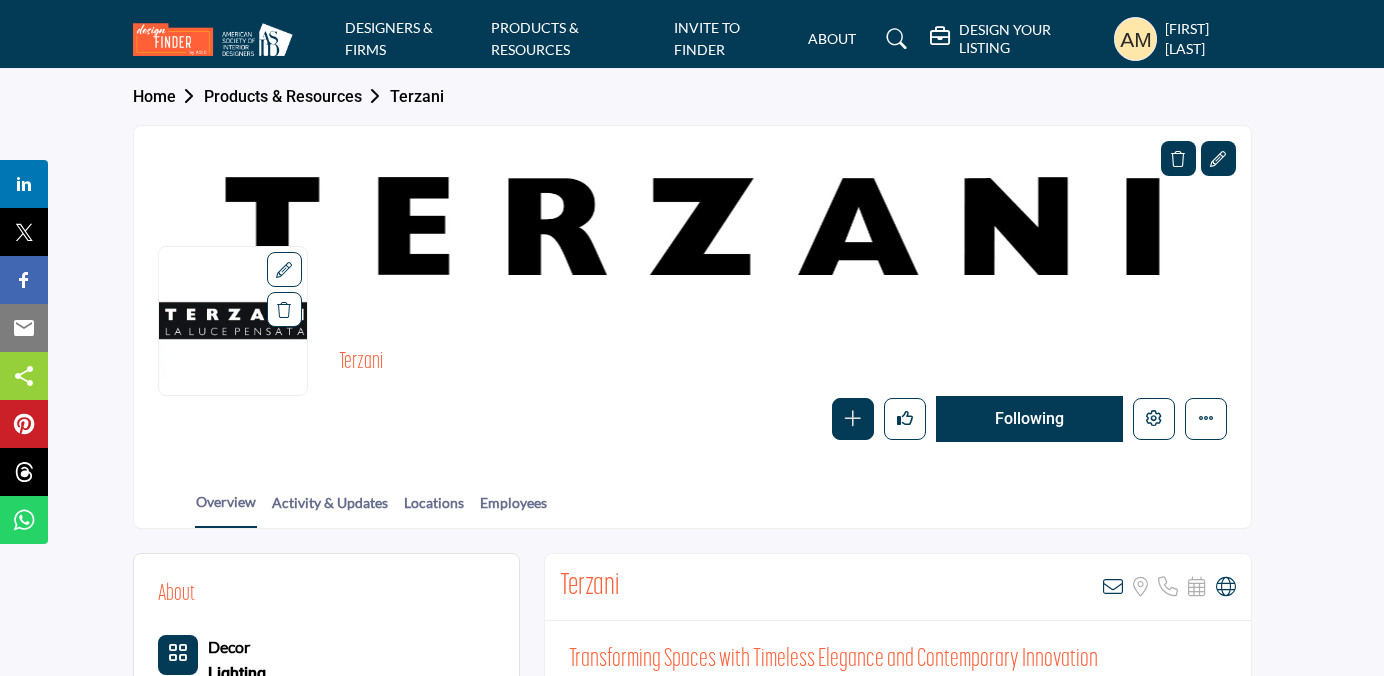 click at bounding box center [1136, 39] 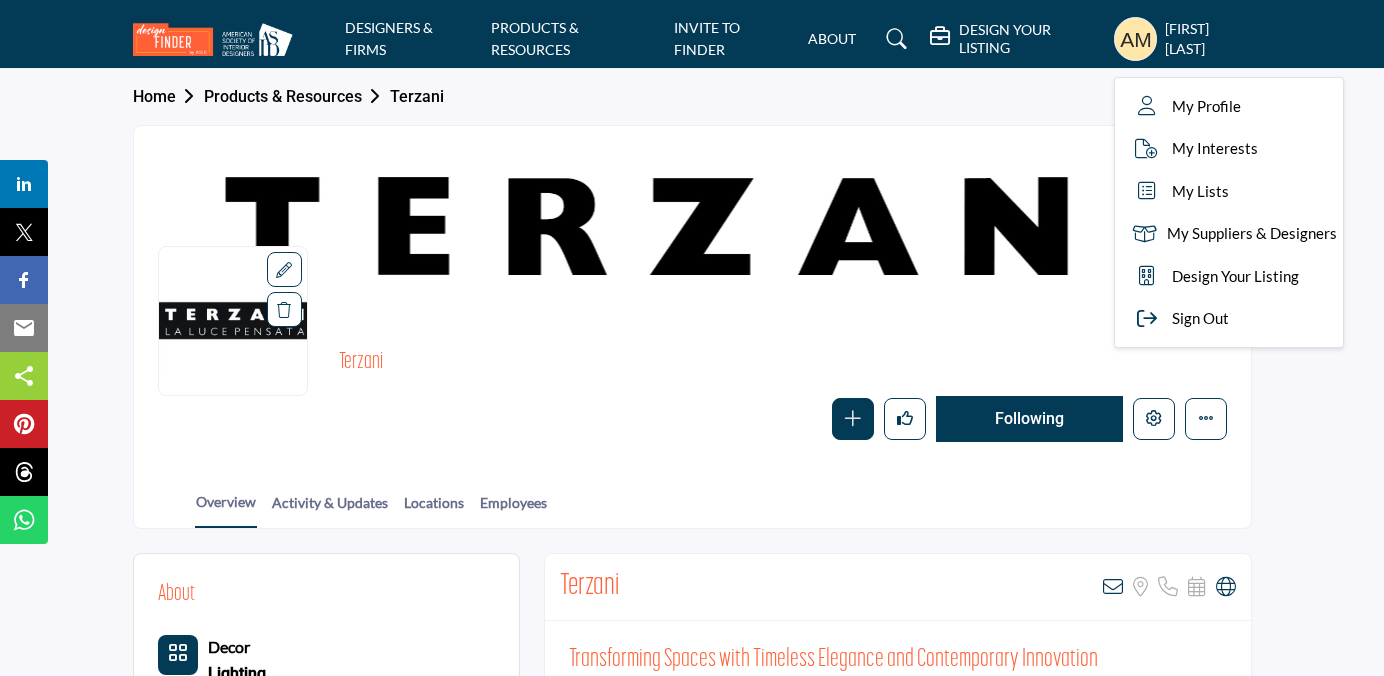click on "Ana  Martinez" at bounding box center [1208, 38] 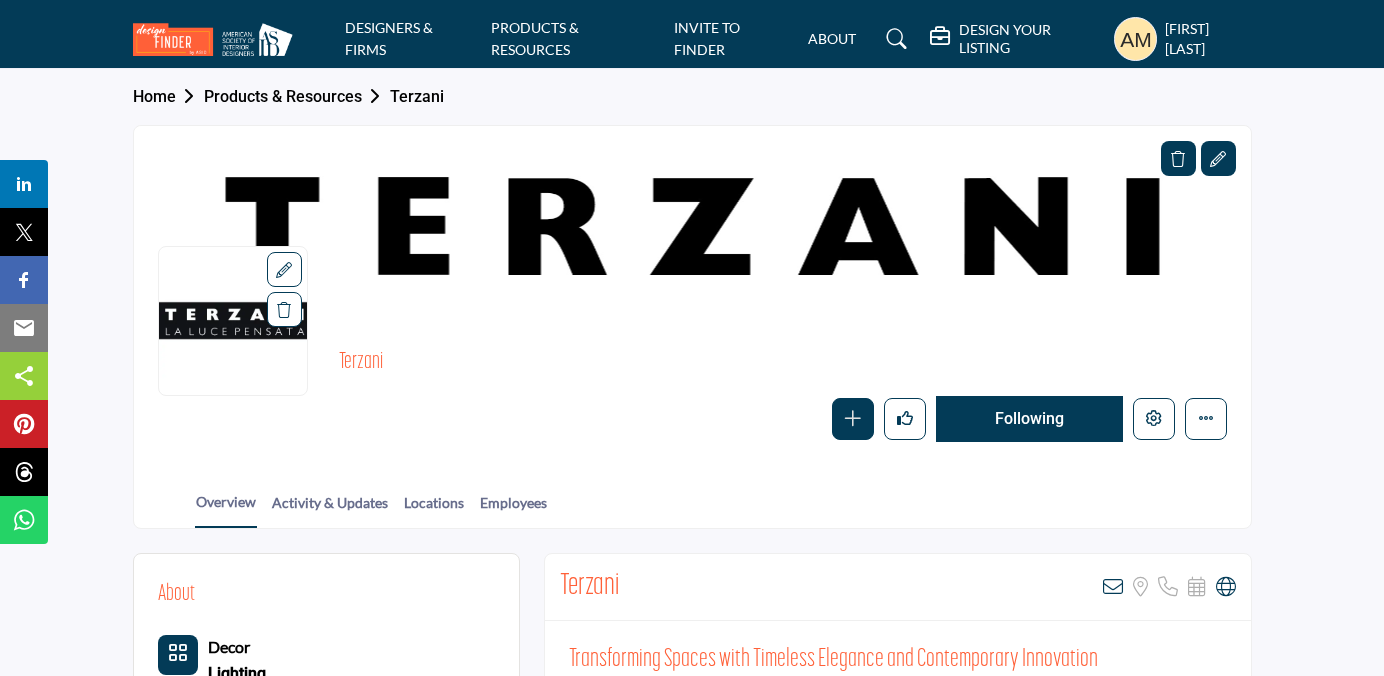 click at bounding box center [1136, 39] 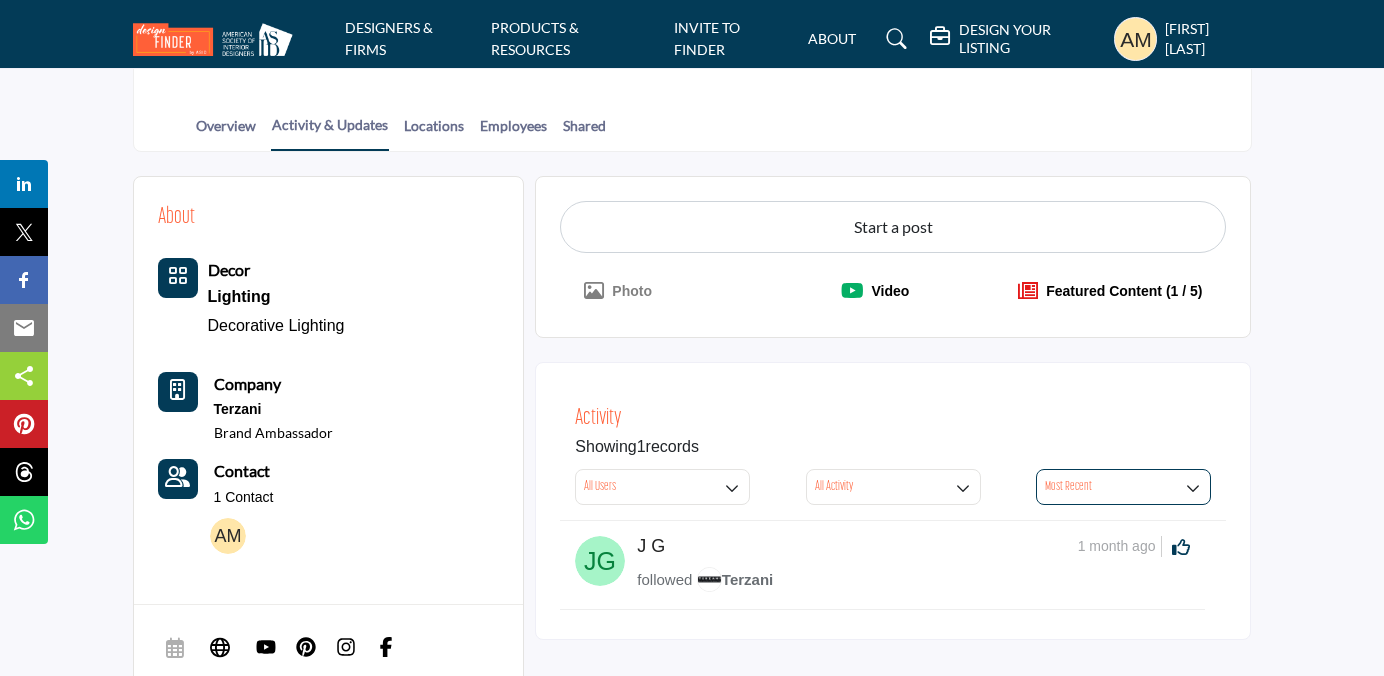 scroll, scrollTop: 410, scrollLeft: 0, axis: vertical 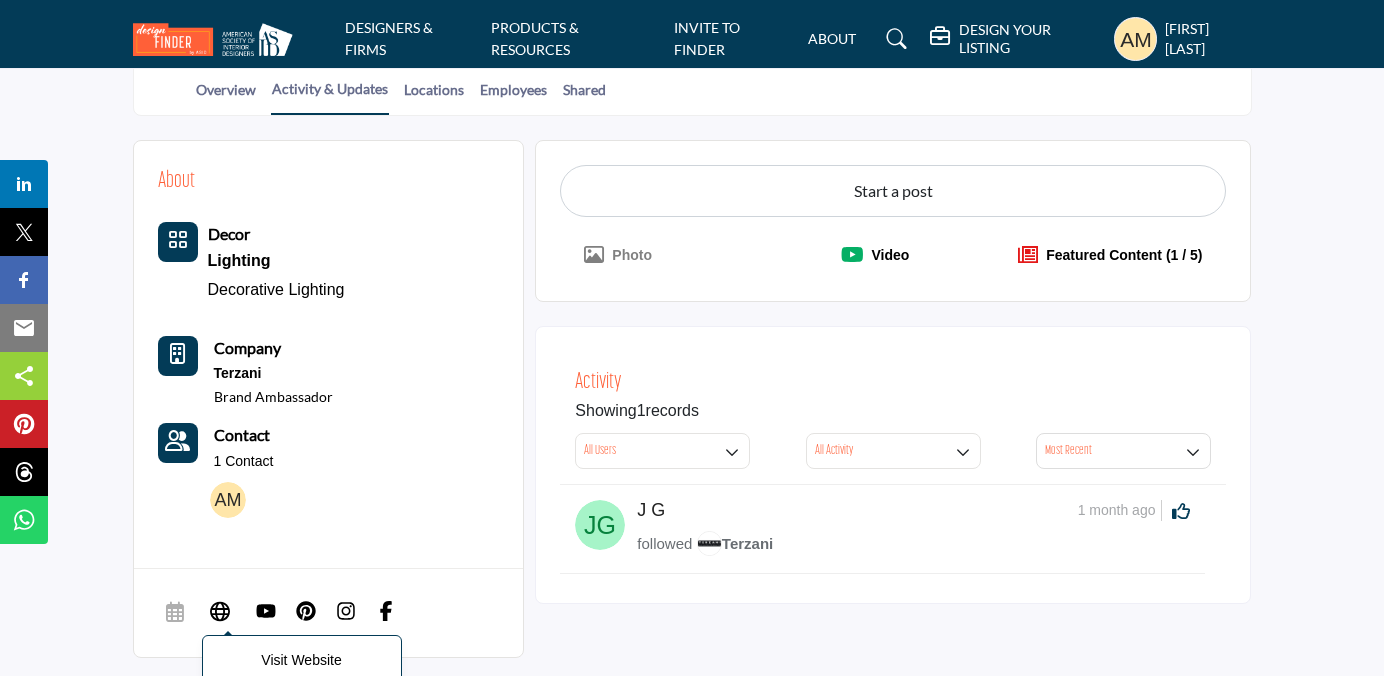 click at bounding box center [220, 610] 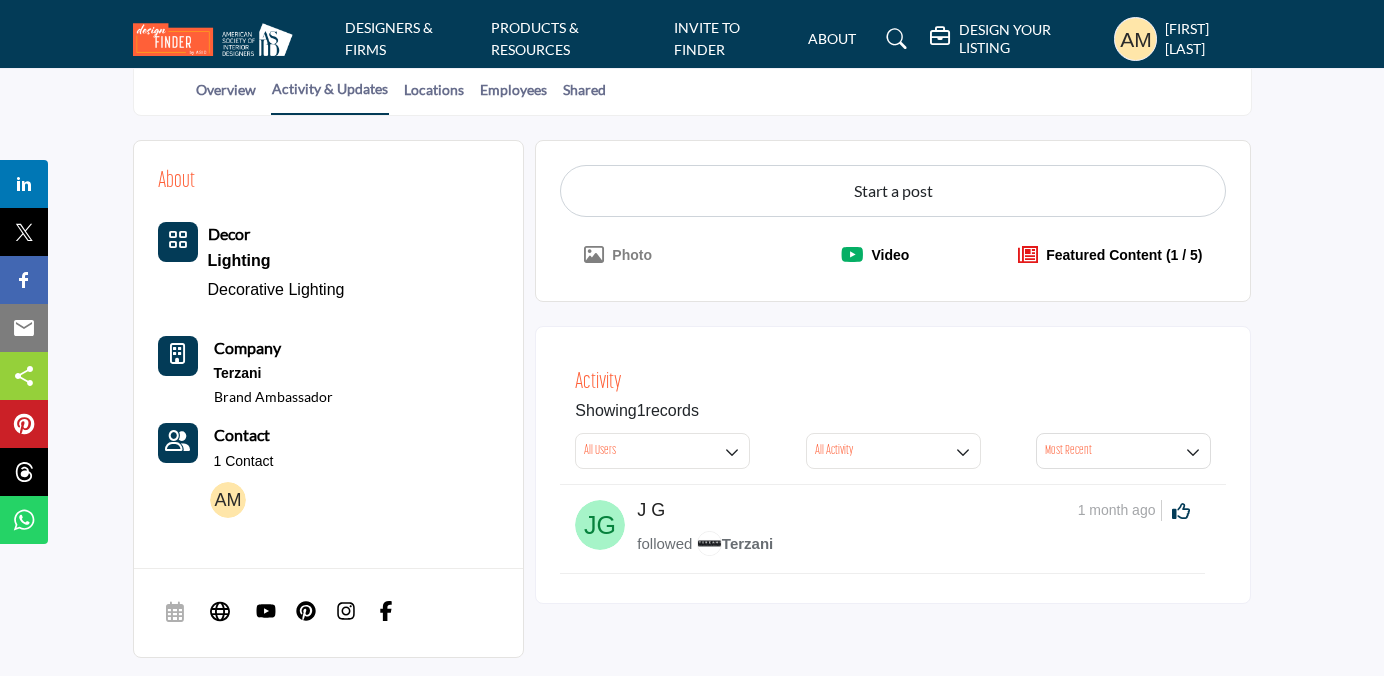 click at bounding box center [306, 611] 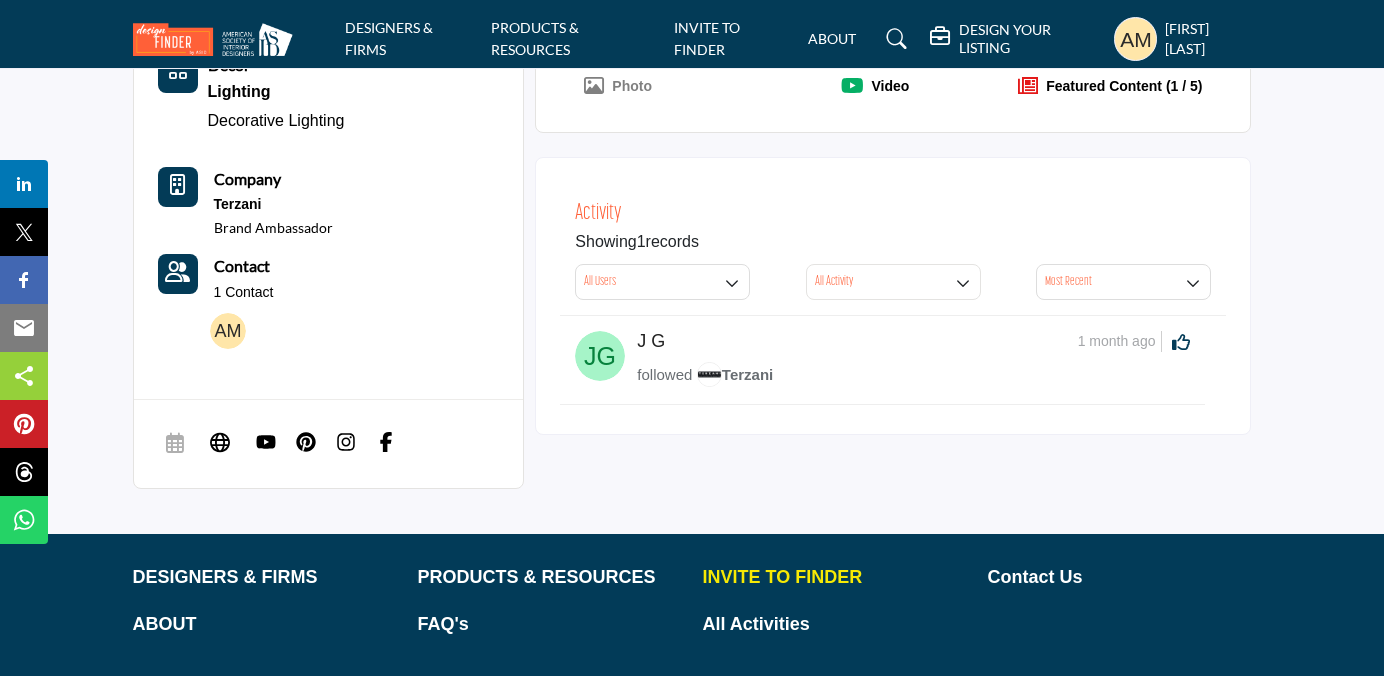 scroll, scrollTop: 580, scrollLeft: 0, axis: vertical 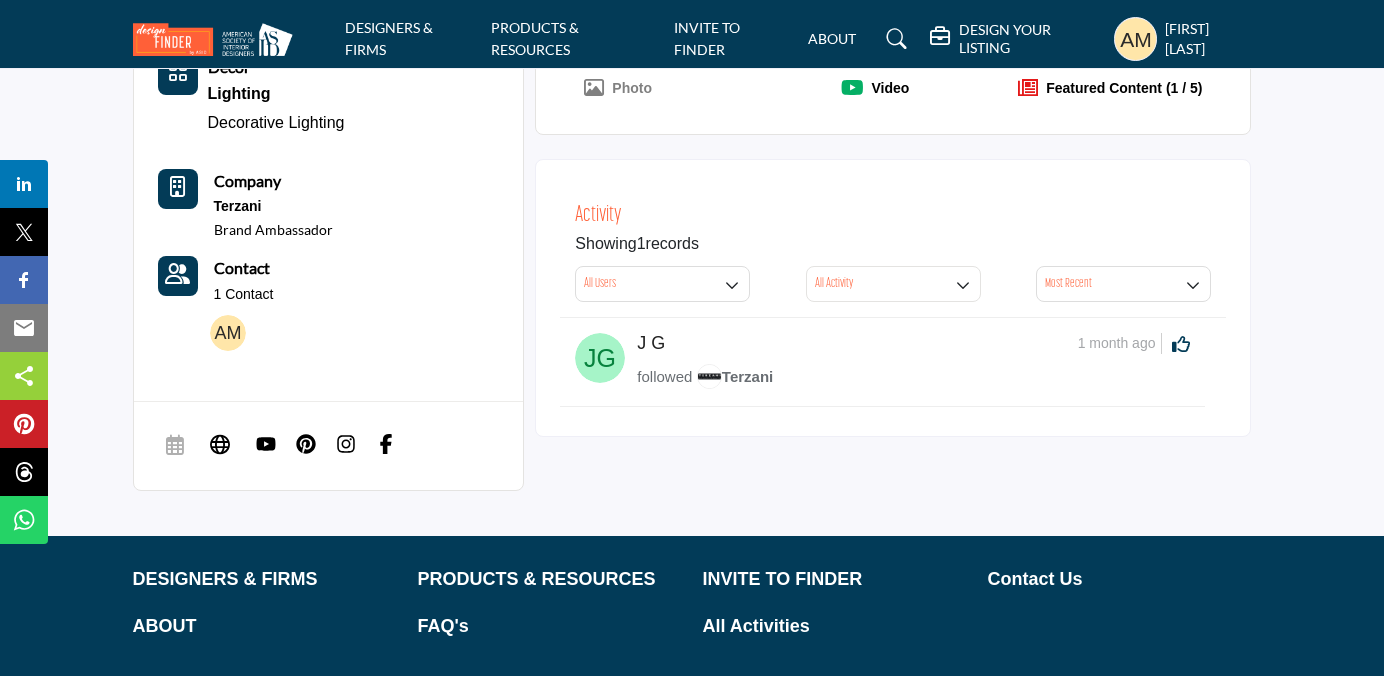 click at bounding box center (600, 358) 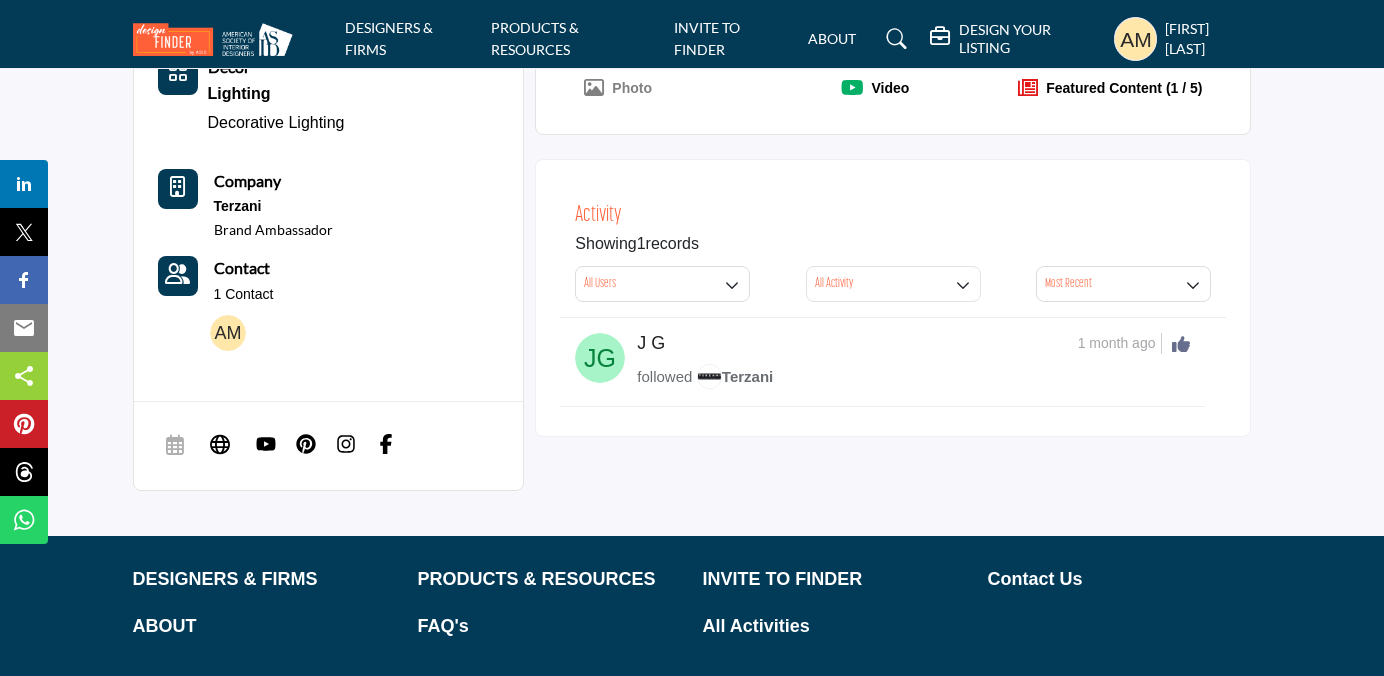 scroll, scrollTop: 8, scrollLeft: 0, axis: vertical 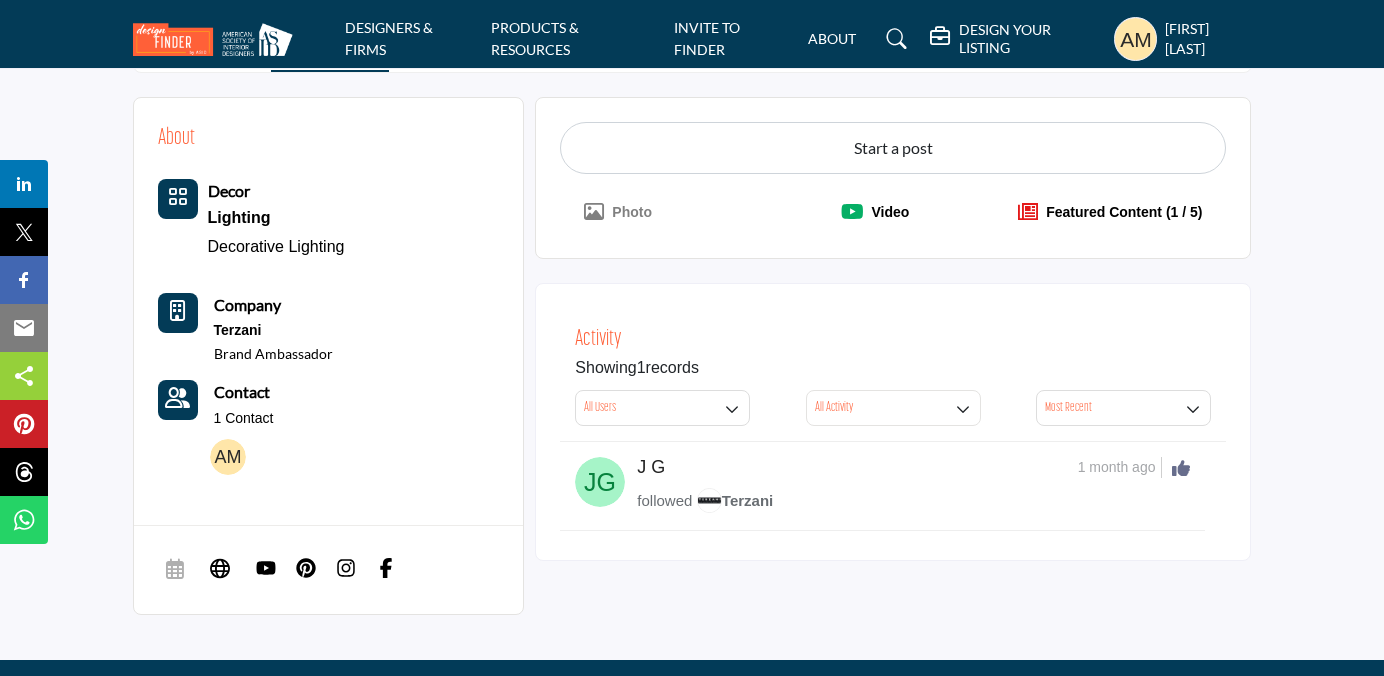 click at bounding box center [228, 457] 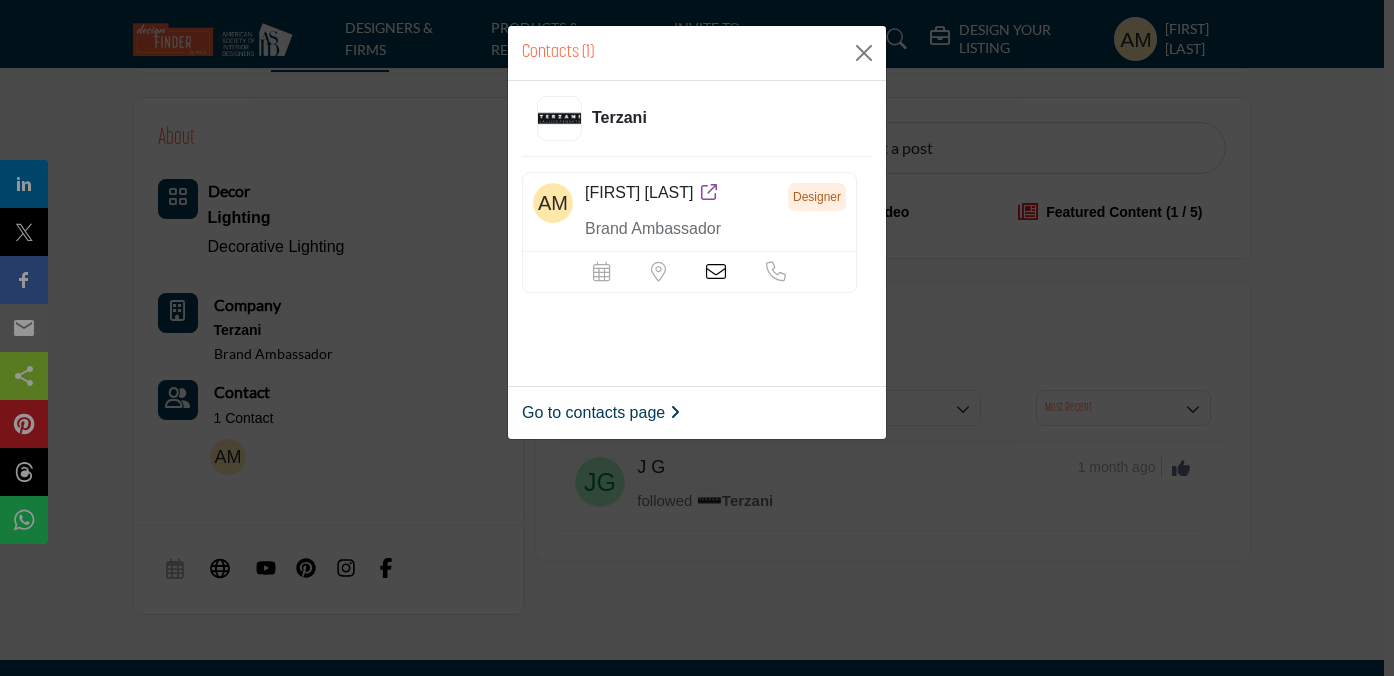 click on "Designer" at bounding box center (817, 197) 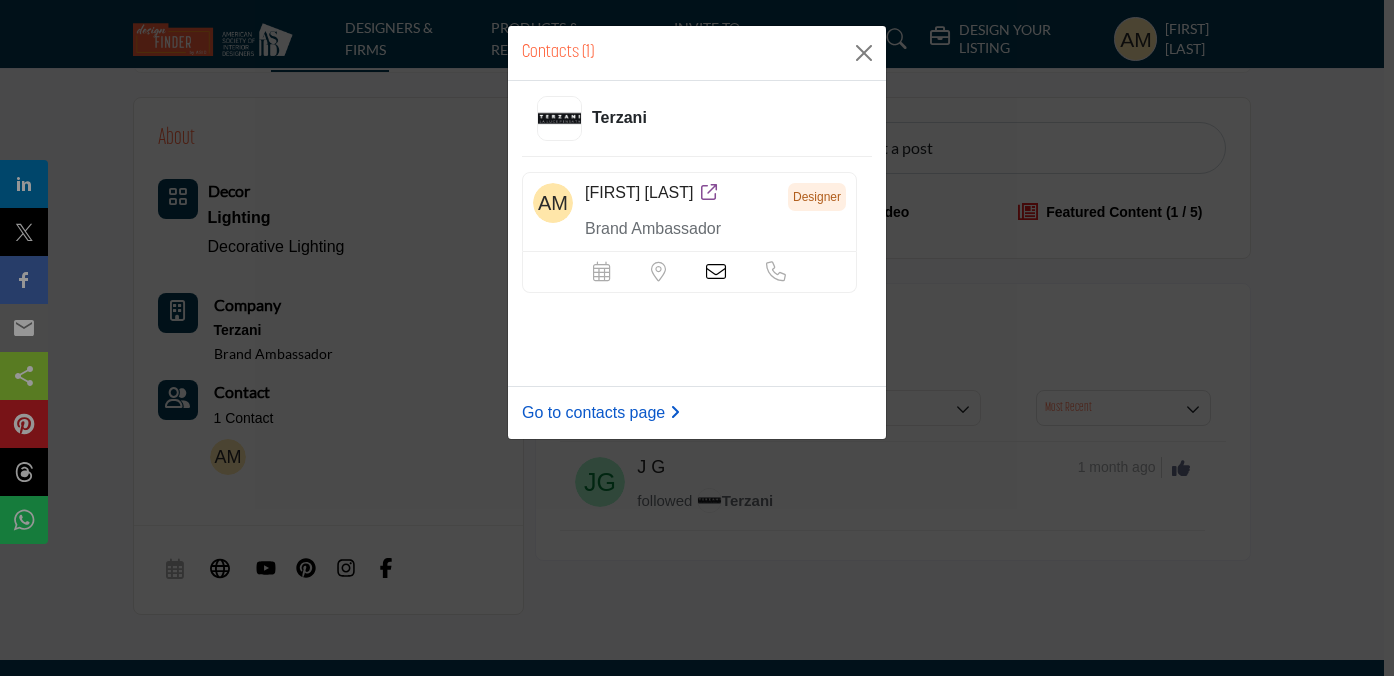 click on "Go to contacts page" at bounding box center [601, 413] 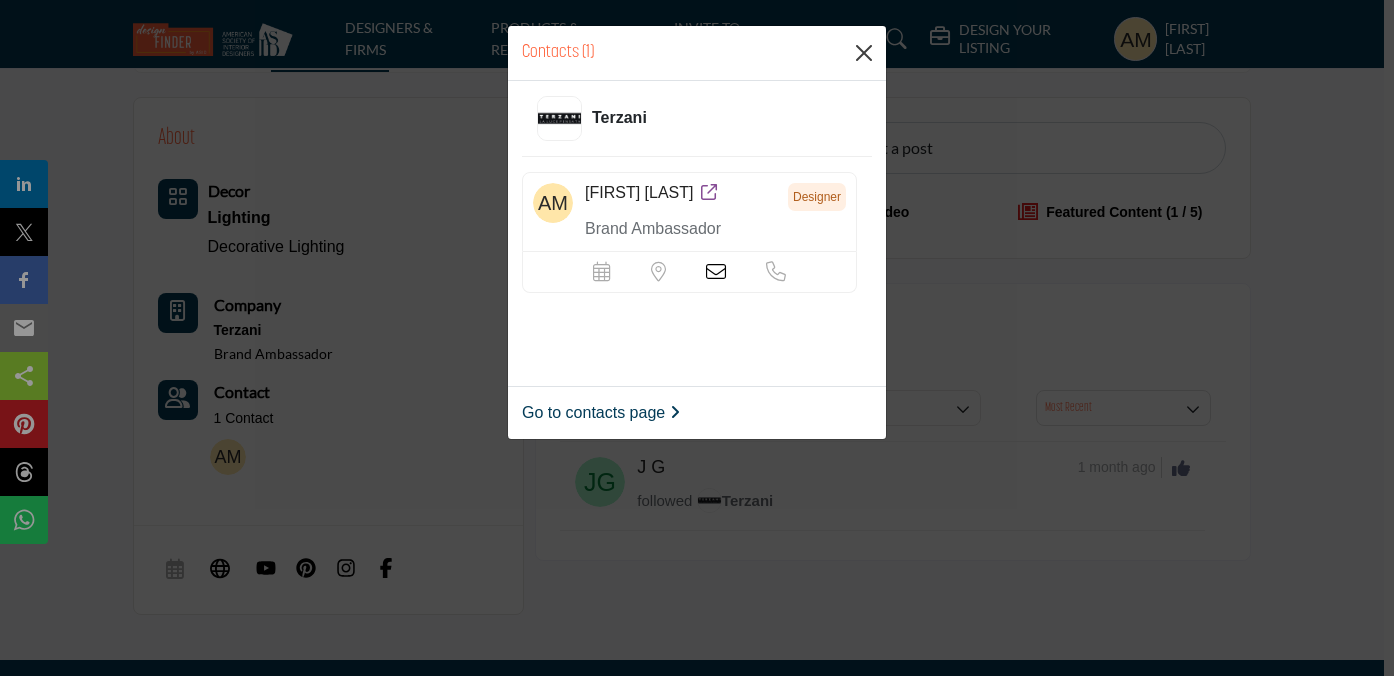 click at bounding box center [864, 53] 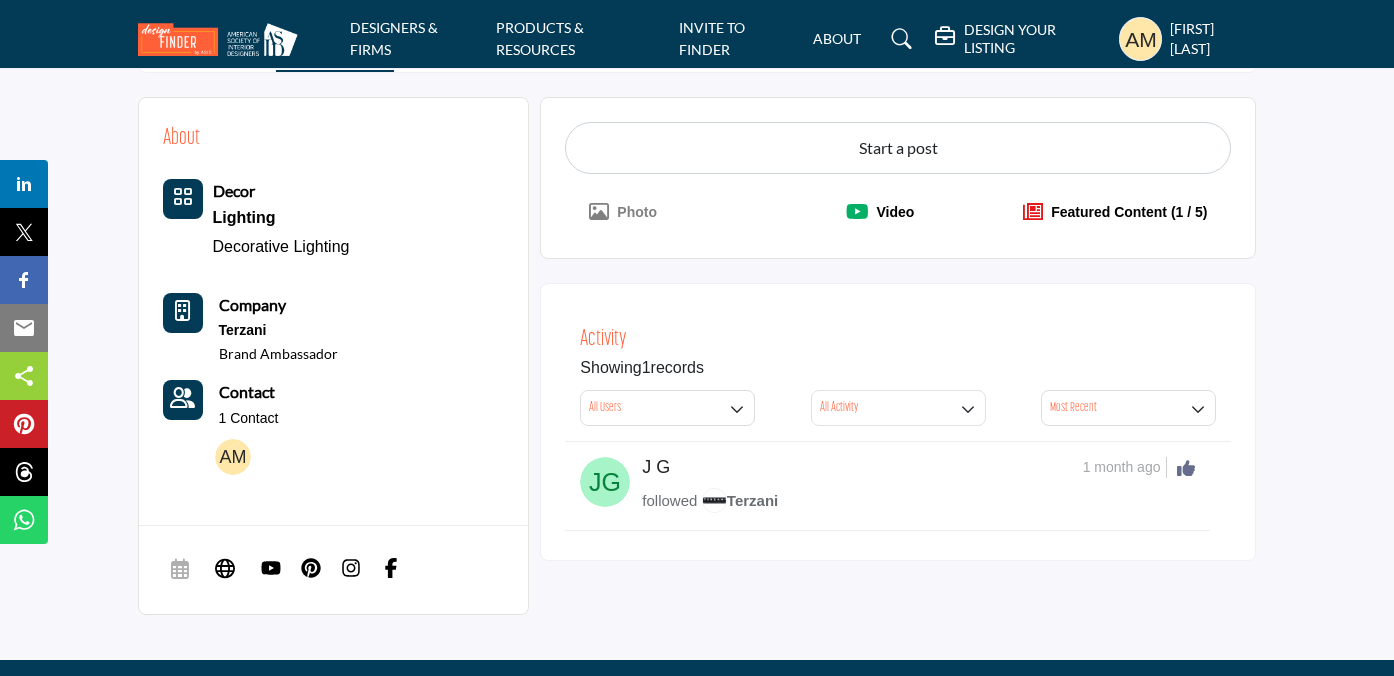 click at bounding box center (898, 39) 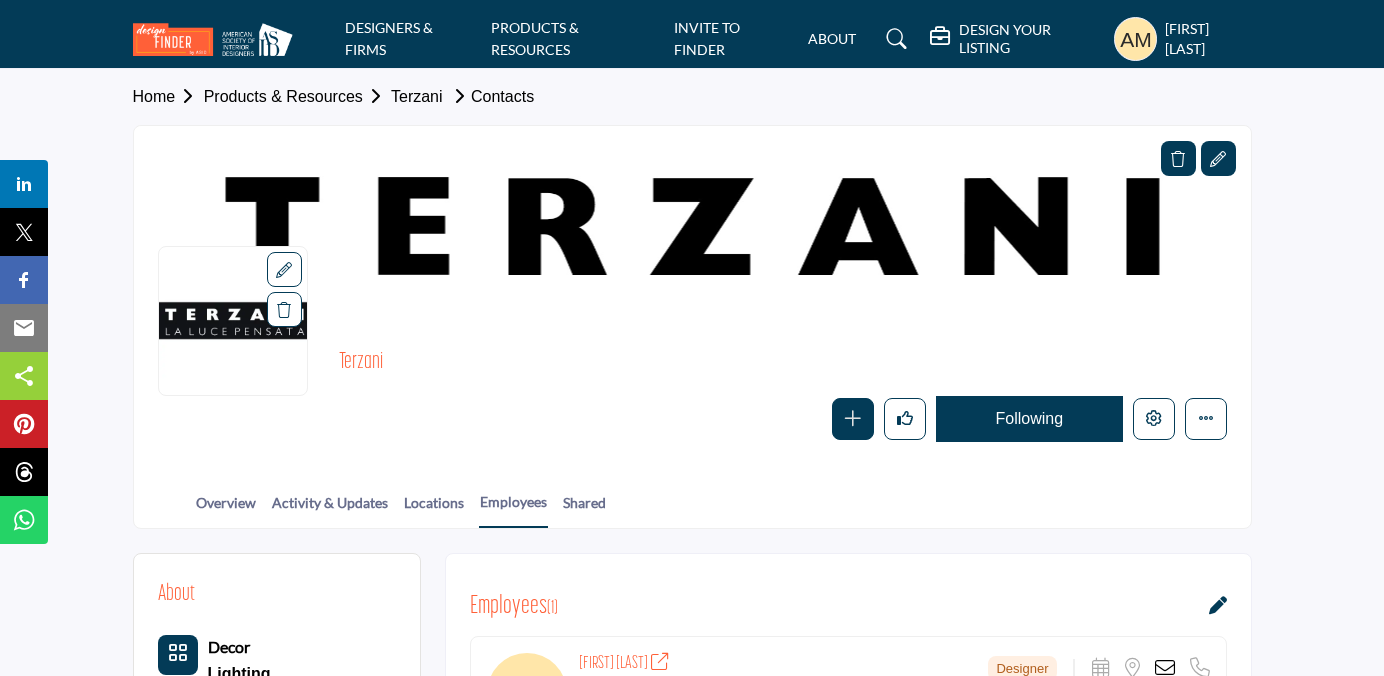 scroll, scrollTop: 0, scrollLeft: 0, axis: both 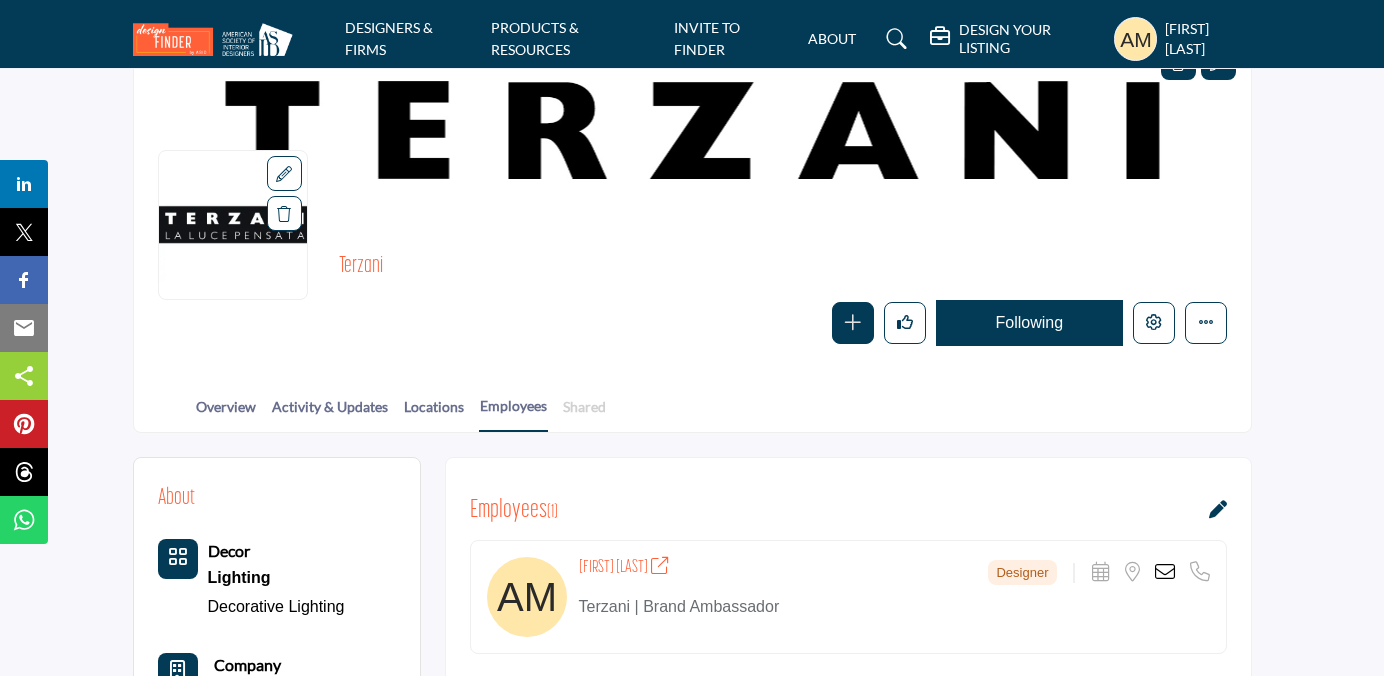 click on "Shared" at bounding box center (584, 413) 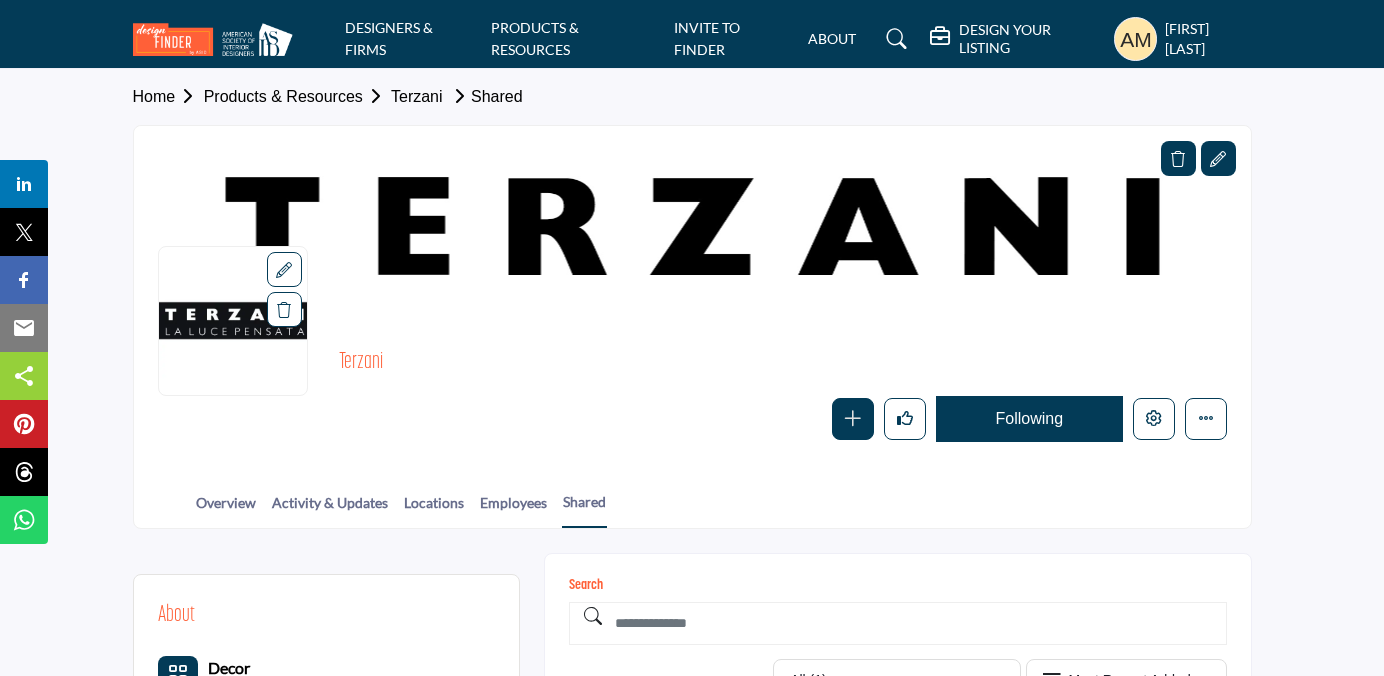 scroll, scrollTop: 0, scrollLeft: 0, axis: both 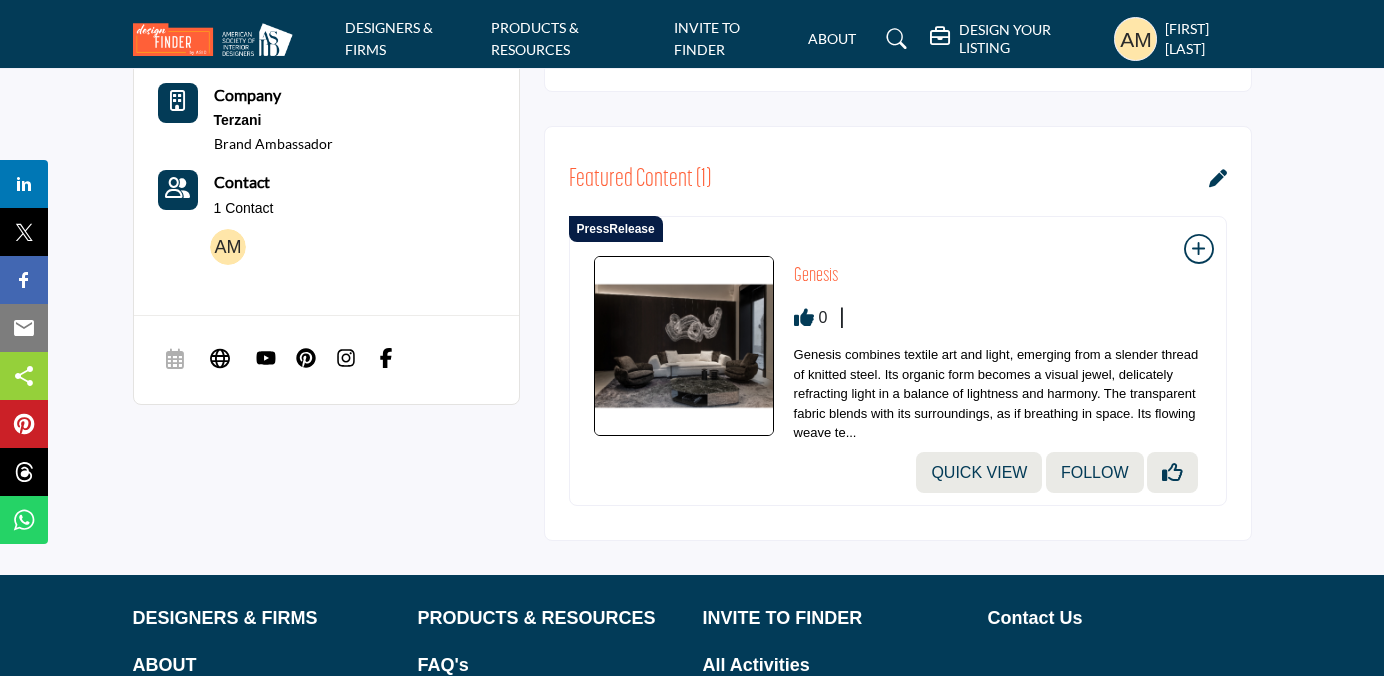 click at bounding box center [1218, 178] 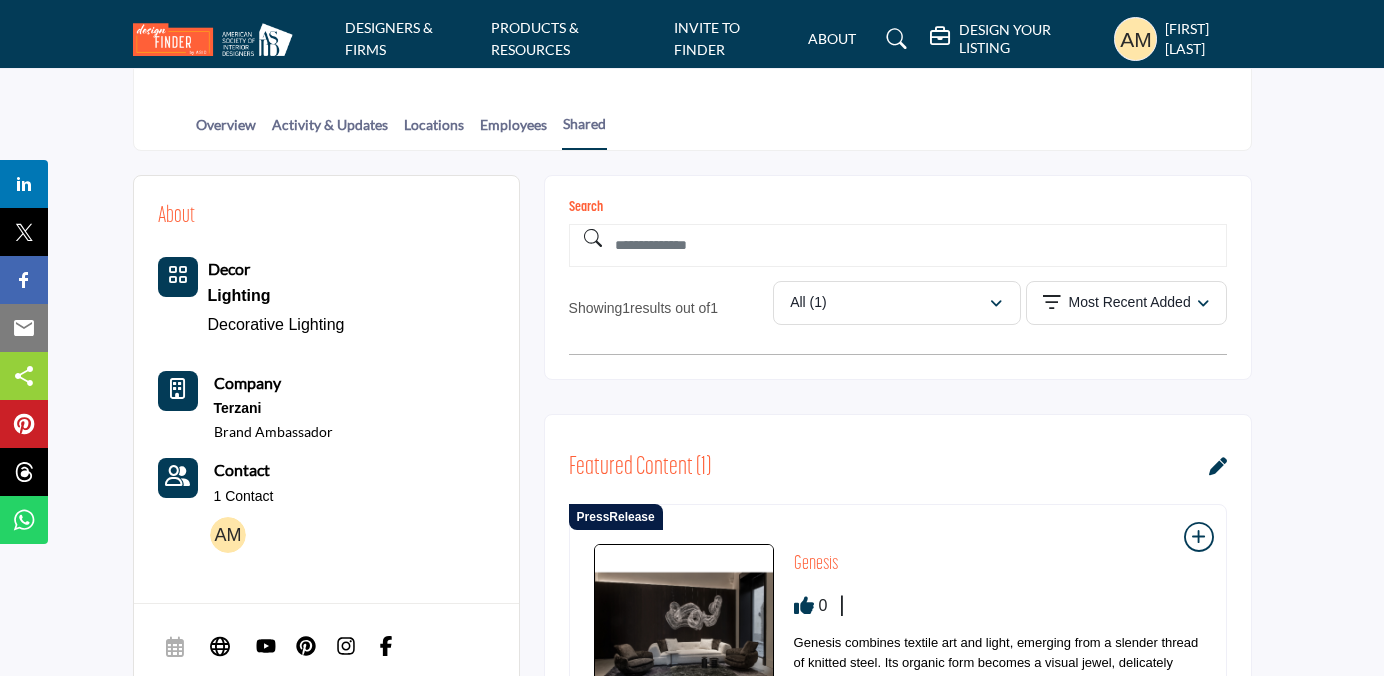 scroll, scrollTop: 385, scrollLeft: 0, axis: vertical 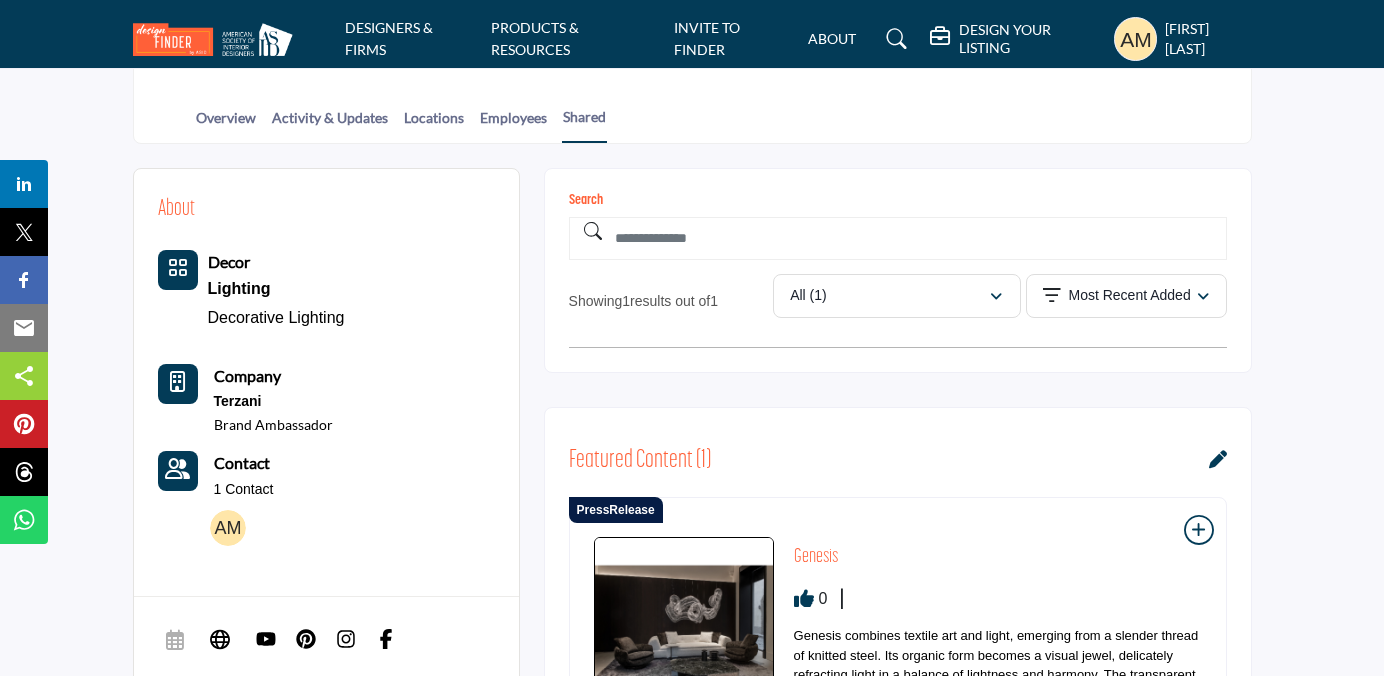 click at bounding box center (1218, 459) 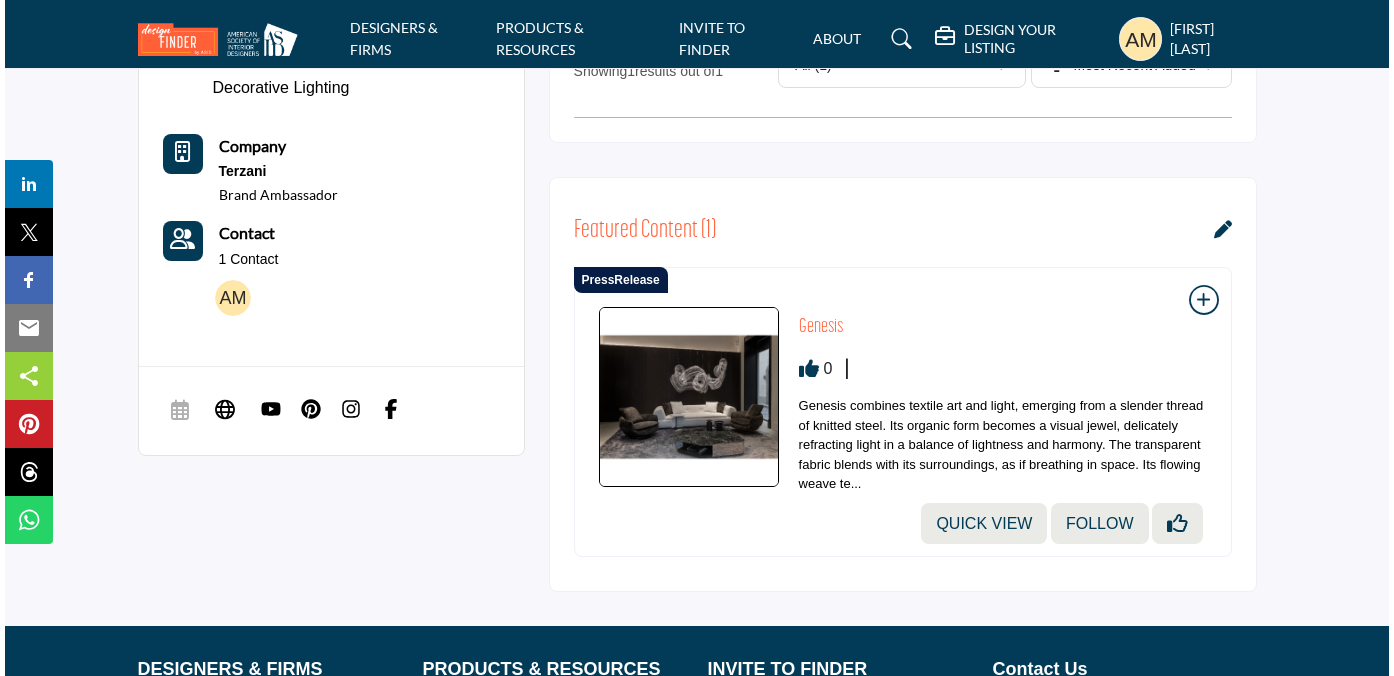 scroll, scrollTop: 616, scrollLeft: 0, axis: vertical 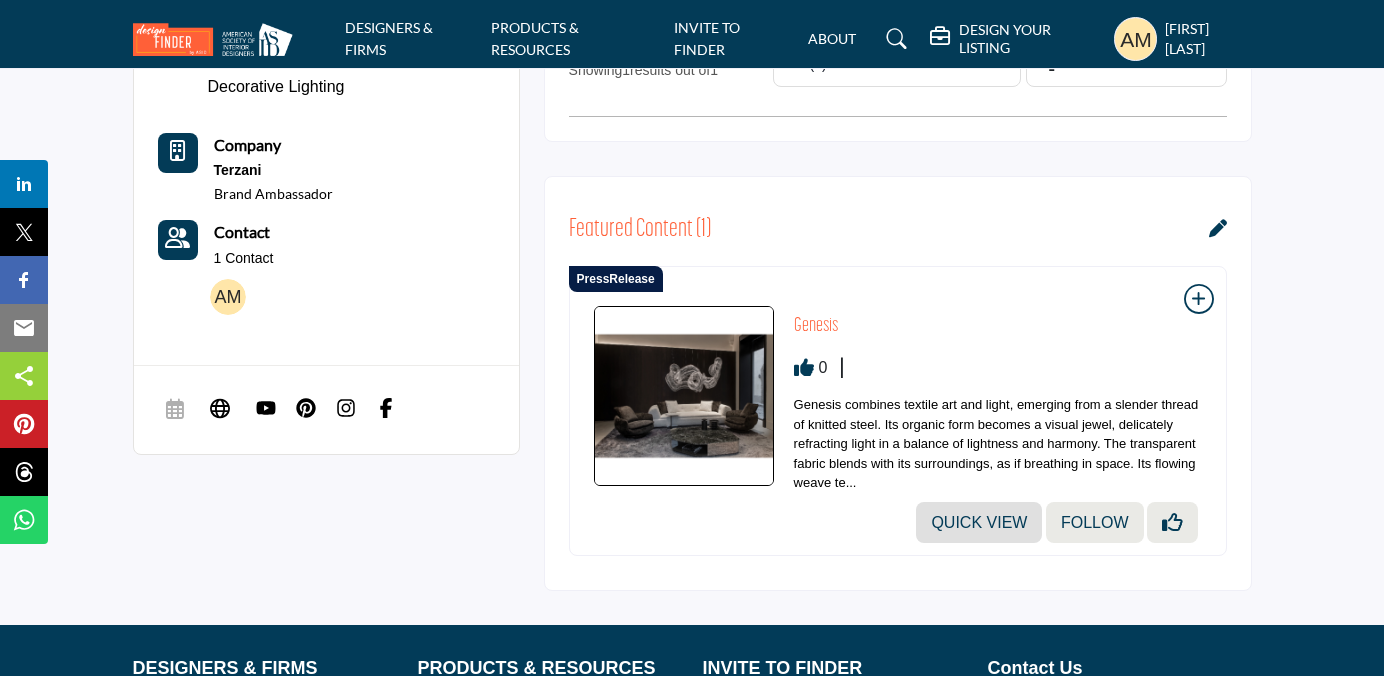 click on "Quick View" at bounding box center (979, 522) 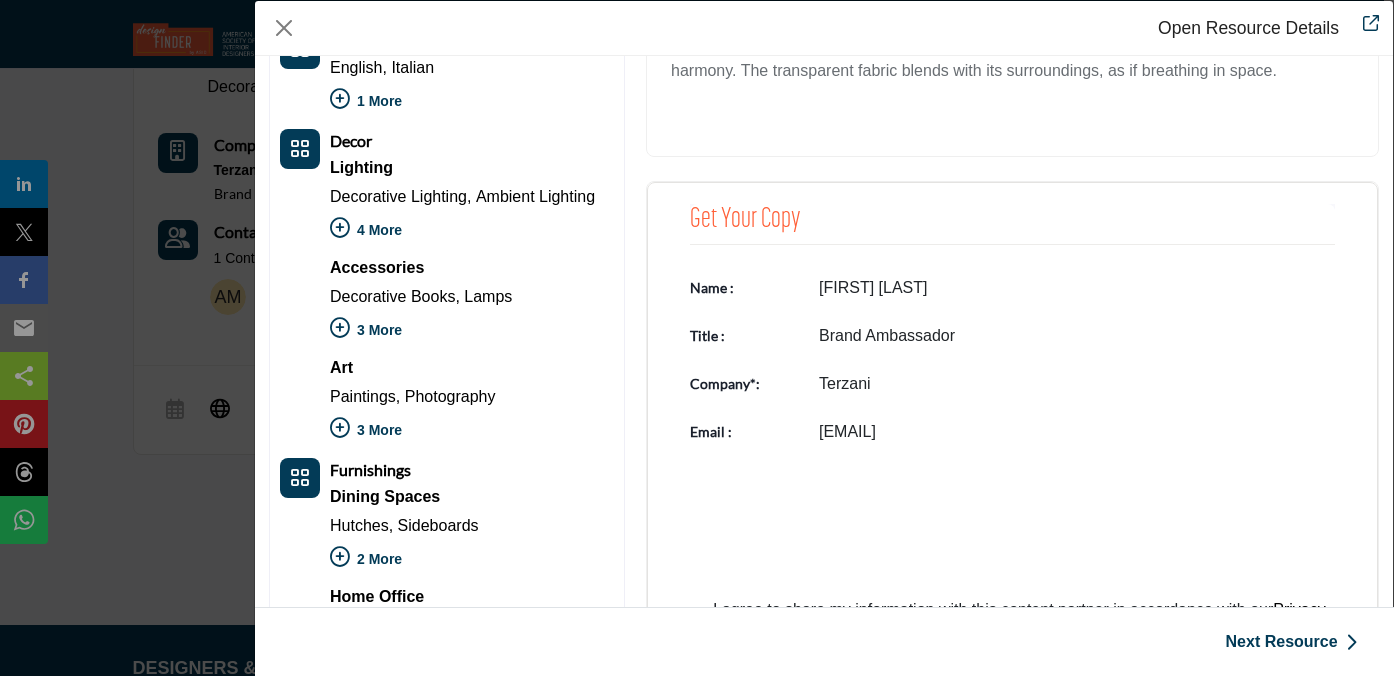 scroll, scrollTop: 486, scrollLeft: 0, axis: vertical 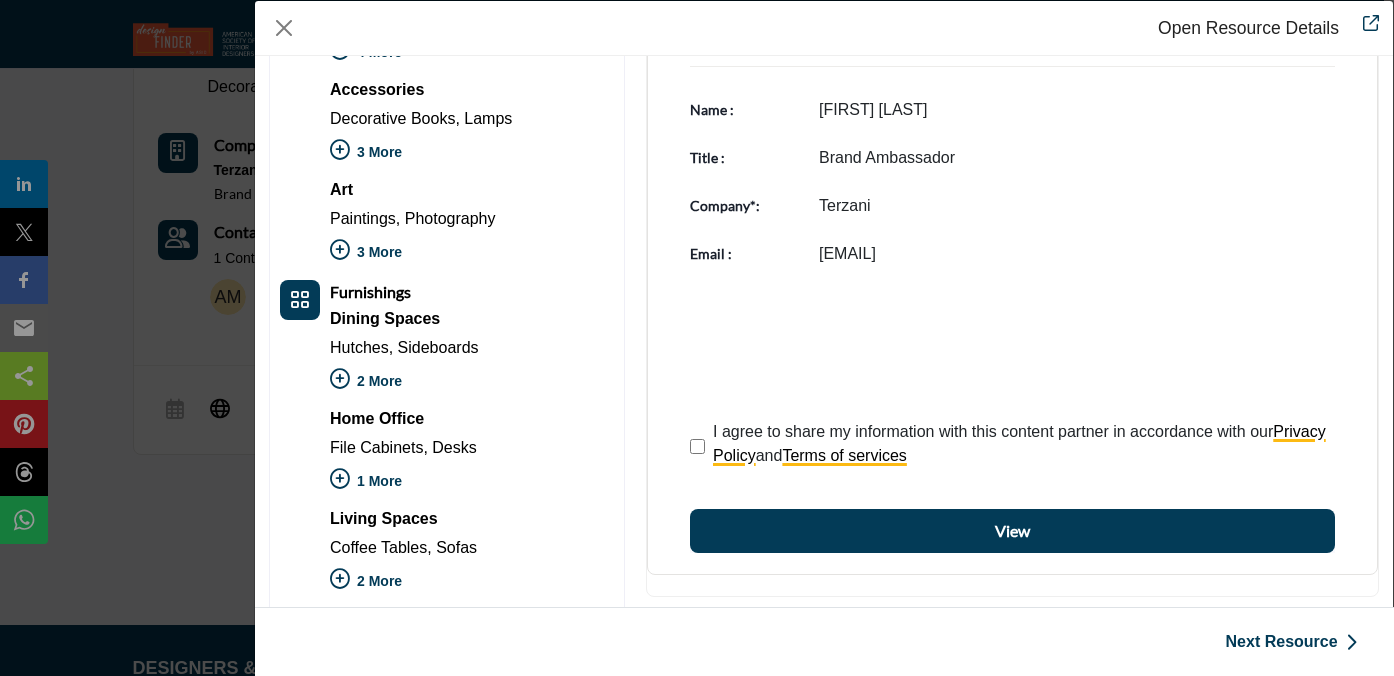 click on "View" at bounding box center [1012, 531] 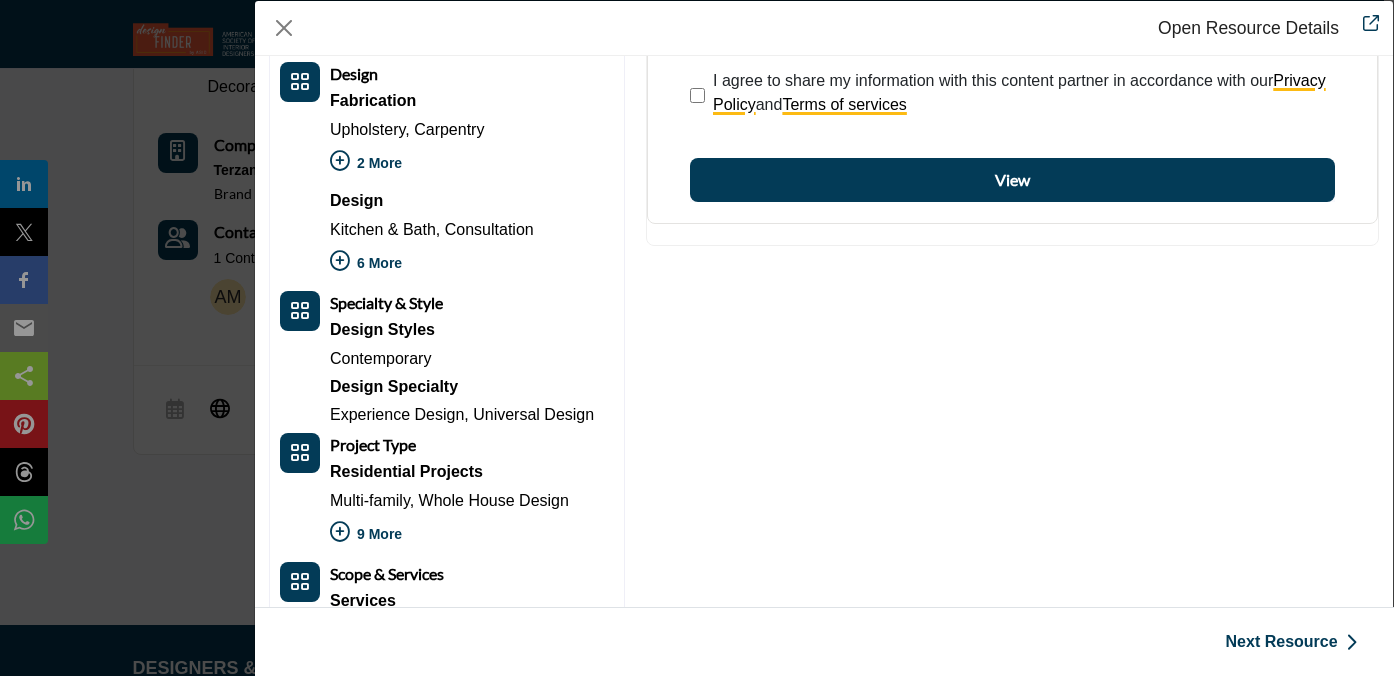 scroll, scrollTop: 1307, scrollLeft: 0, axis: vertical 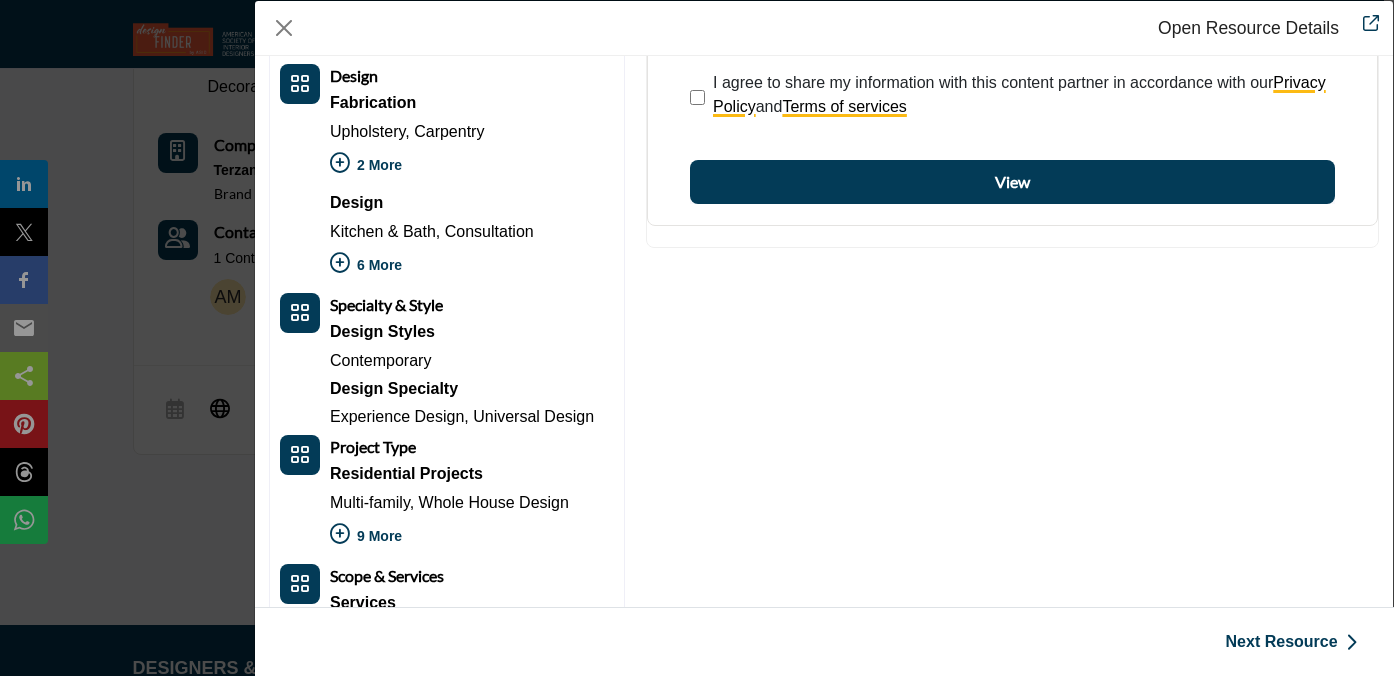 click on "View" at bounding box center (1012, 182) 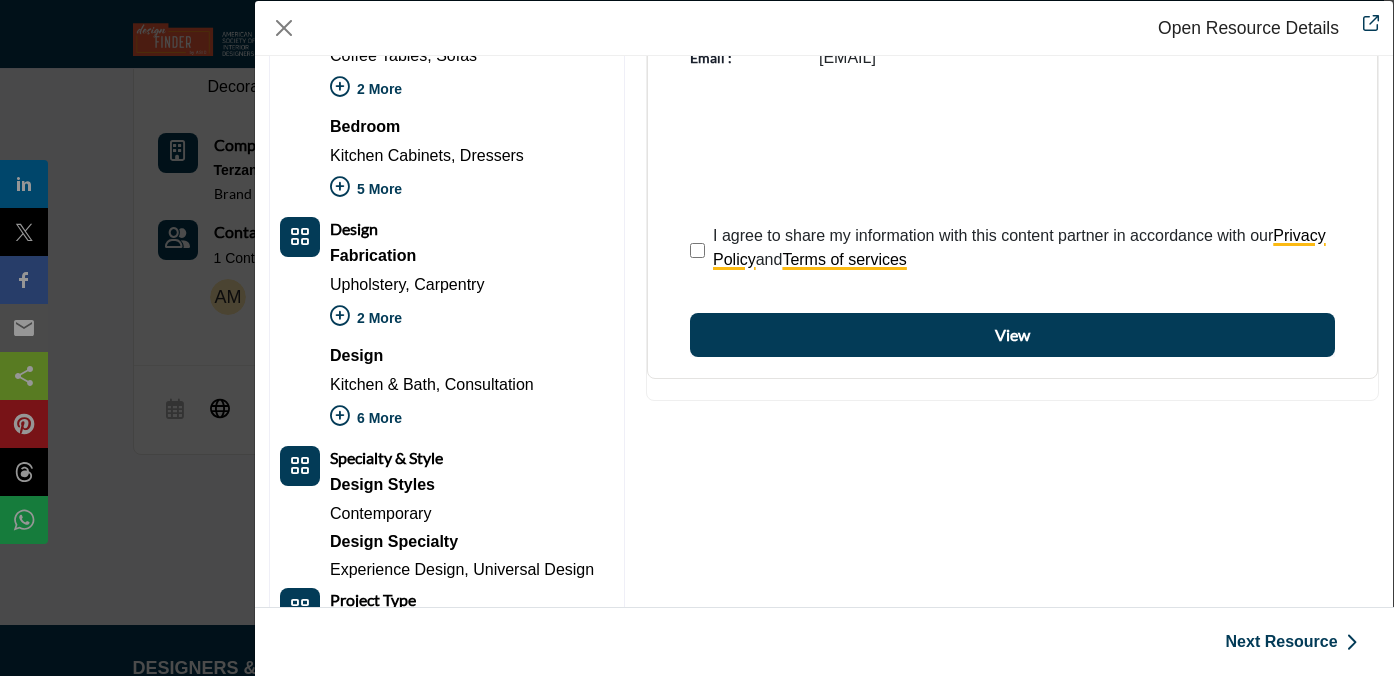 scroll, scrollTop: 1144, scrollLeft: 0, axis: vertical 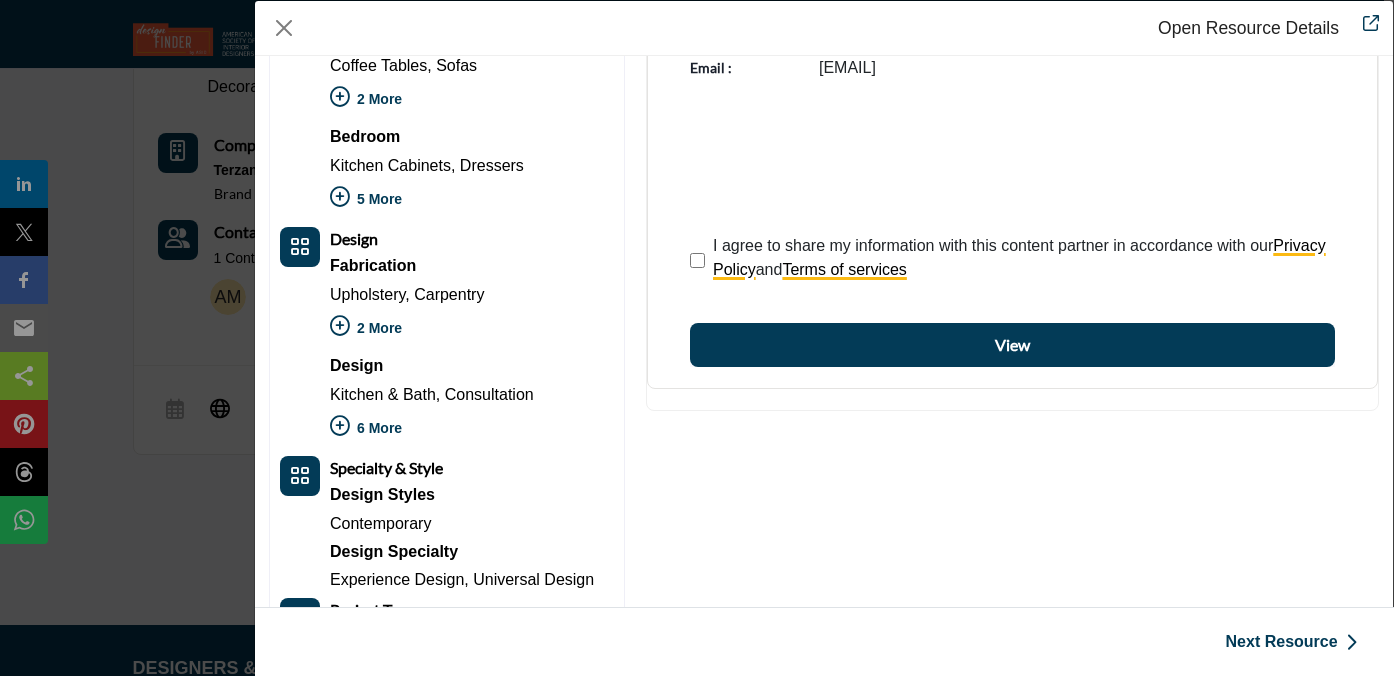 click on "View" at bounding box center (1012, 345) 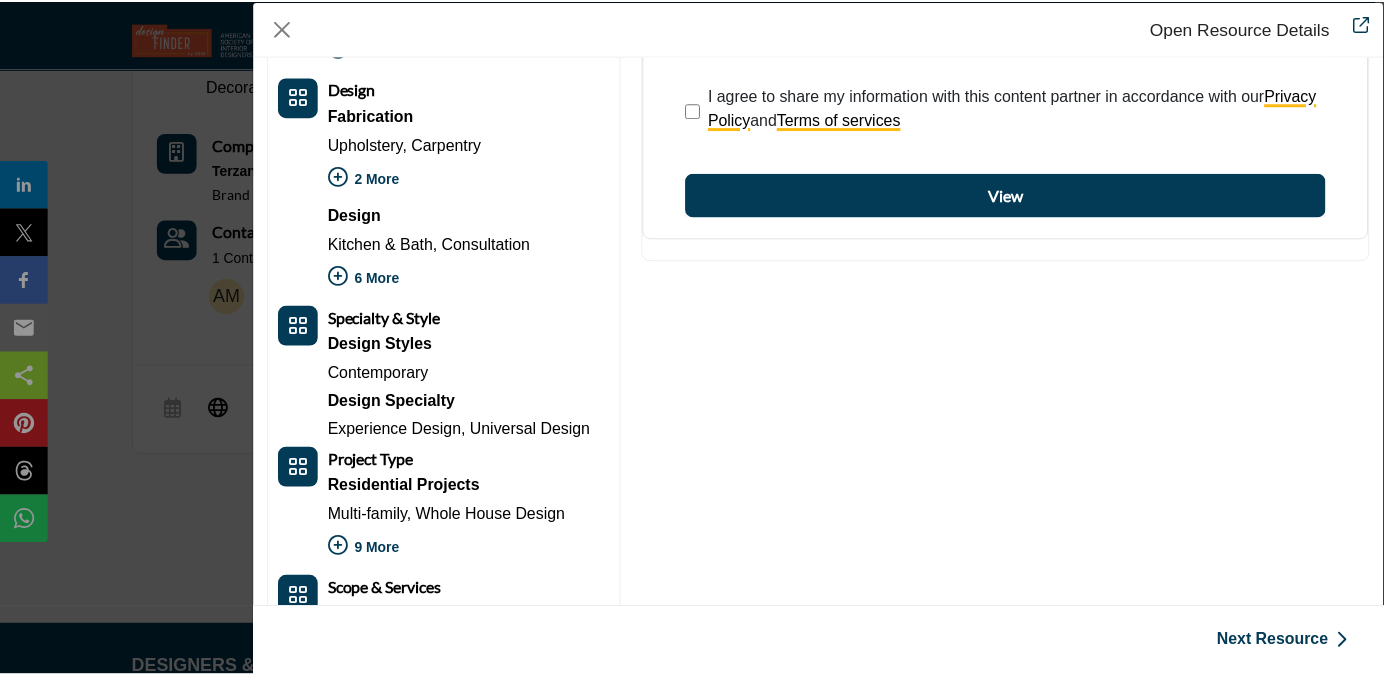 scroll, scrollTop: 0, scrollLeft: 0, axis: both 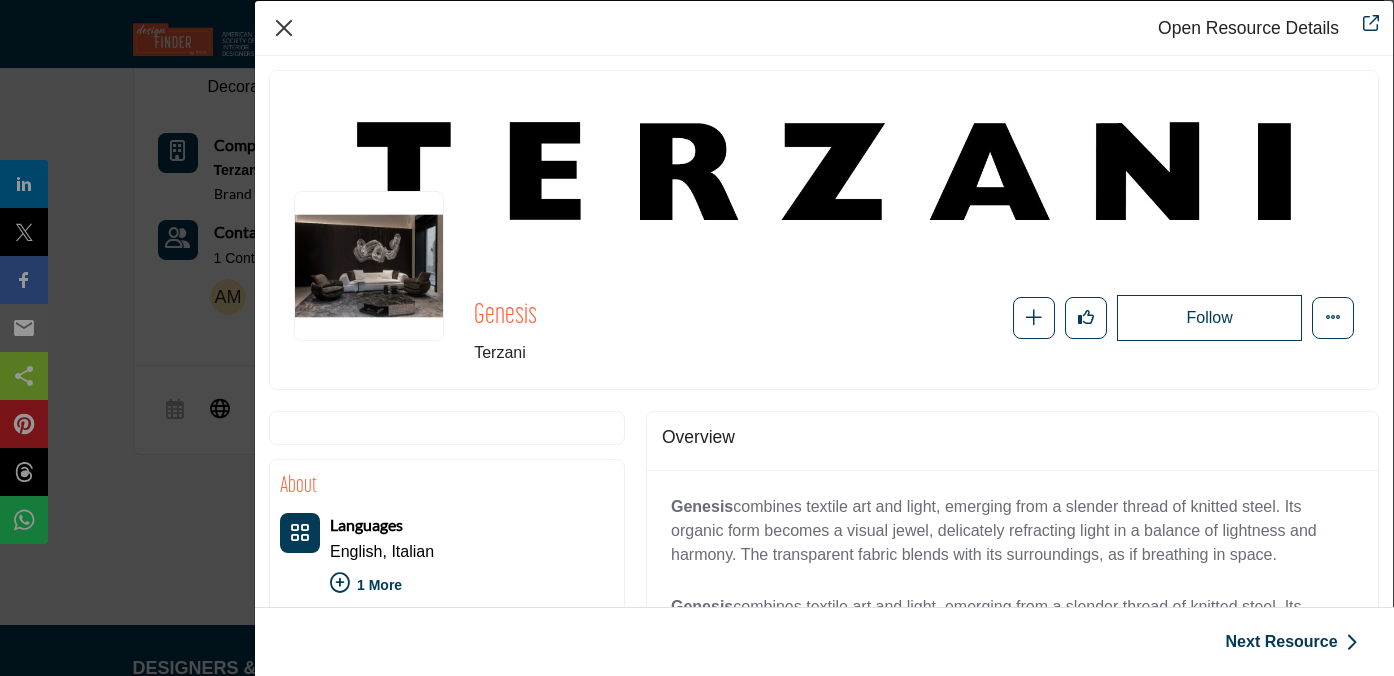 click at bounding box center (284, 28) 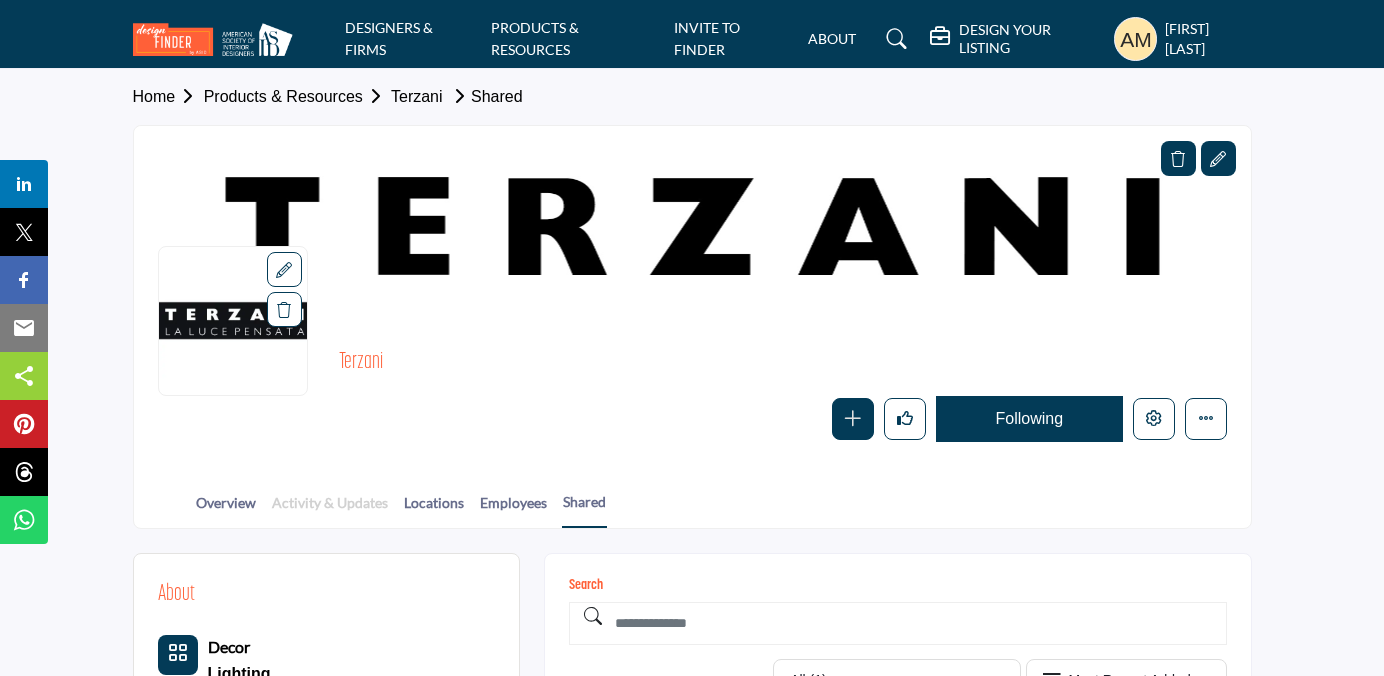 scroll, scrollTop: 0, scrollLeft: 0, axis: both 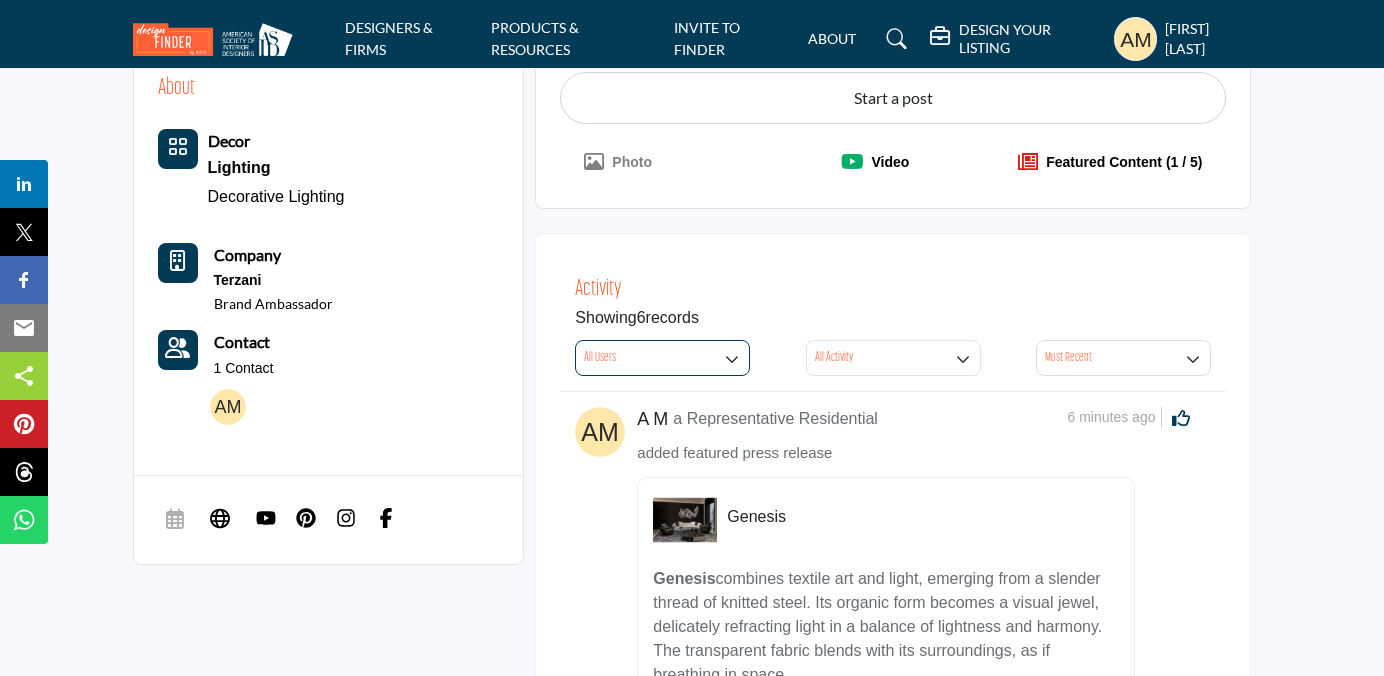 click at bounding box center [732, 359] 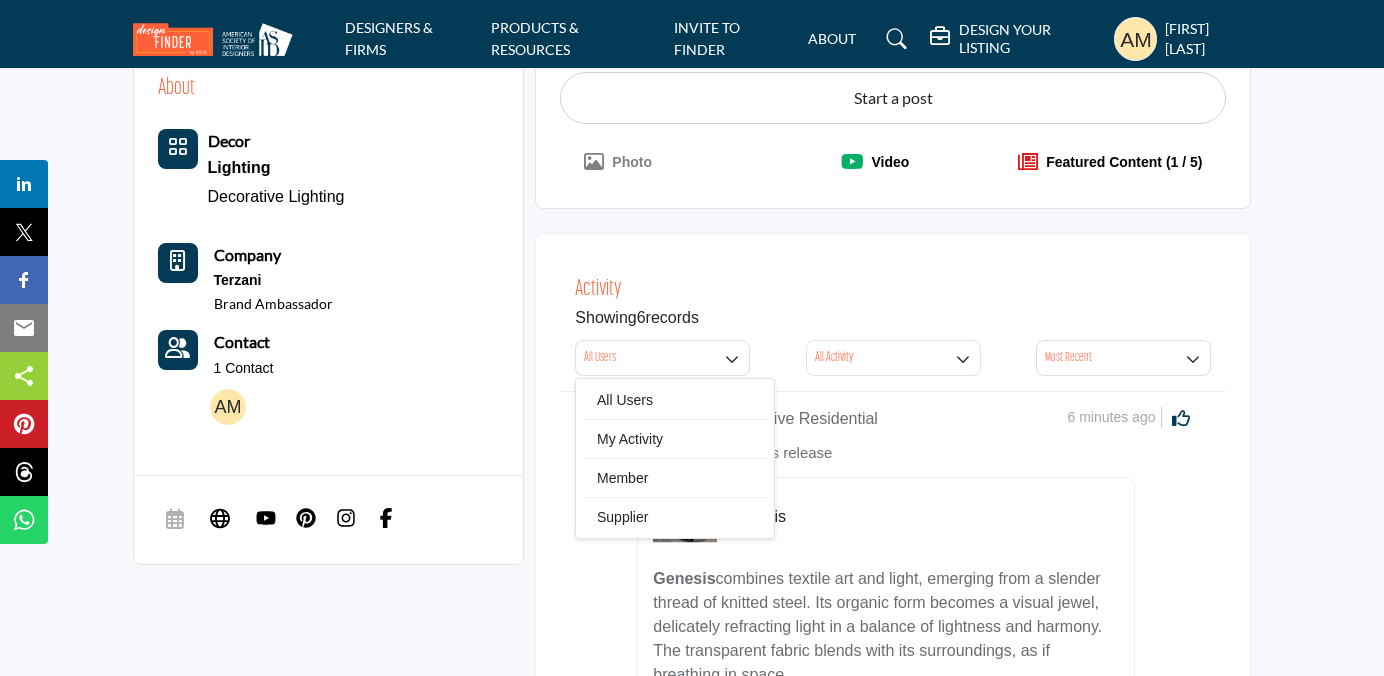 click on "Activity" at bounding box center [893, 289] 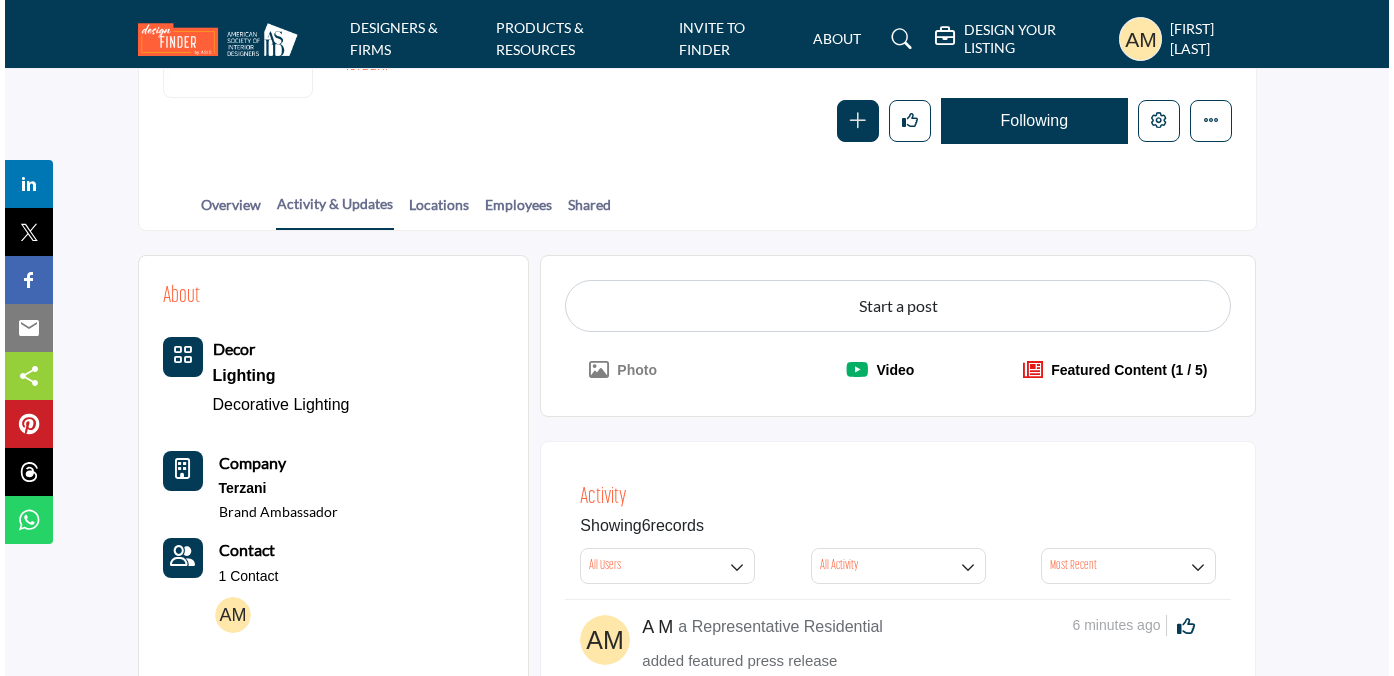 scroll, scrollTop: 300, scrollLeft: 0, axis: vertical 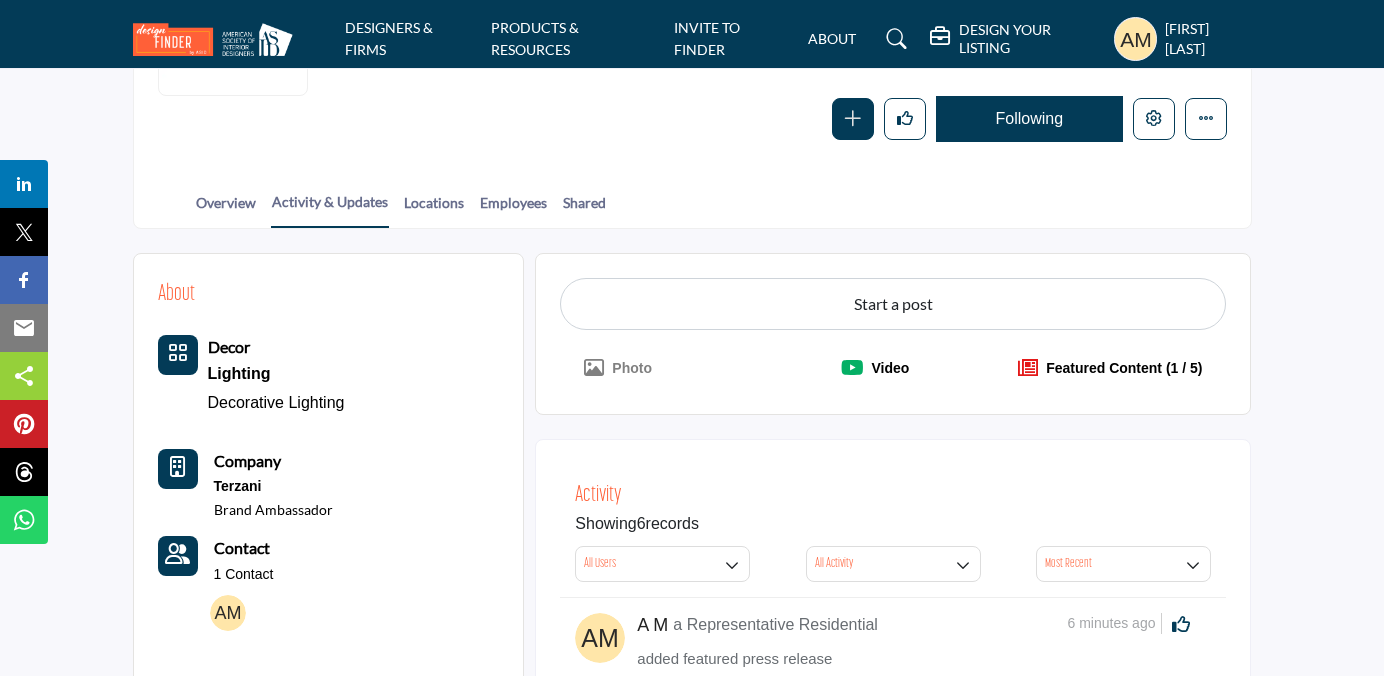 click on "Video" at bounding box center (891, 368) 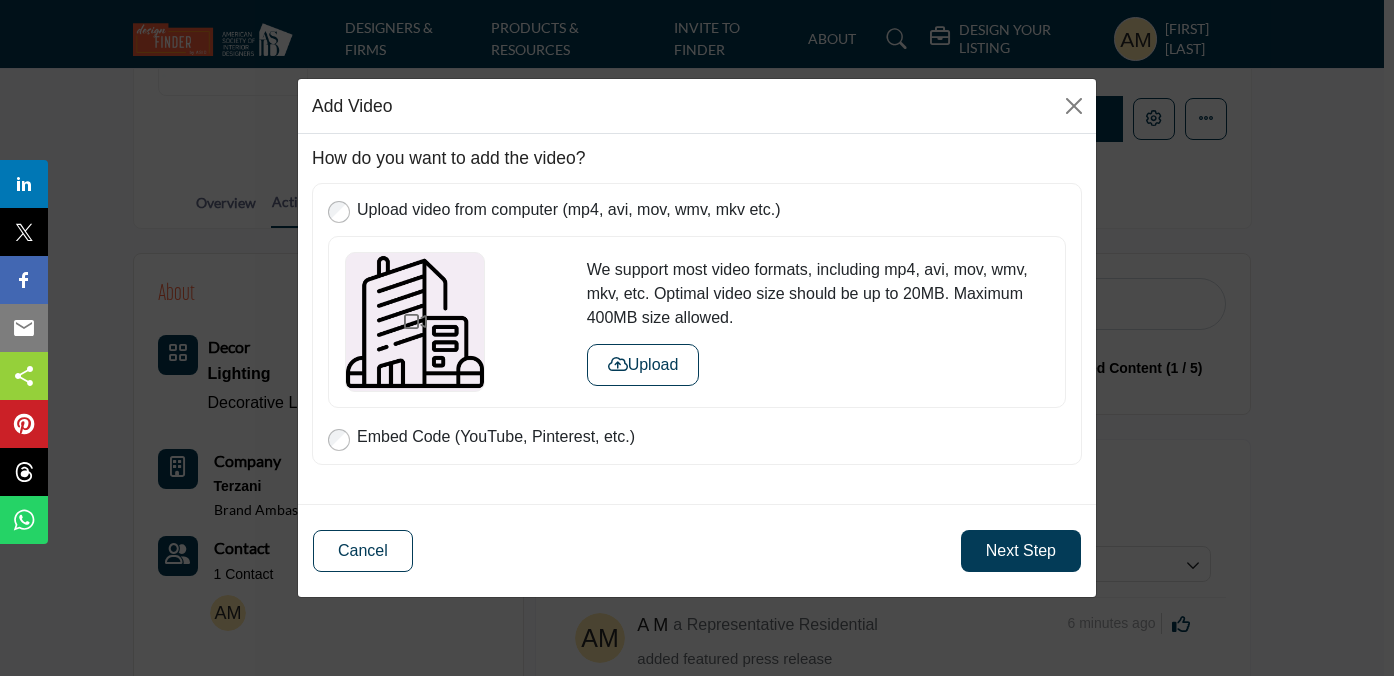 click at bounding box center (618, 364) 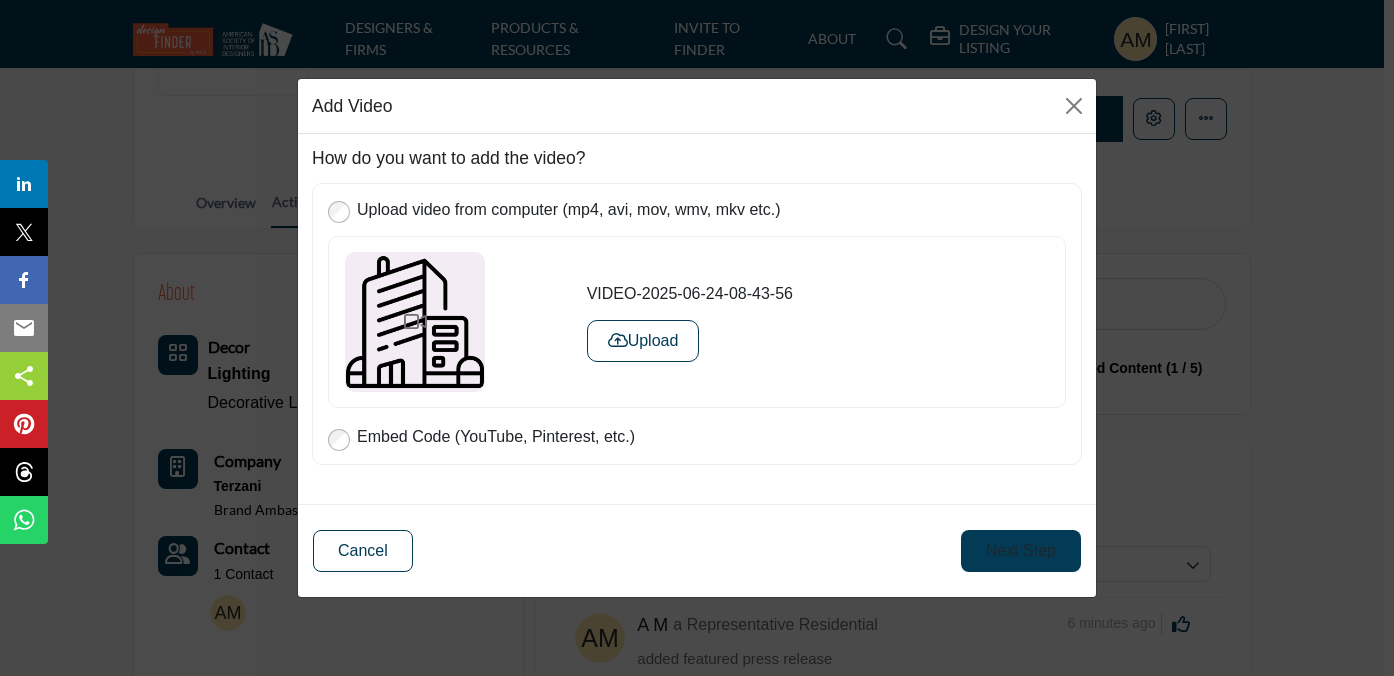 click on "Next Step" at bounding box center (1021, 551) 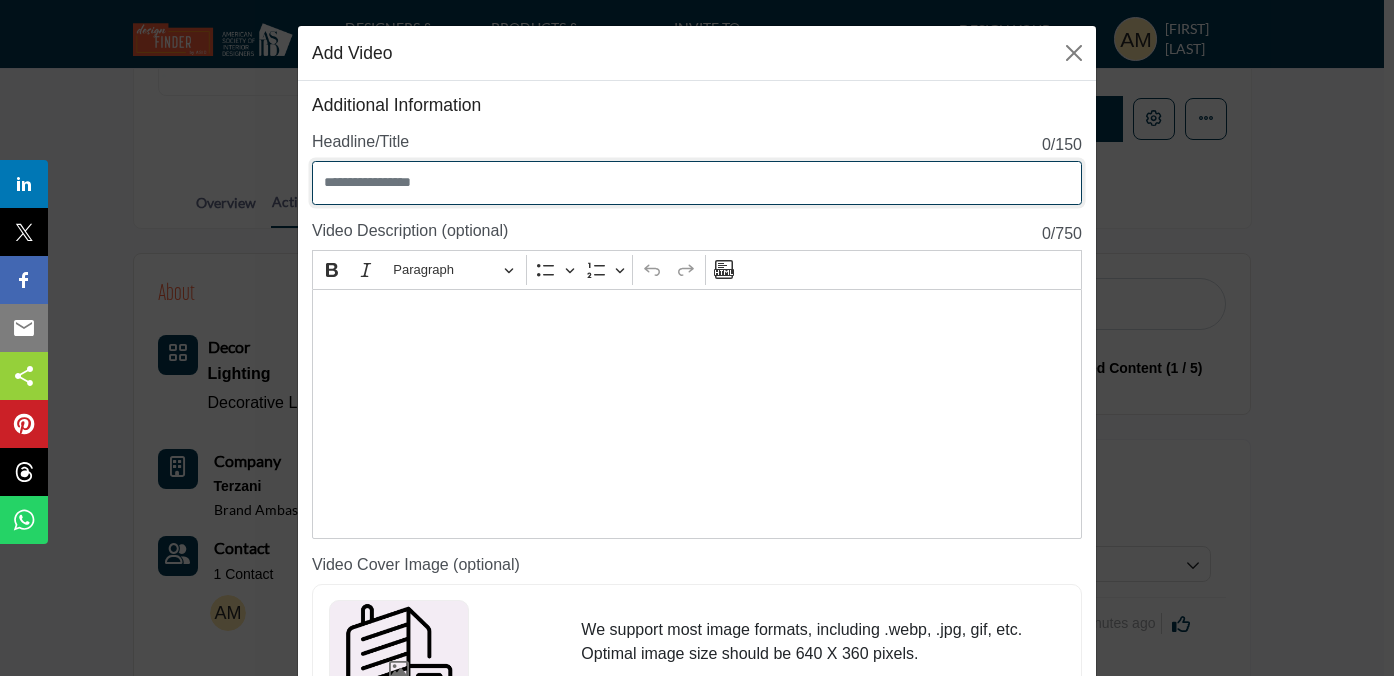 click at bounding box center (697, 183) 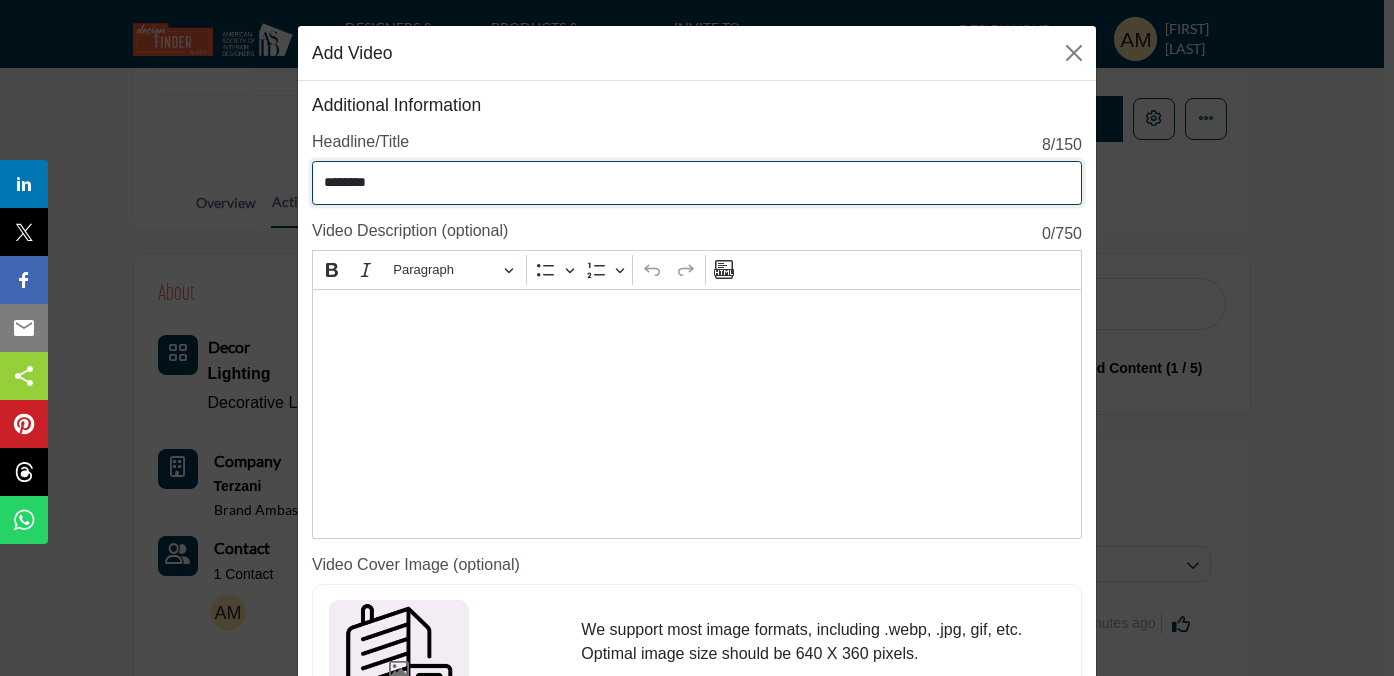 type on "*******" 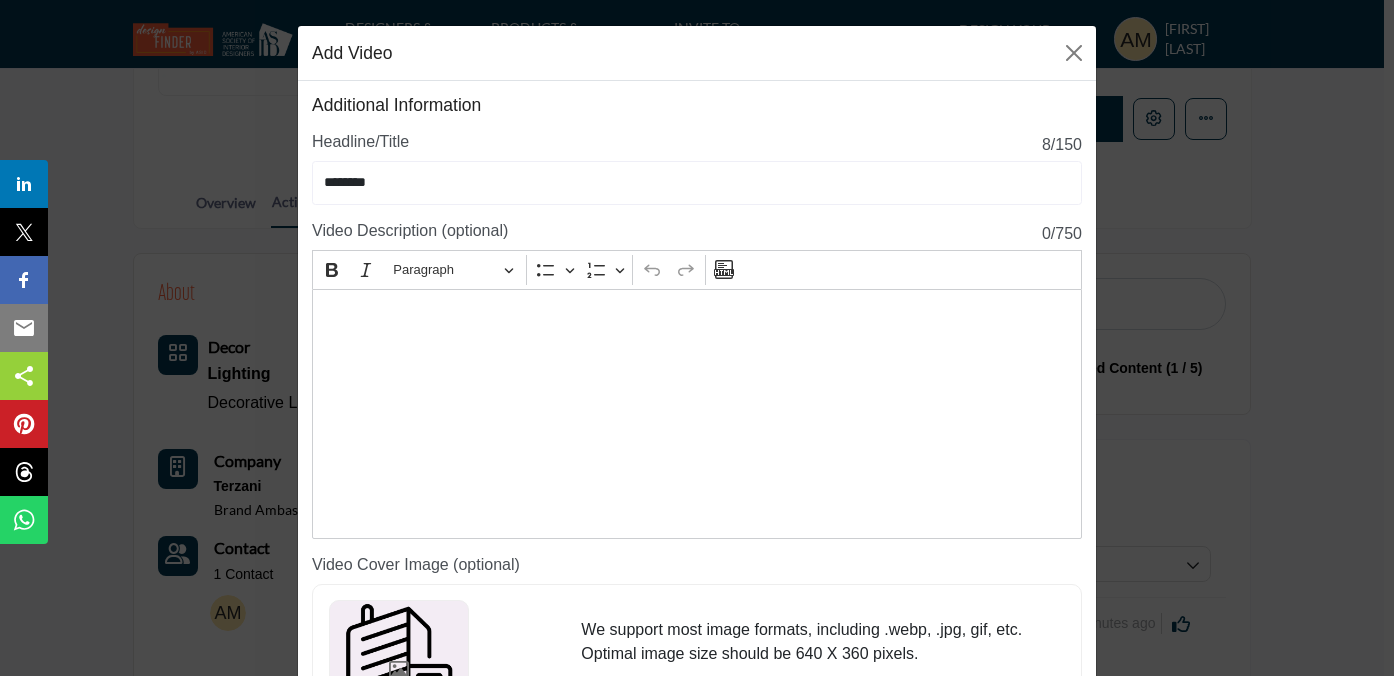 click at bounding box center [697, 317] 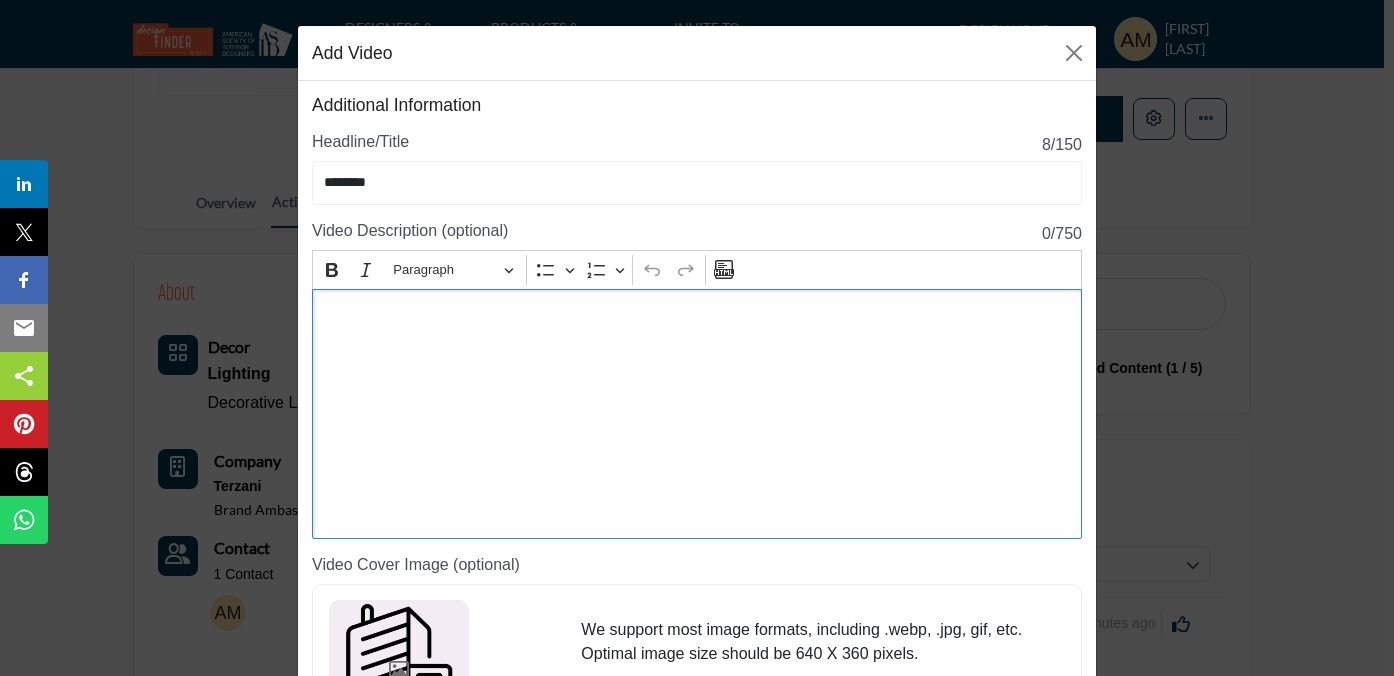 click on "Video Description (optional)" at bounding box center (410, 231) 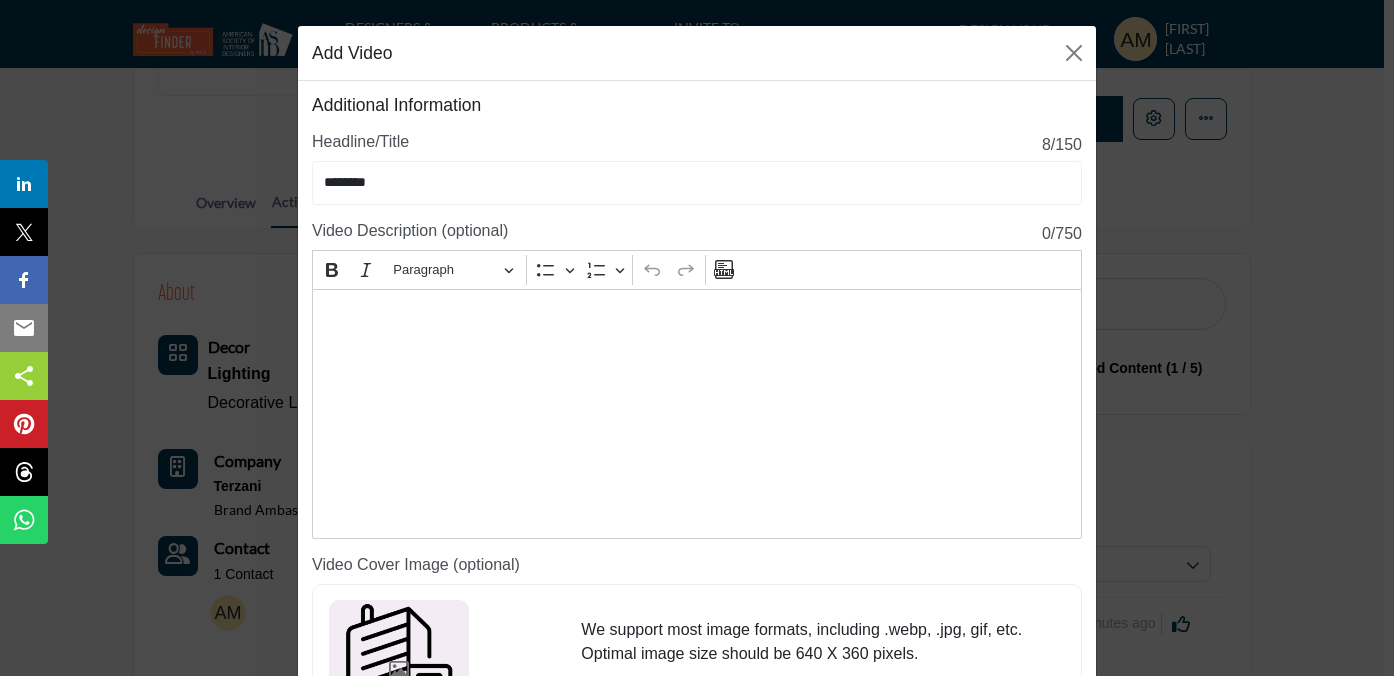 click on "Video Description (optional)" at bounding box center [410, 231] 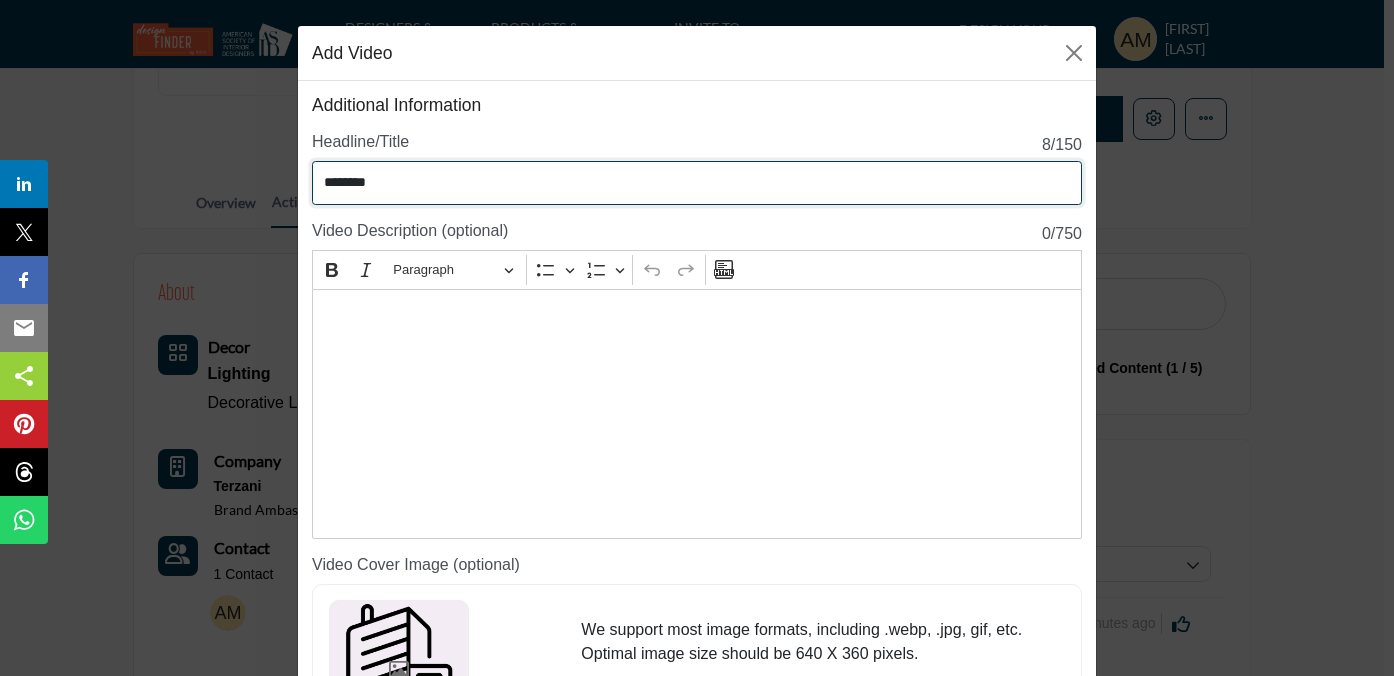 click on "*******" at bounding box center [697, 183] 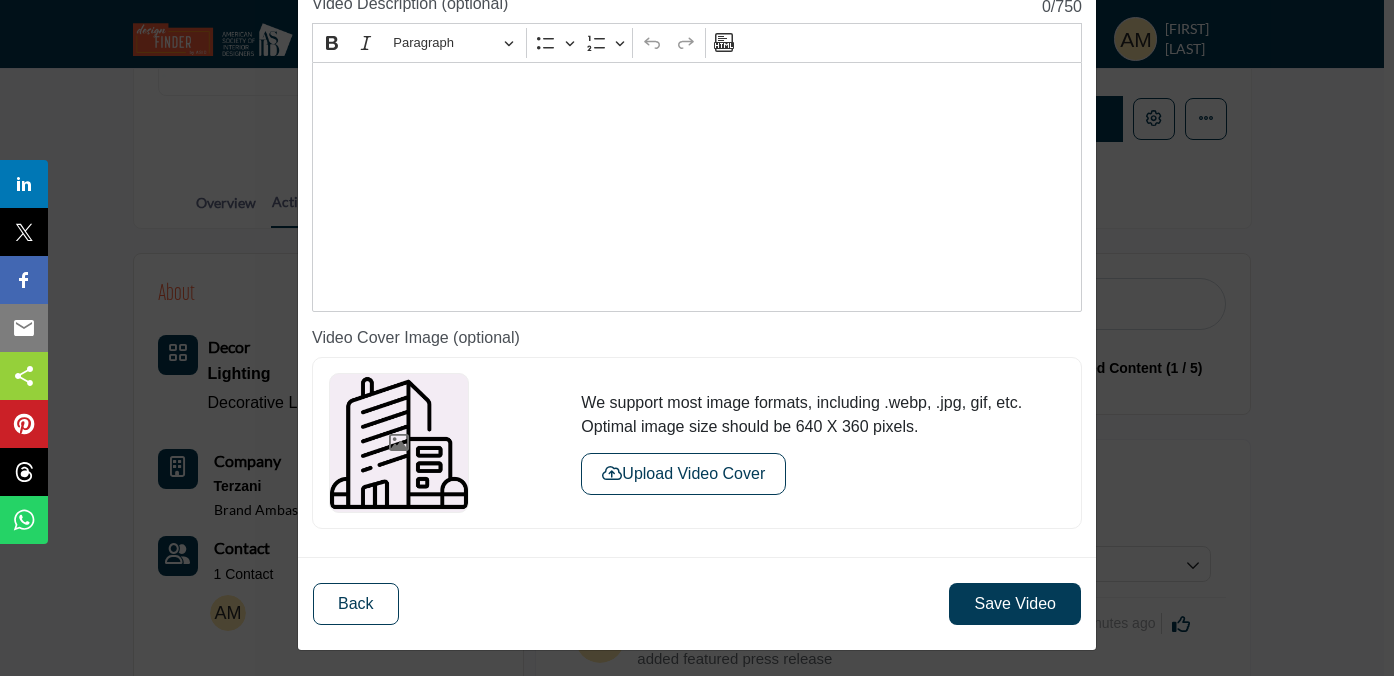 scroll, scrollTop: 226, scrollLeft: 0, axis: vertical 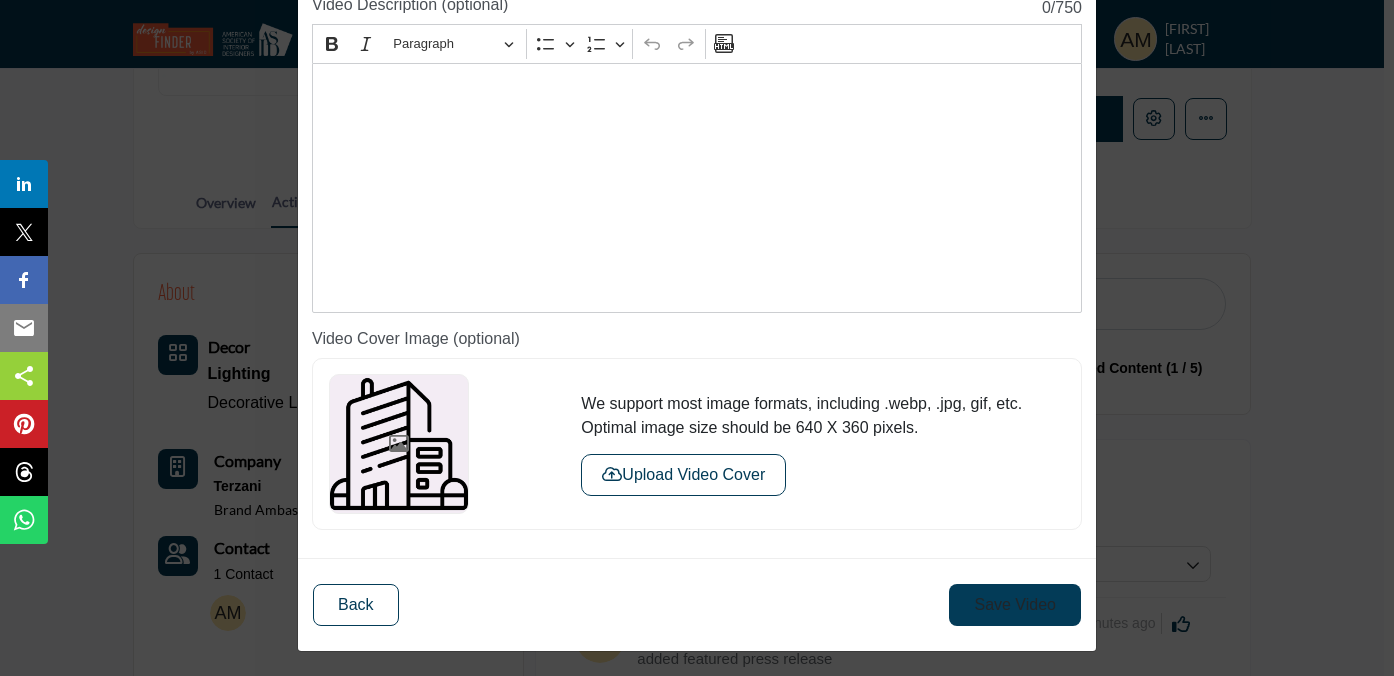 click on "Save Video" at bounding box center [1015, 605] 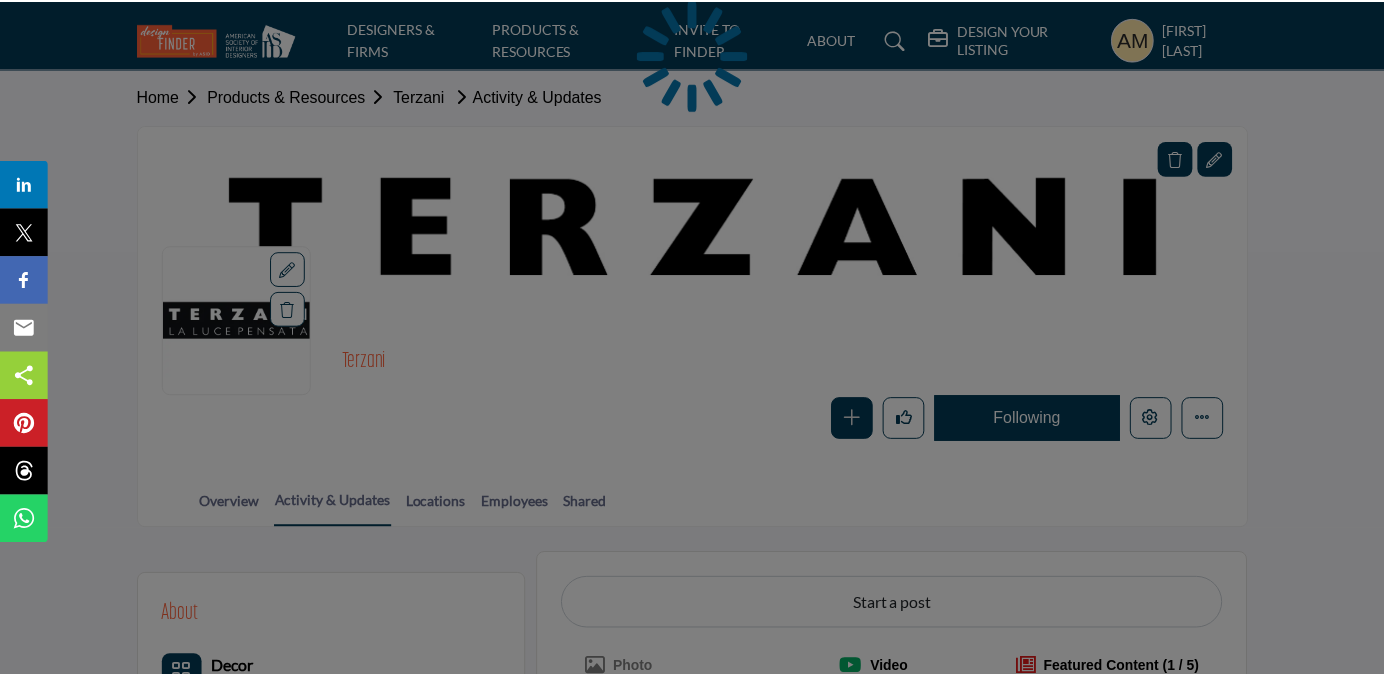 scroll, scrollTop: 0, scrollLeft: 0, axis: both 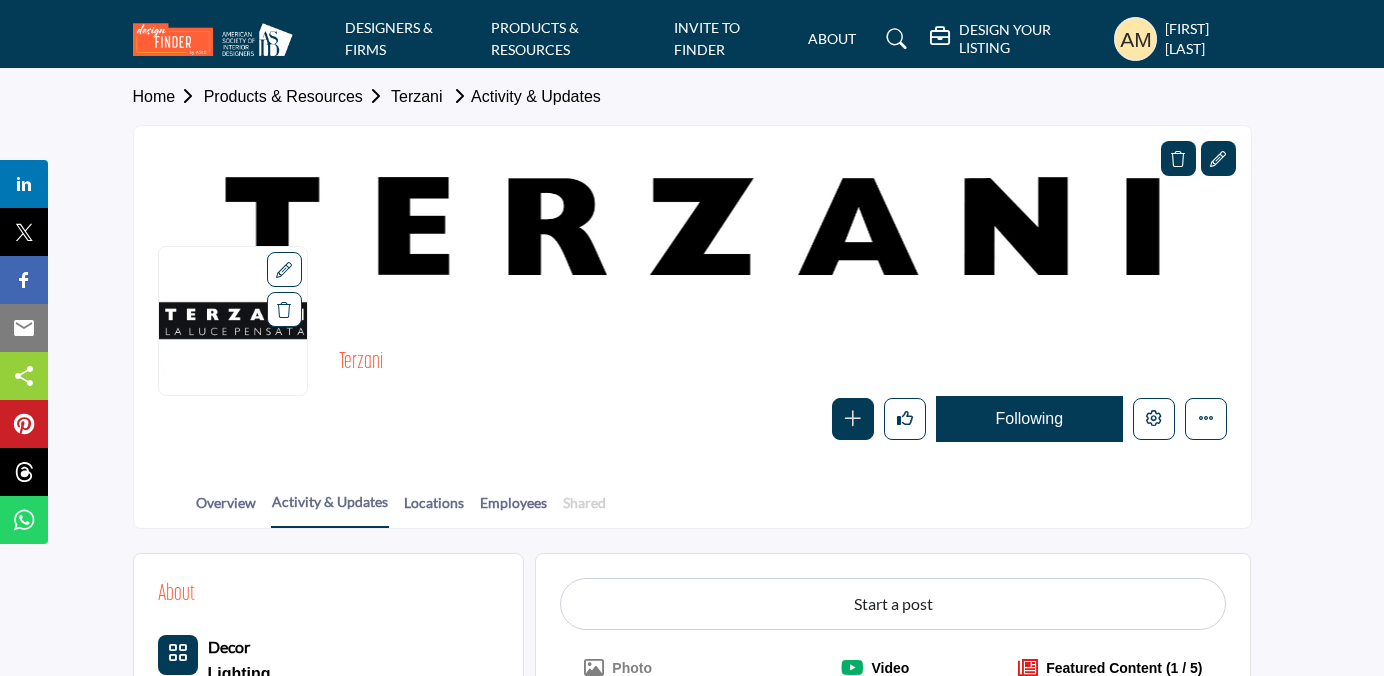 click on "Shared" at bounding box center [584, 509] 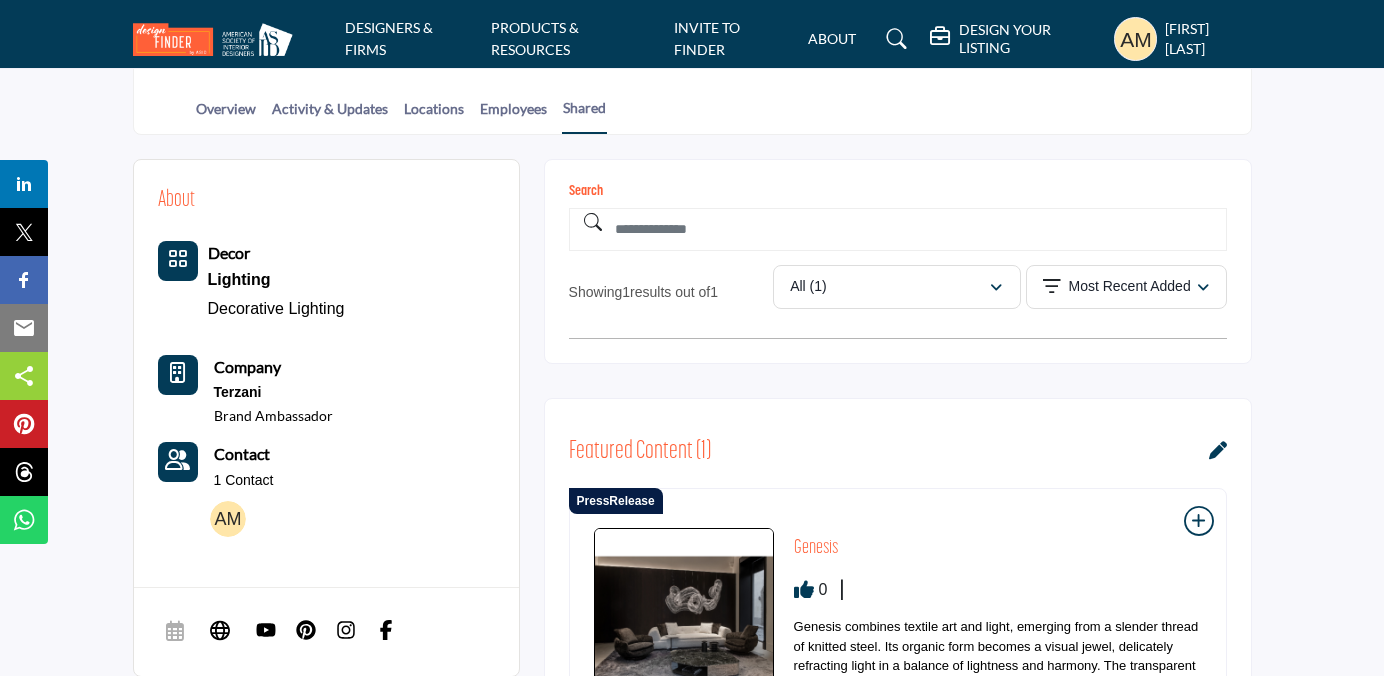 scroll, scrollTop: 726, scrollLeft: 0, axis: vertical 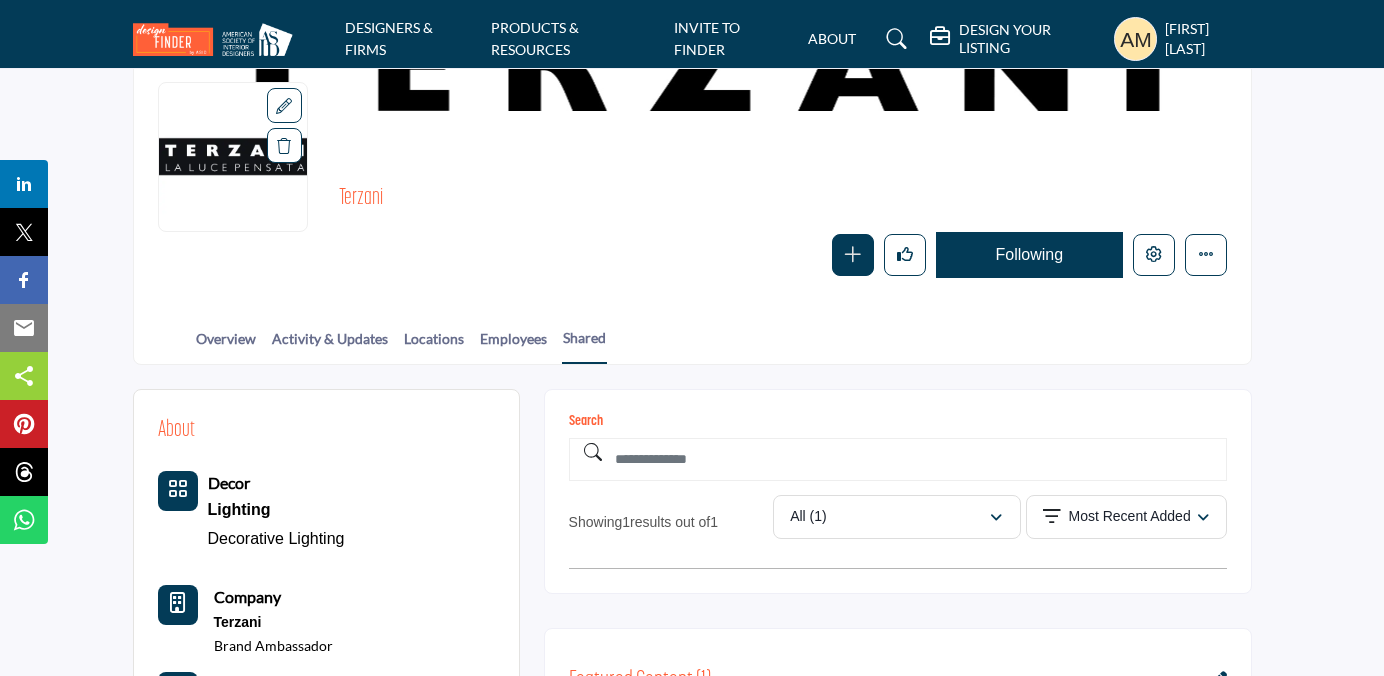 click at bounding box center (996, 517) 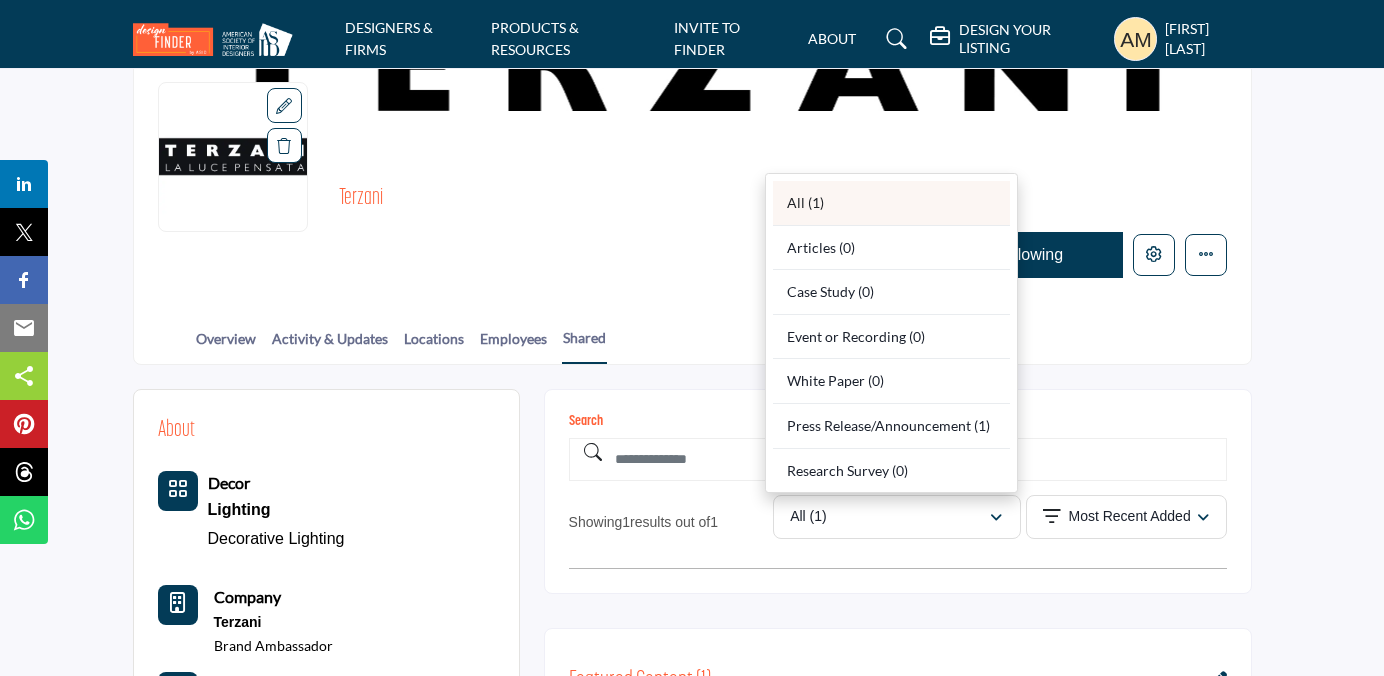 click on "All (1)" at bounding box center [891, 203] 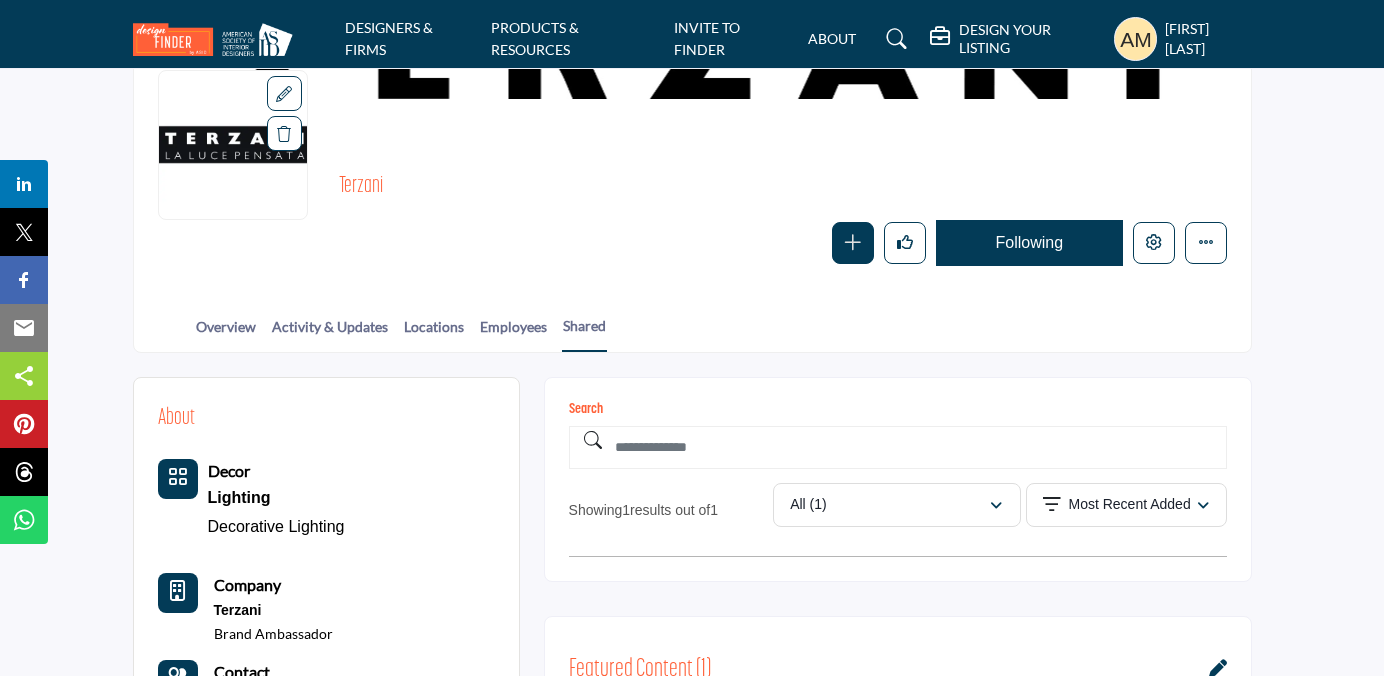 scroll, scrollTop: 179, scrollLeft: 0, axis: vertical 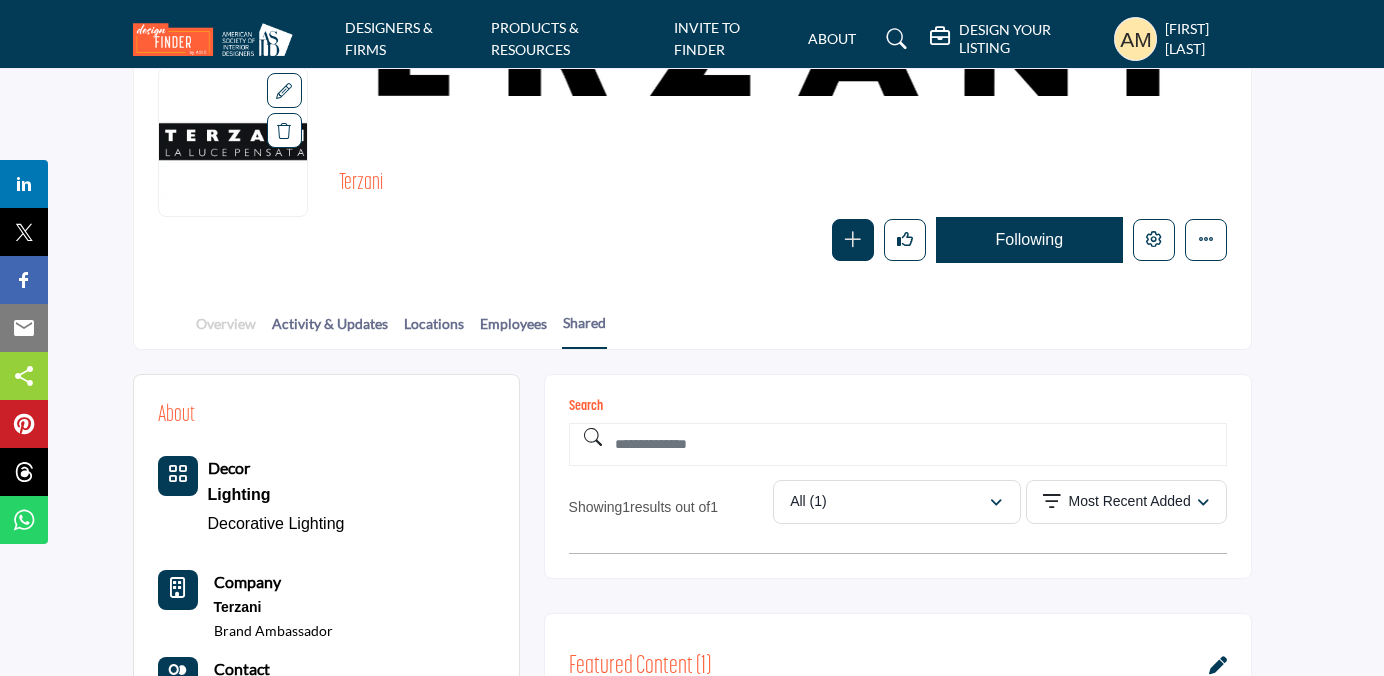 click on "Overview" at bounding box center [226, 330] 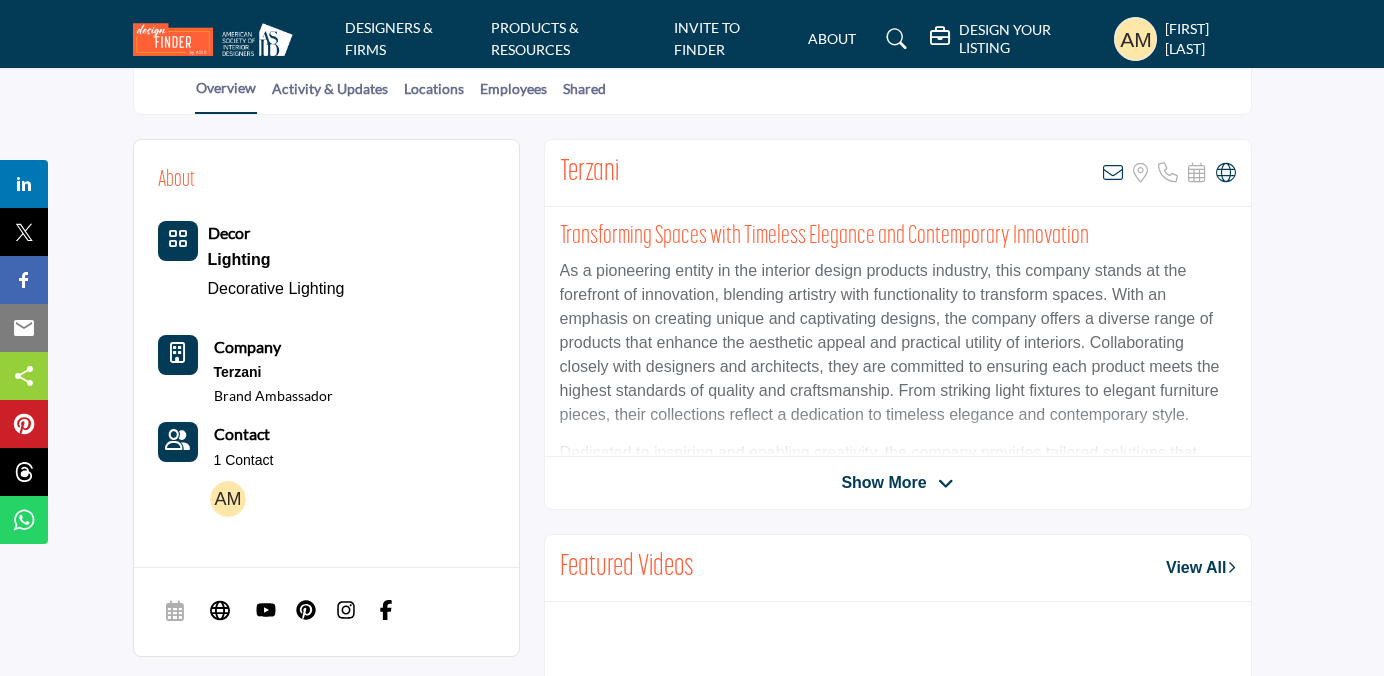 scroll, scrollTop: 591, scrollLeft: 0, axis: vertical 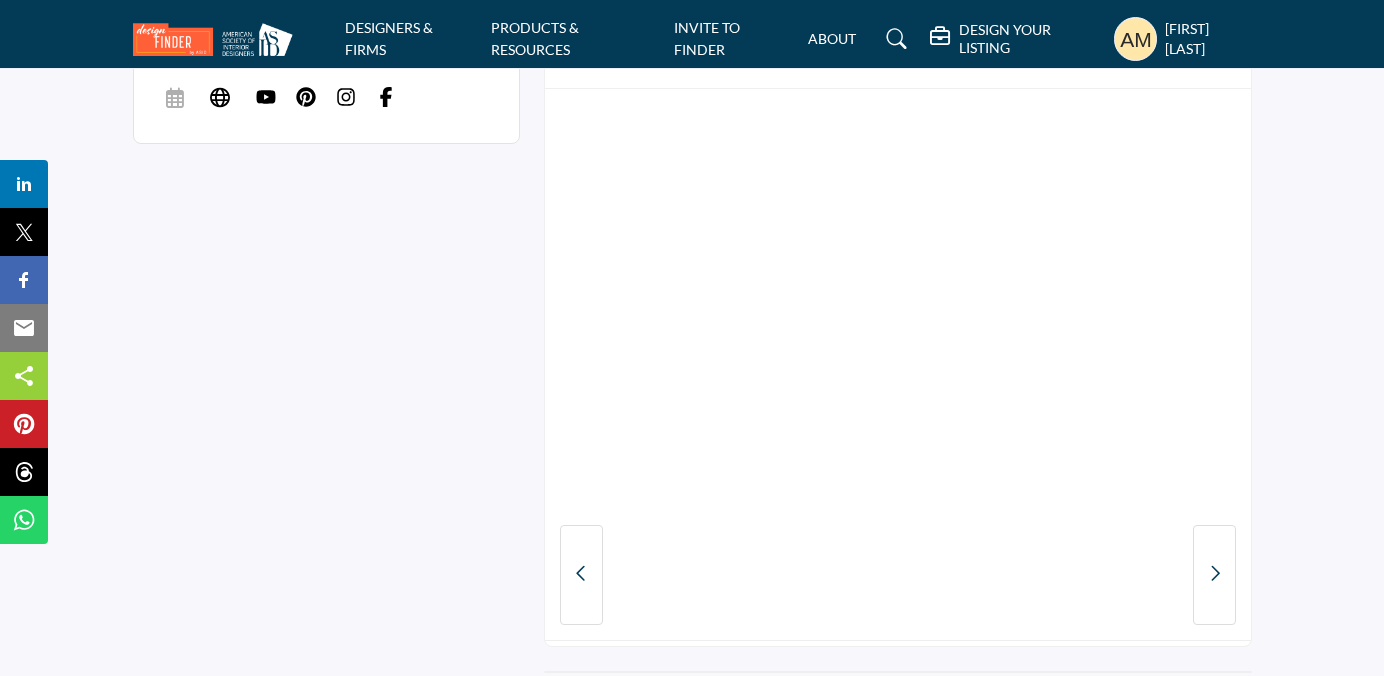 click at bounding box center (898, 575) 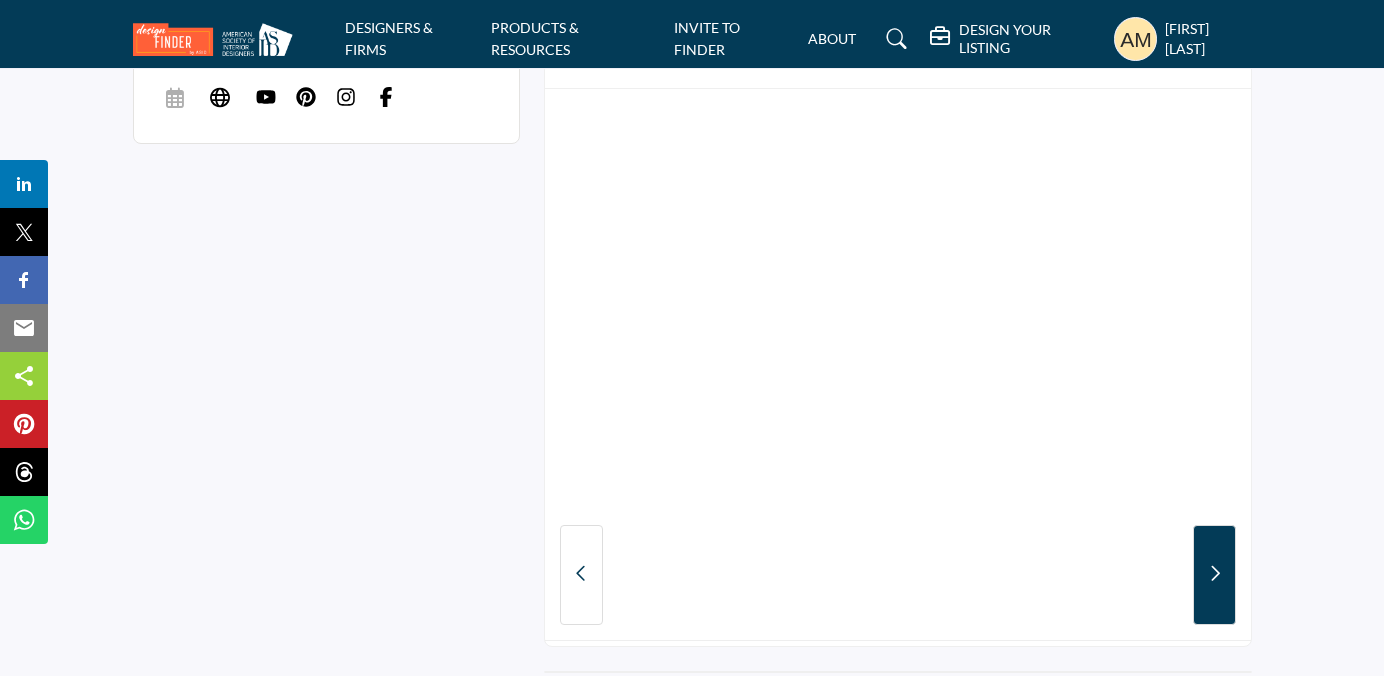 click at bounding box center [1214, 575] 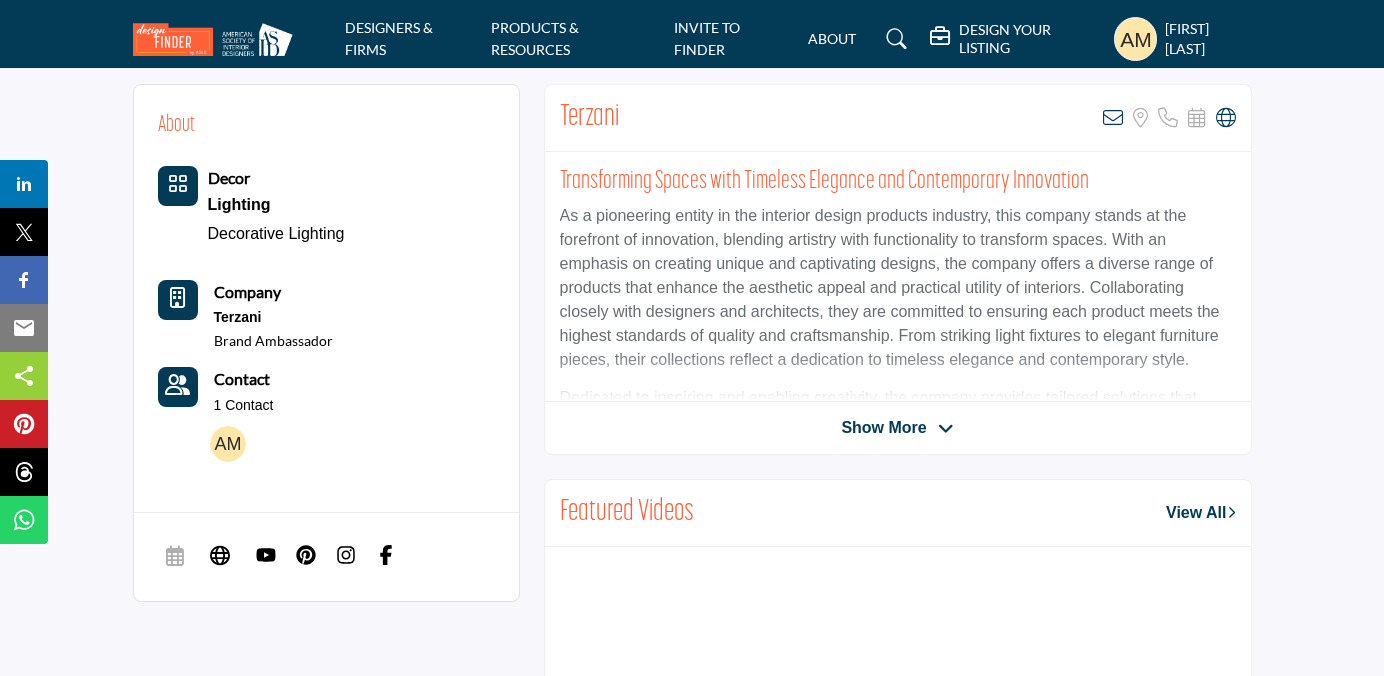 scroll, scrollTop: 470, scrollLeft: 0, axis: vertical 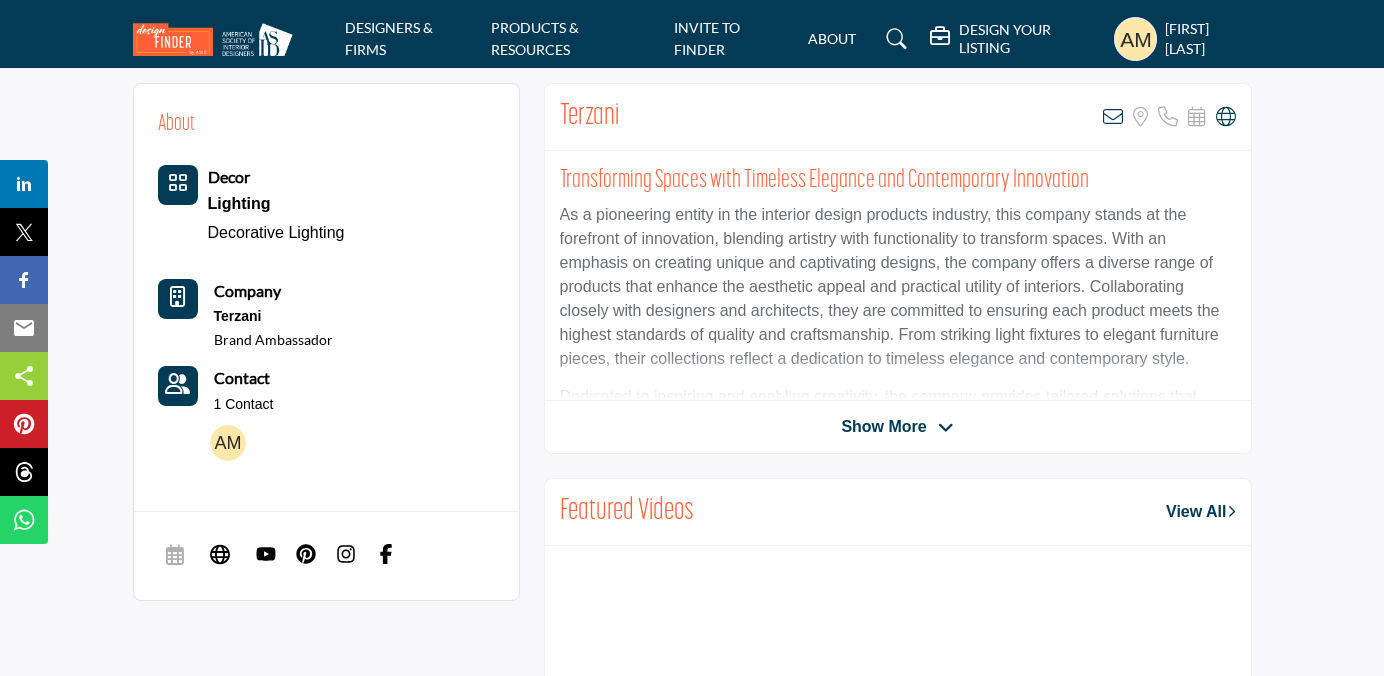 click on "View All" at bounding box center (1200, 512) 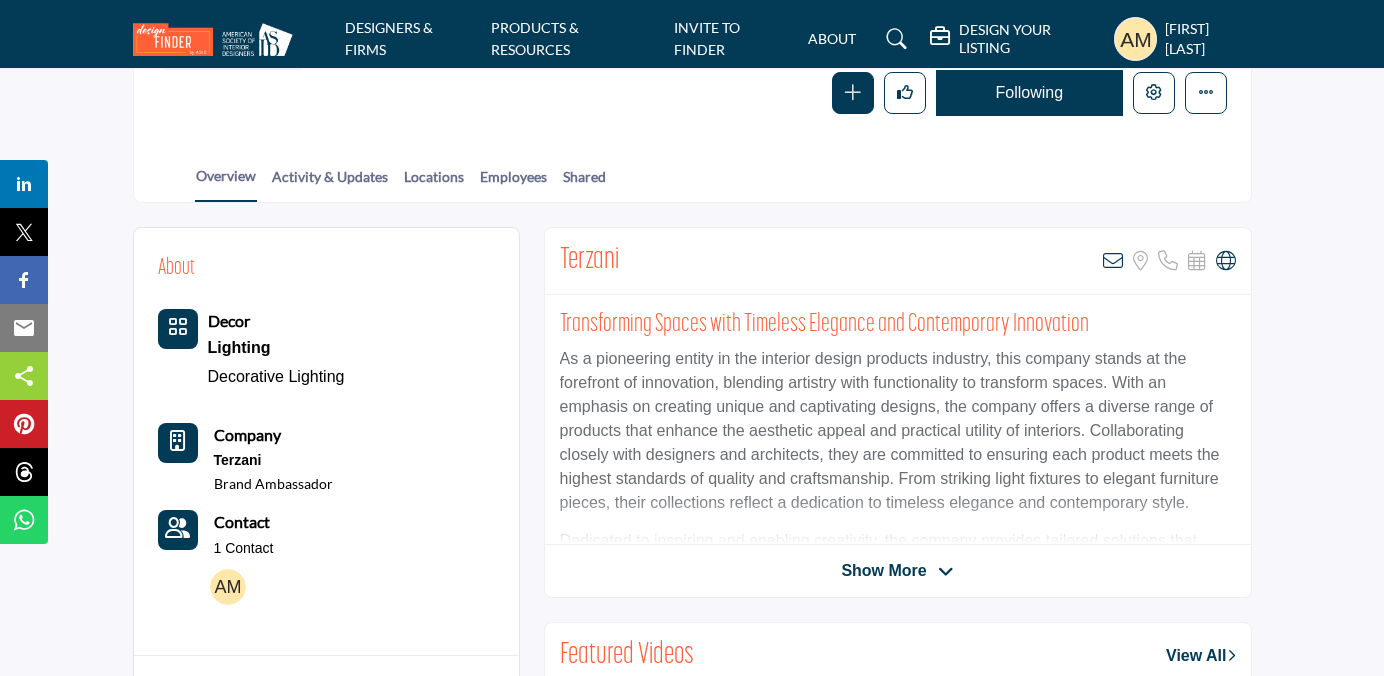 scroll, scrollTop: 322, scrollLeft: 0, axis: vertical 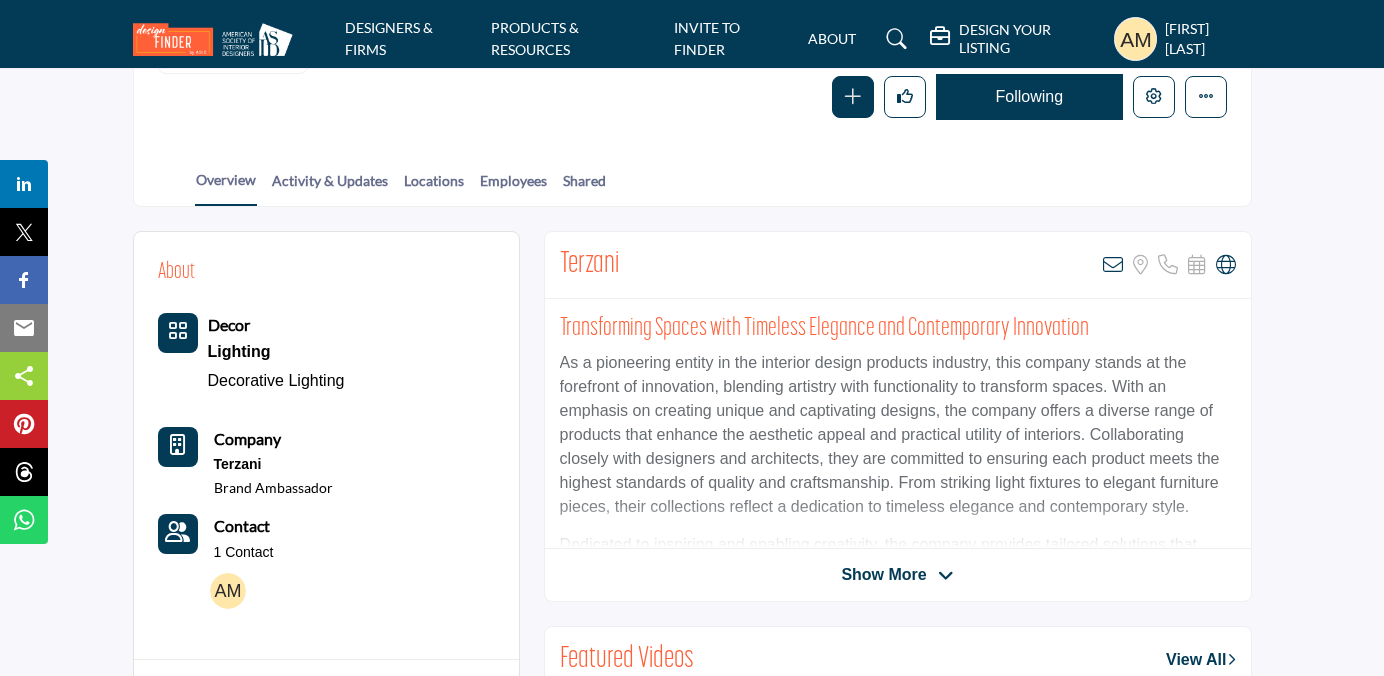 click on "Show More" at bounding box center (897, 575) 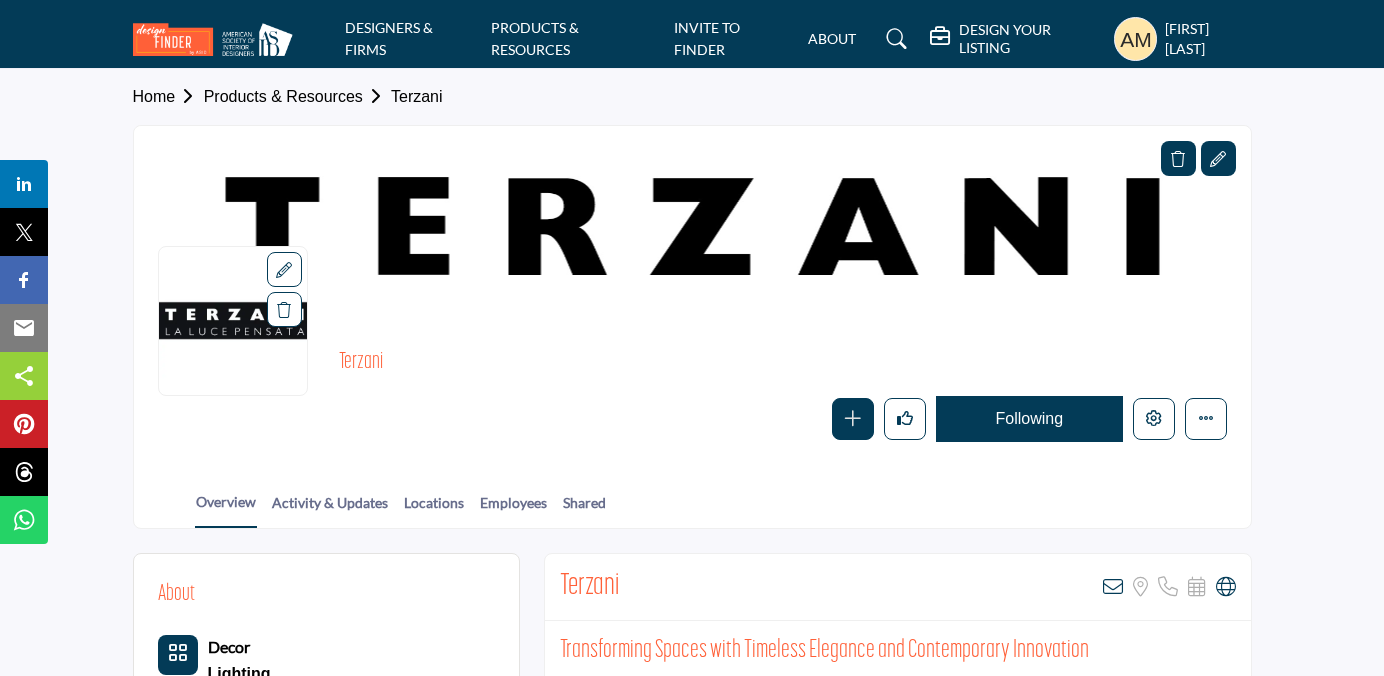 scroll, scrollTop: 0, scrollLeft: 0, axis: both 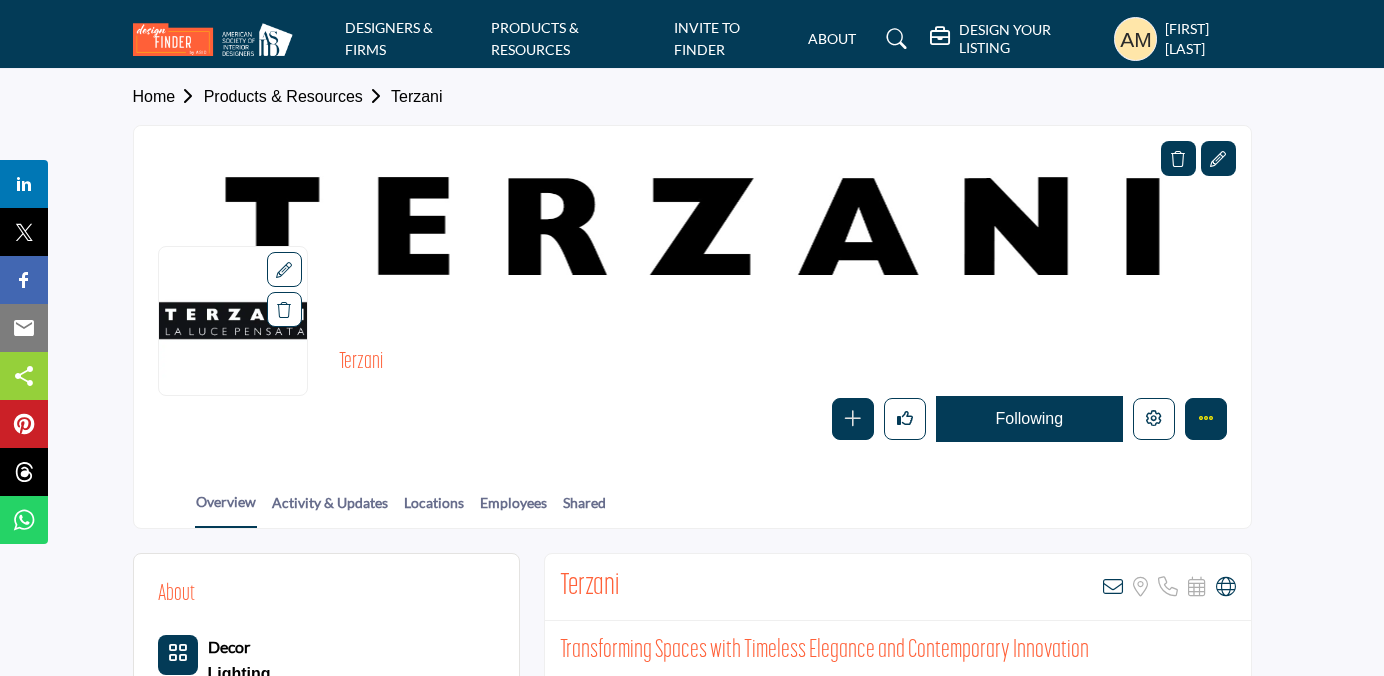 click at bounding box center (1206, 419) 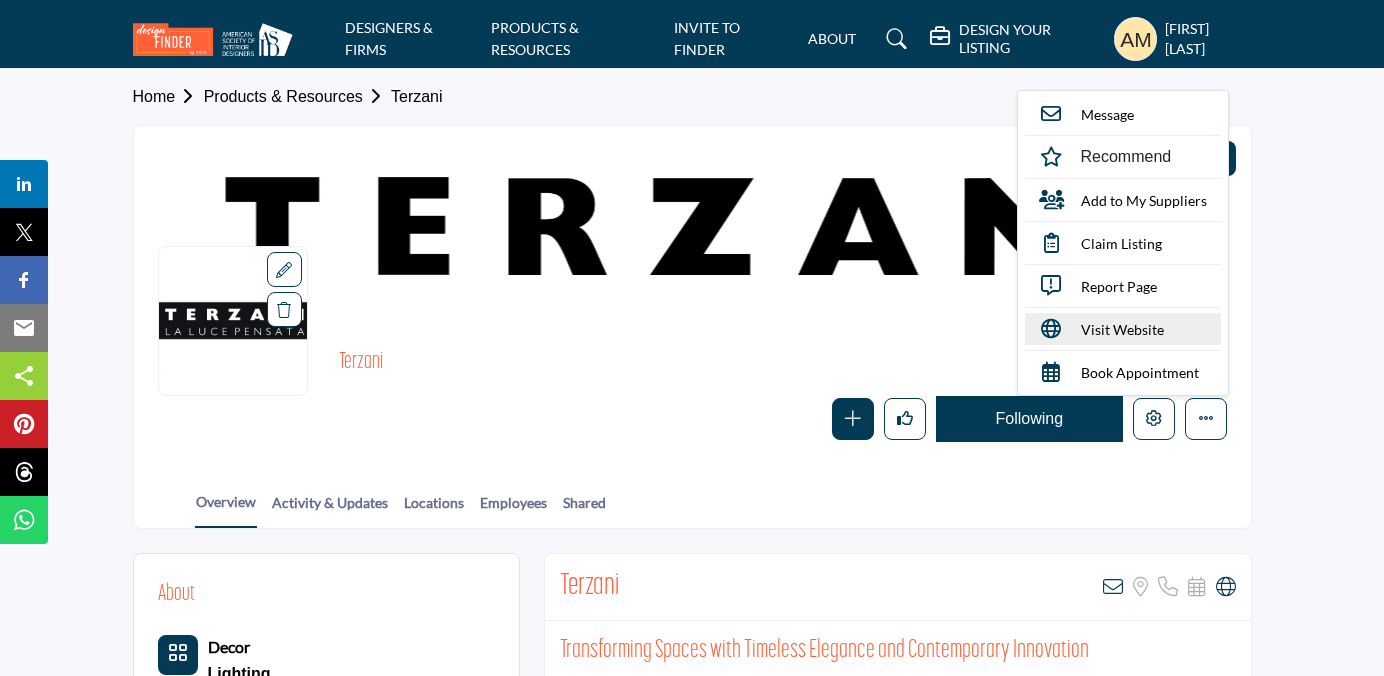 click on "Visit Website" at bounding box center (1122, 329) 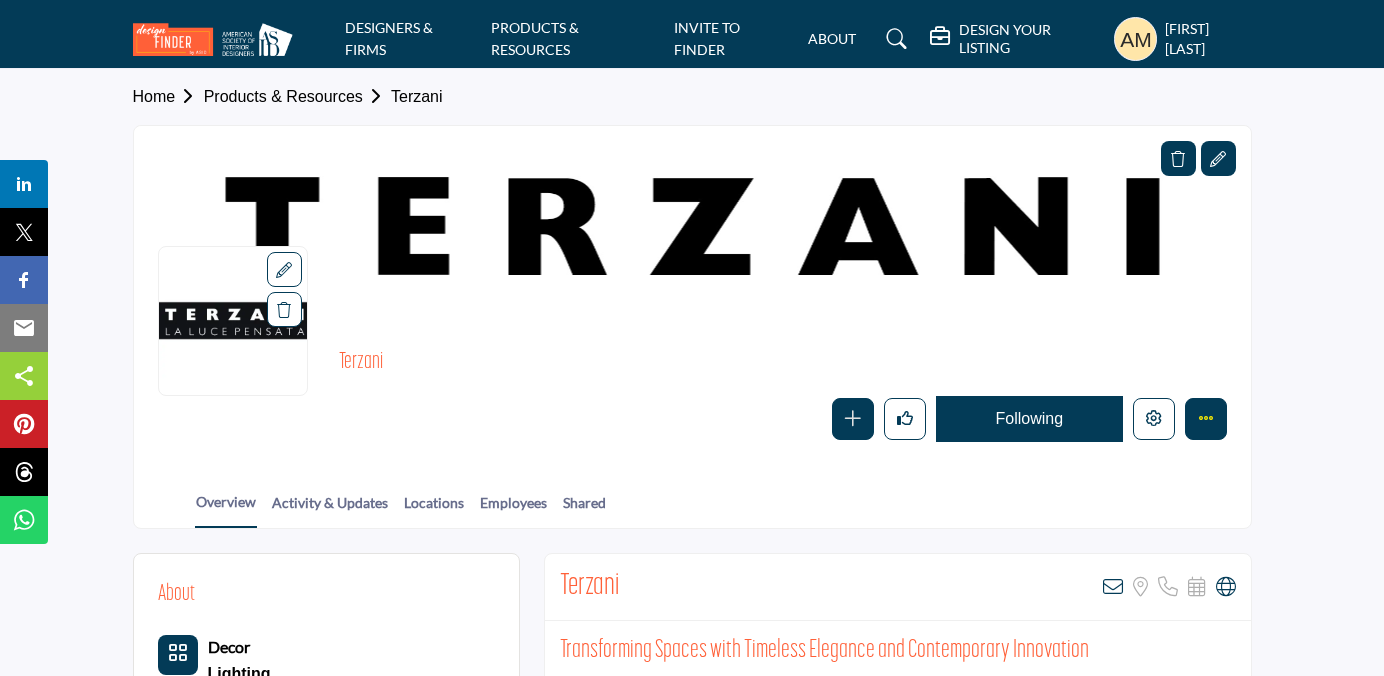 click at bounding box center (1206, 418) 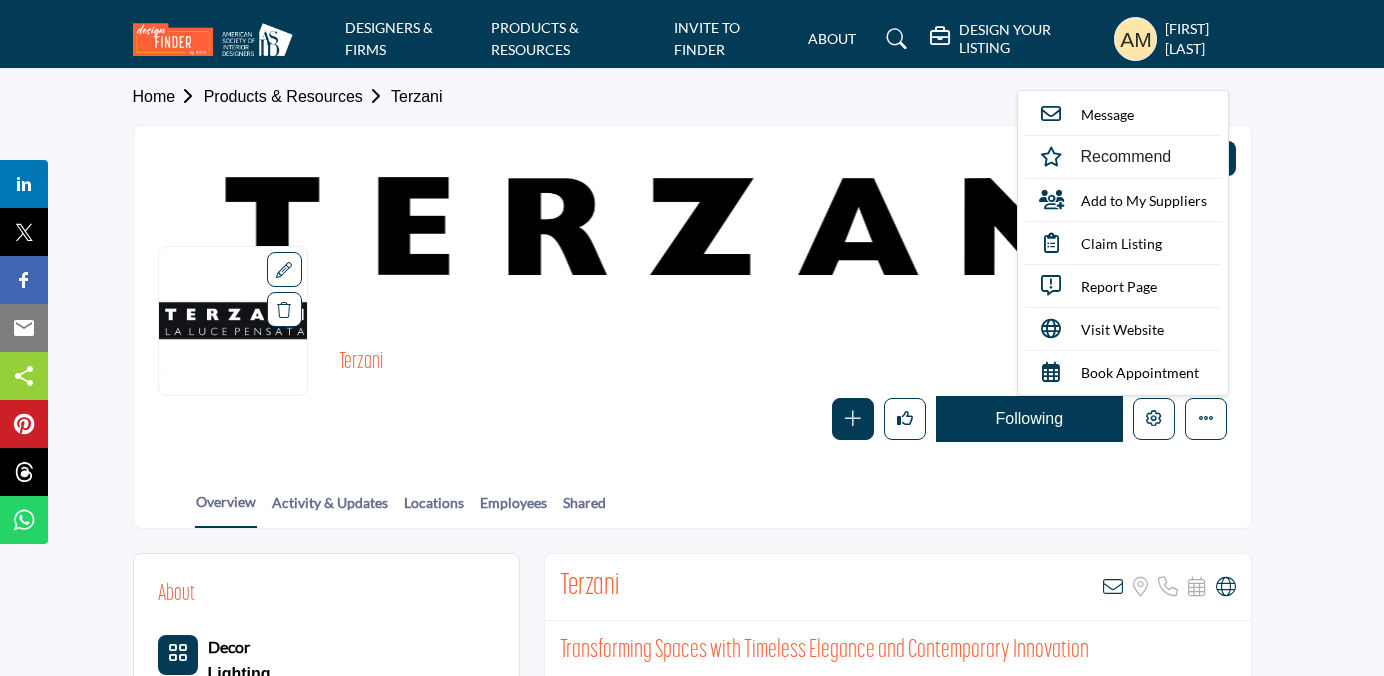 click on "DESIGN YOUR LISTING" at bounding box center (1031, 39) 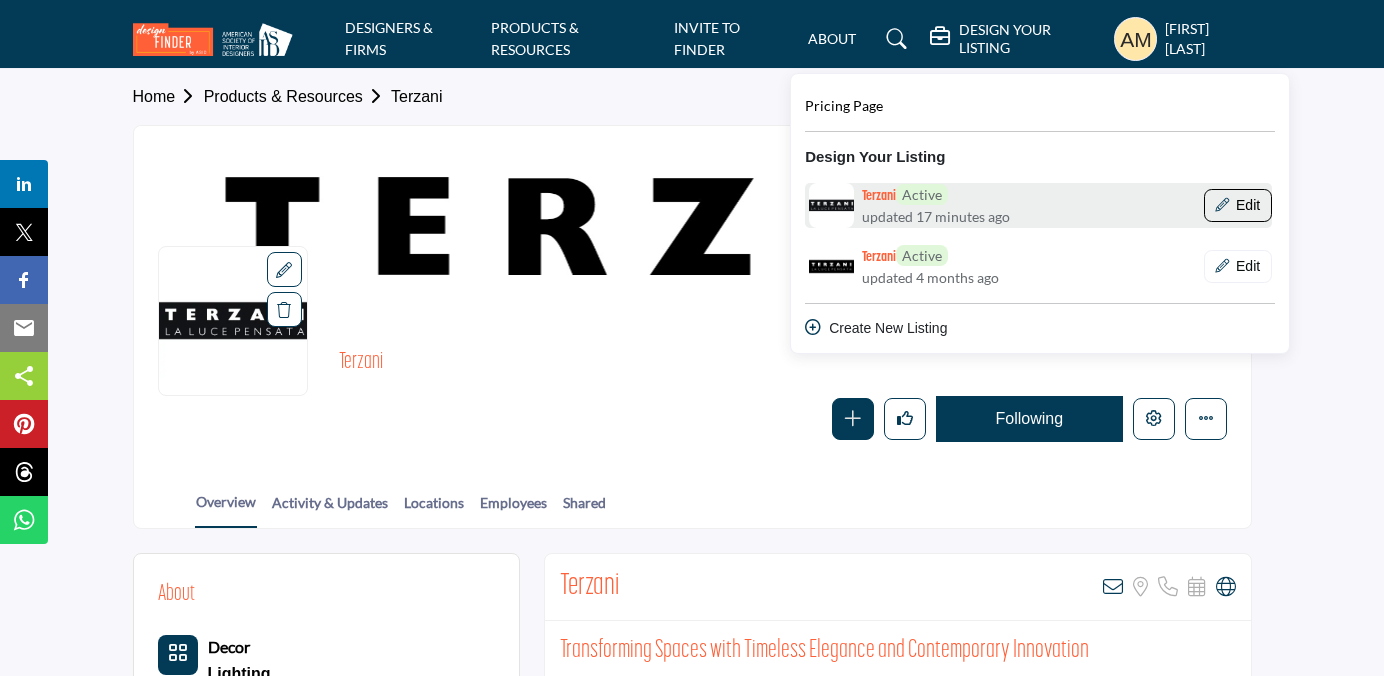 click on "Edit" at bounding box center (1238, 206) 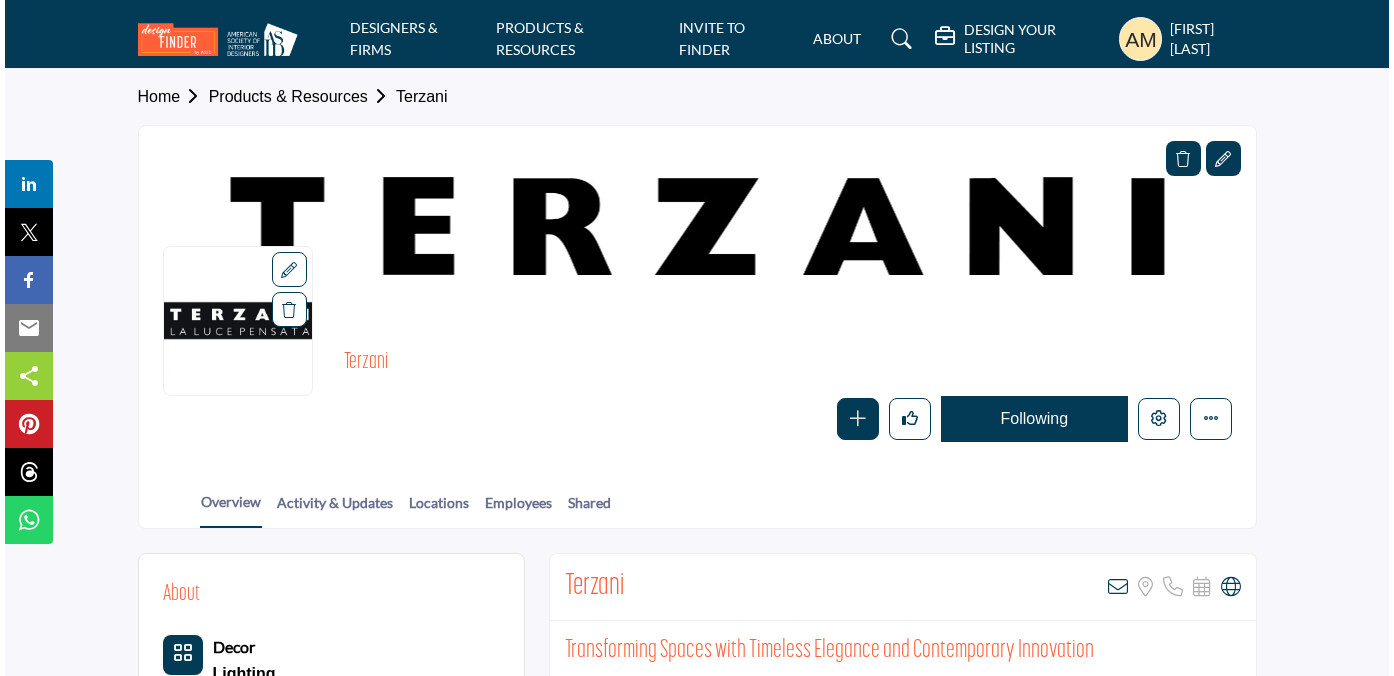 scroll, scrollTop: 0, scrollLeft: 0, axis: both 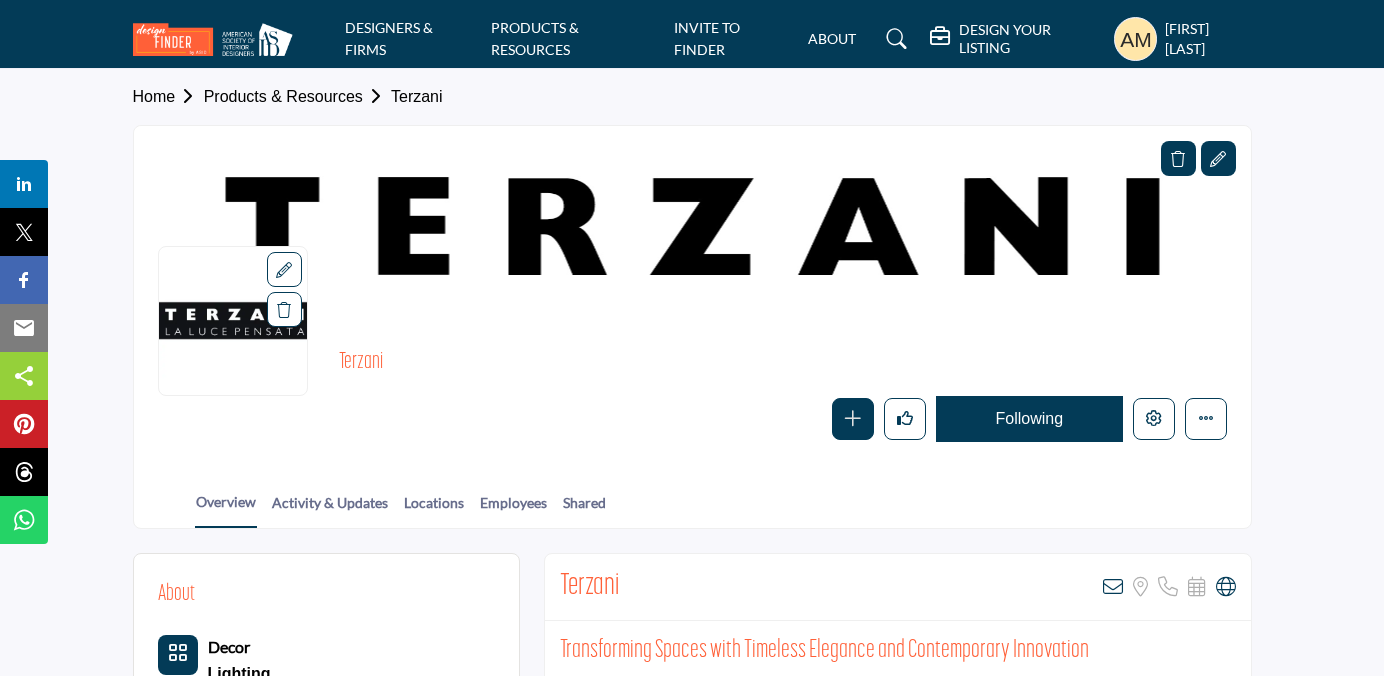 click at bounding box center [1136, 39] 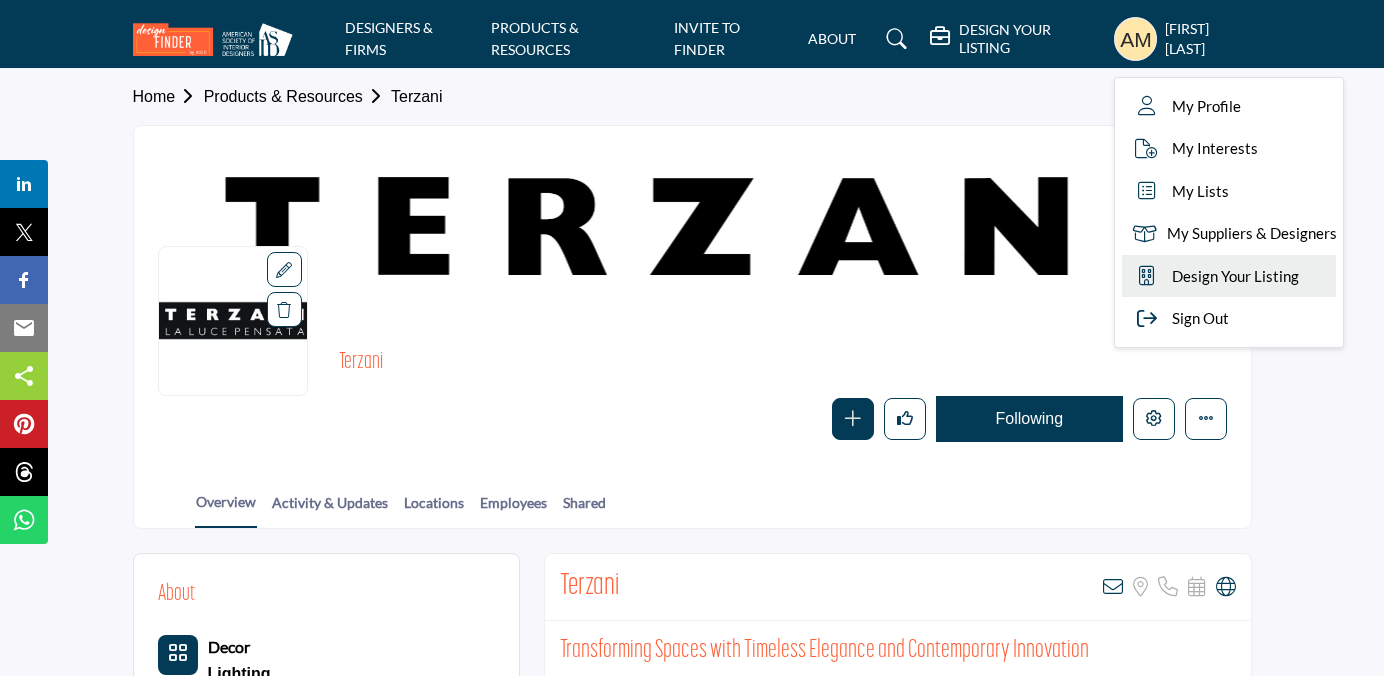 click on "Design Your Listing" at bounding box center (1229, 276) 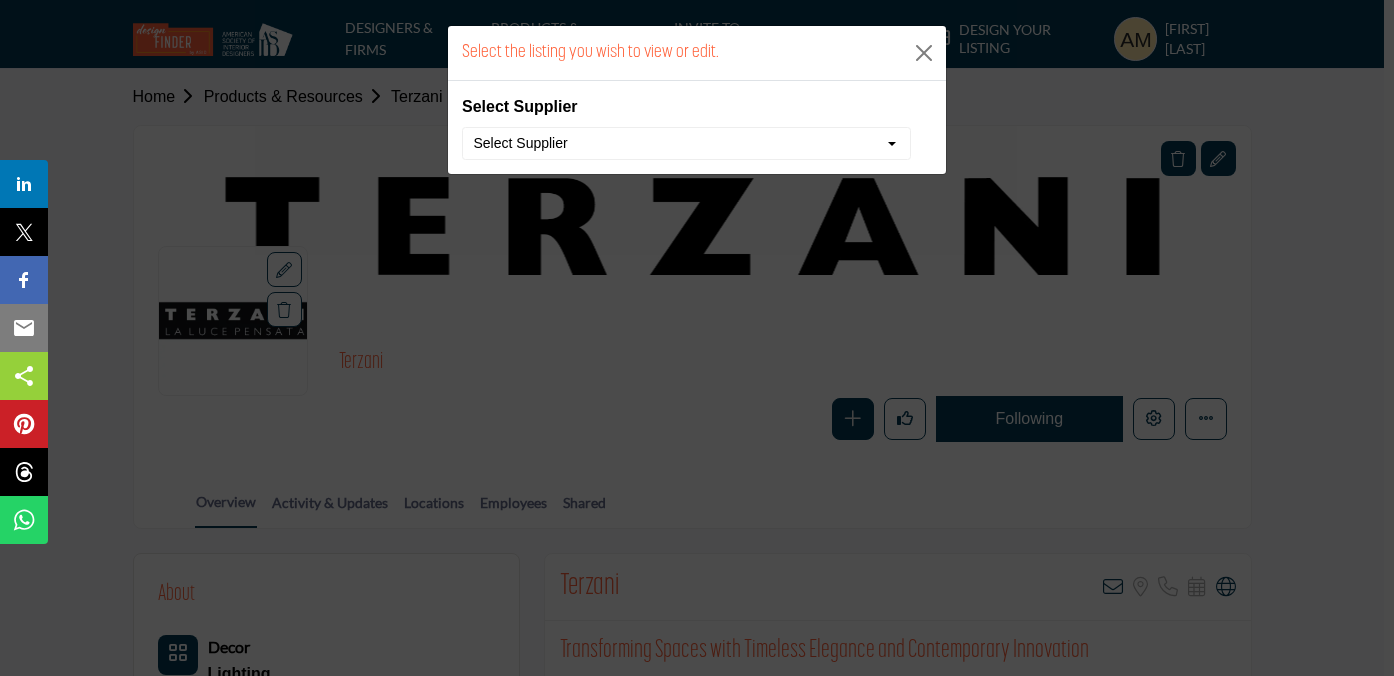 click on "Select Supplier" at bounding box center [686, 144] 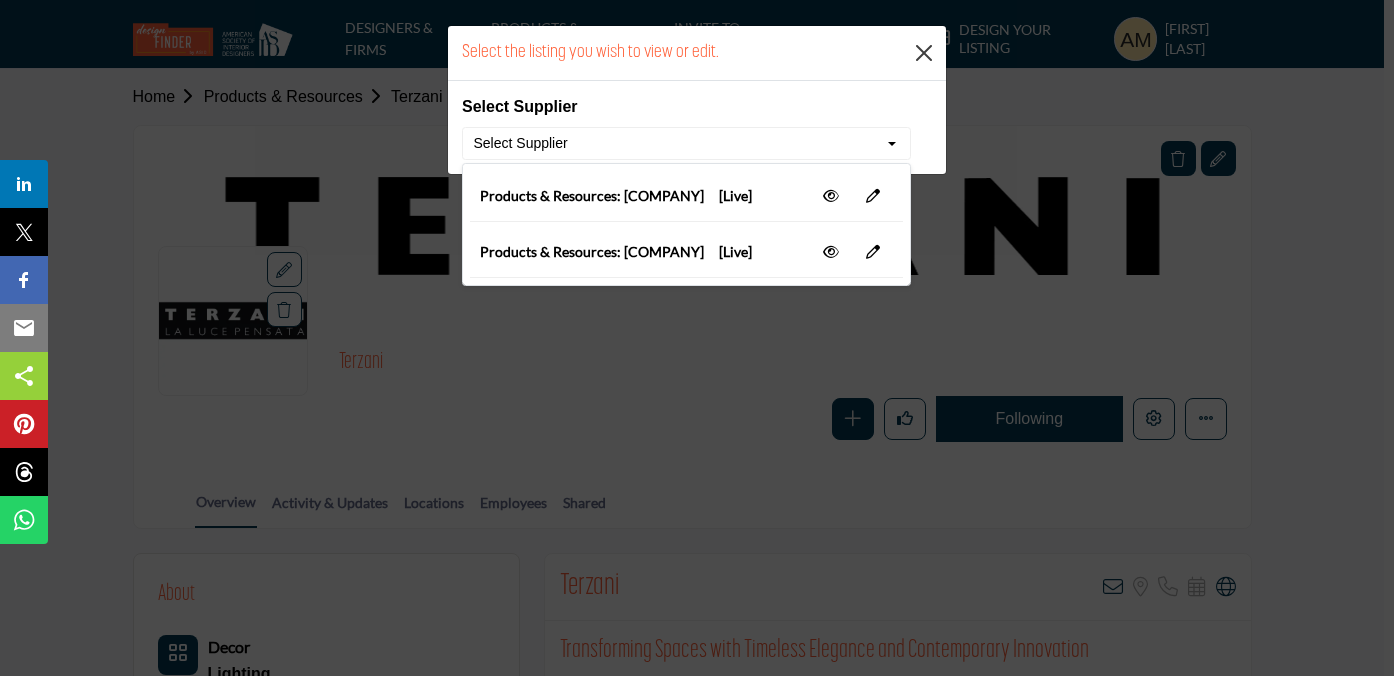 click at bounding box center (924, 53) 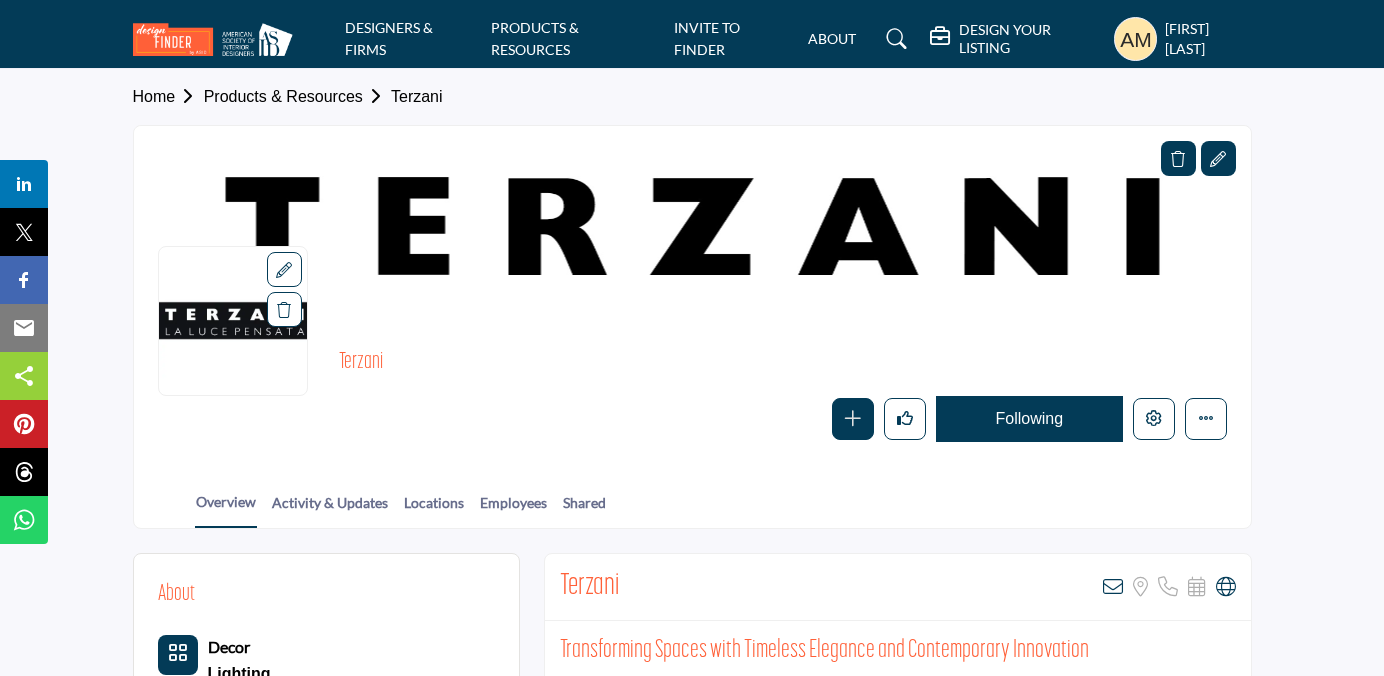 click at bounding box center [1136, 39] 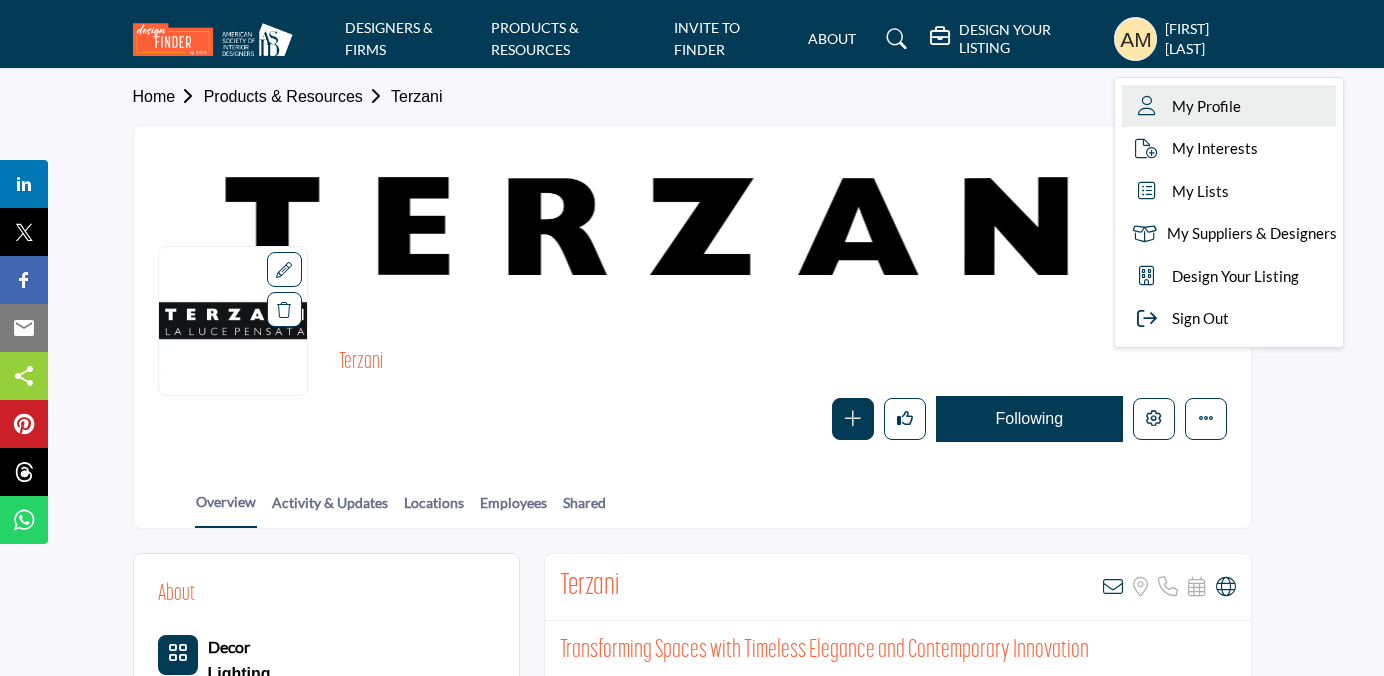click on "My Profile" at bounding box center (1206, 106) 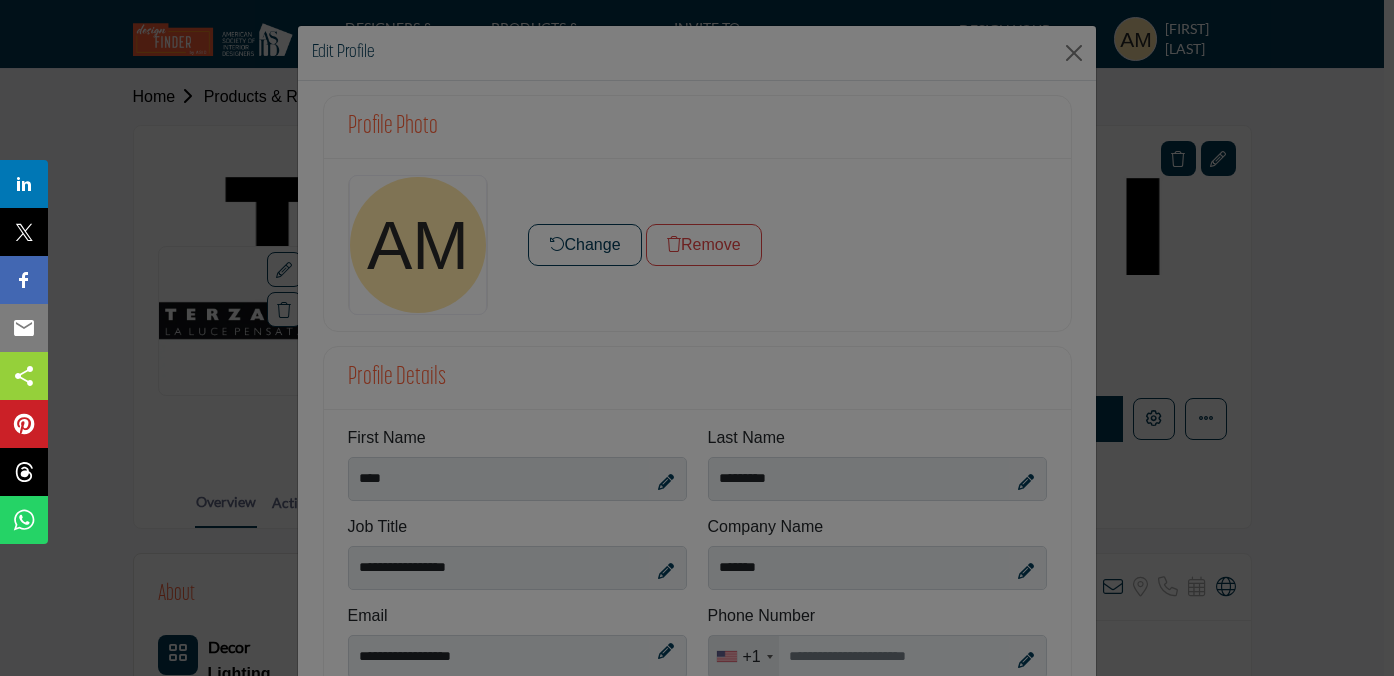 click at bounding box center [697, 338] 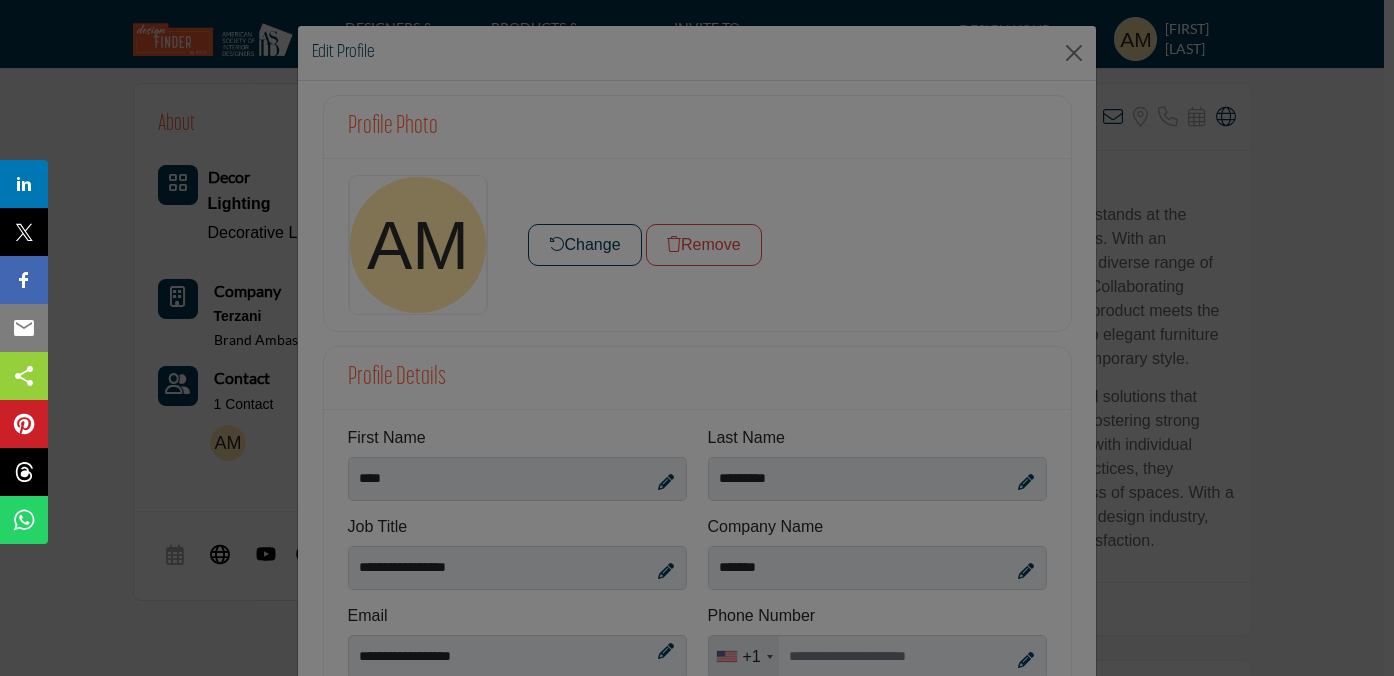 click at bounding box center [697, 338] 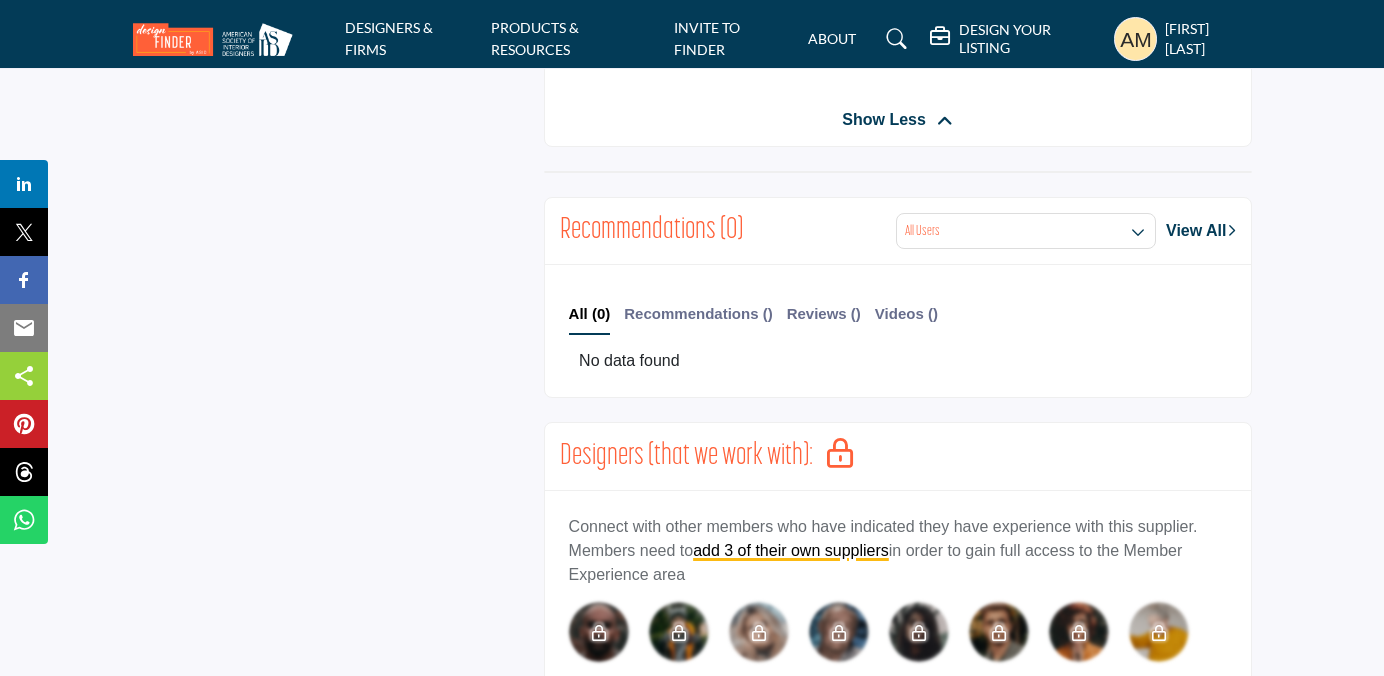 scroll, scrollTop: 0, scrollLeft: 0, axis: both 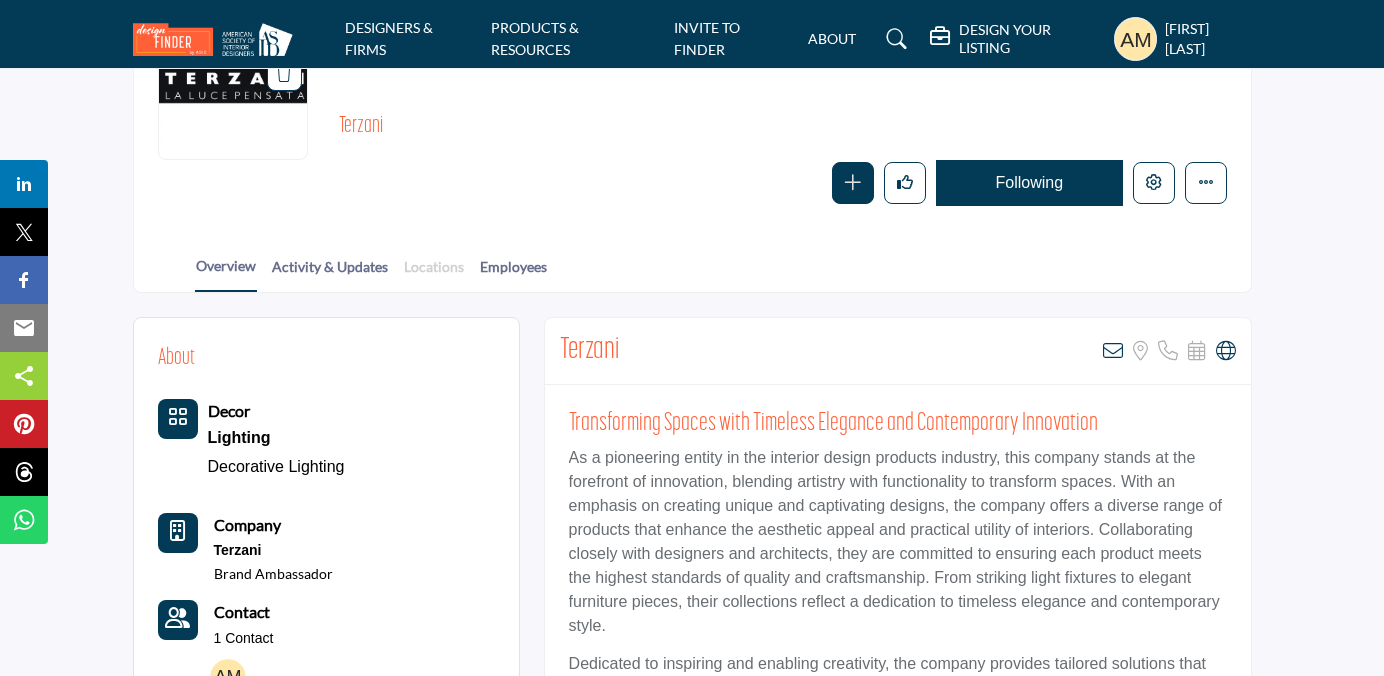 click on "Locations" at bounding box center [434, 273] 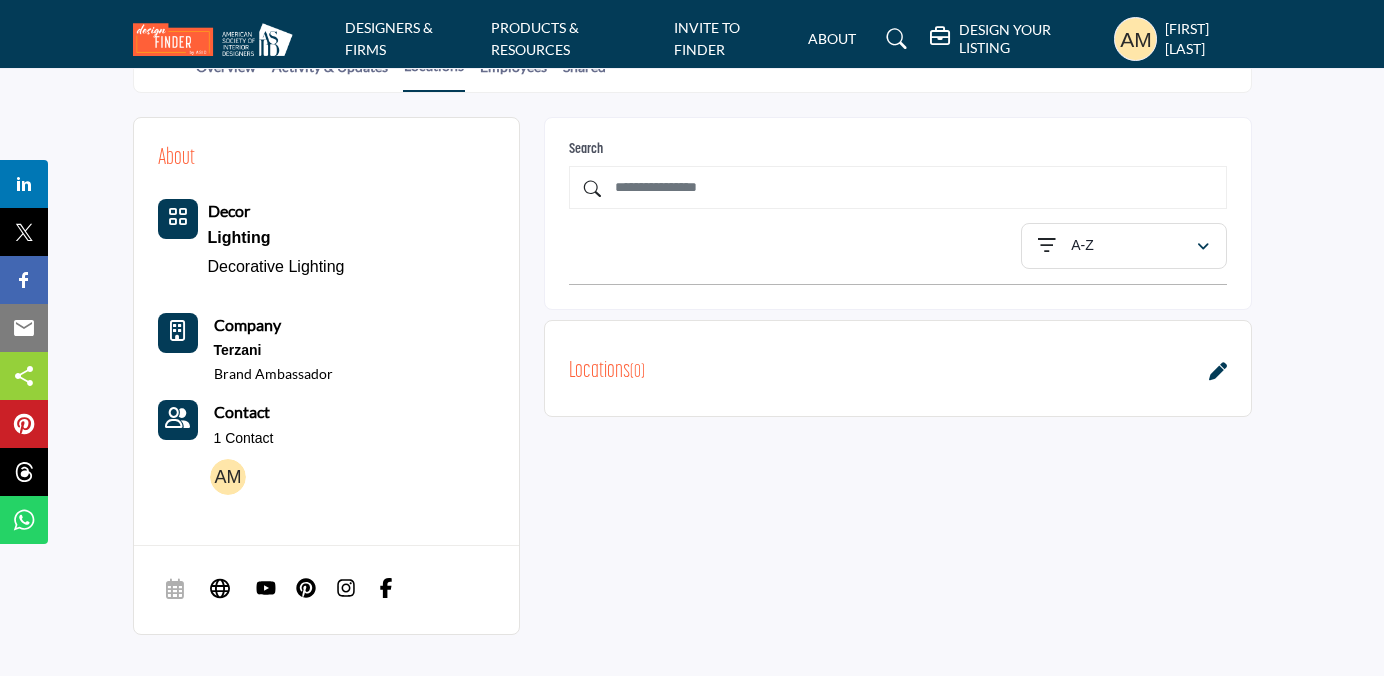 scroll, scrollTop: 436, scrollLeft: 0, axis: vertical 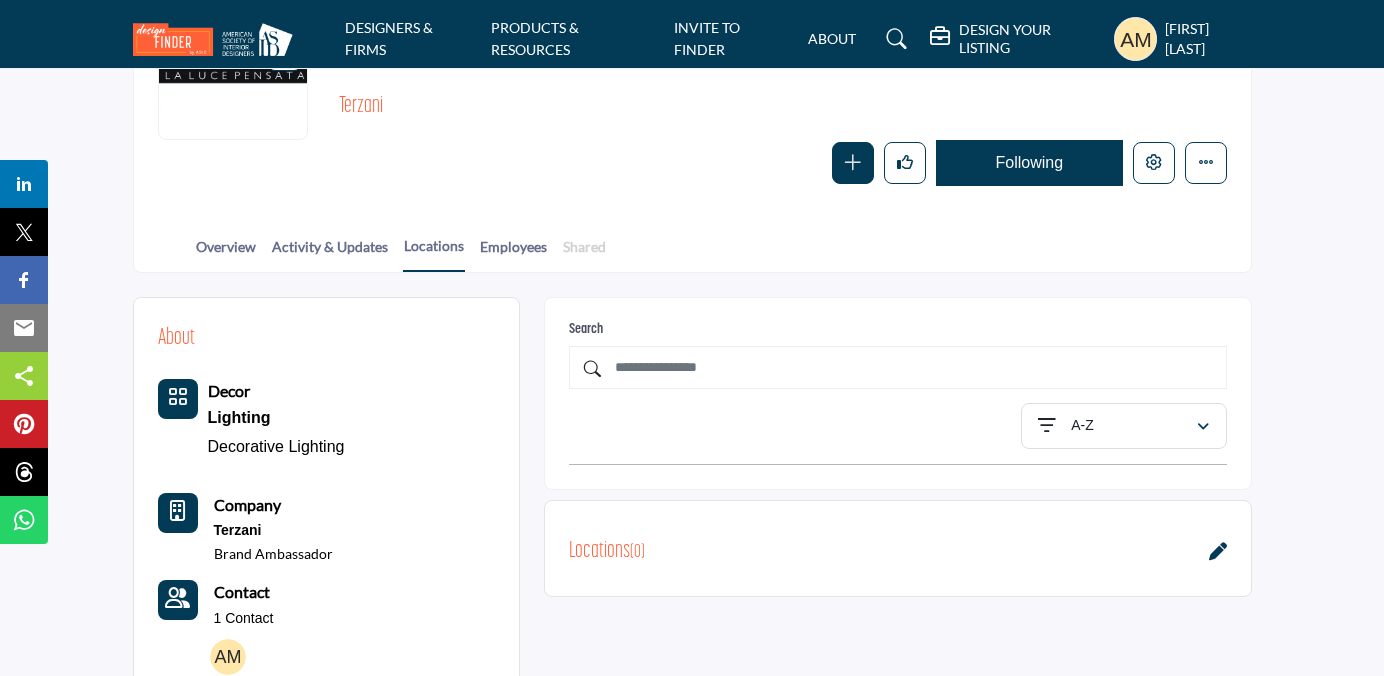click on "Shared" at bounding box center (584, 253) 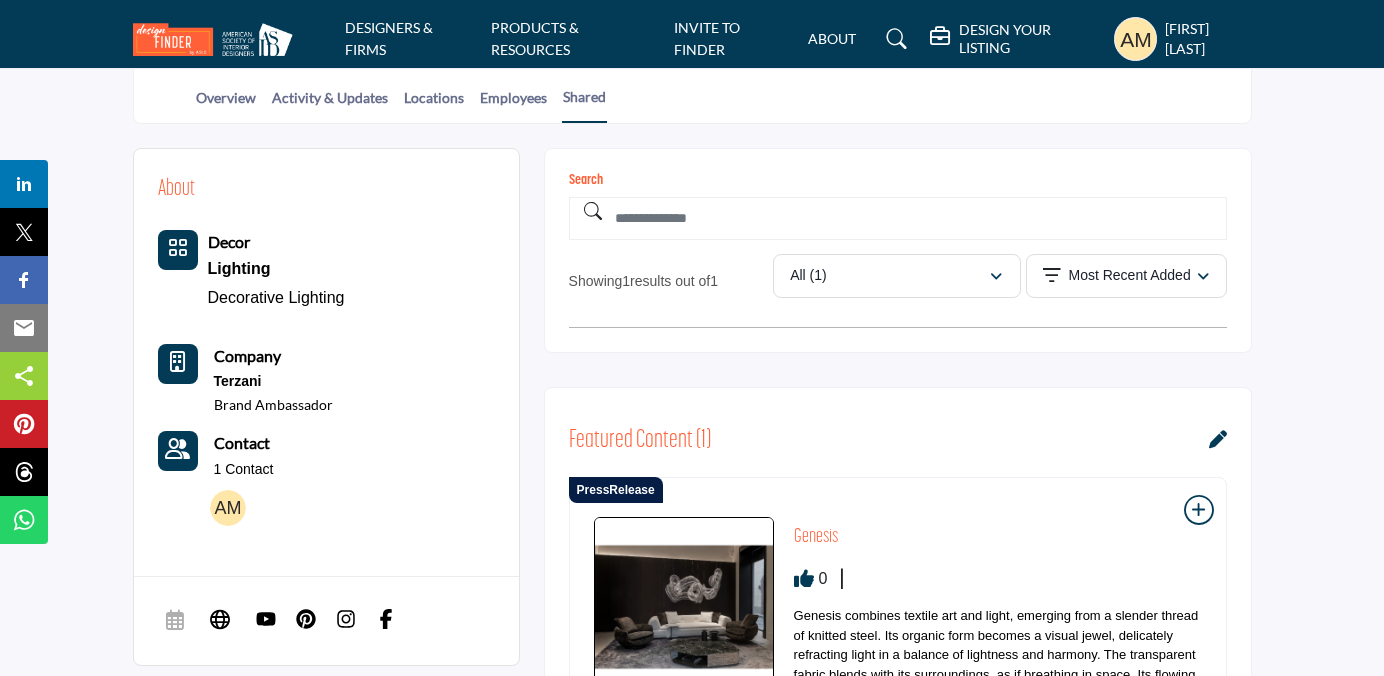 scroll, scrollTop: 681, scrollLeft: 0, axis: vertical 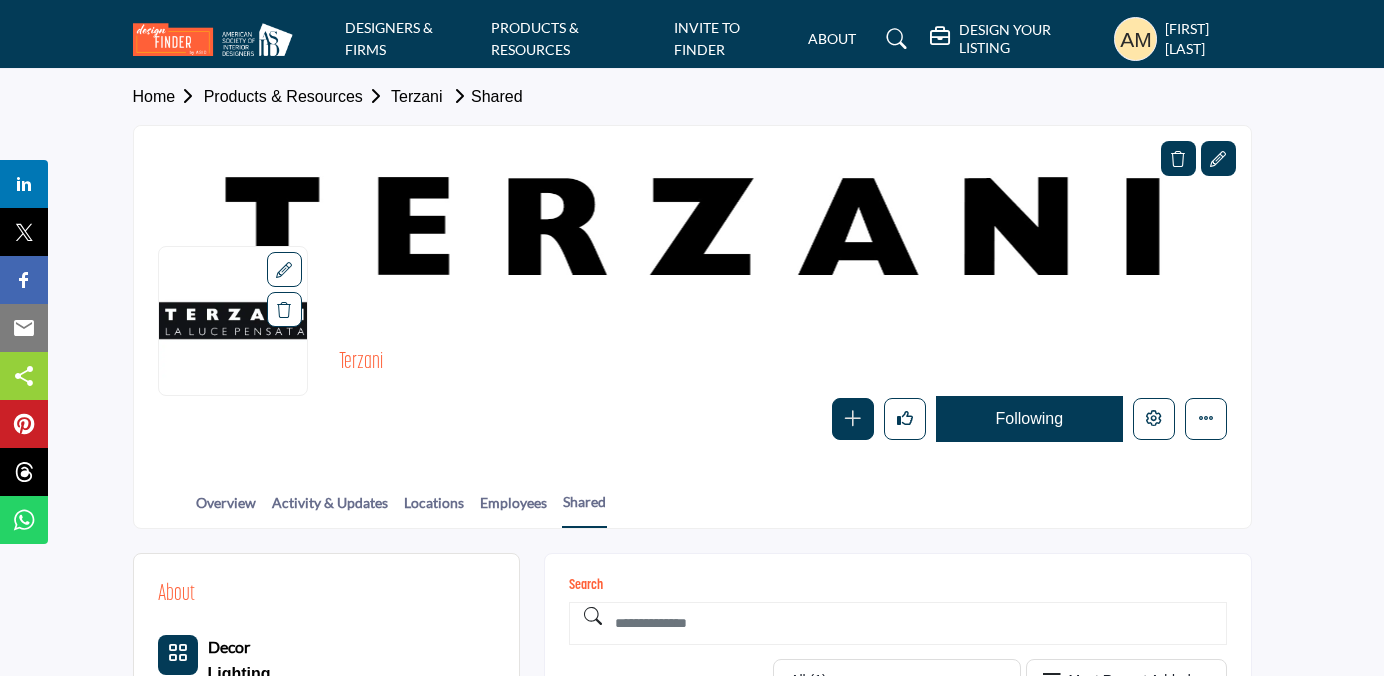 click at bounding box center [1136, 39] 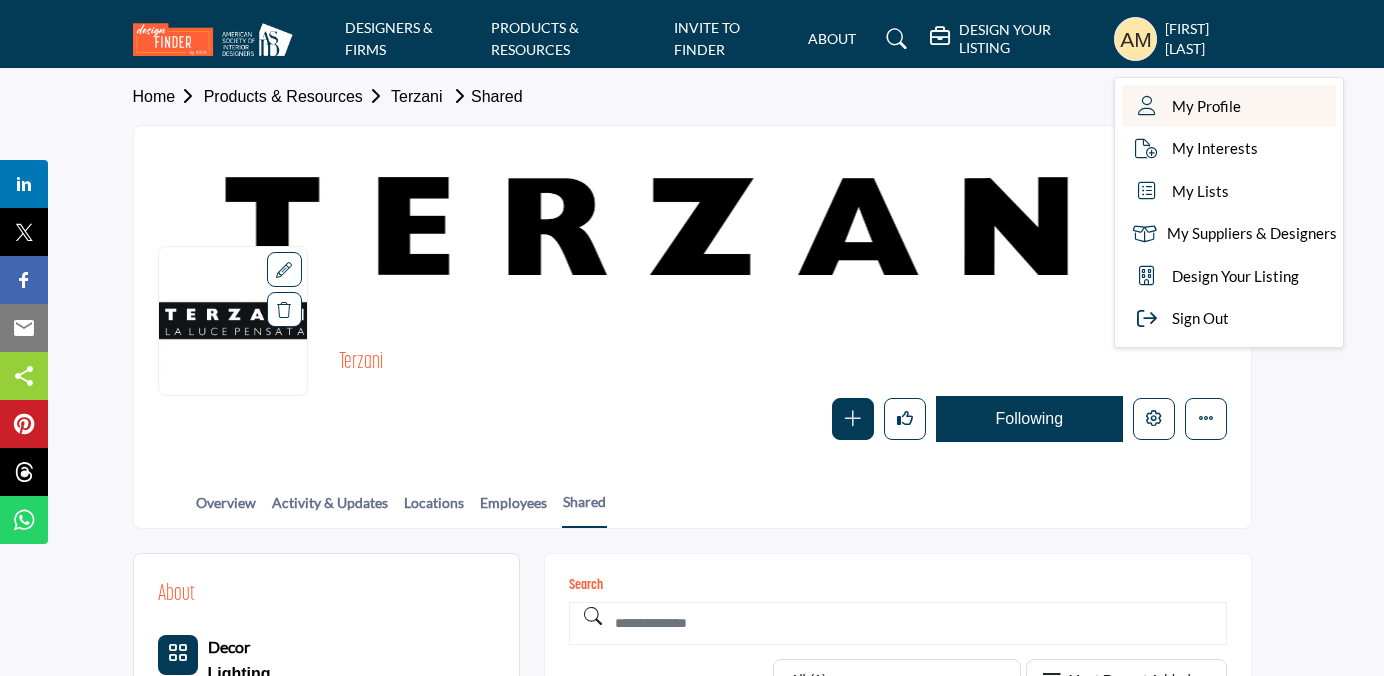 click on "My Profile" at bounding box center [1206, 106] 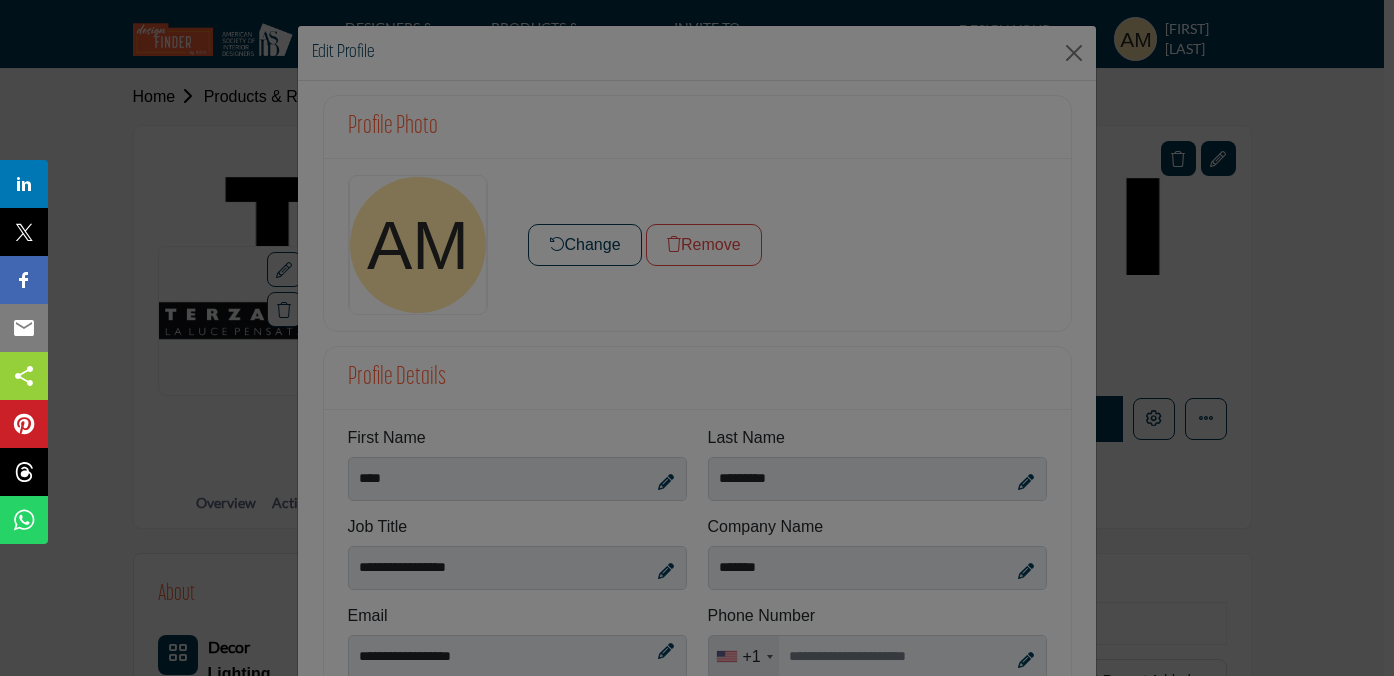click at bounding box center [697, 338] 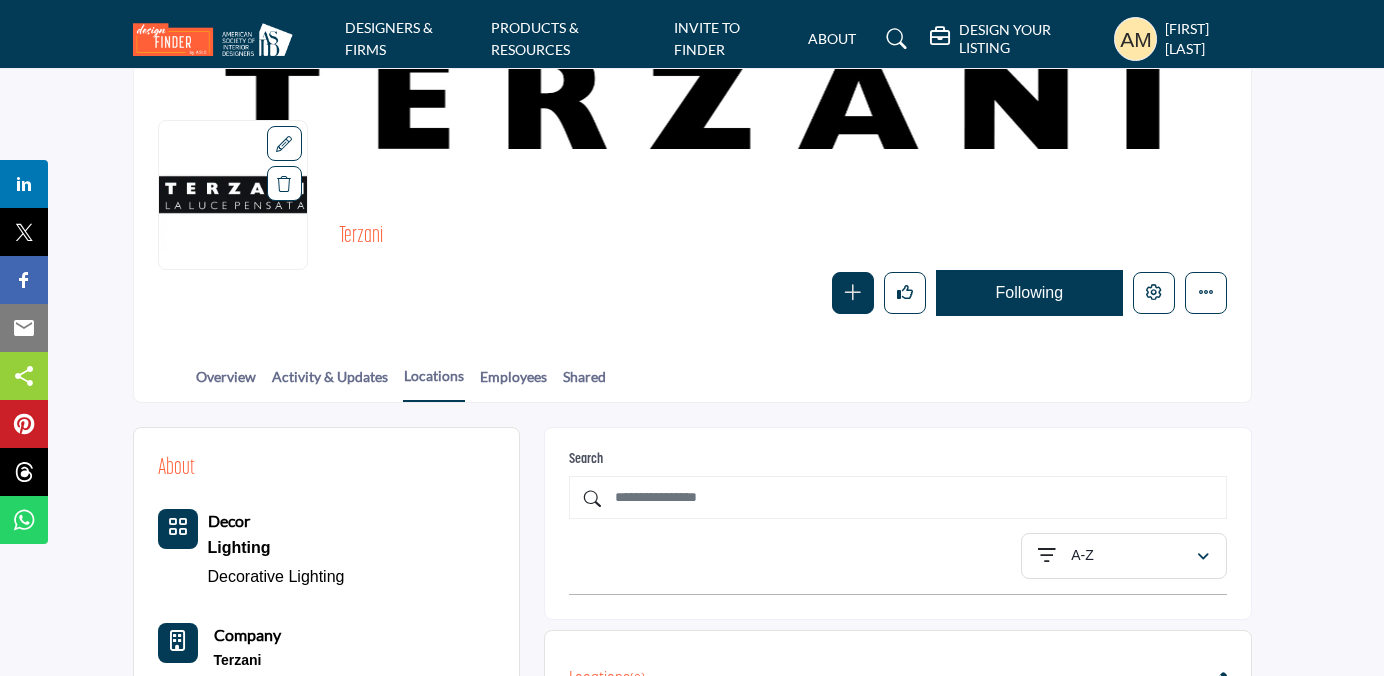 scroll, scrollTop: 189, scrollLeft: 0, axis: vertical 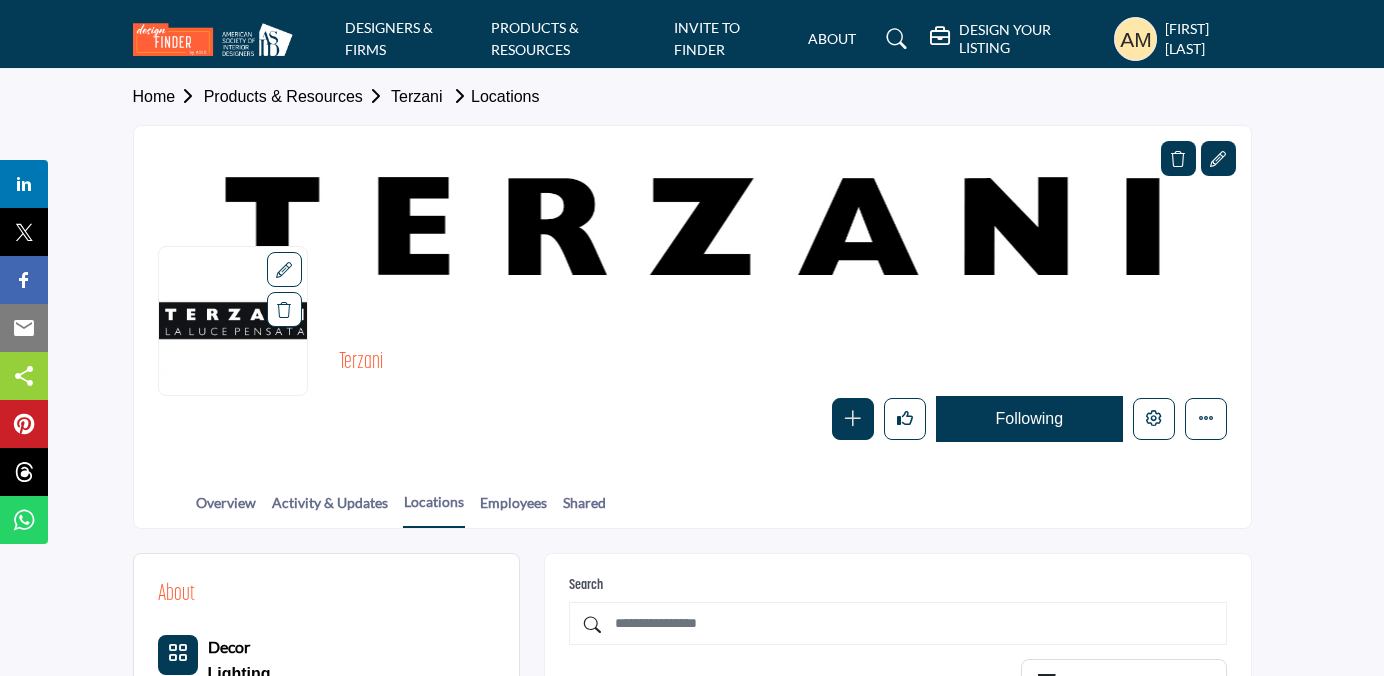 click on "Ana  Martinez" at bounding box center [1208, 38] 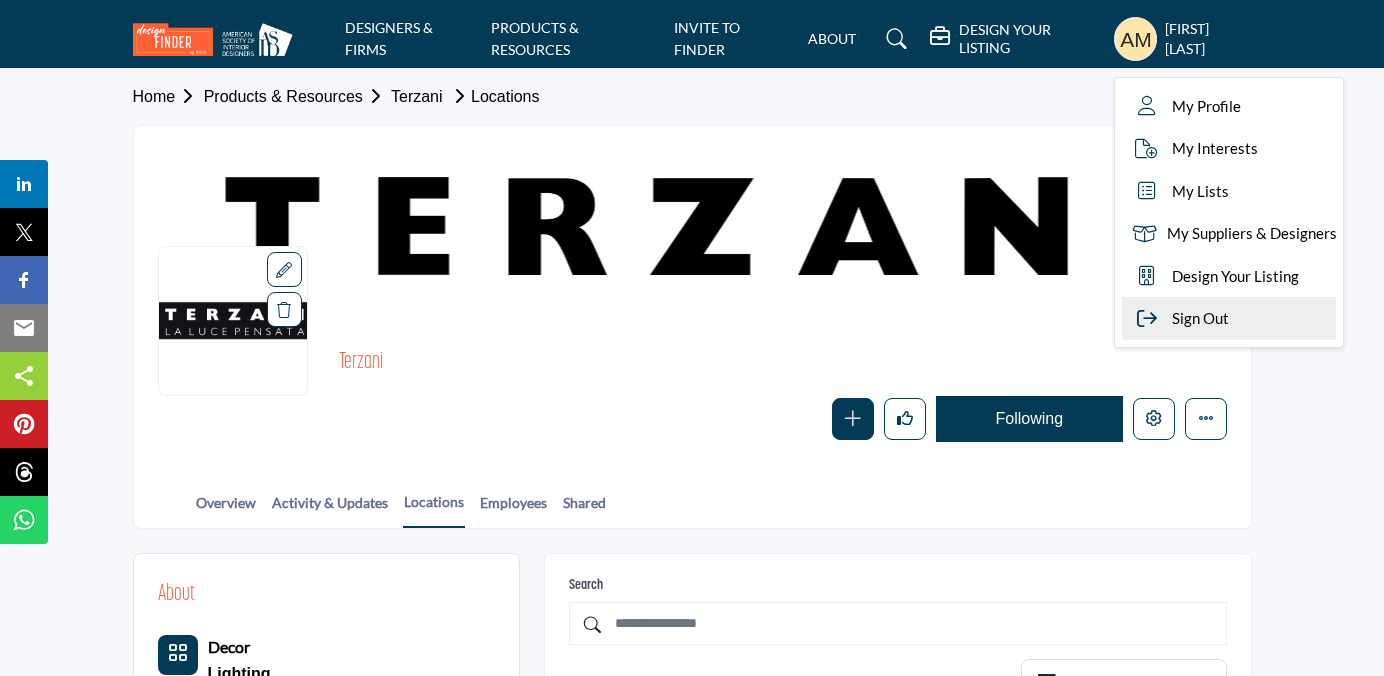 click on "Sign Out" at bounding box center (1200, 318) 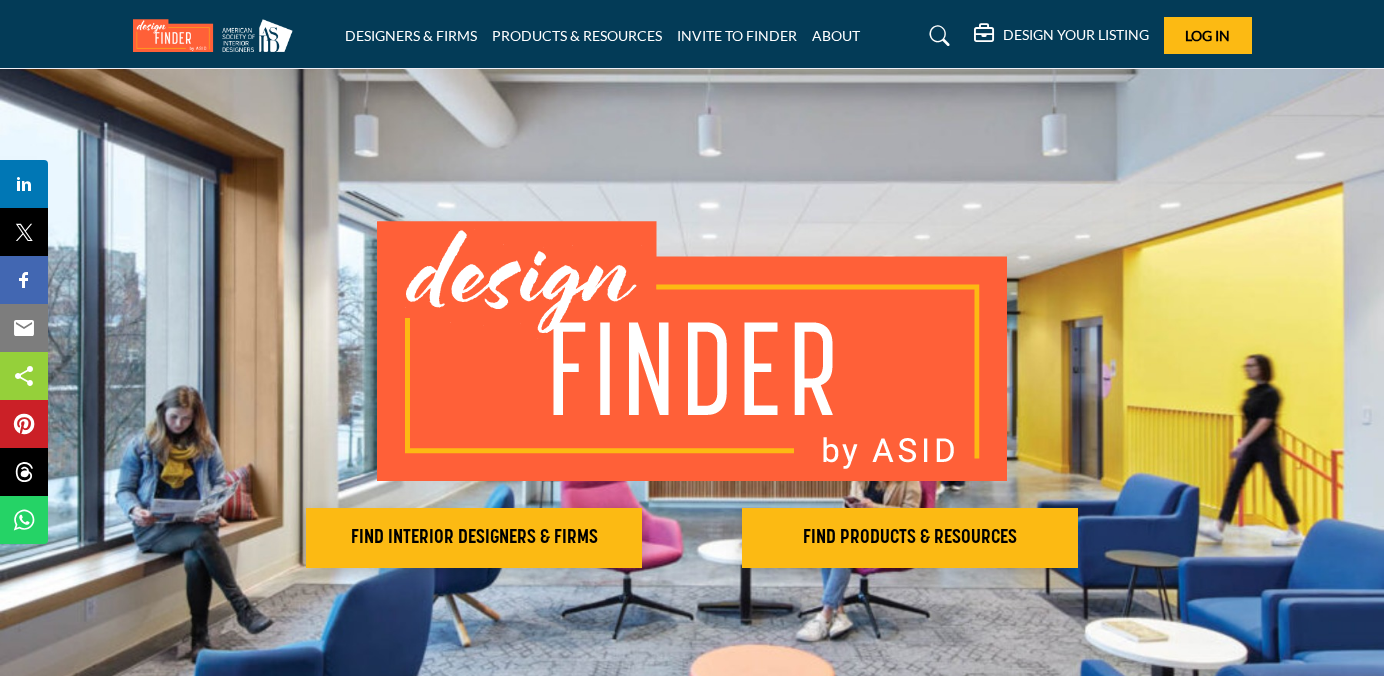 scroll, scrollTop: 0, scrollLeft: 0, axis: both 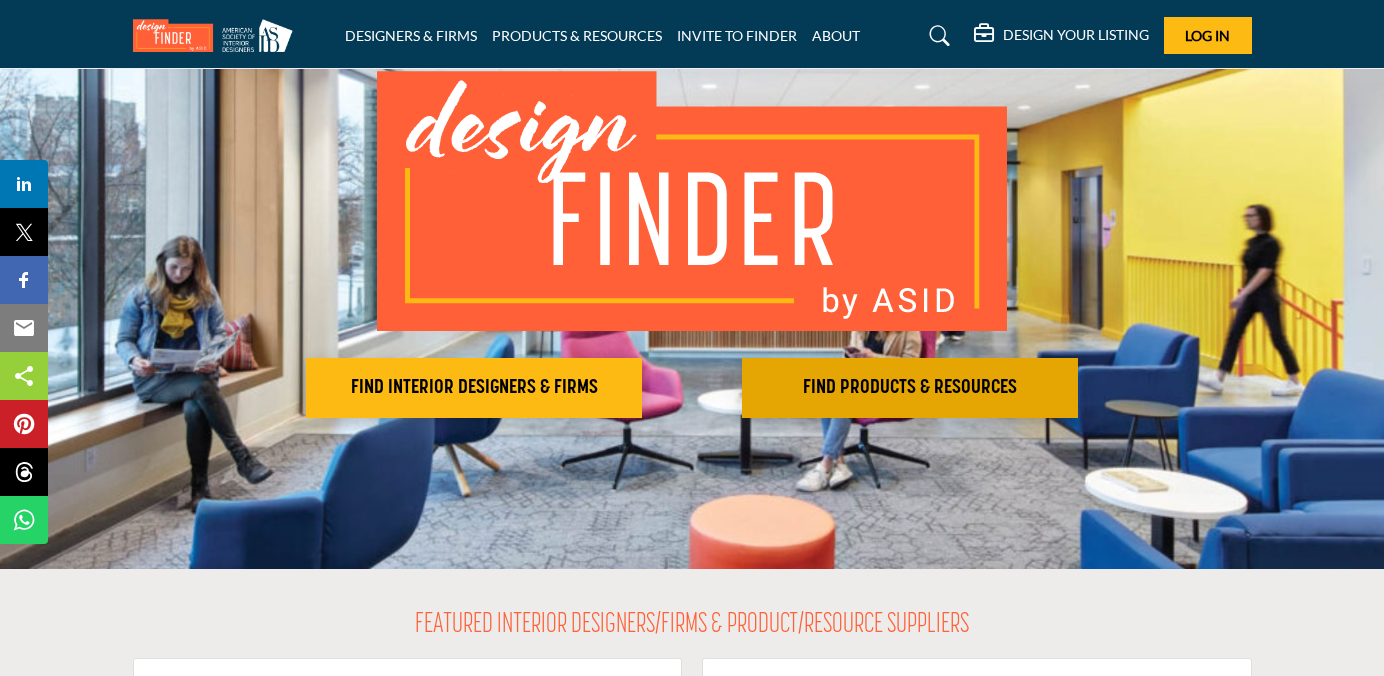 click on "FIND PRODUCTS & RESOURCES" at bounding box center (474, 388) 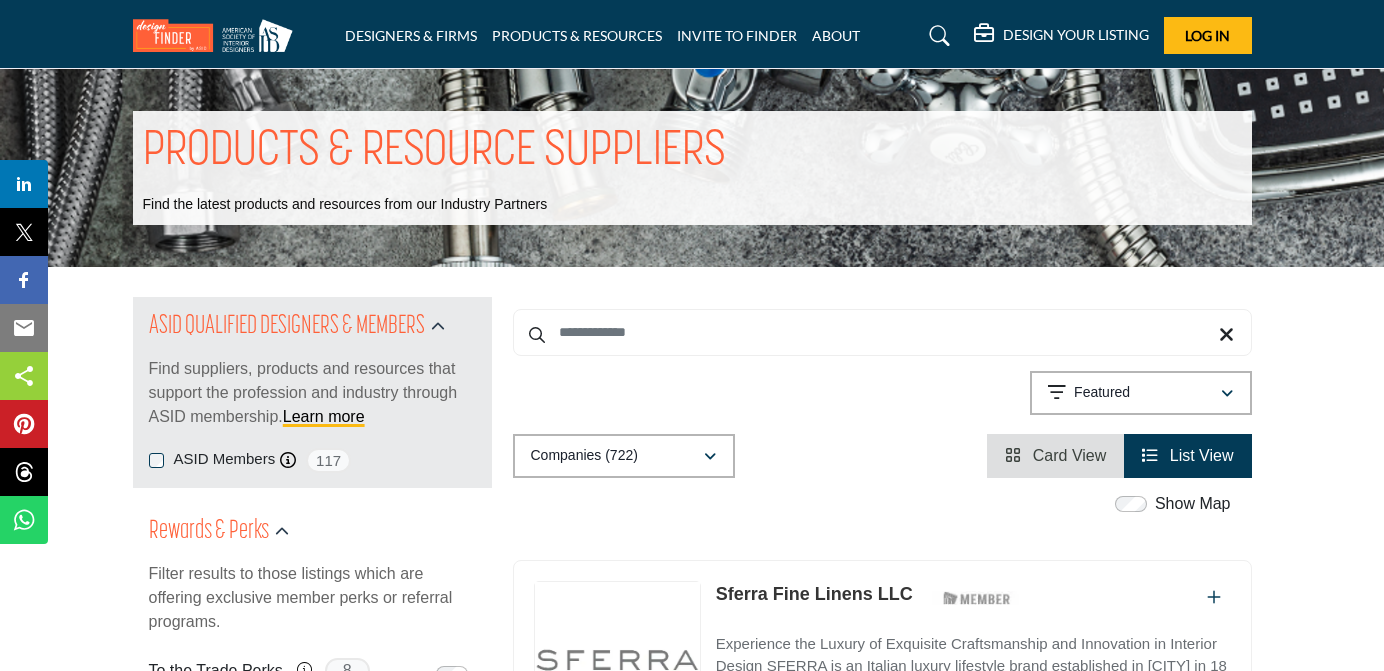 scroll, scrollTop: 0, scrollLeft: 0, axis: both 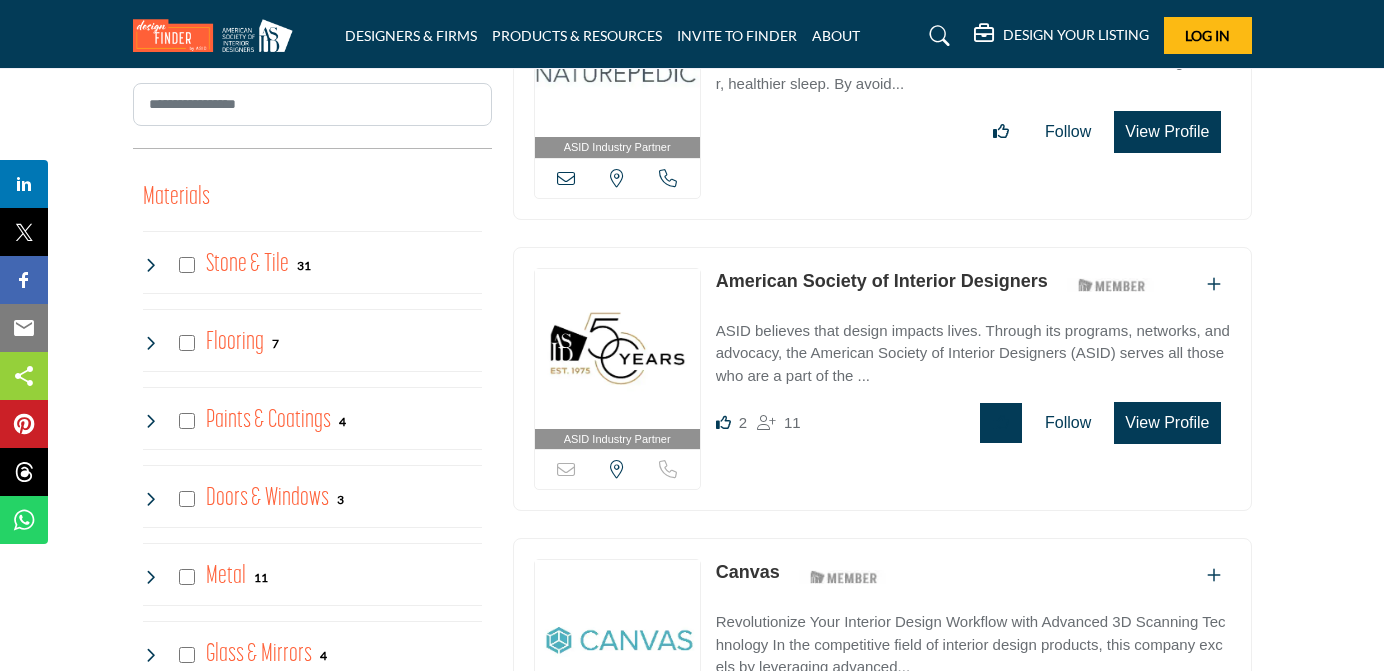 click at bounding box center (1001, 422) 